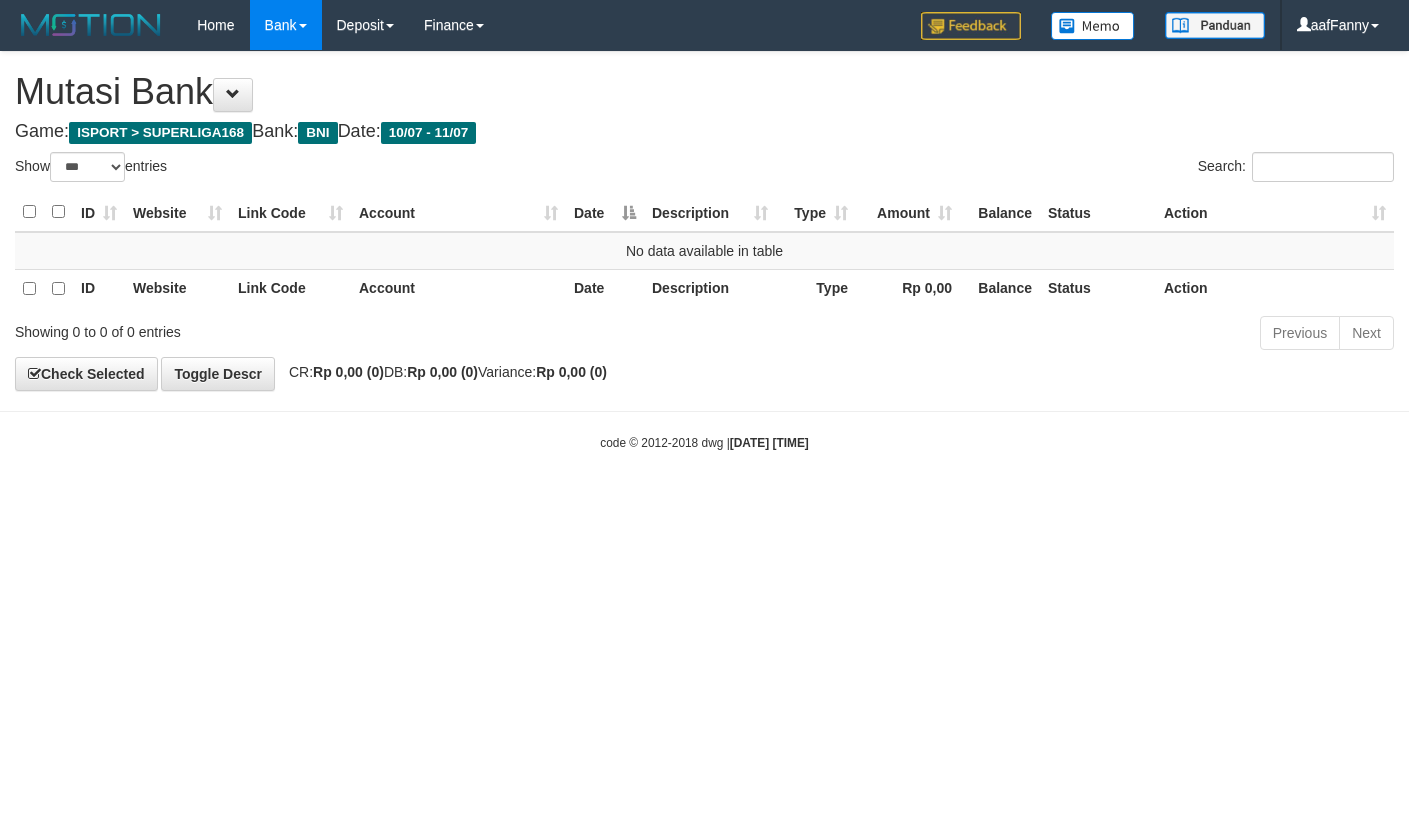 select on "***" 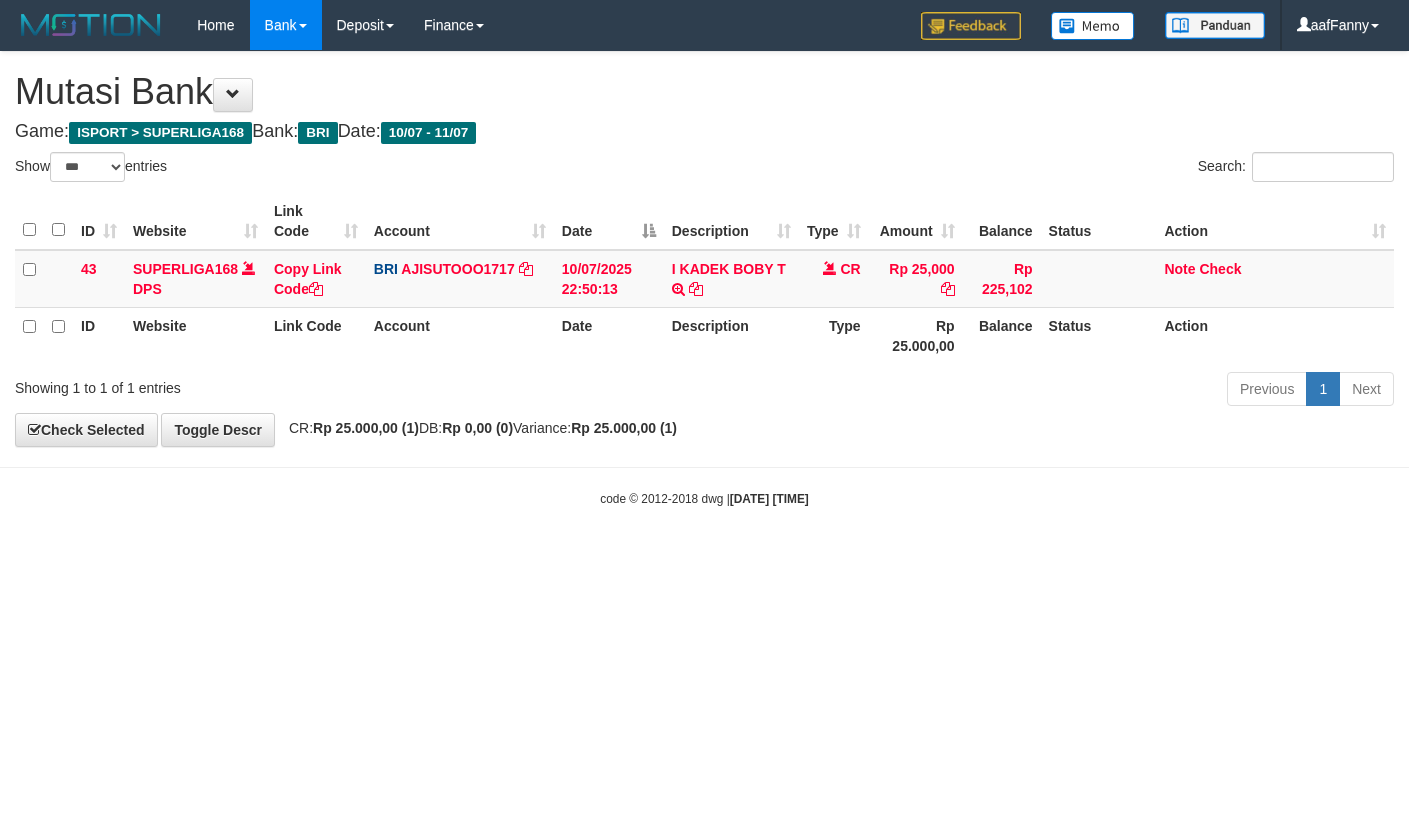 select on "***" 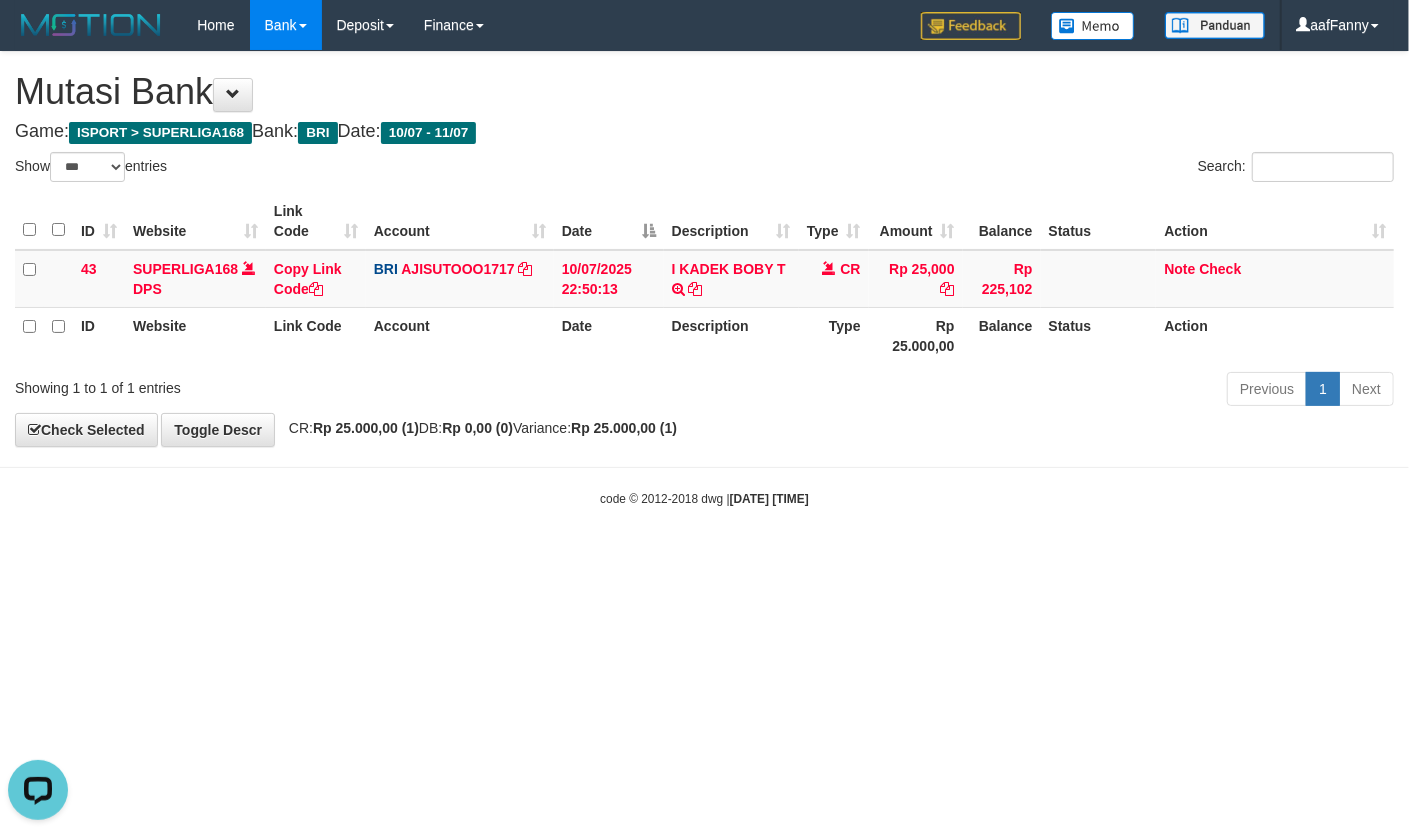 scroll, scrollTop: 0, scrollLeft: 0, axis: both 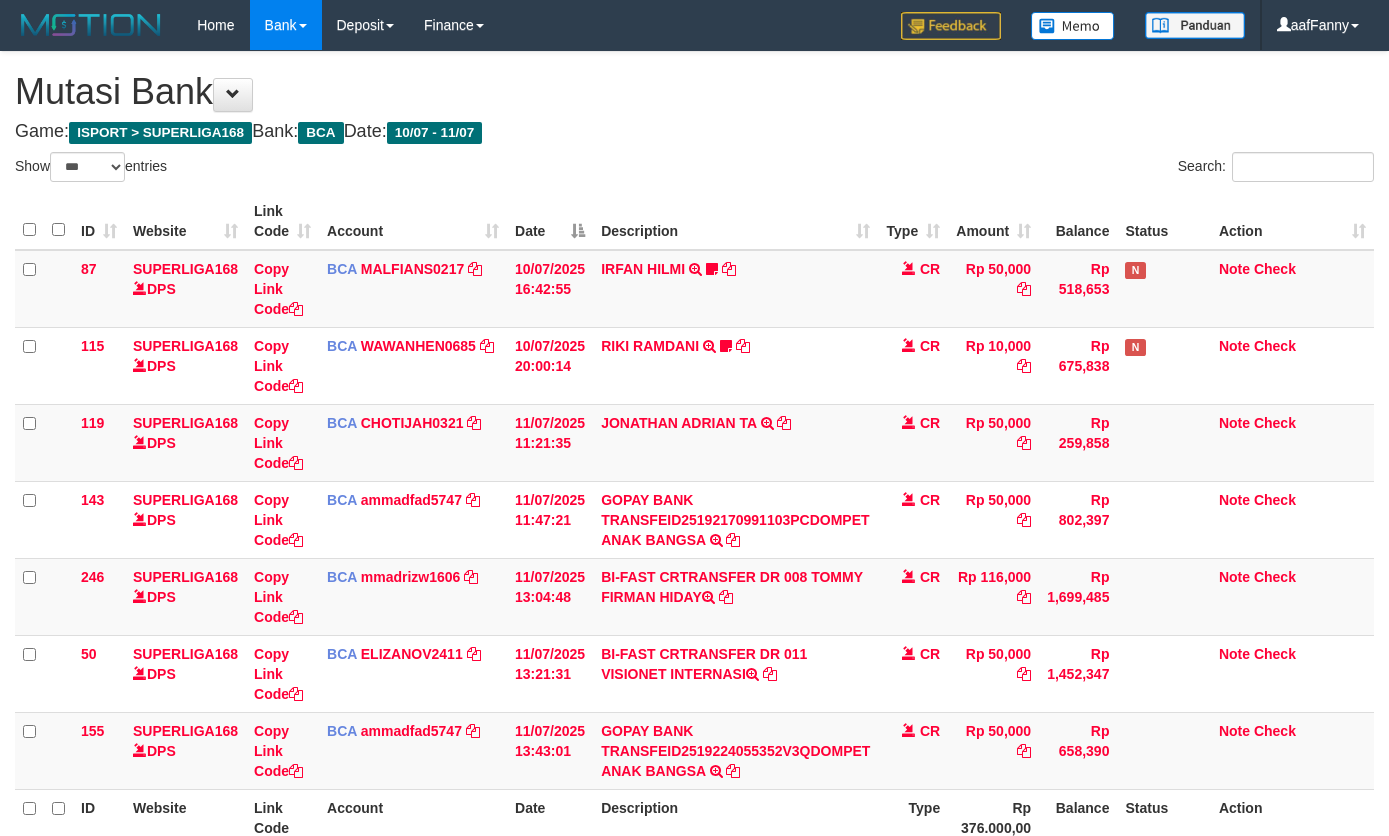 select on "***" 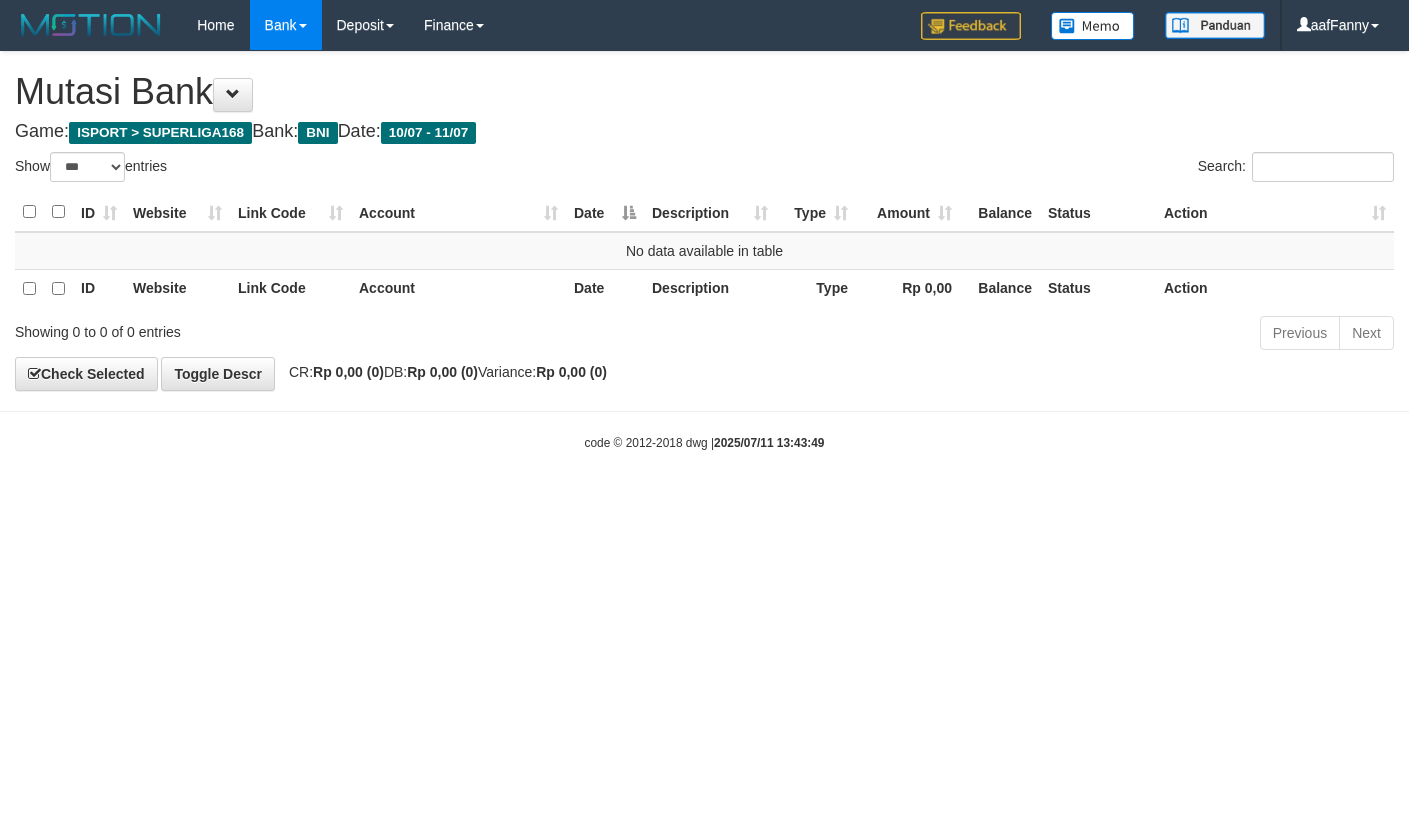 select on "***" 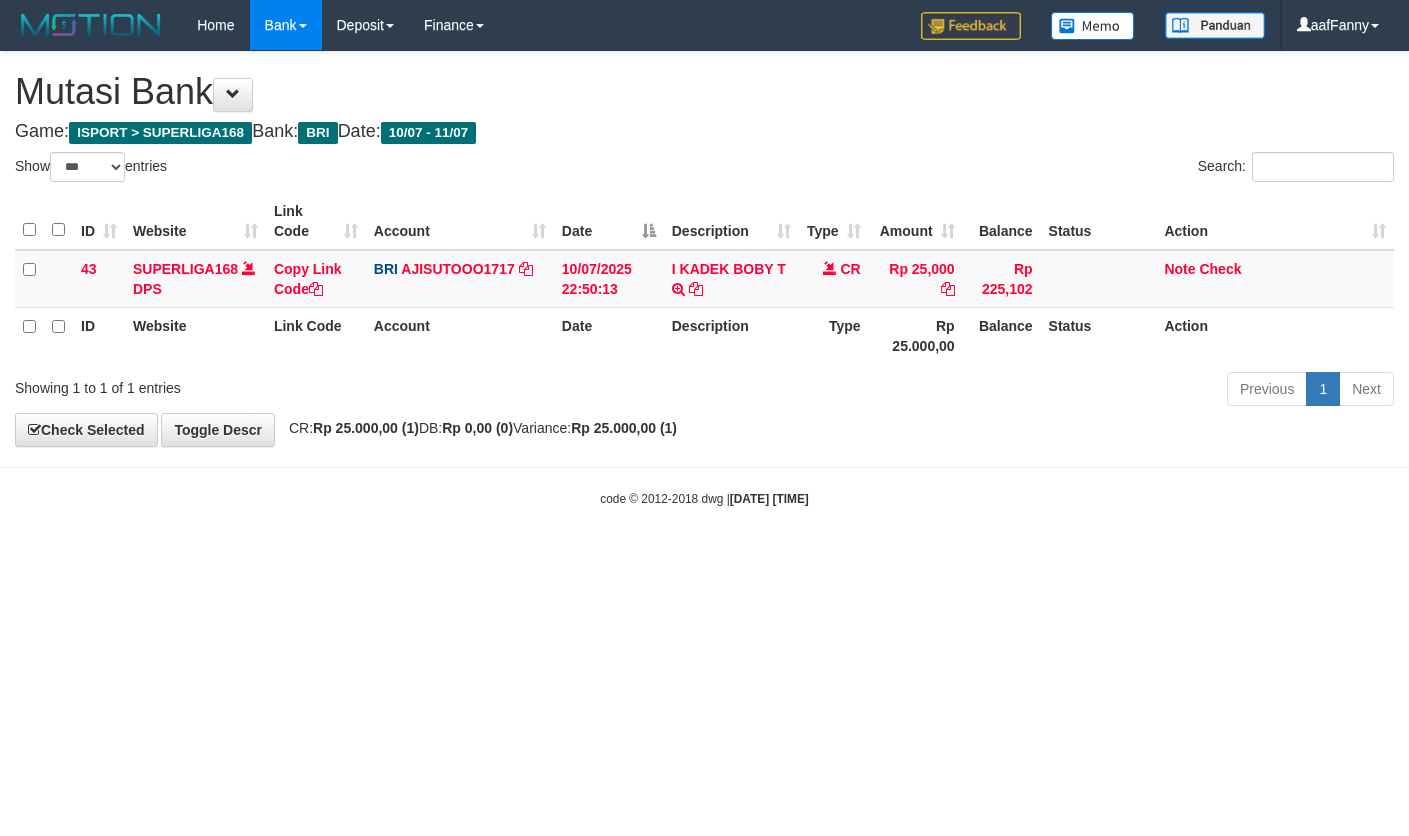 select on "***" 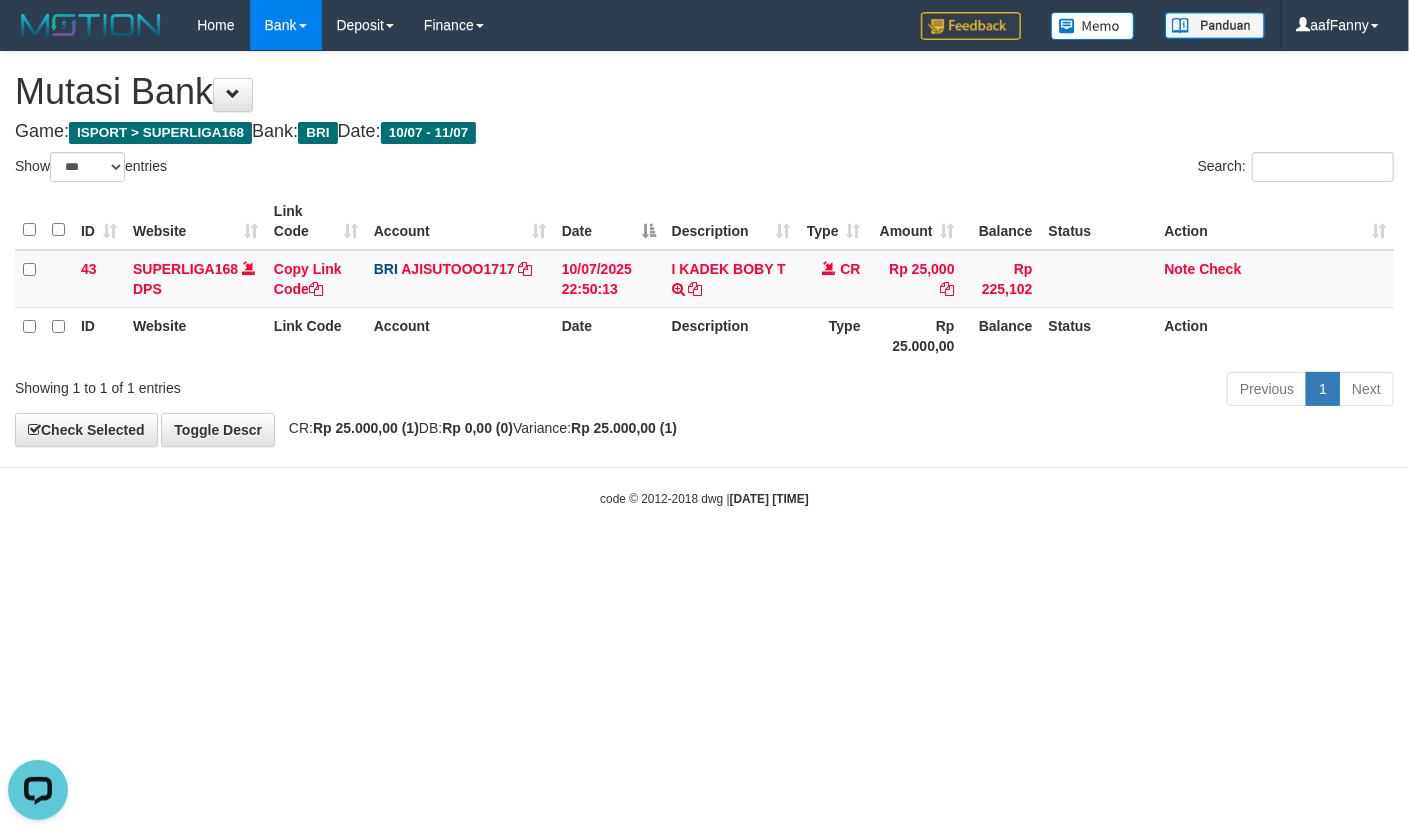 scroll, scrollTop: 0, scrollLeft: 0, axis: both 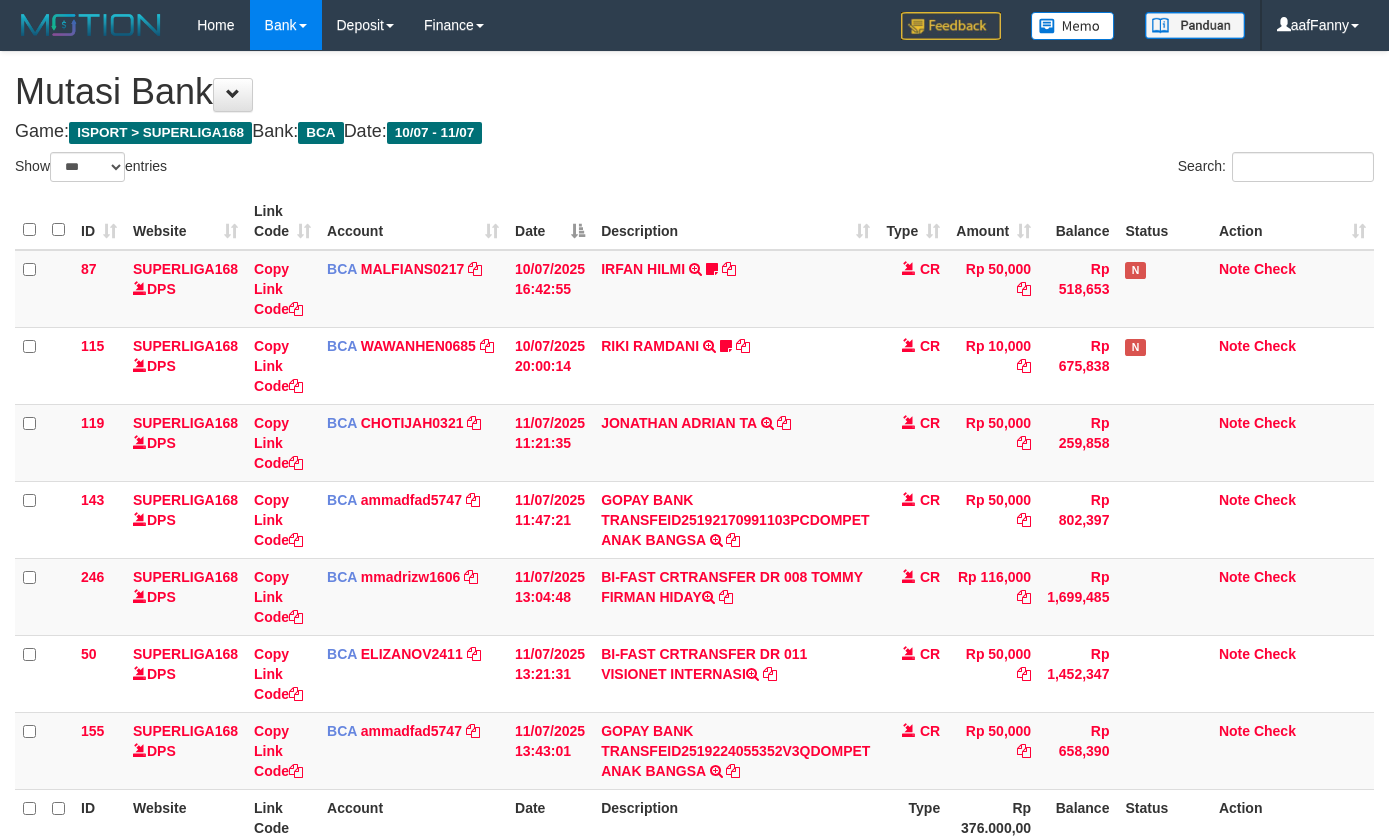 select on "***" 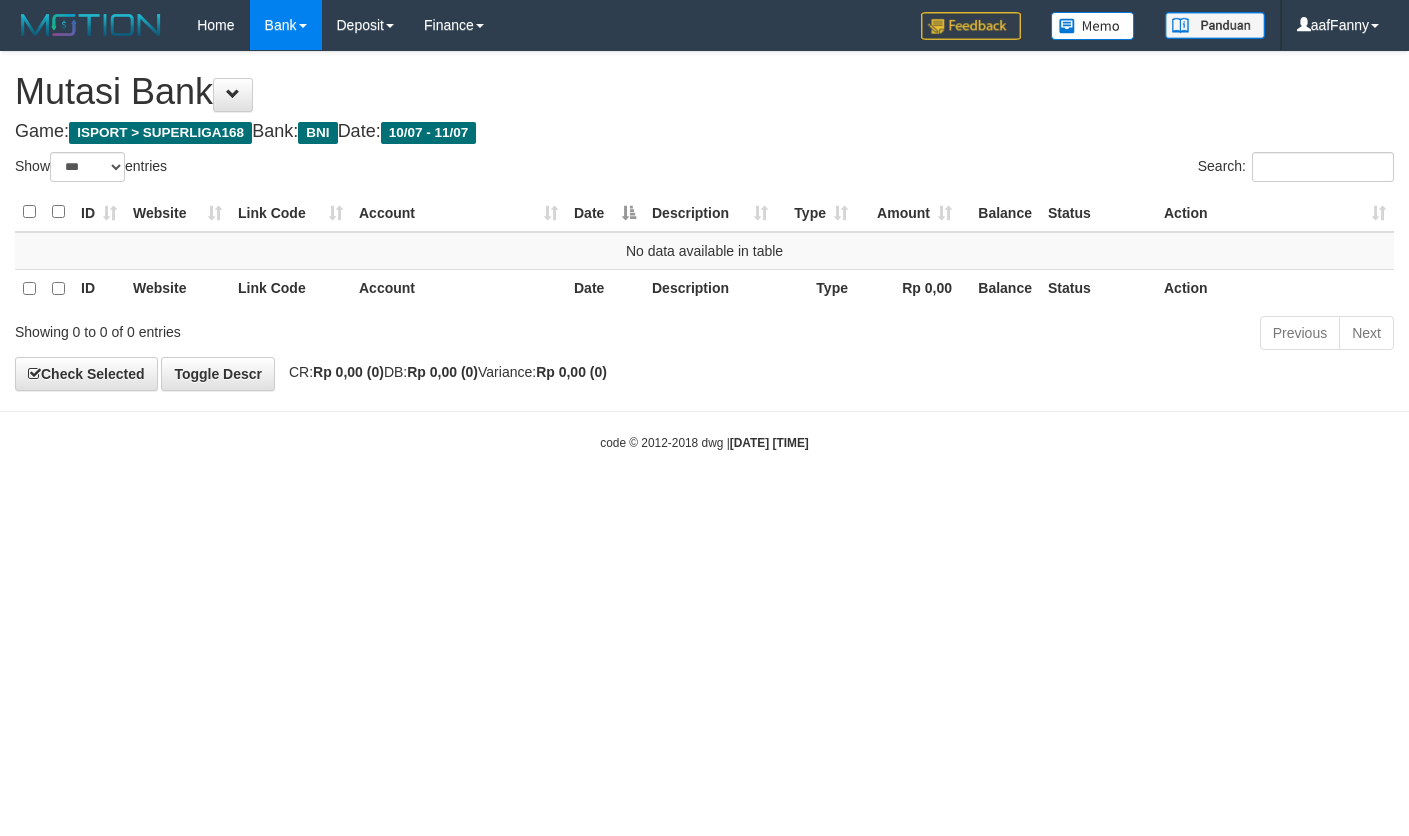 select on "***" 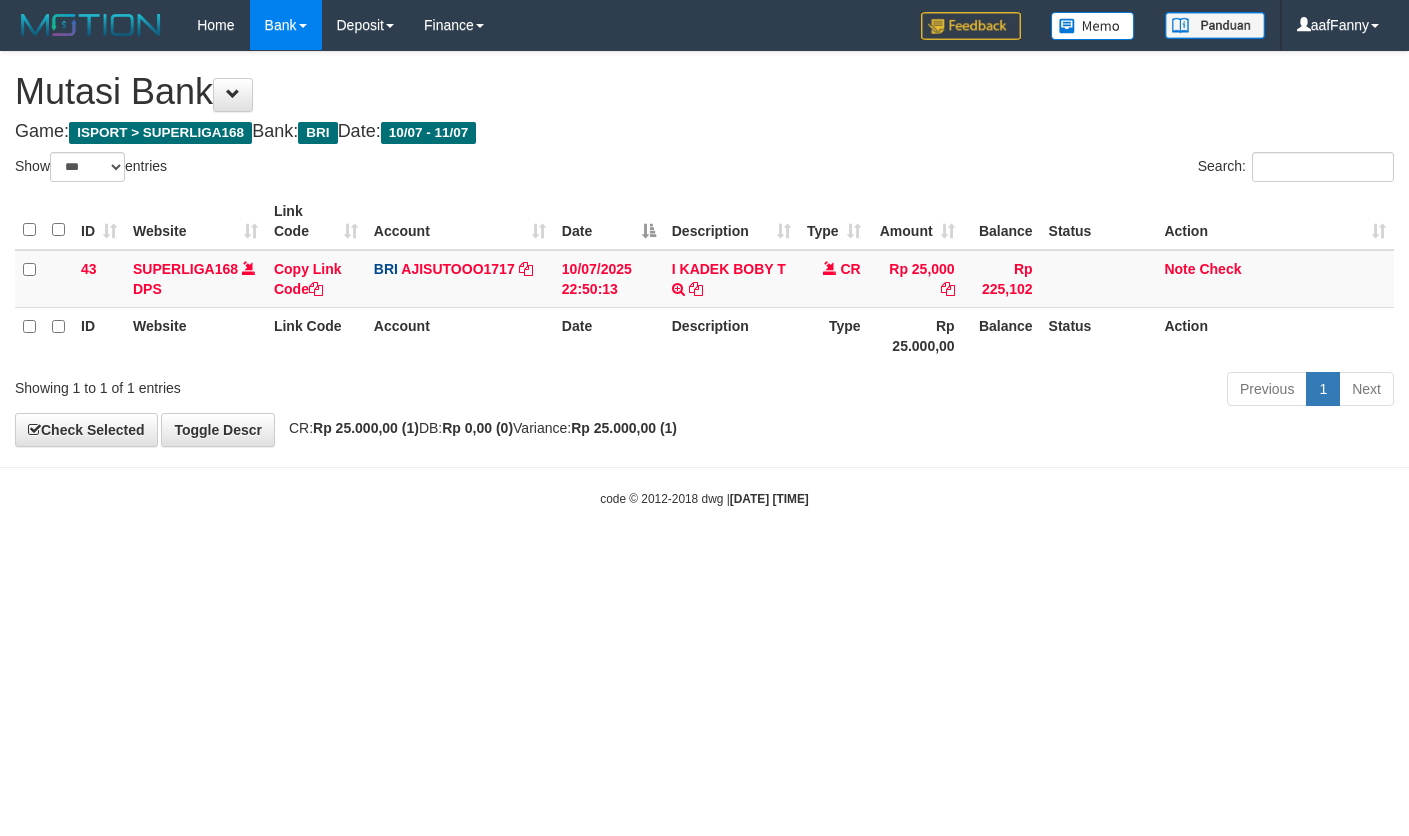 select on "***" 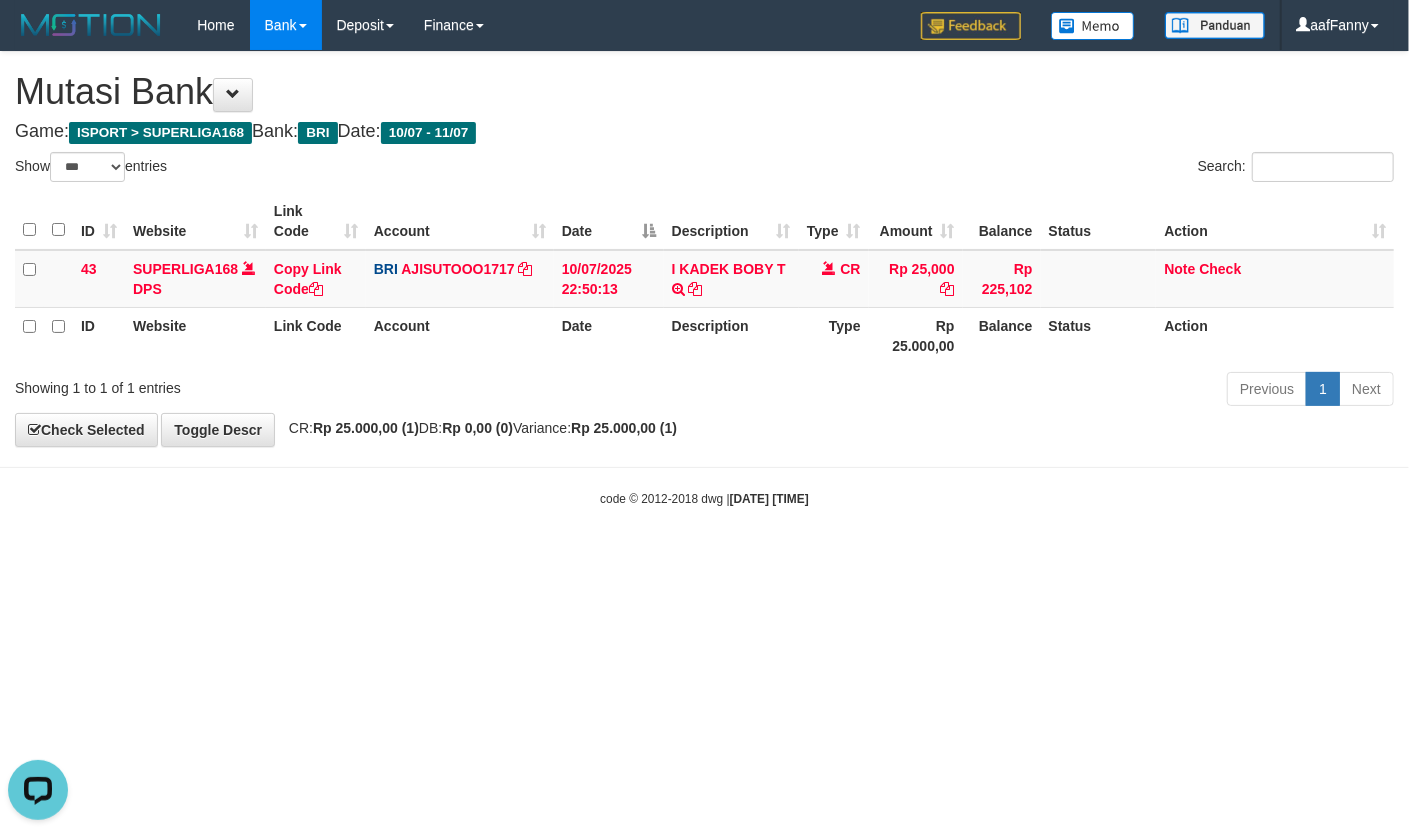 scroll, scrollTop: 0, scrollLeft: 0, axis: both 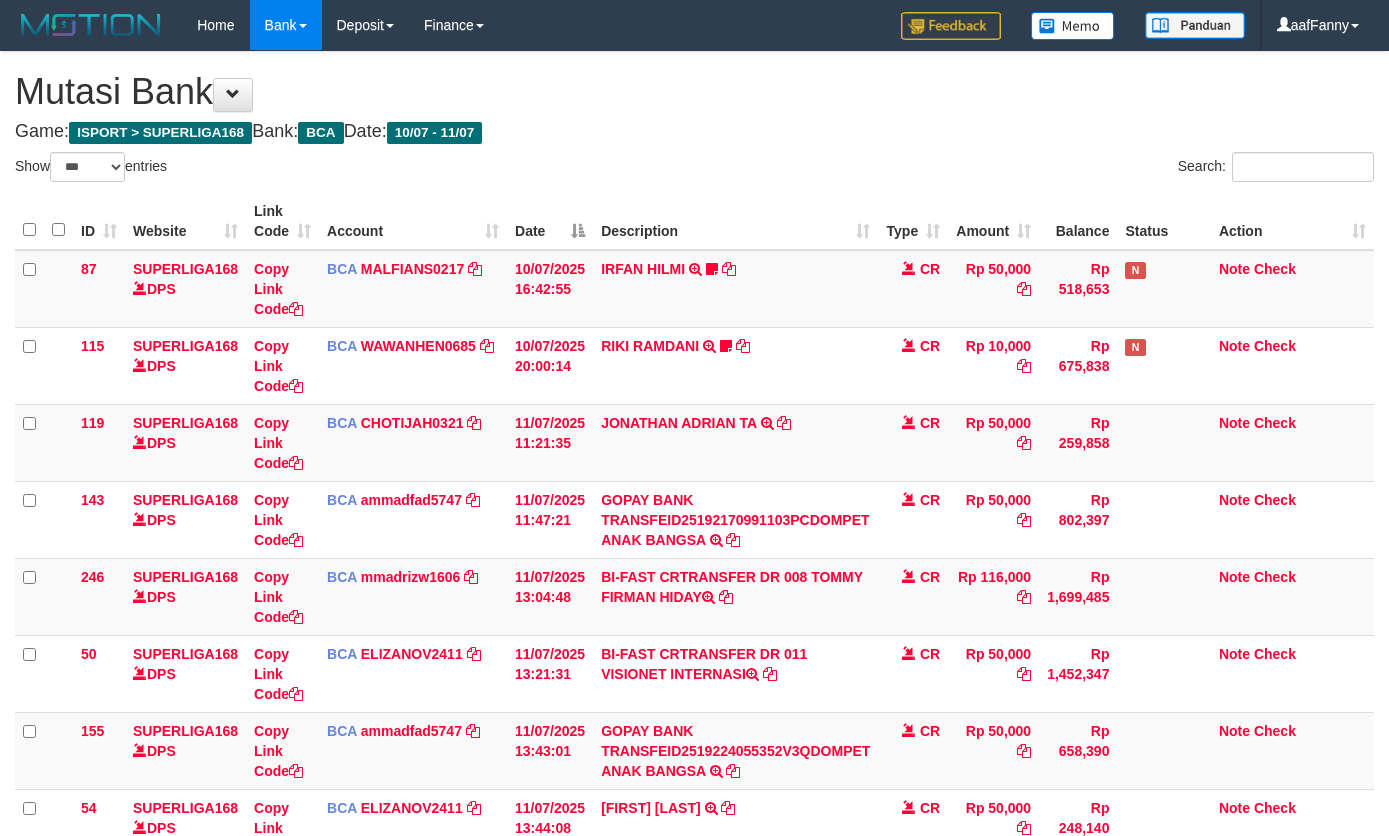 select on "***" 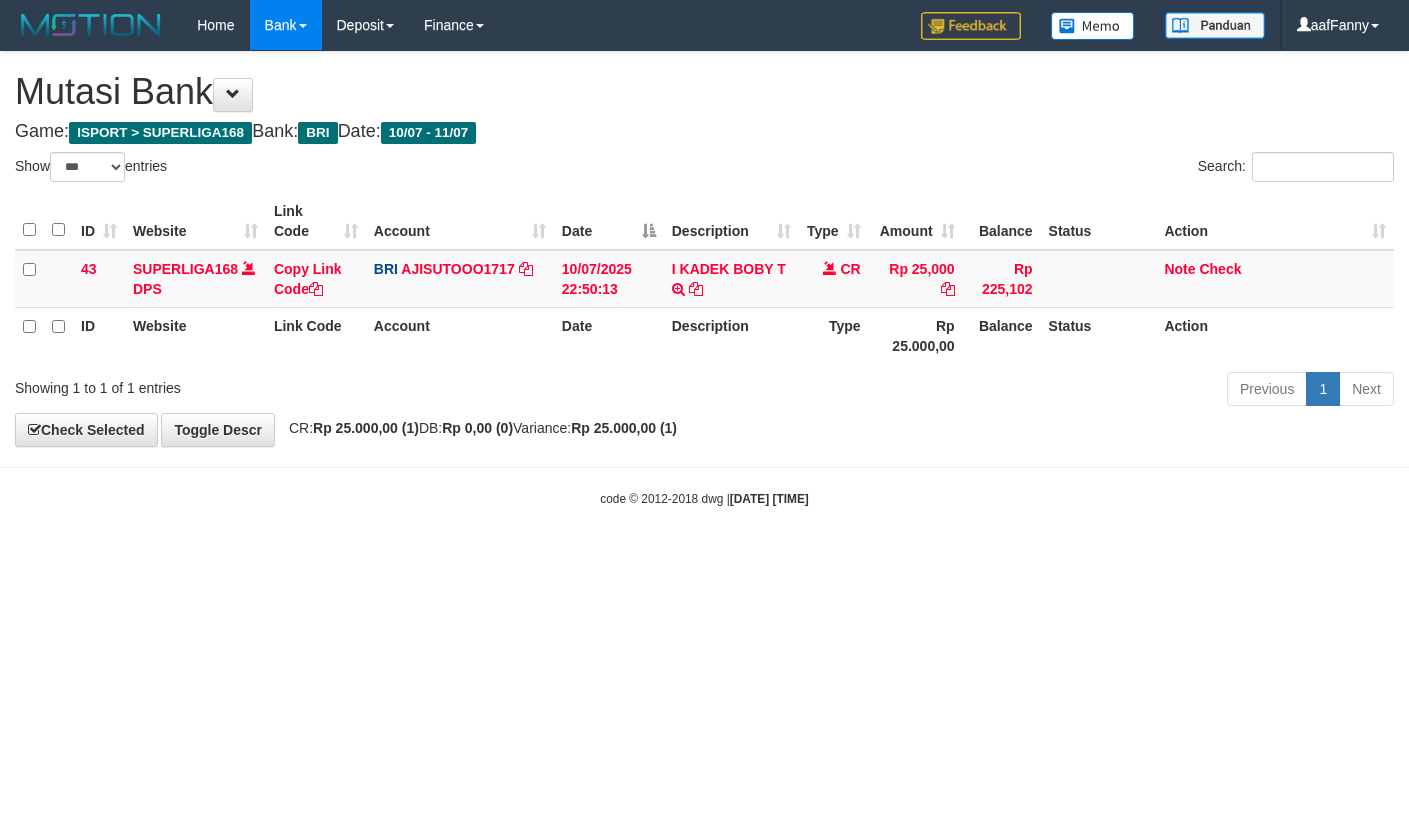 select on "***" 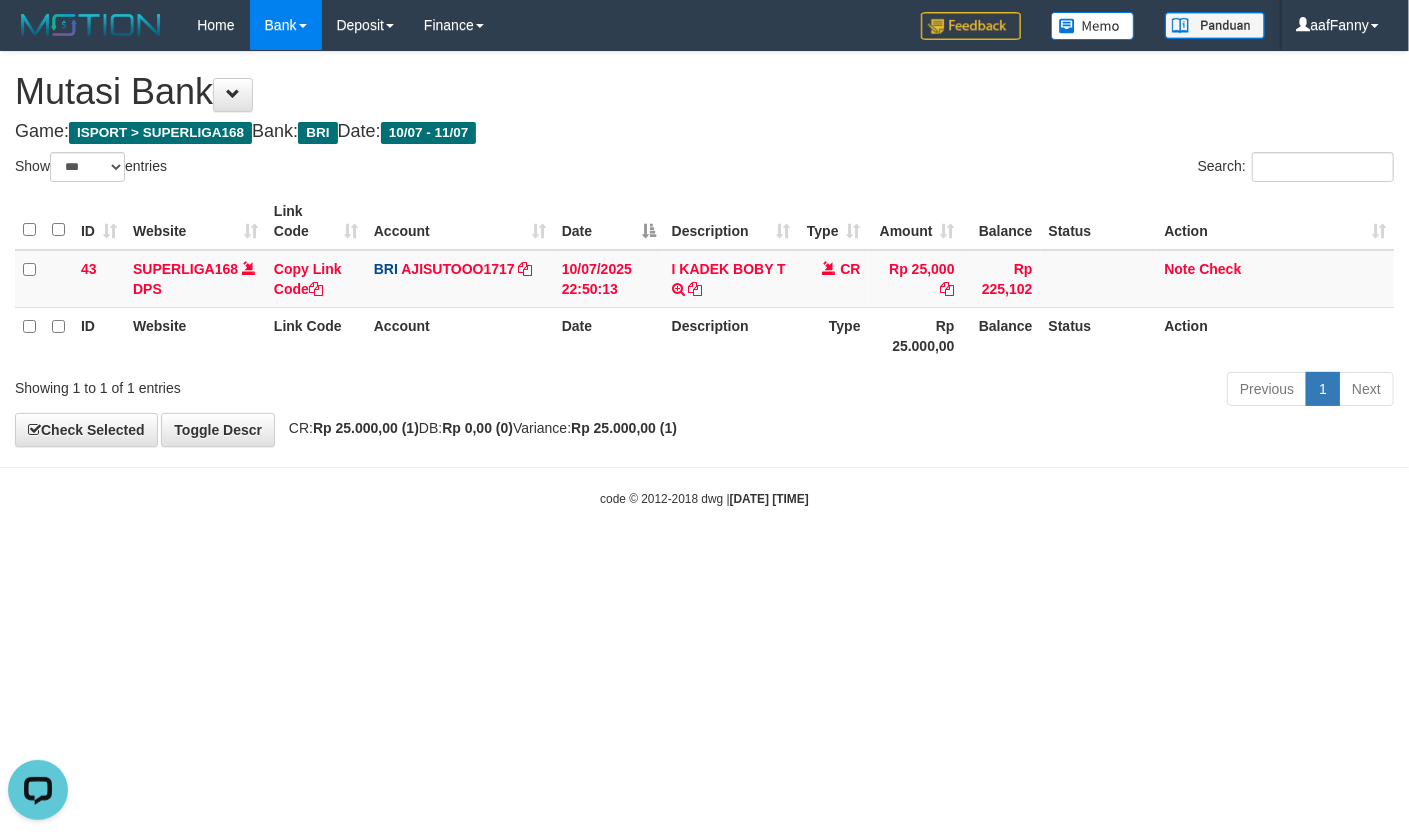 scroll, scrollTop: 0, scrollLeft: 0, axis: both 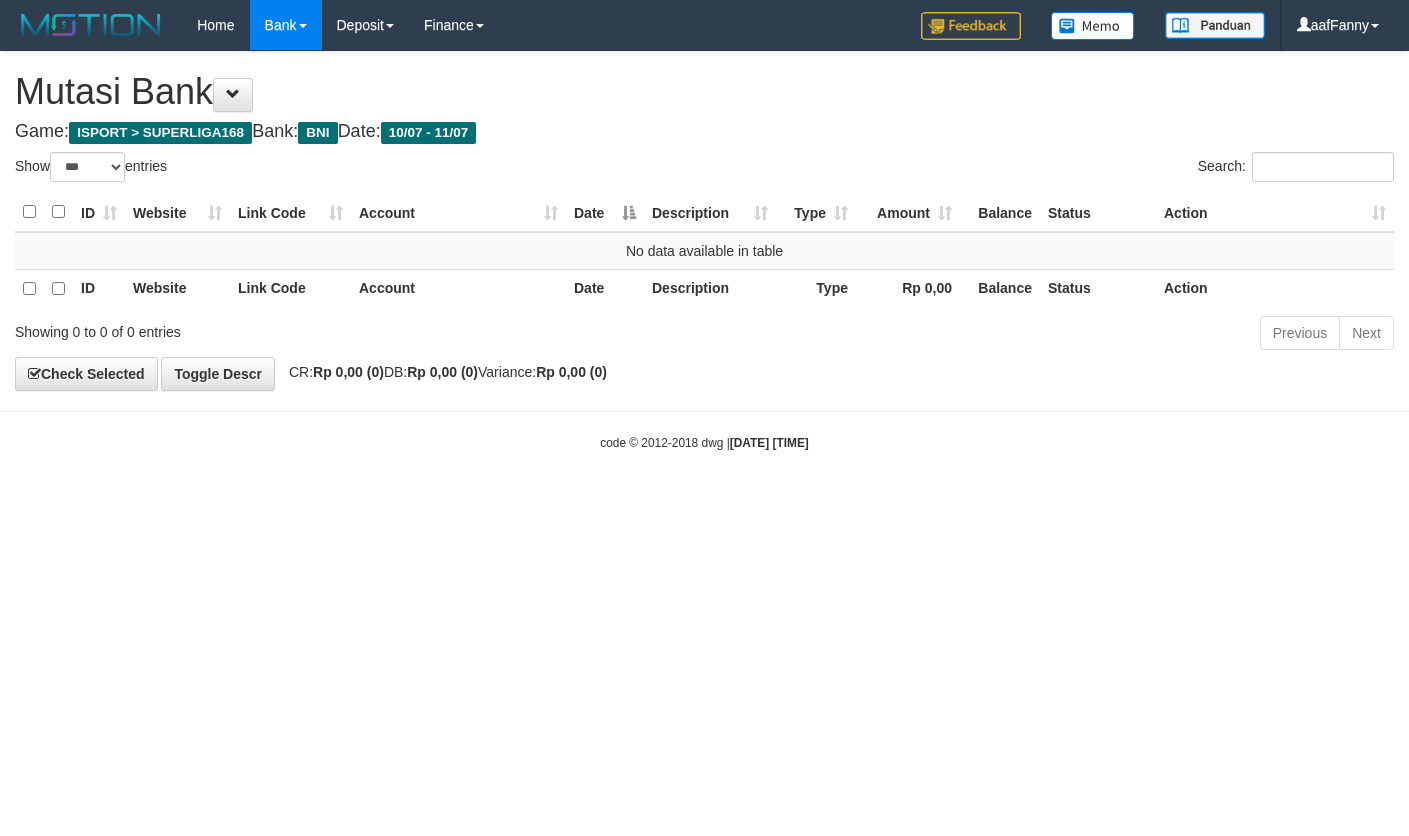 select on "***" 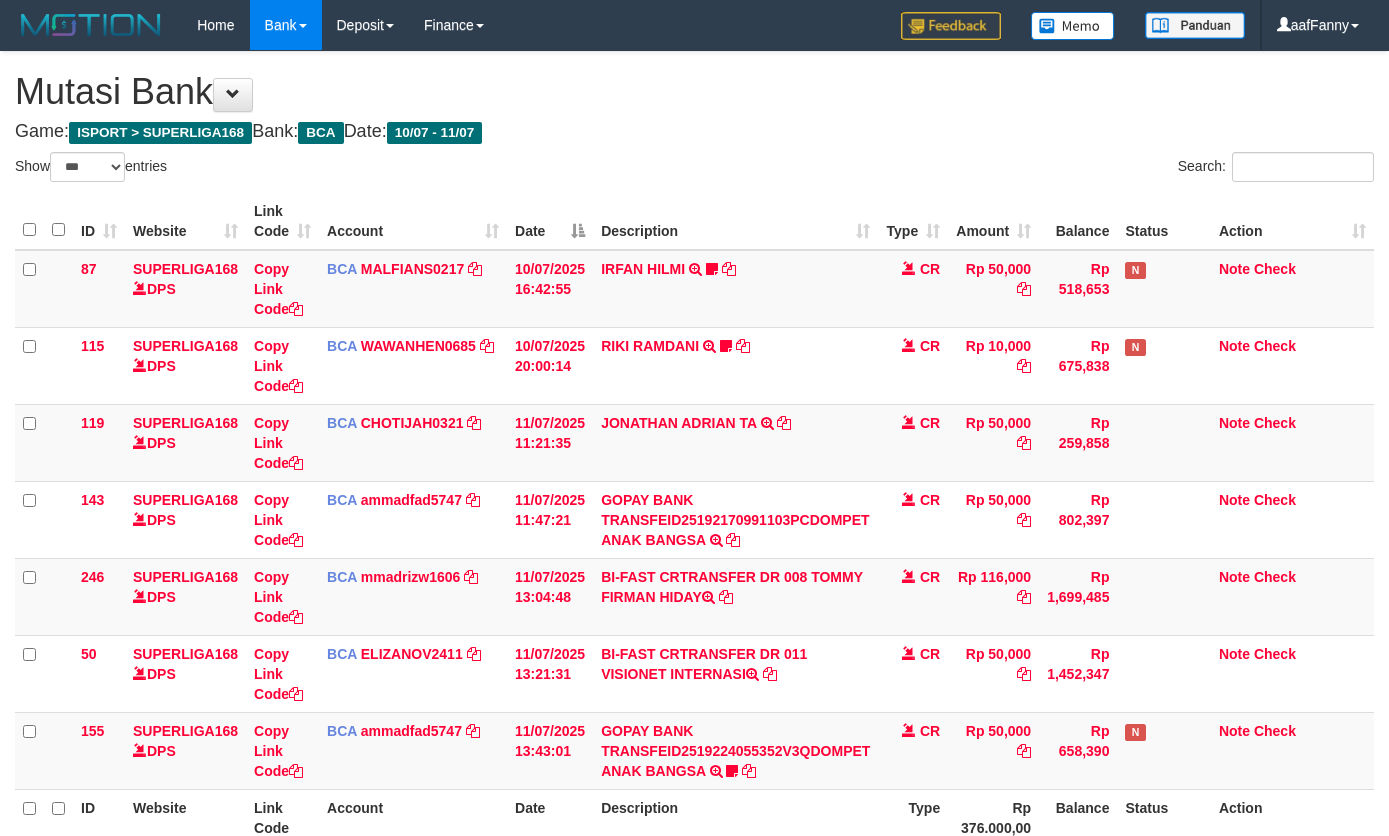 select on "***" 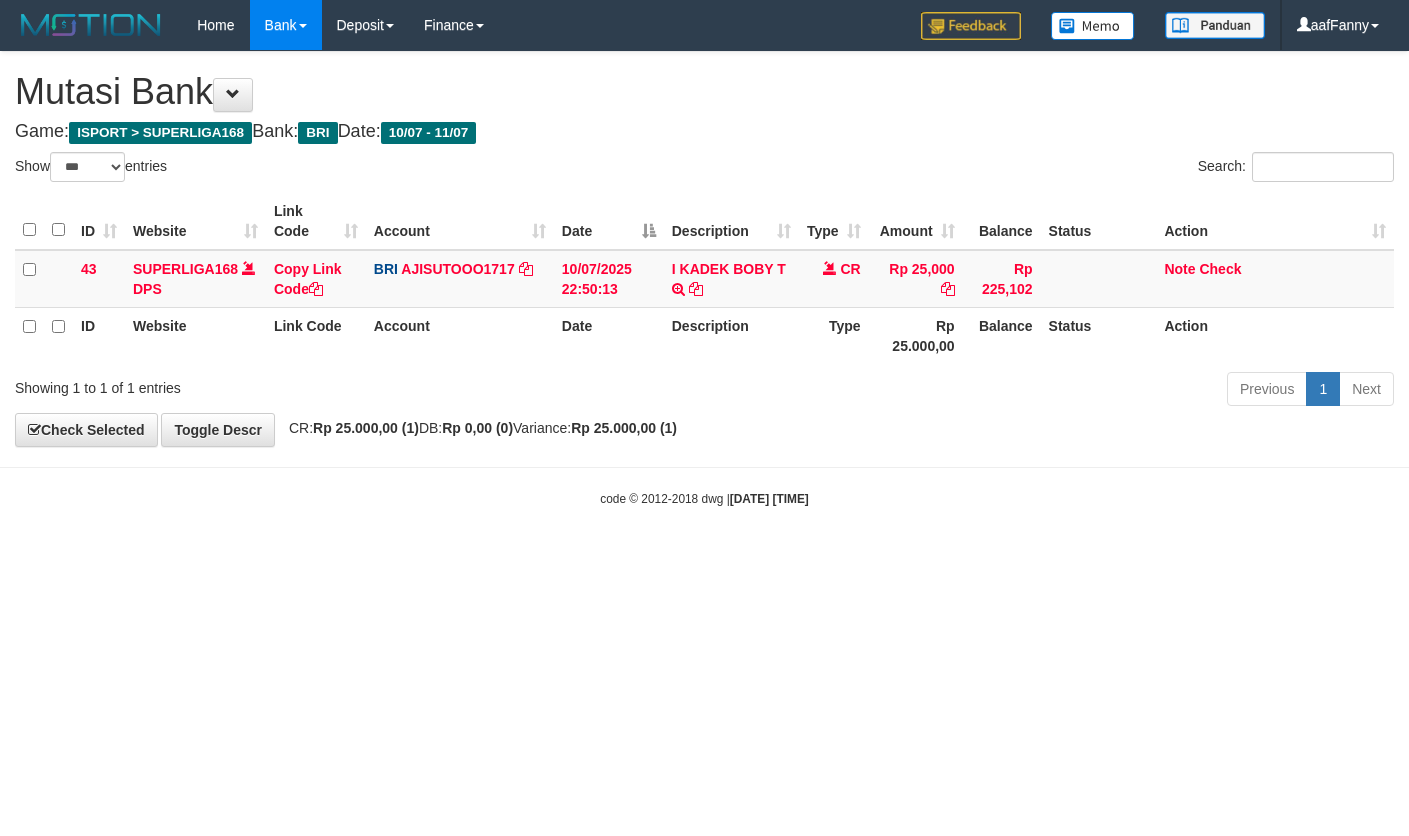select on "***" 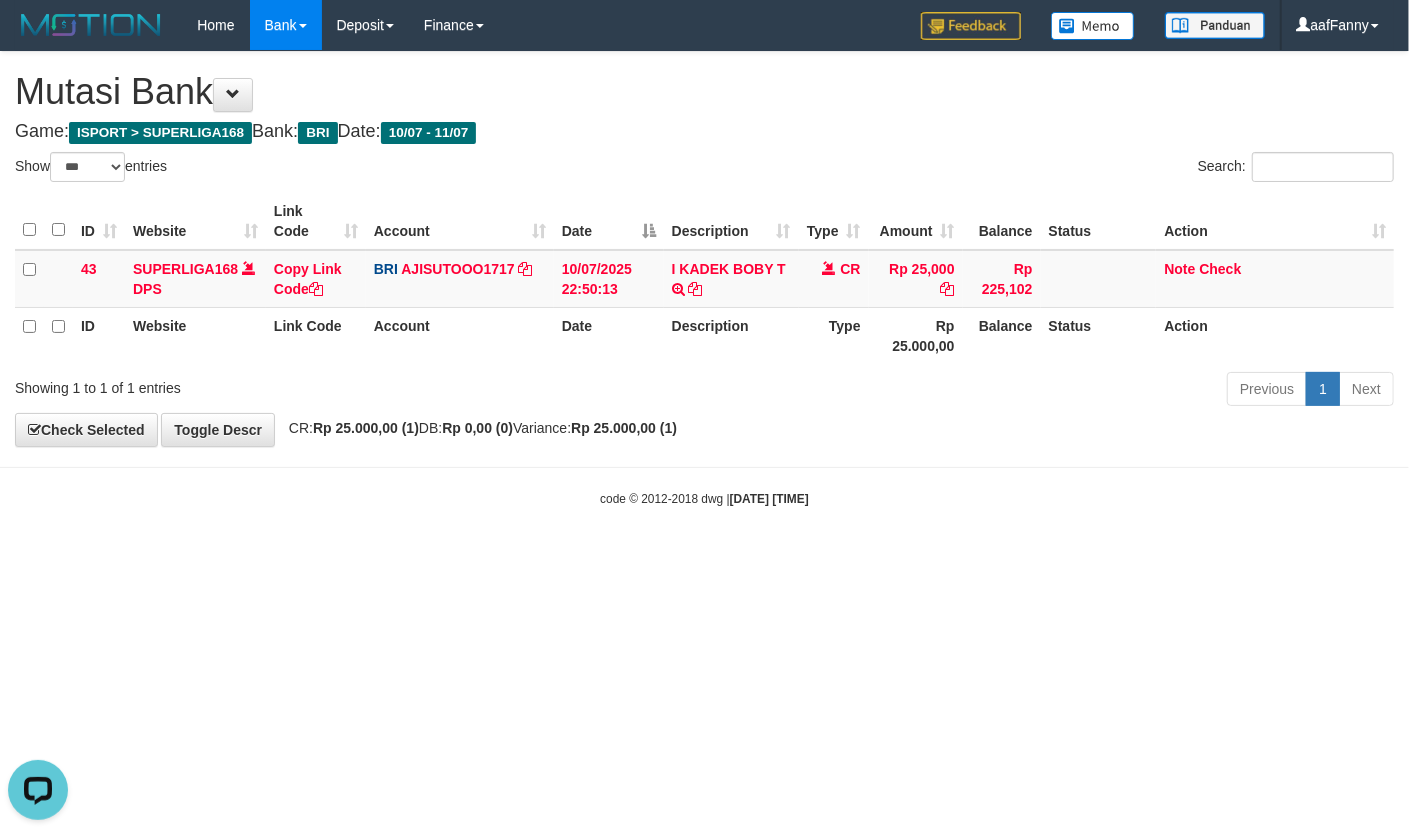 scroll, scrollTop: 0, scrollLeft: 0, axis: both 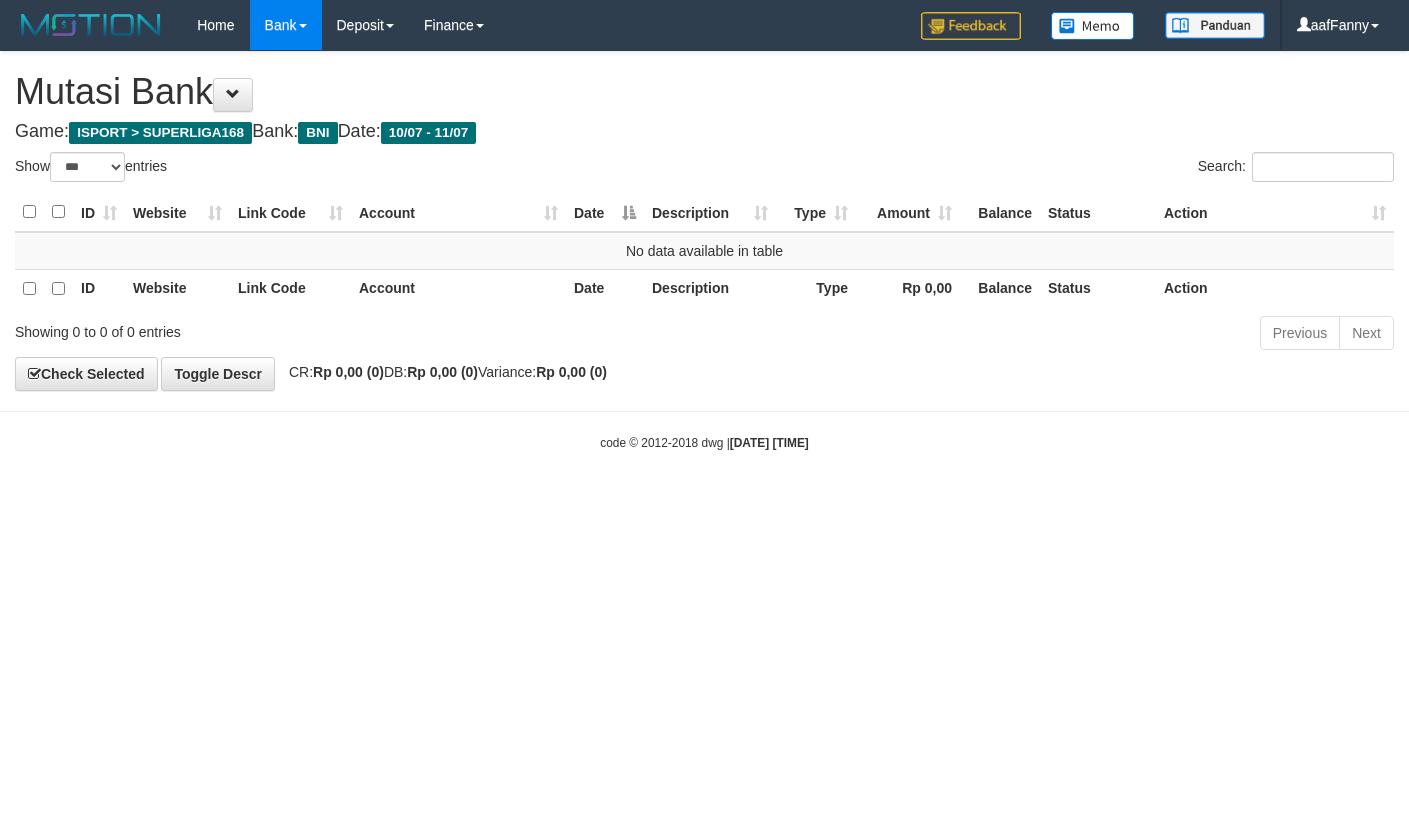 select on "***" 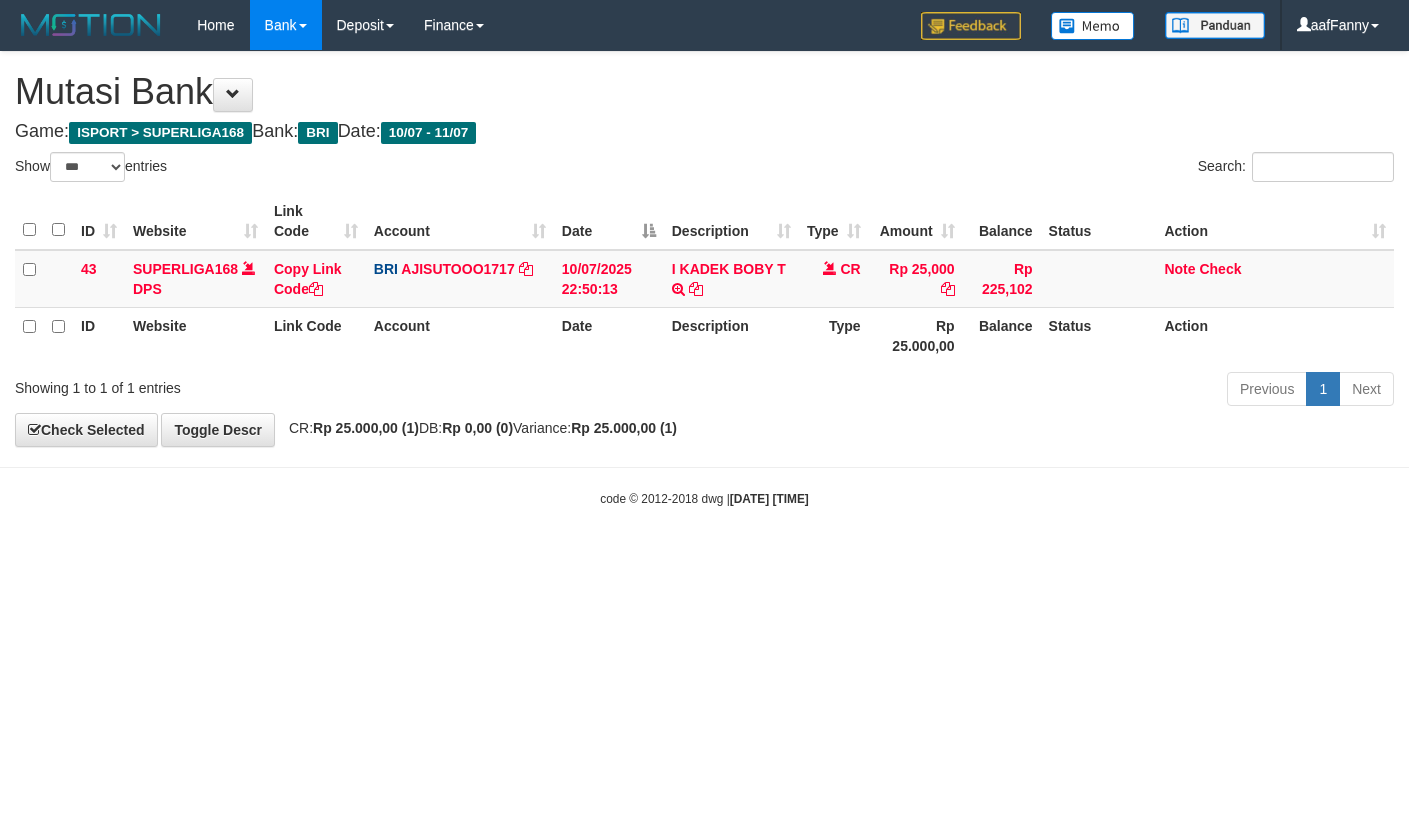 select on "***" 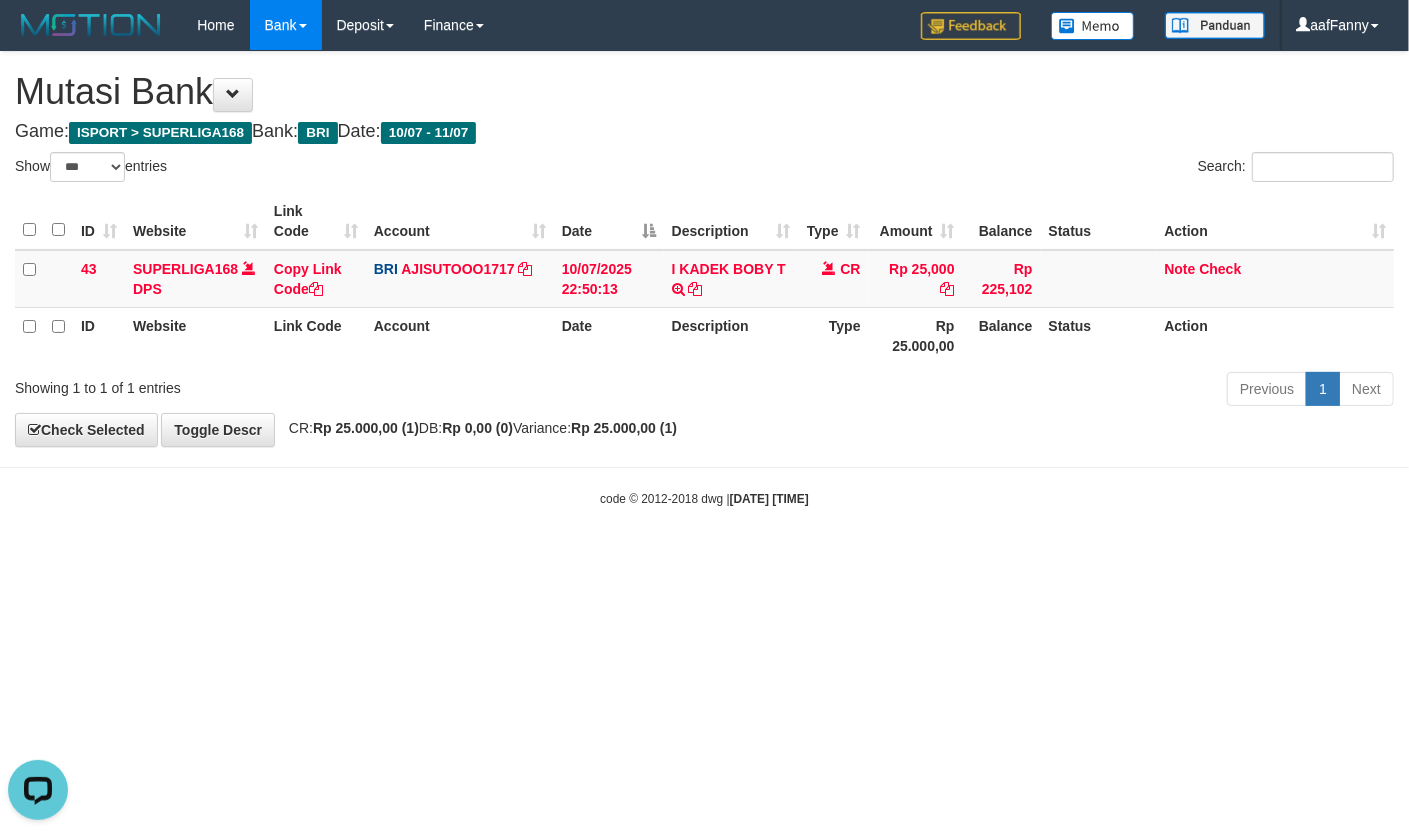 scroll, scrollTop: 0, scrollLeft: 0, axis: both 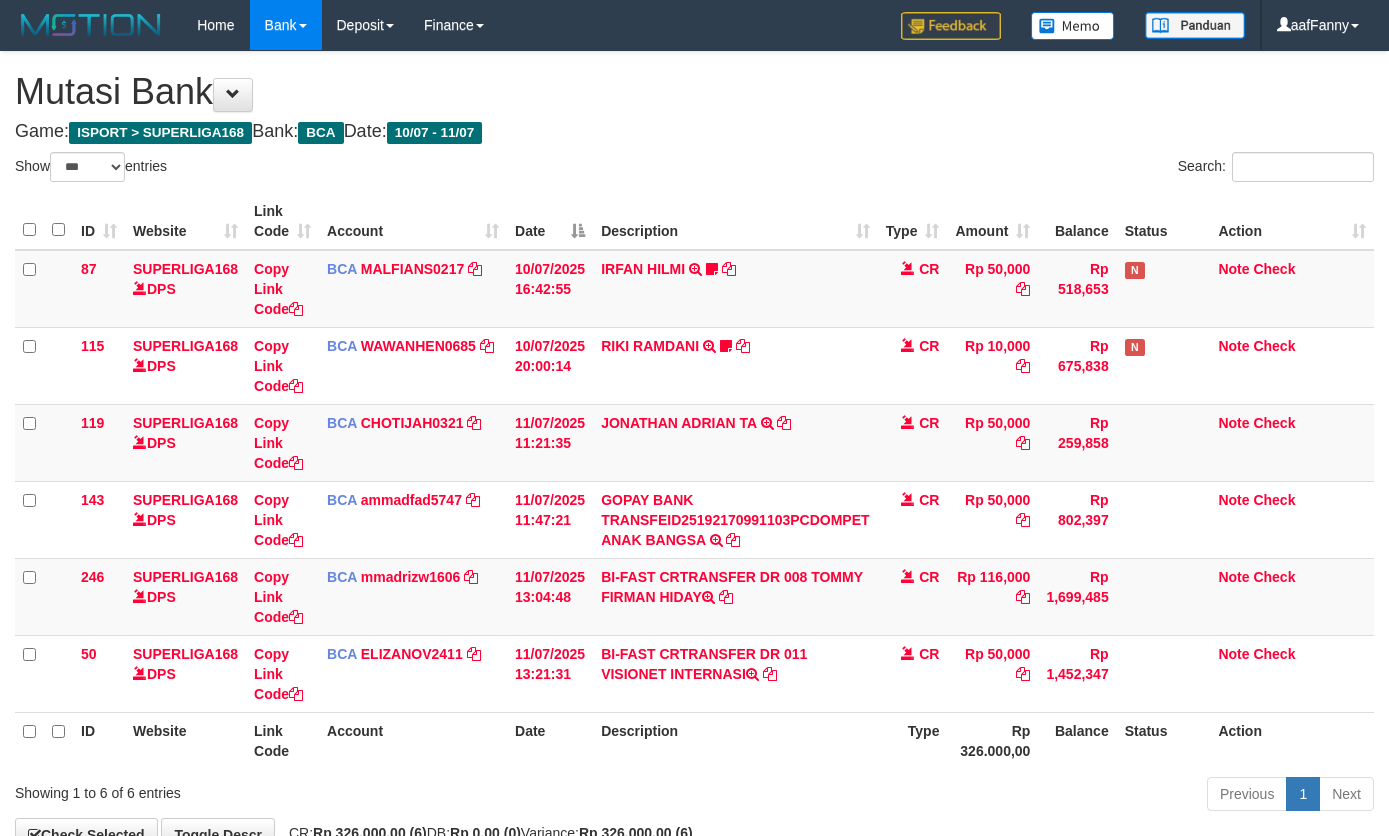 select on "***" 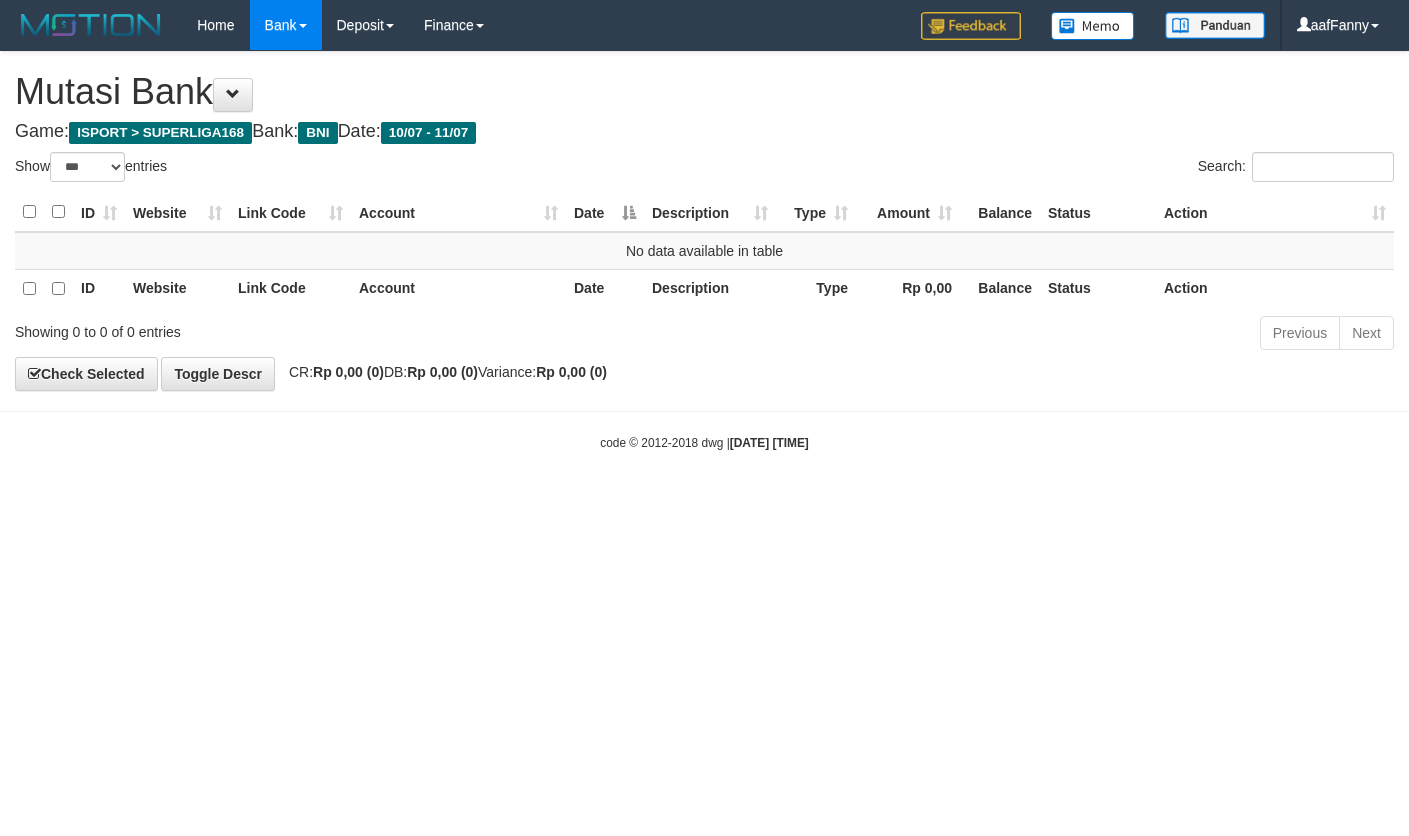 select on "***" 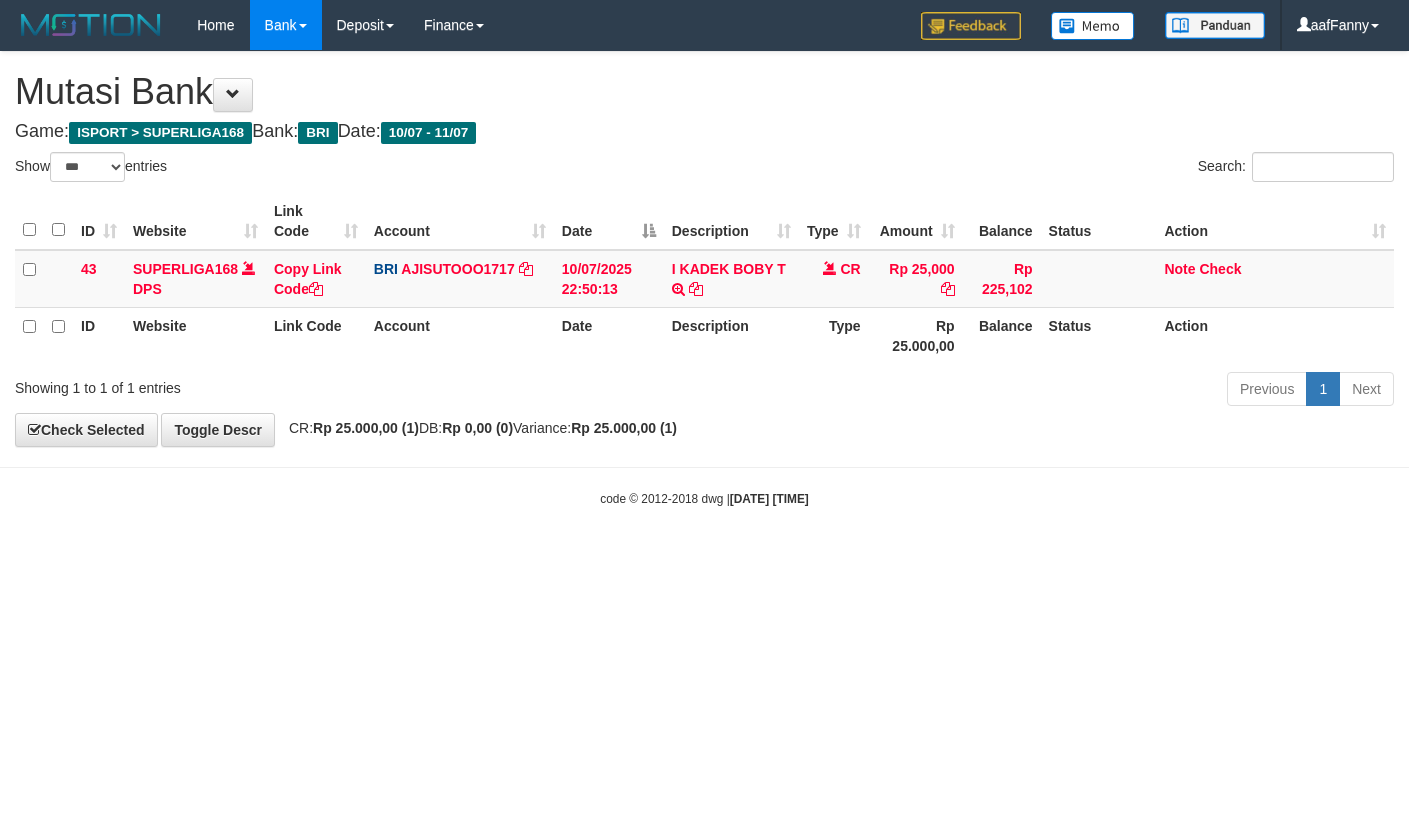 select on "***" 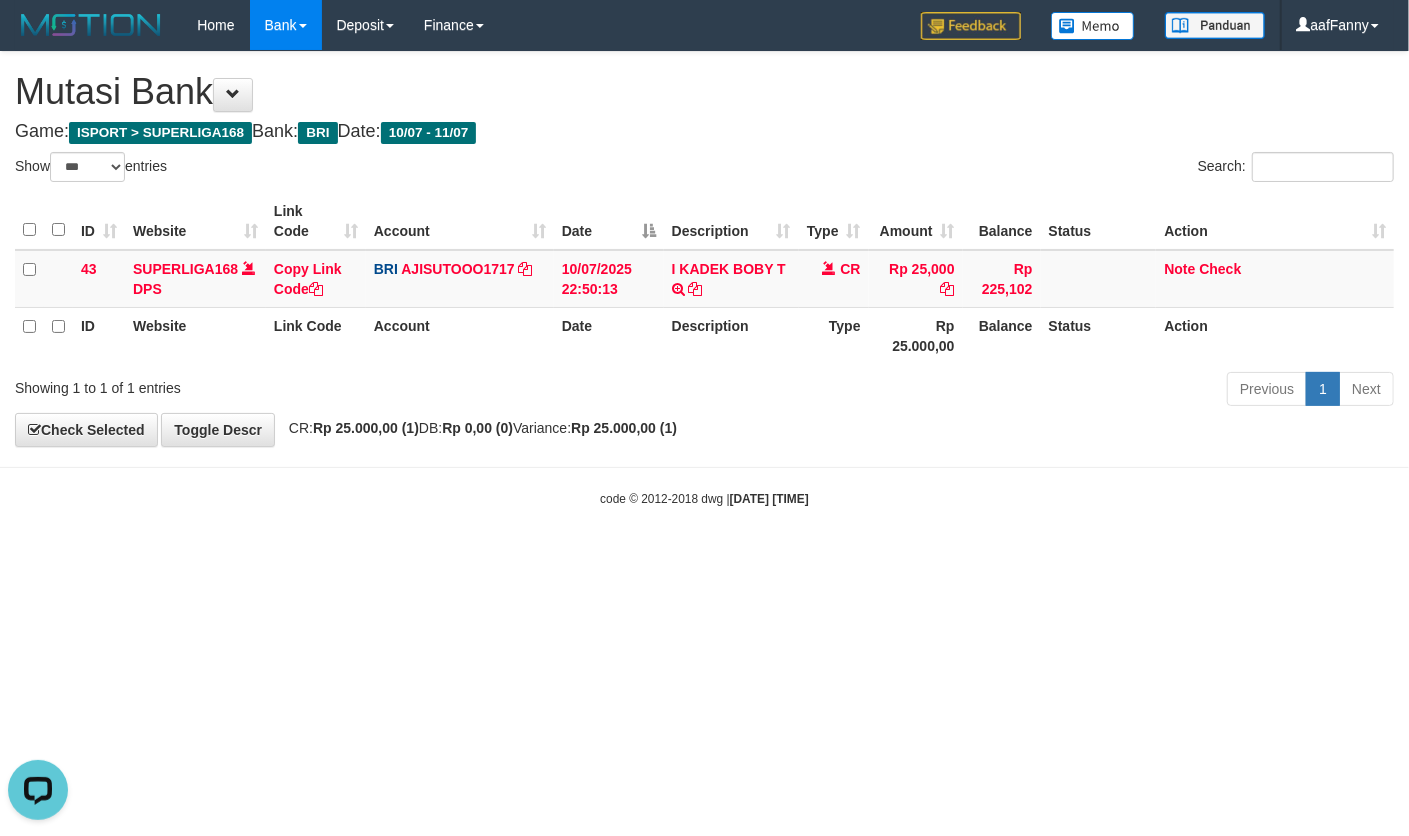 scroll, scrollTop: 0, scrollLeft: 0, axis: both 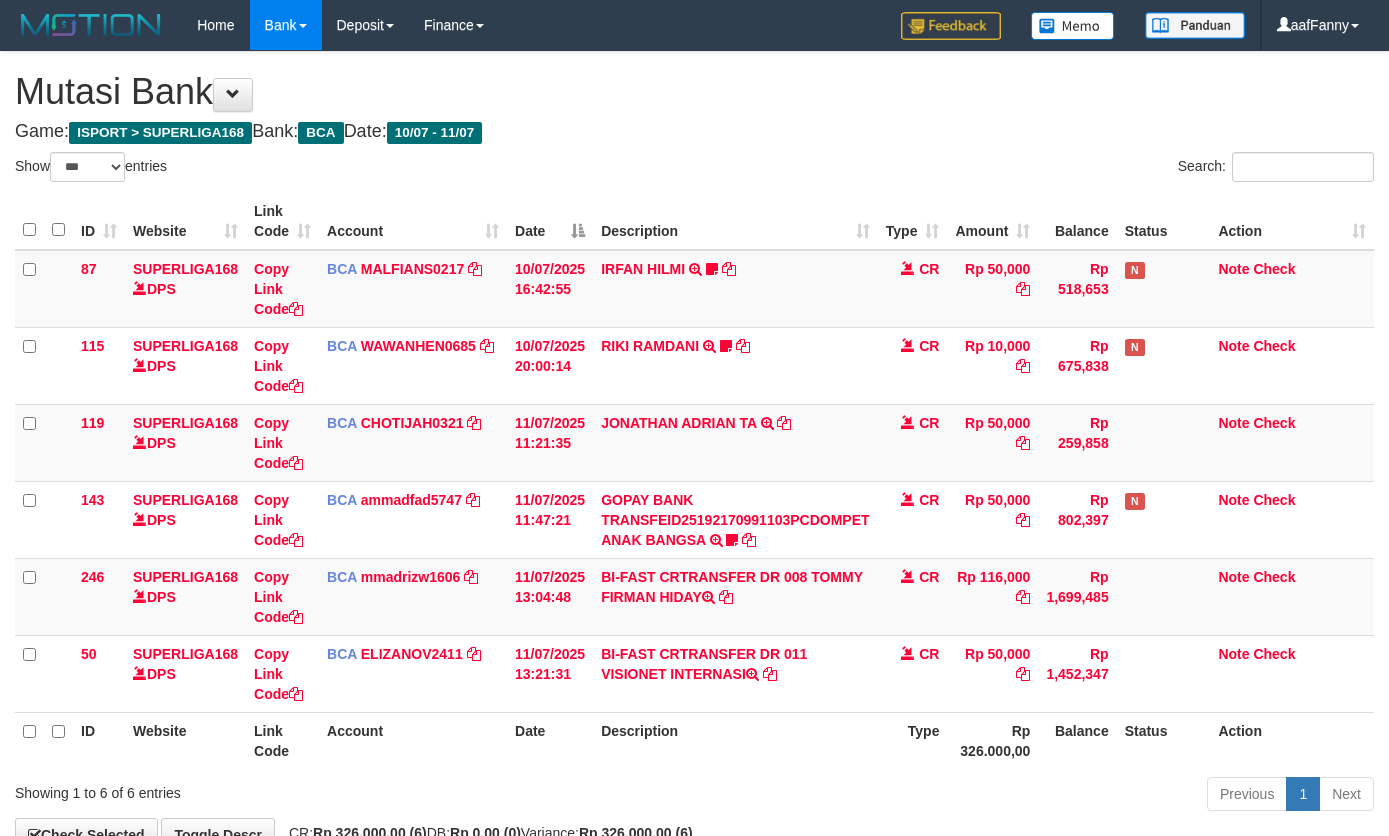 select on "***" 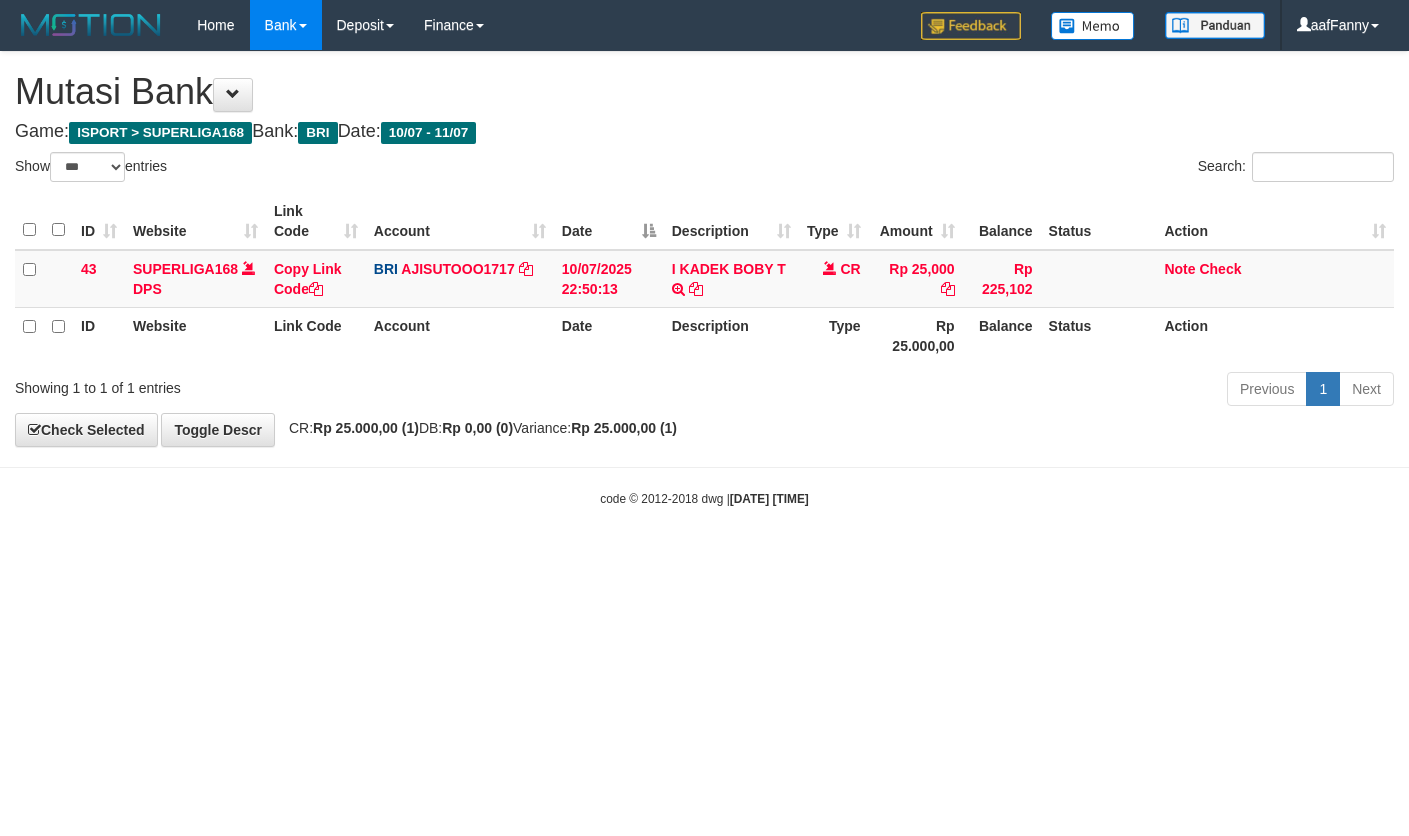 select on "***" 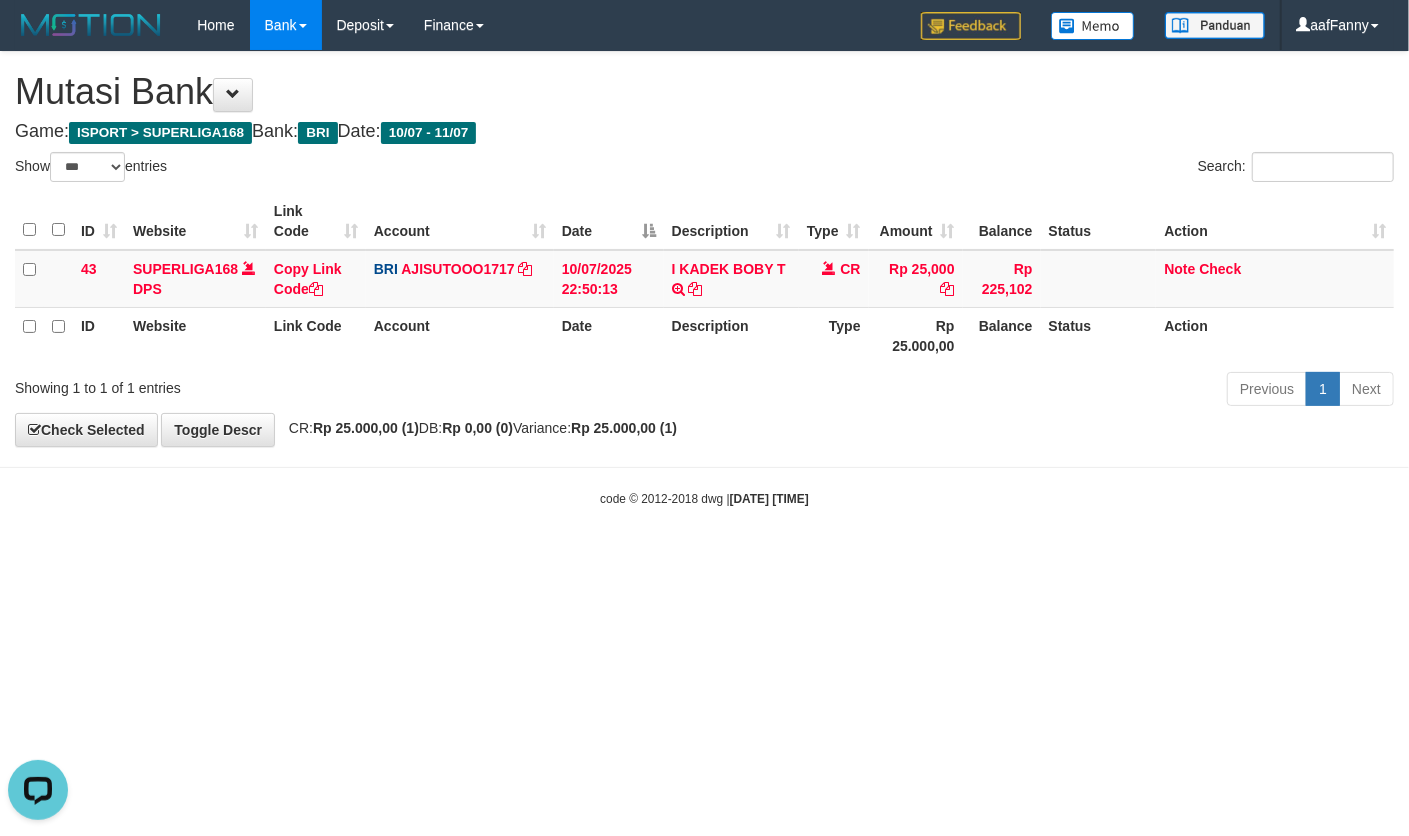 scroll, scrollTop: 0, scrollLeft: 0, axis: both 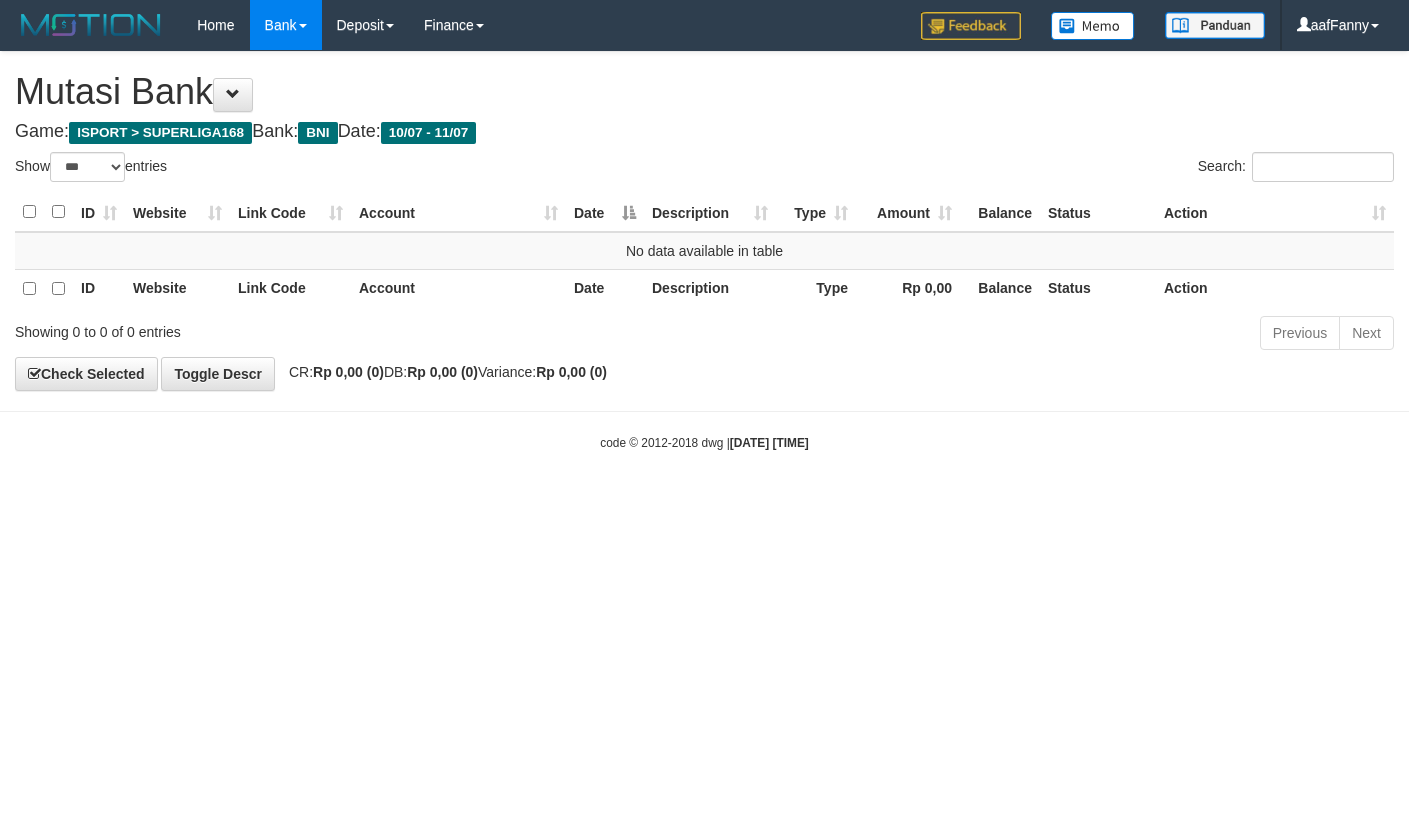 select on "***" 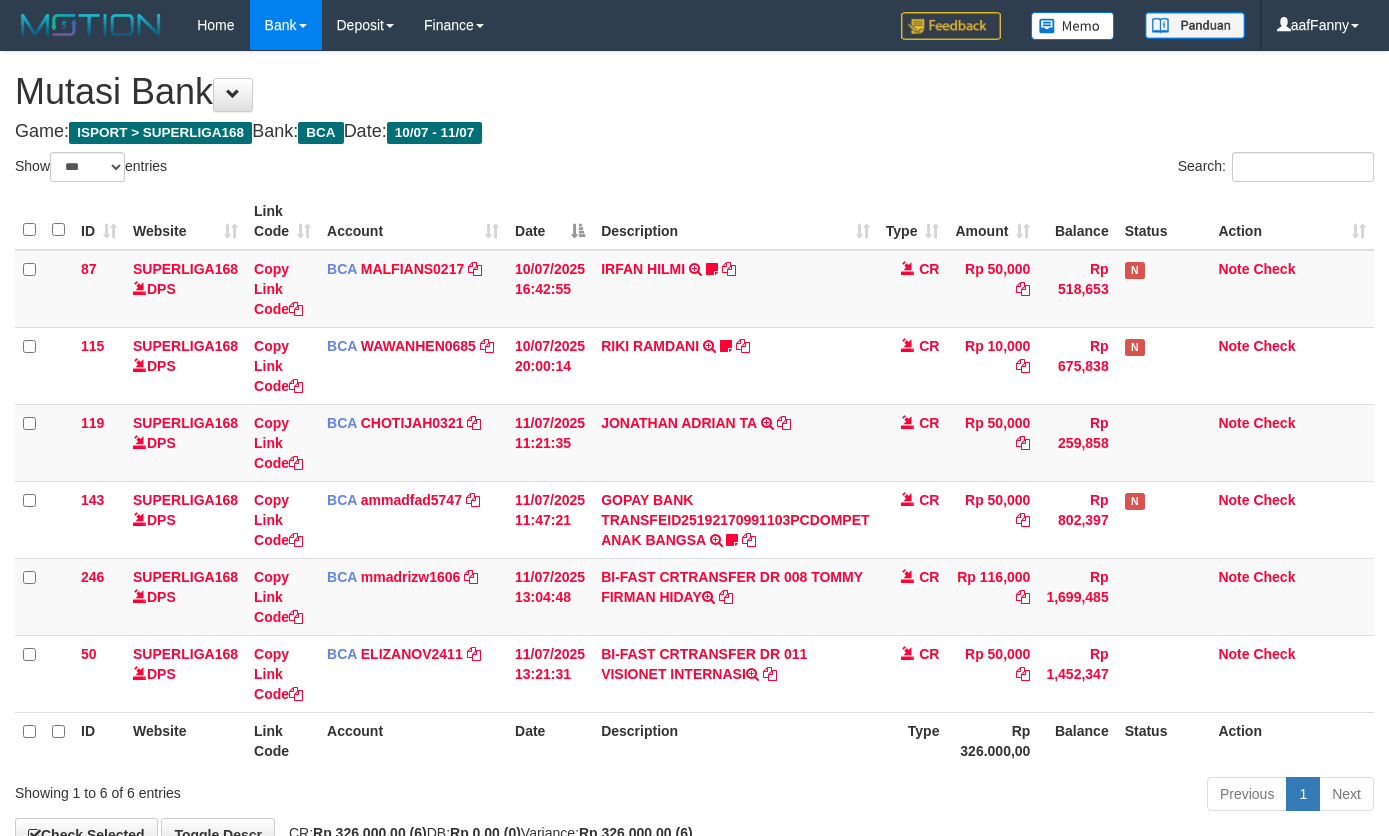 select on "***" 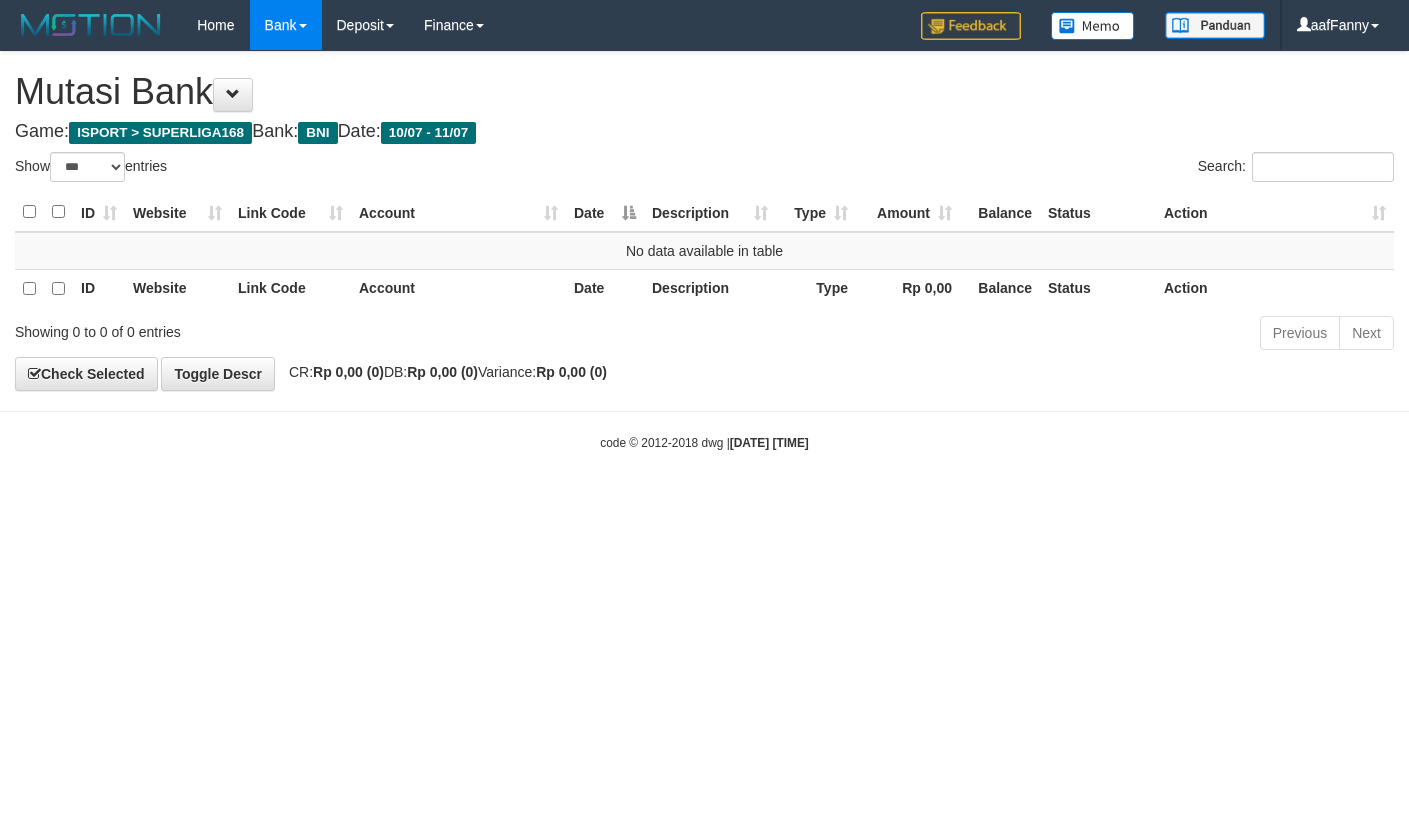select on "***" 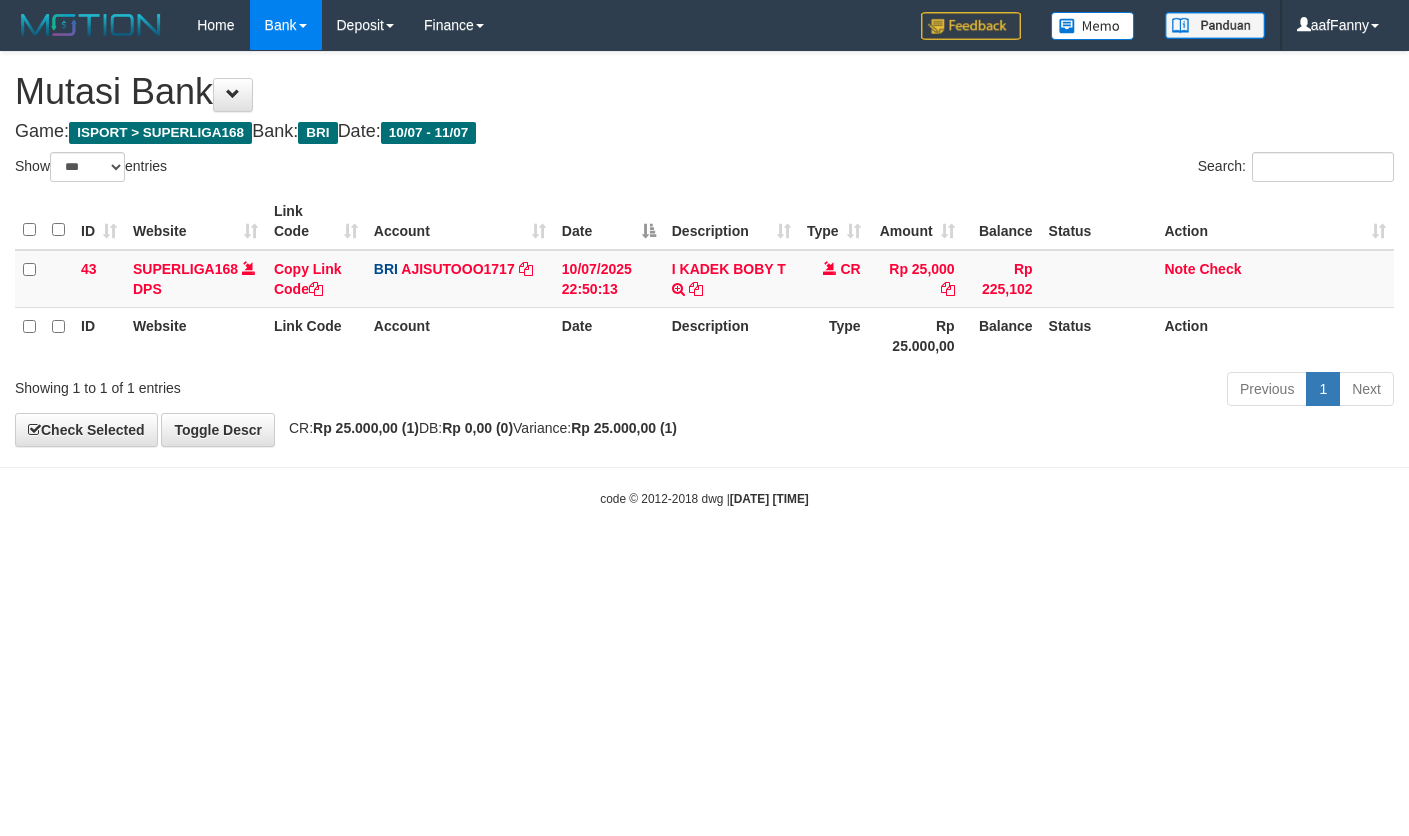 select on "***" 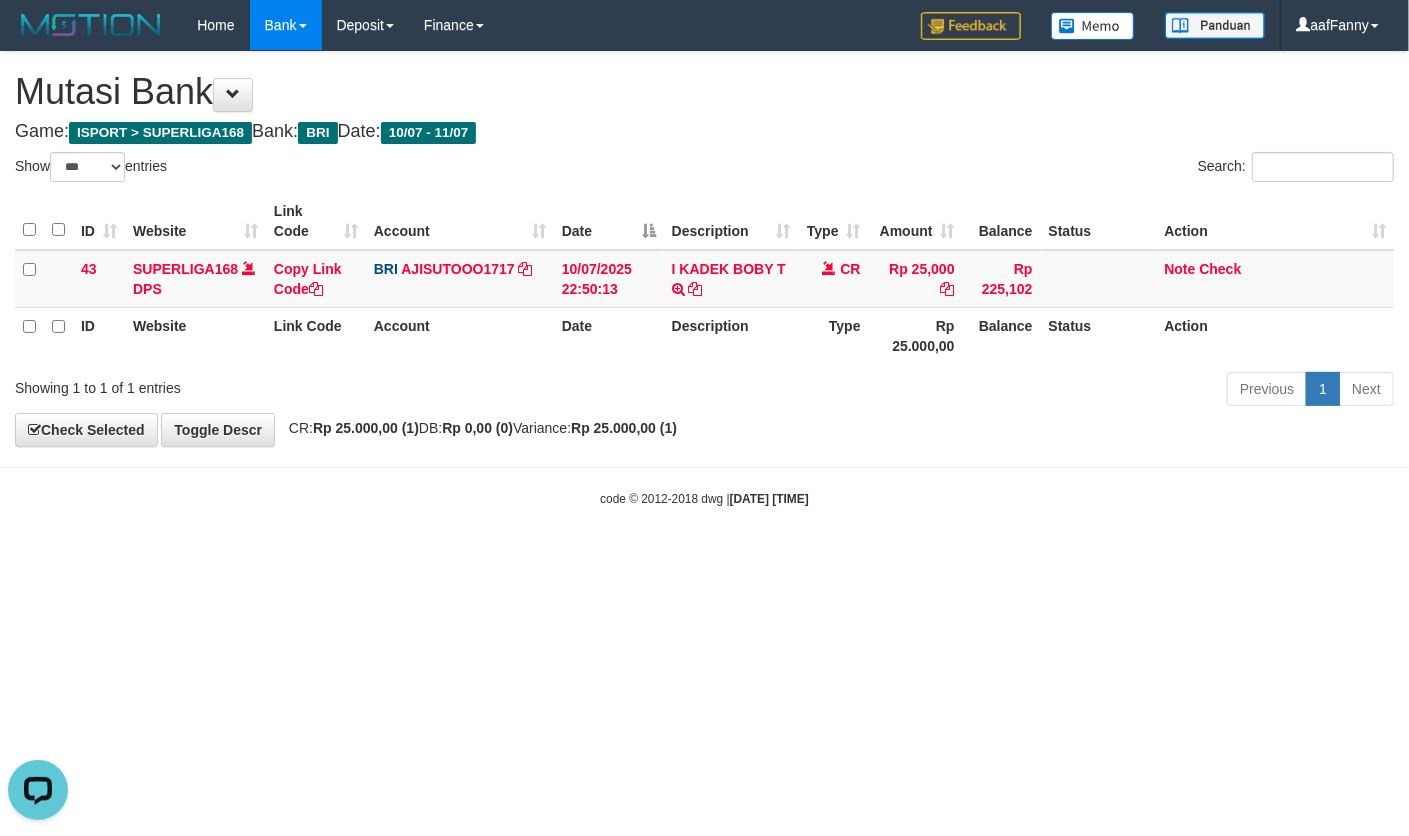 scroll, scrollTop: 0, scrollLeft: 0, axis: both 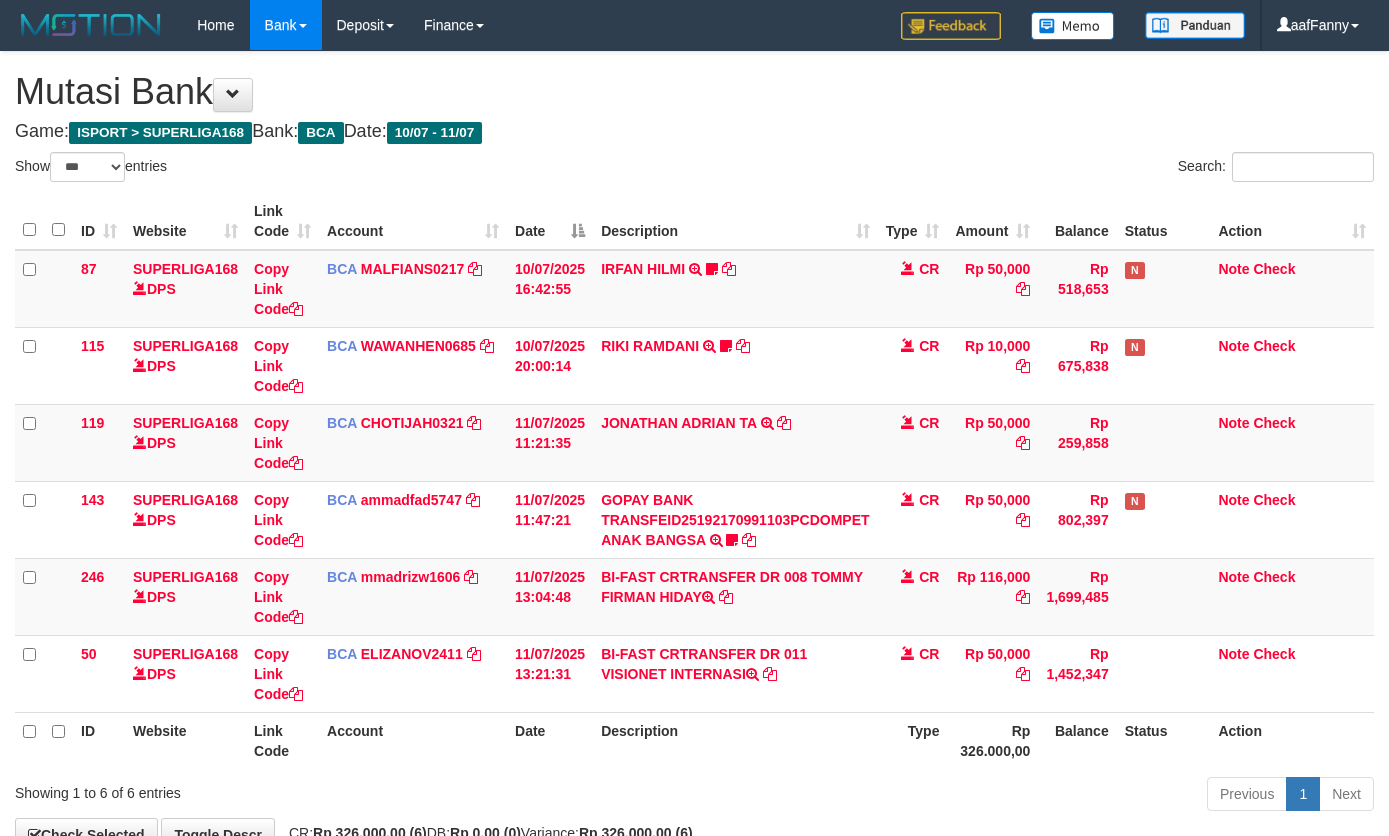 select on "***" 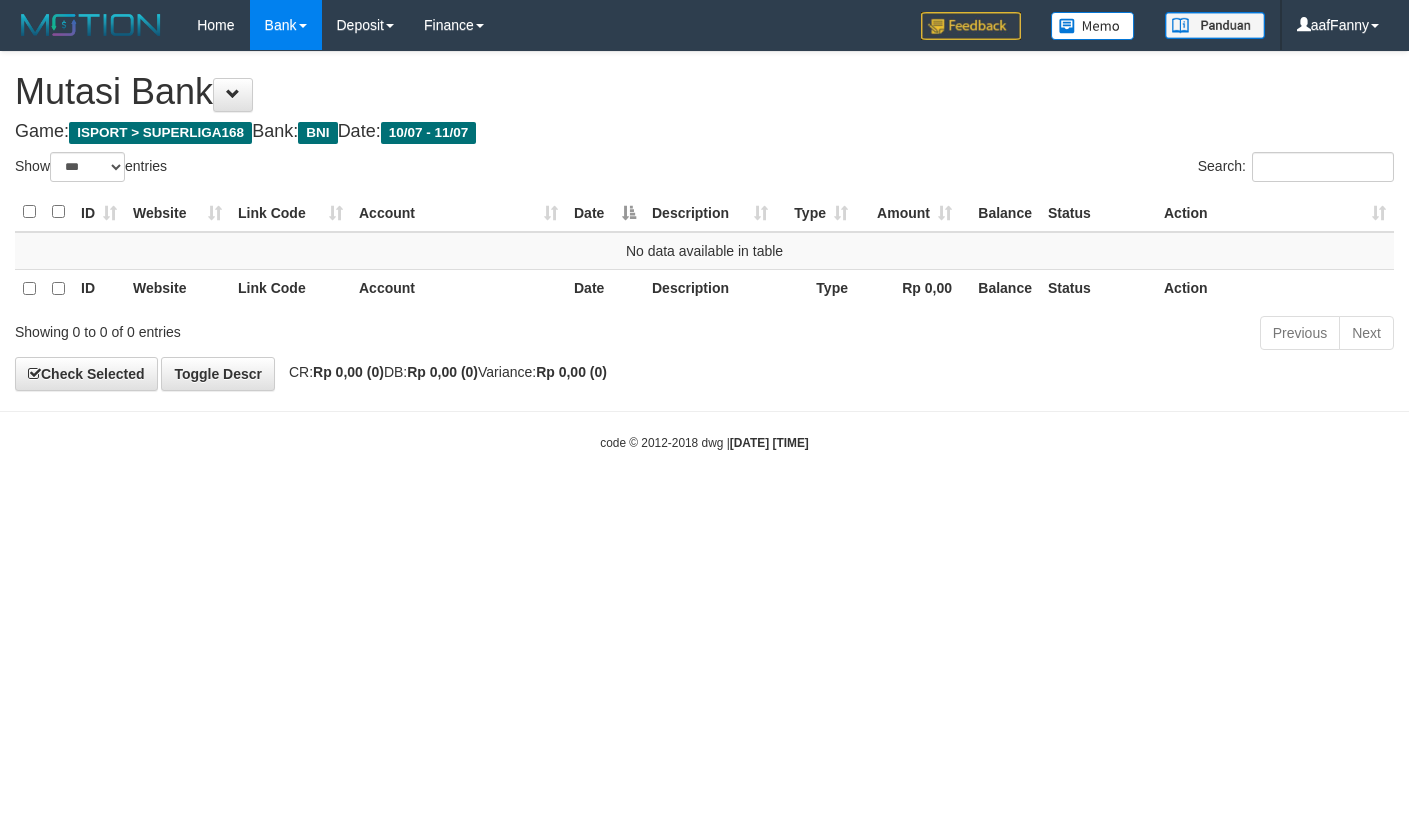 select on "***" 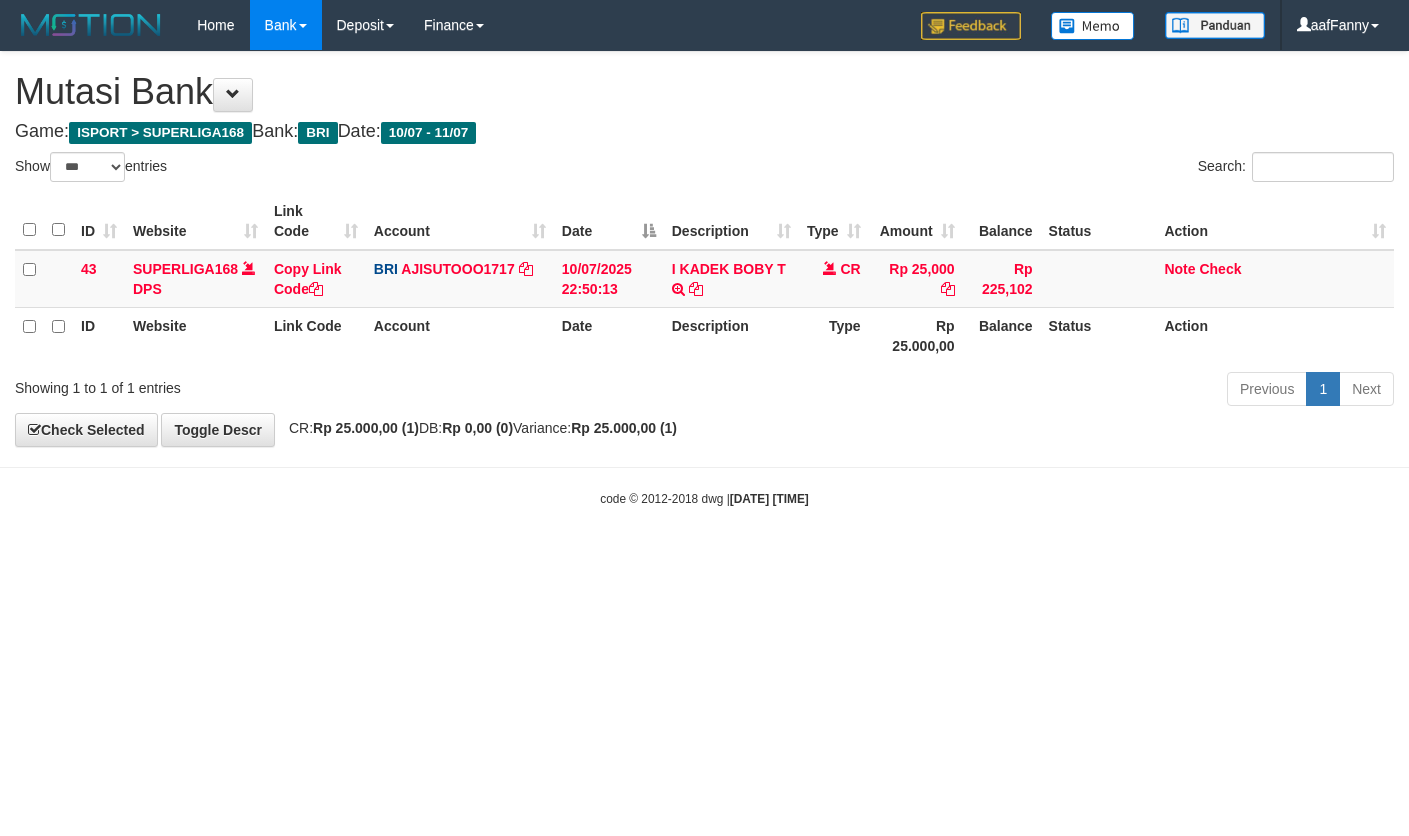 select on "***" 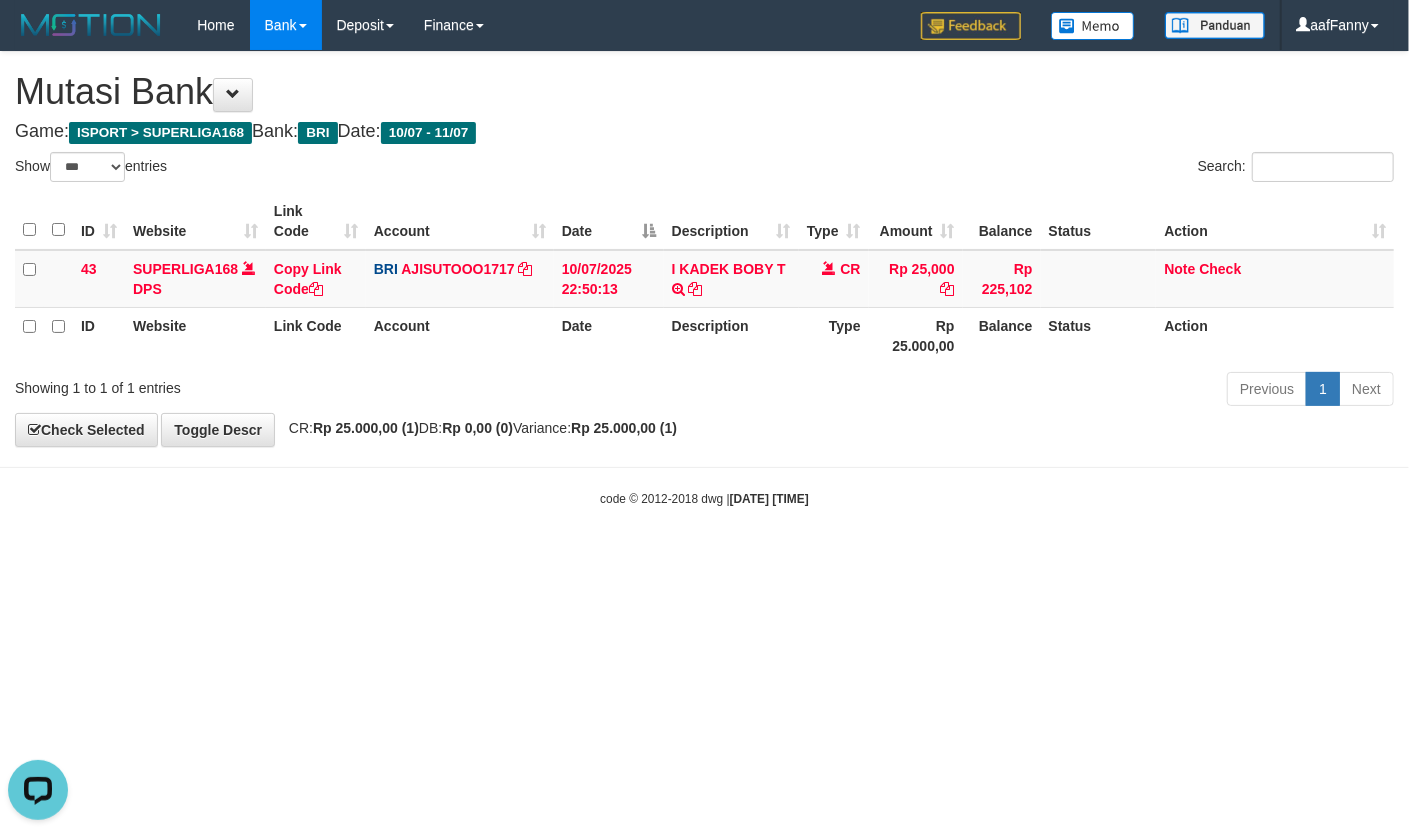 scroll, scrollTop: 0, scrollLeft: 0, axis: both 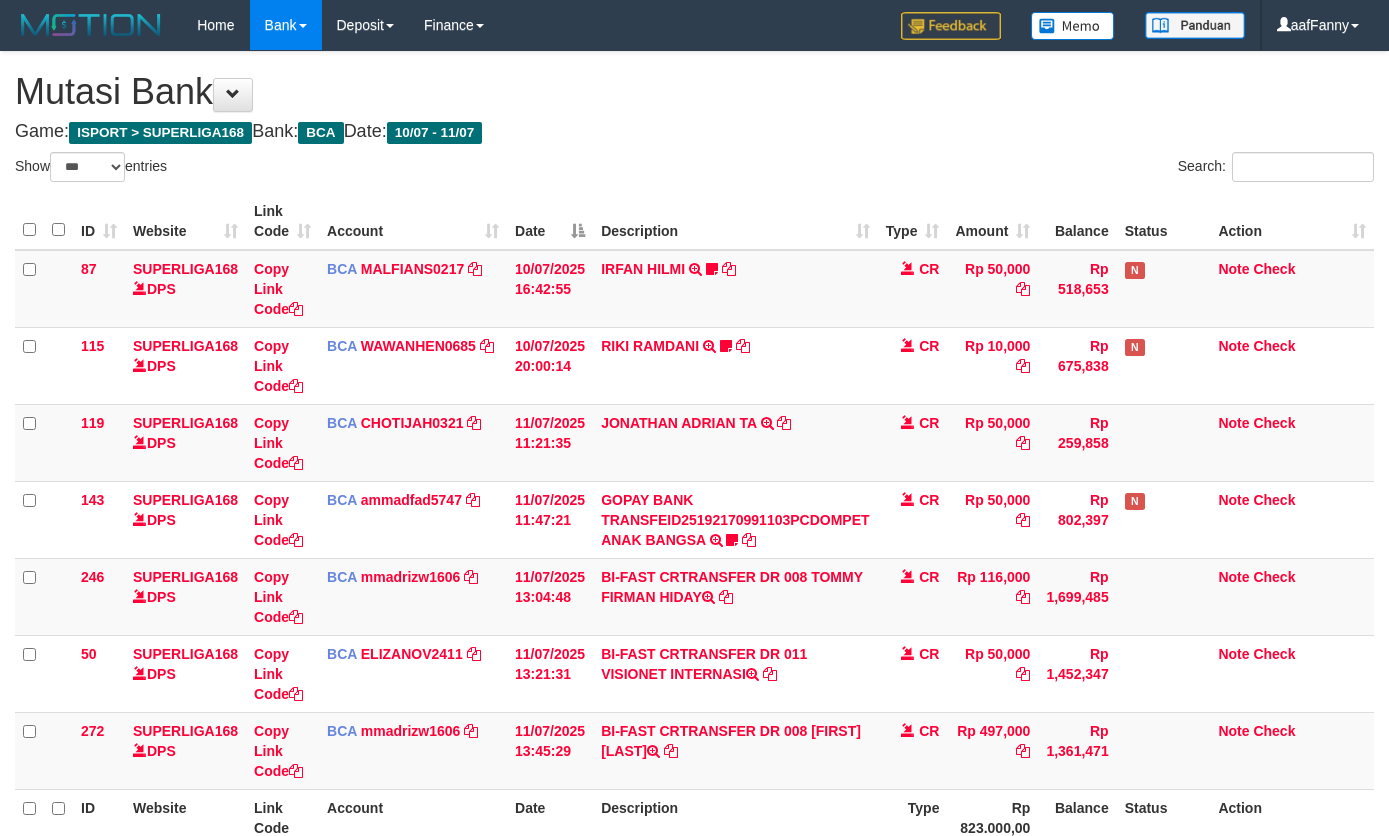 select on "***" 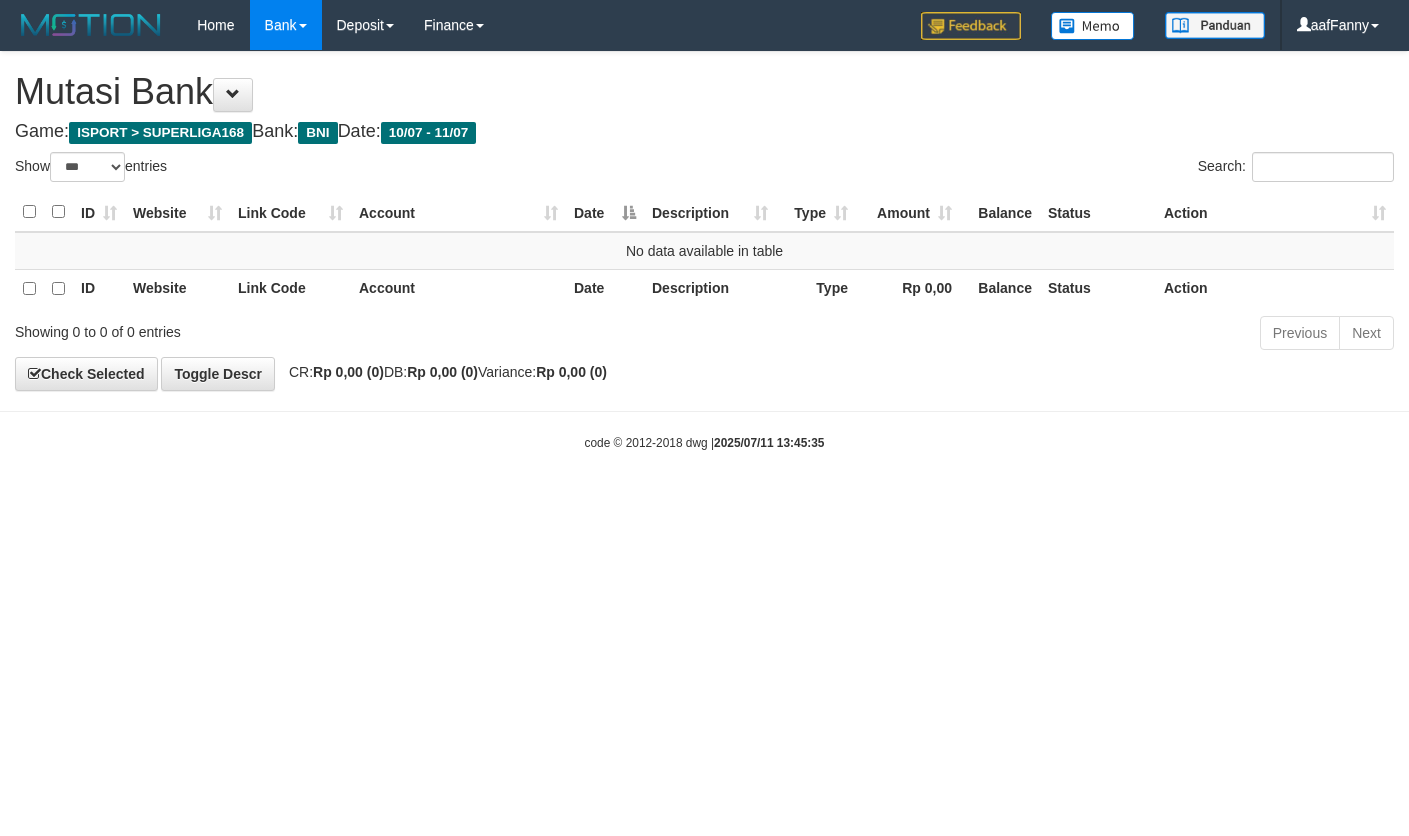 select on "***" 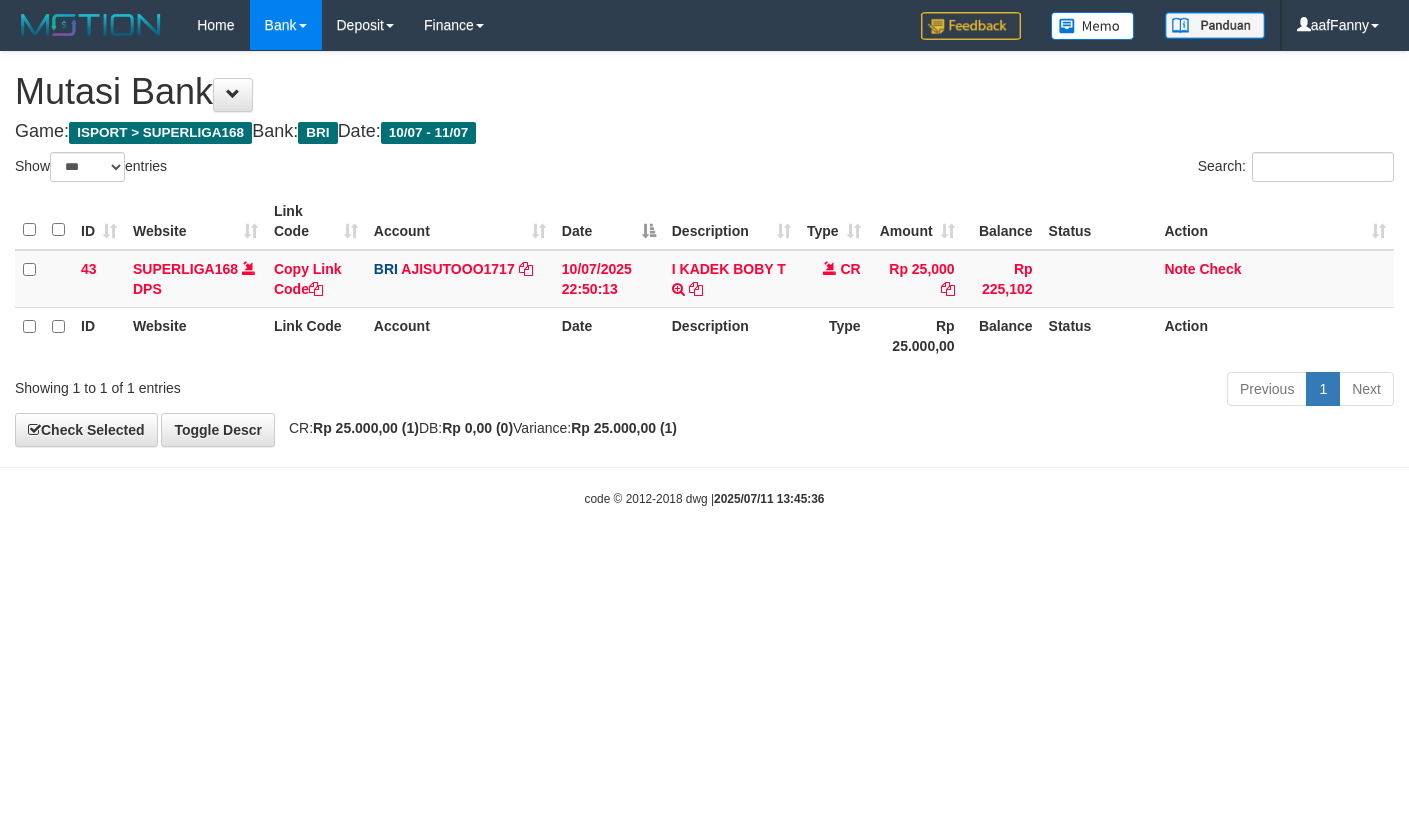 select on "***" 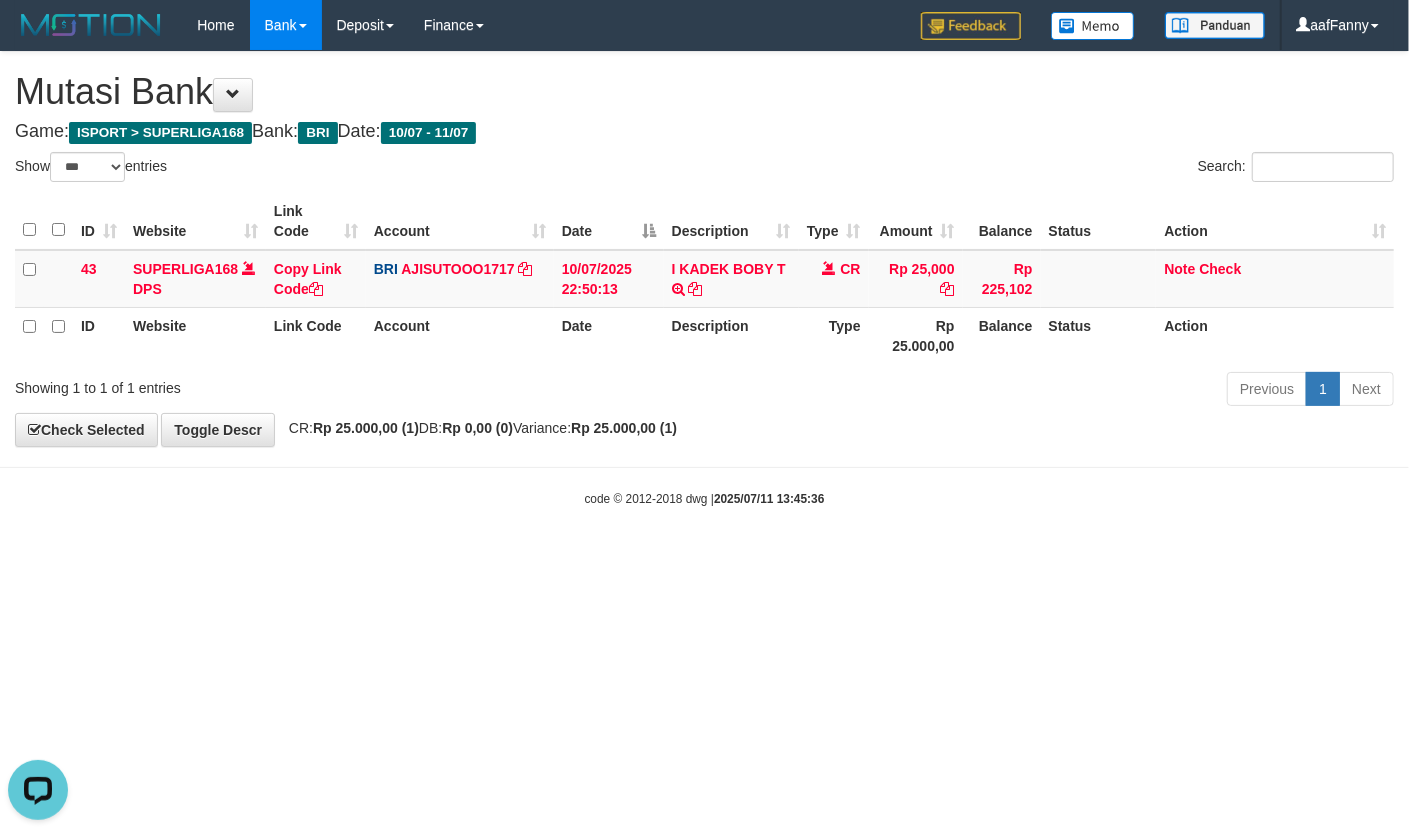 scroll, scrollTop: 0, scrollLeft: 0, axis: both 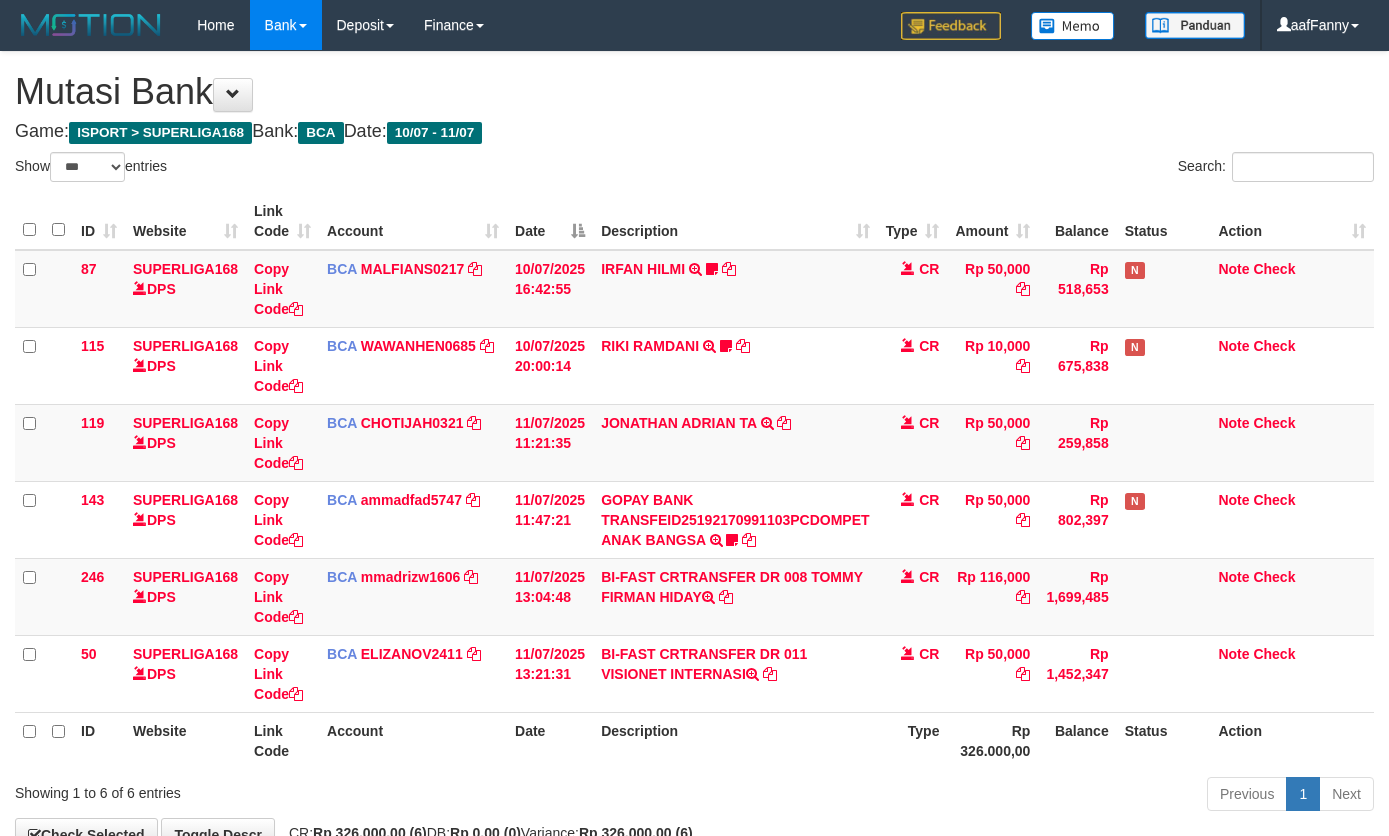select on "***" 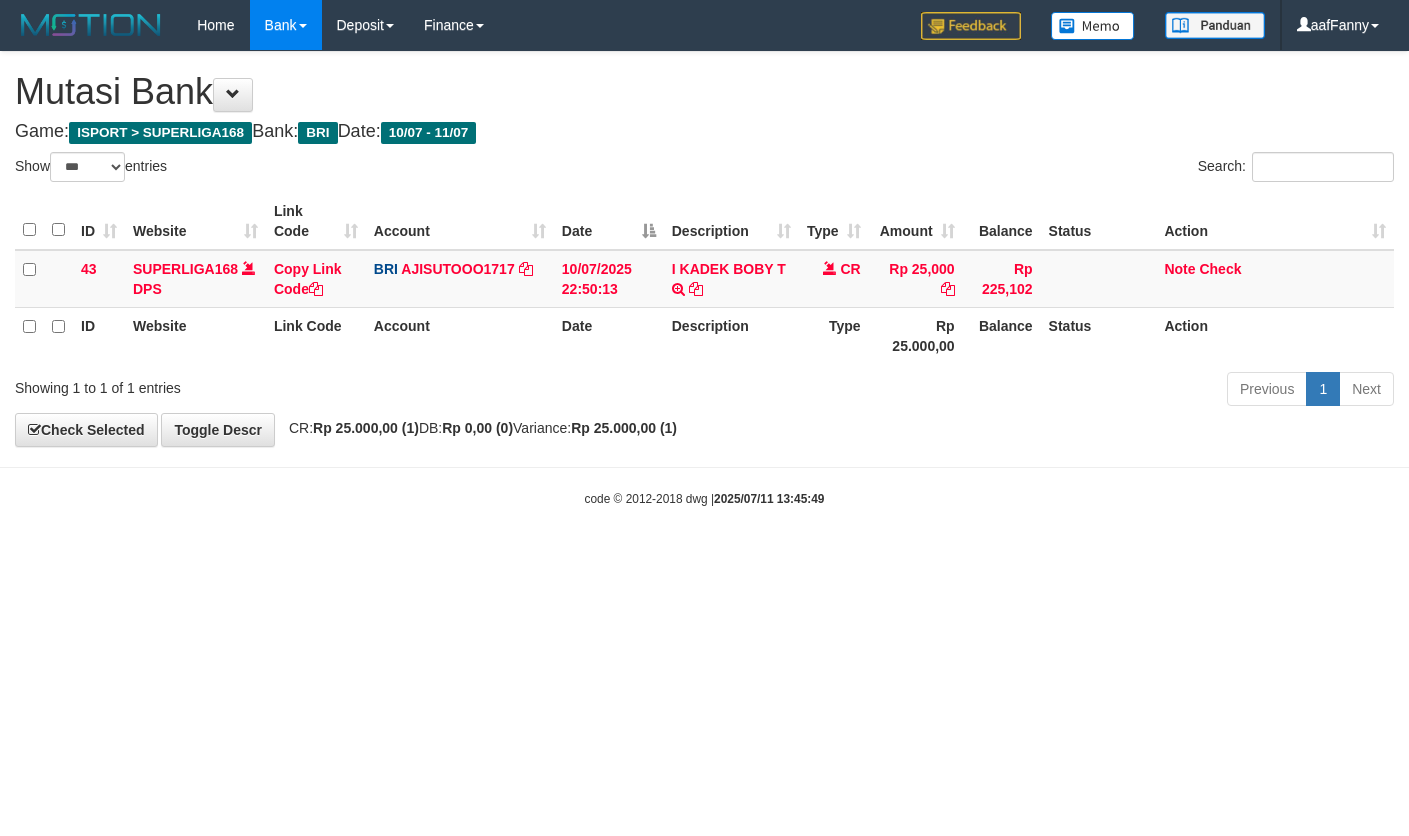 select on "***" 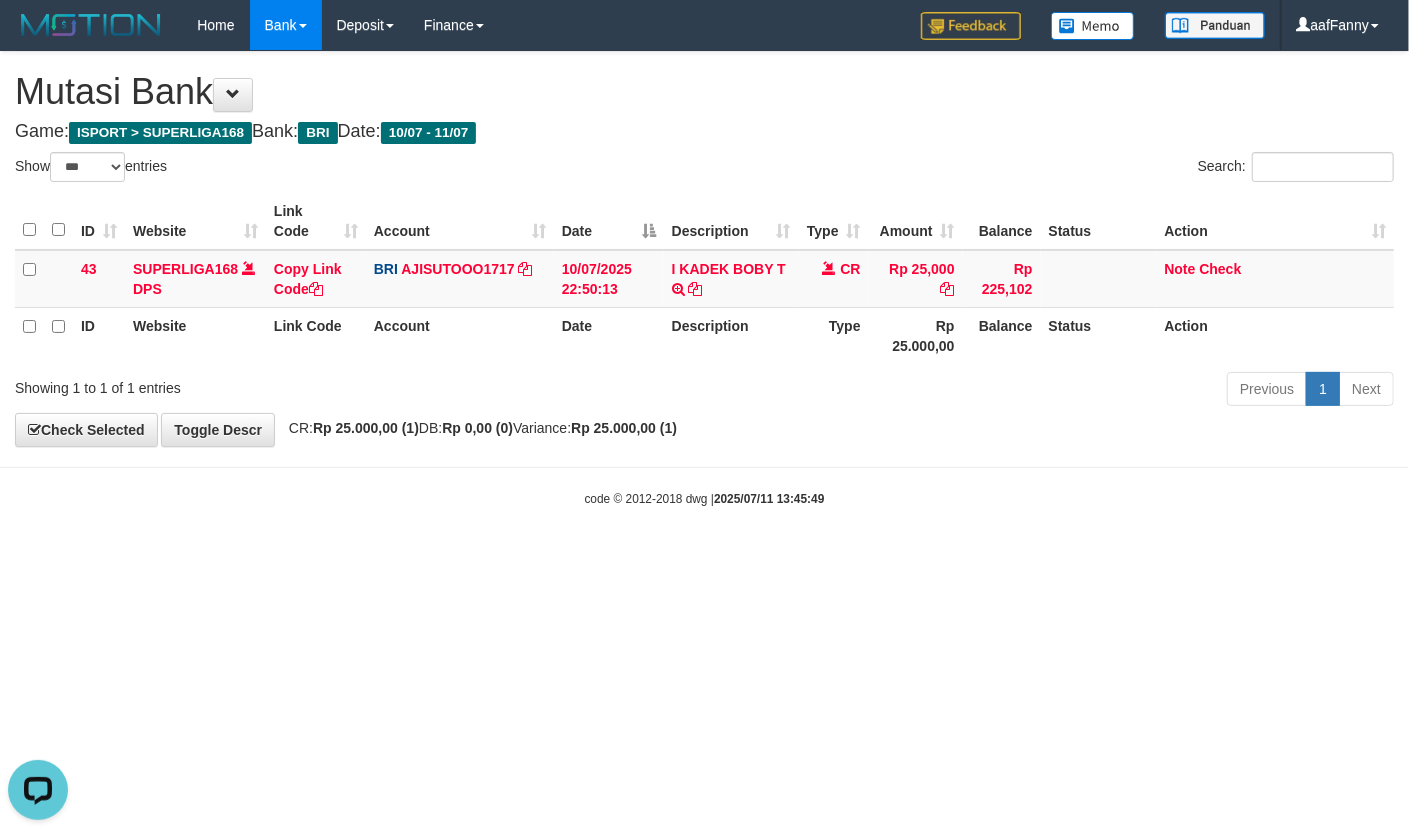 scroll, scrollTop: 0, scrollLeft: 0, axis: both 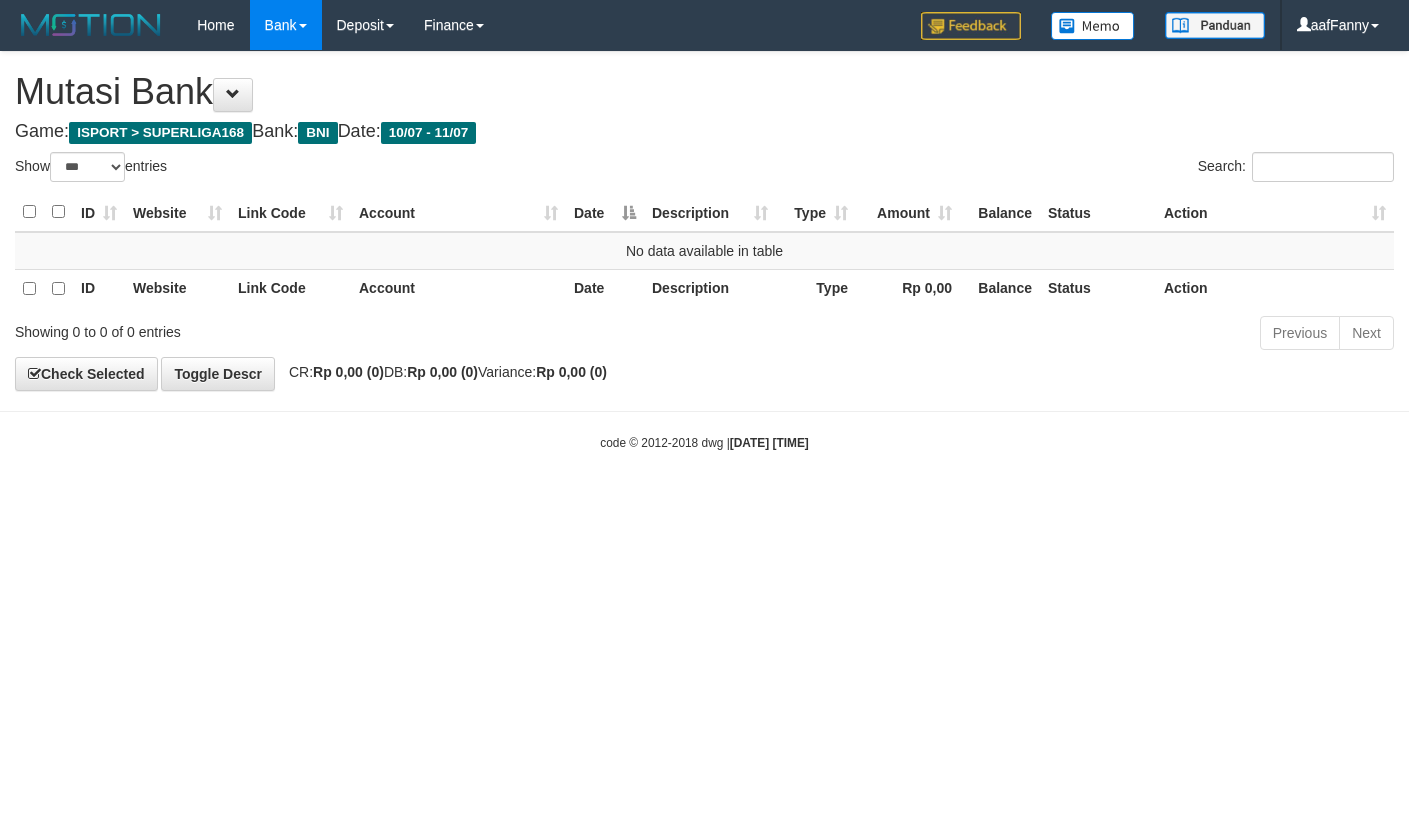 select on "***" 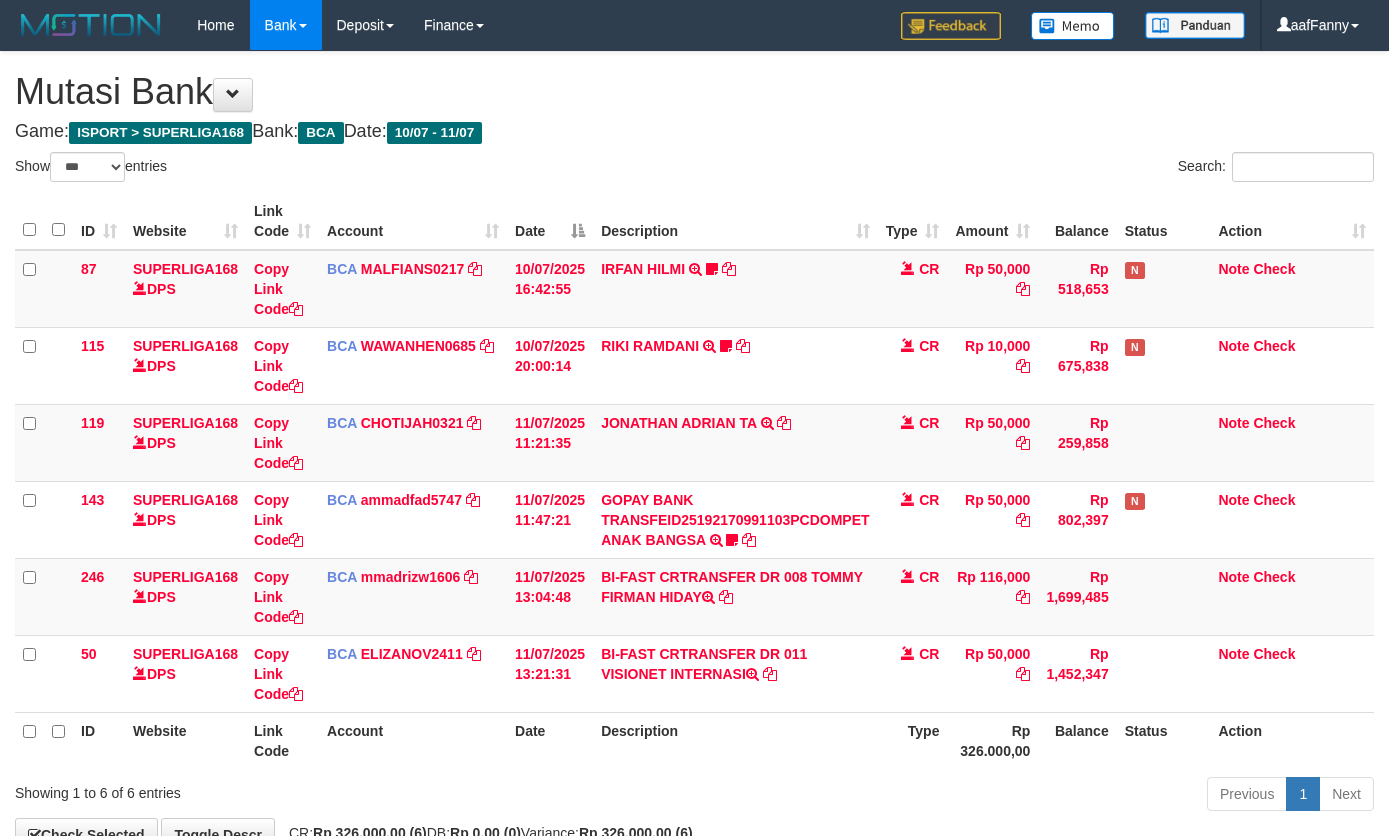 select on "***" 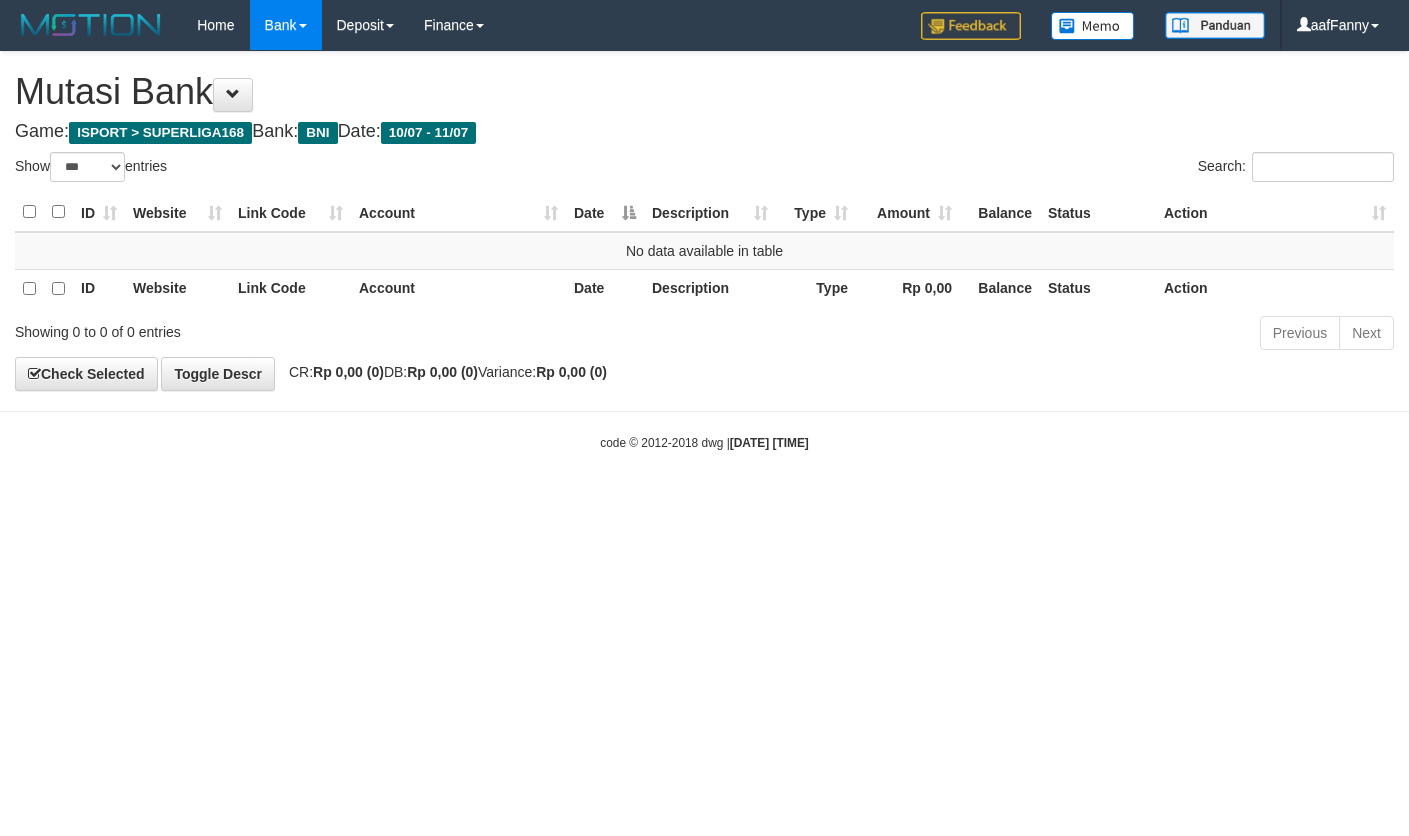 select on "***" 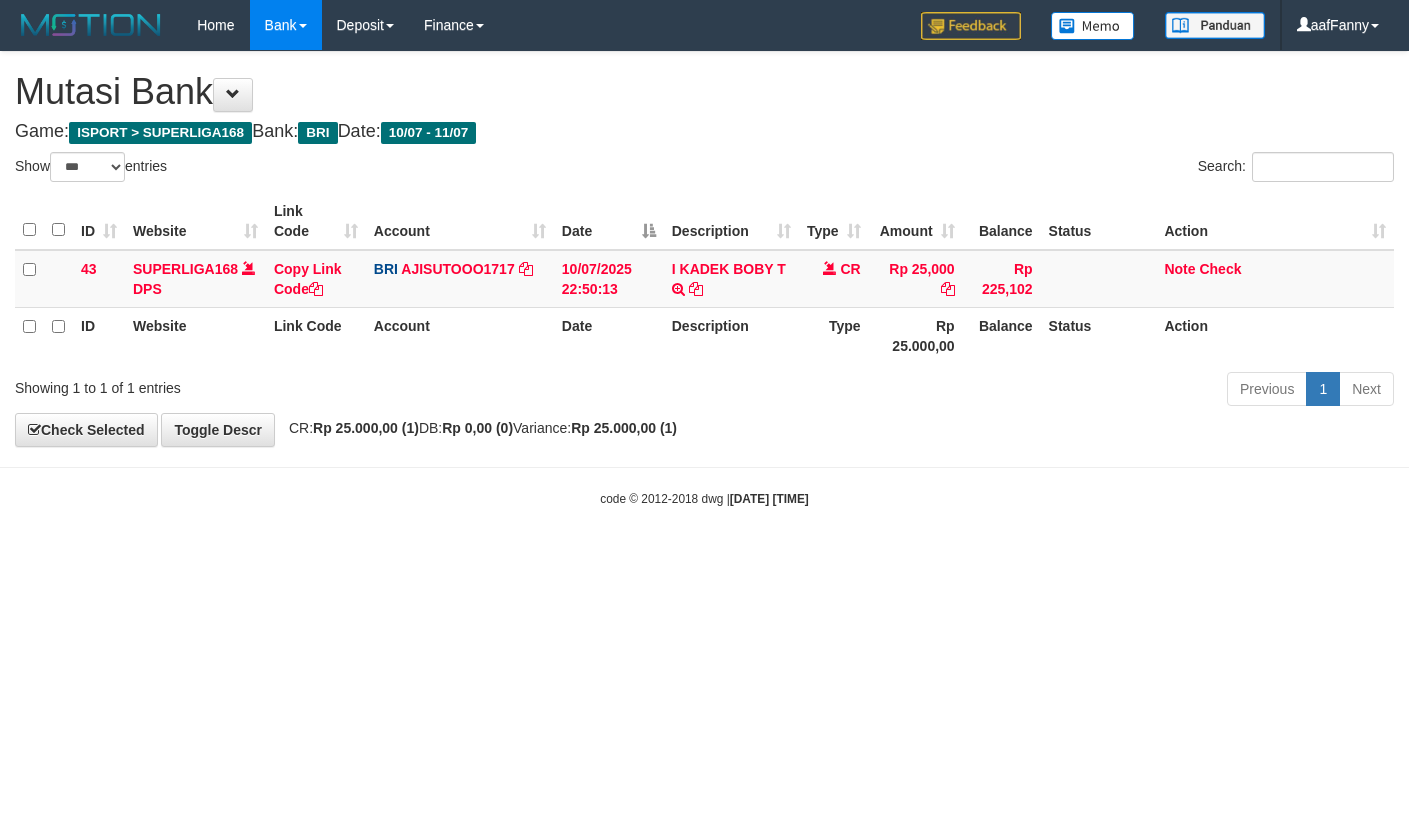select on "***" 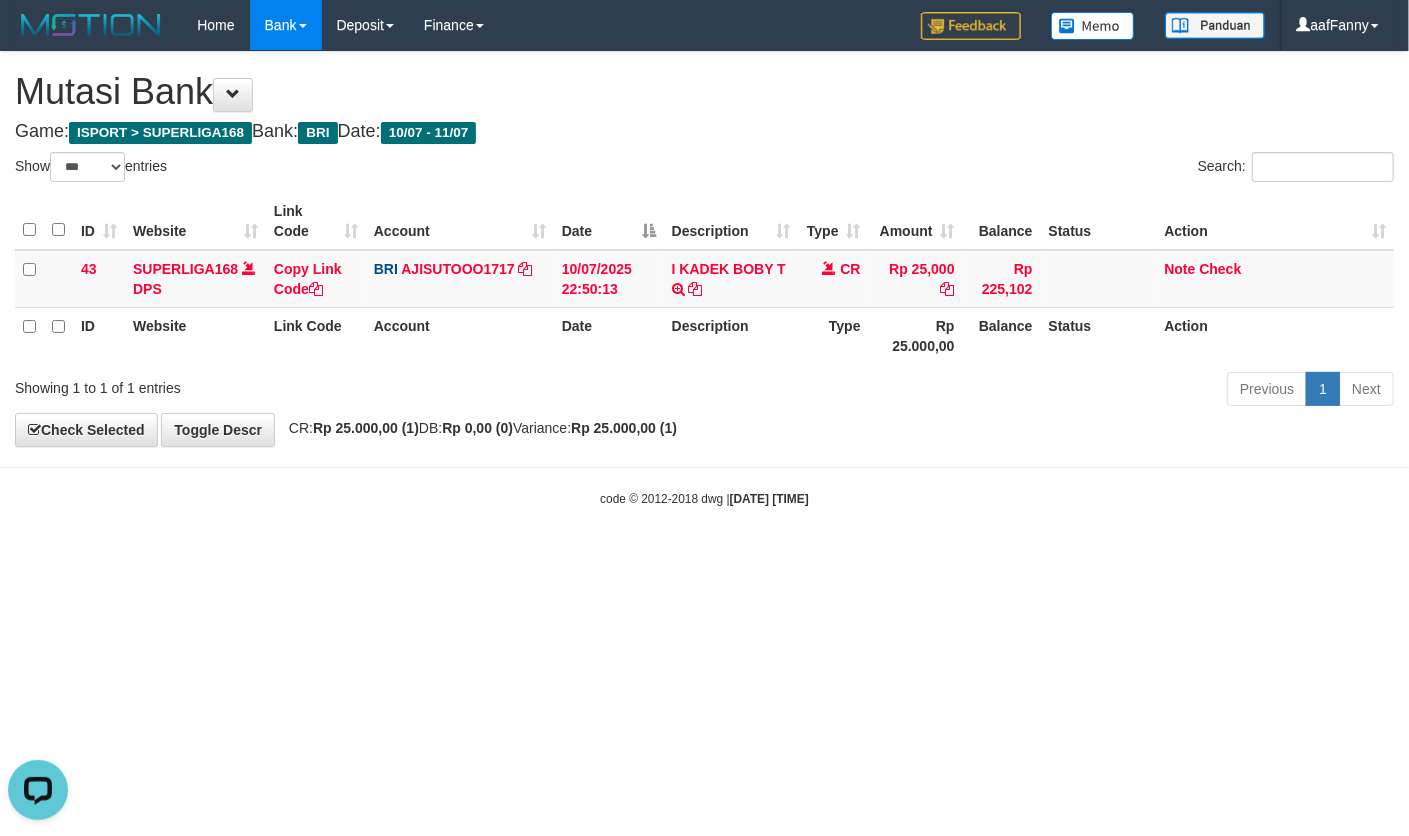 scroll, scrollTop: 0, scrollLeft: 0, axis: both 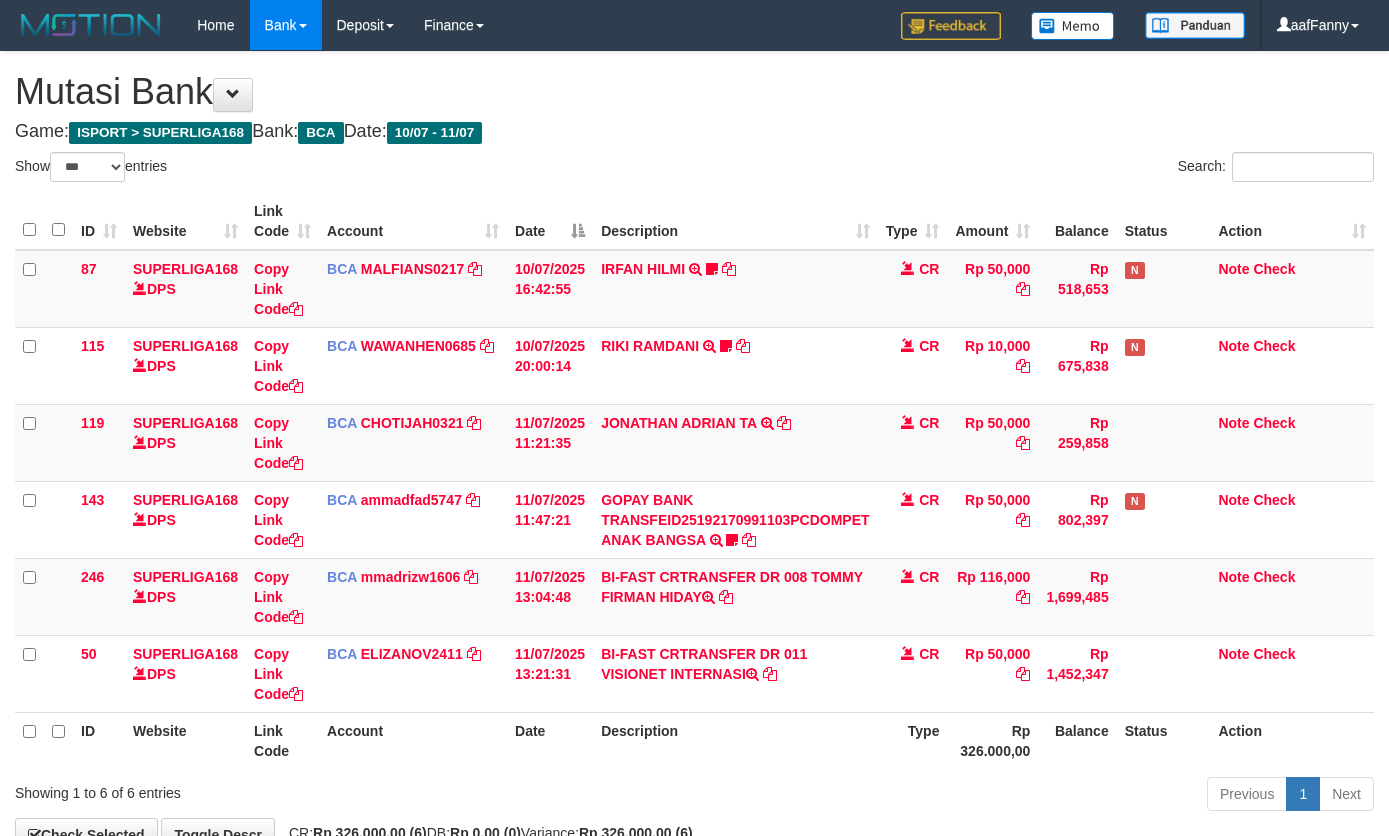 select on "***" 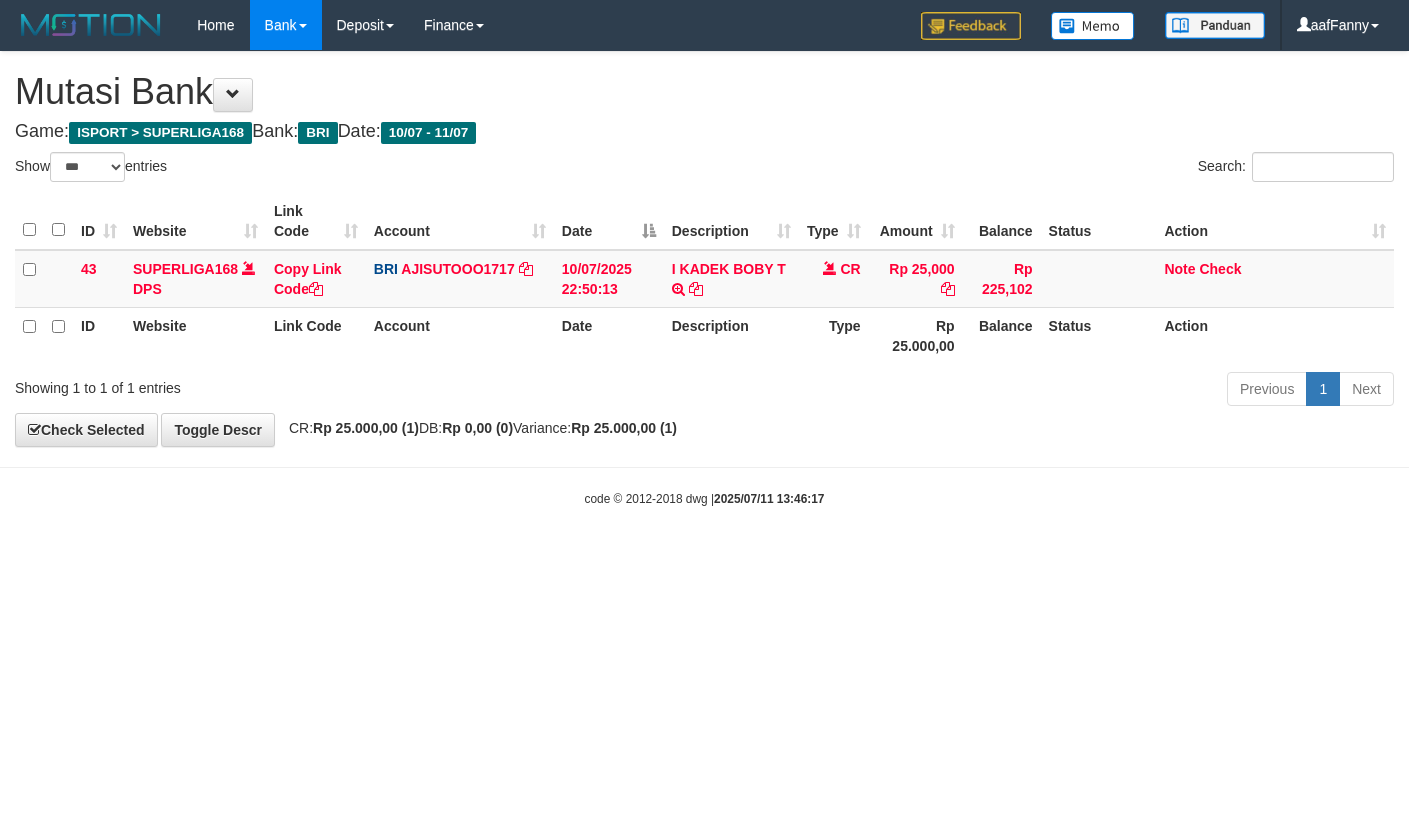 select on "***" 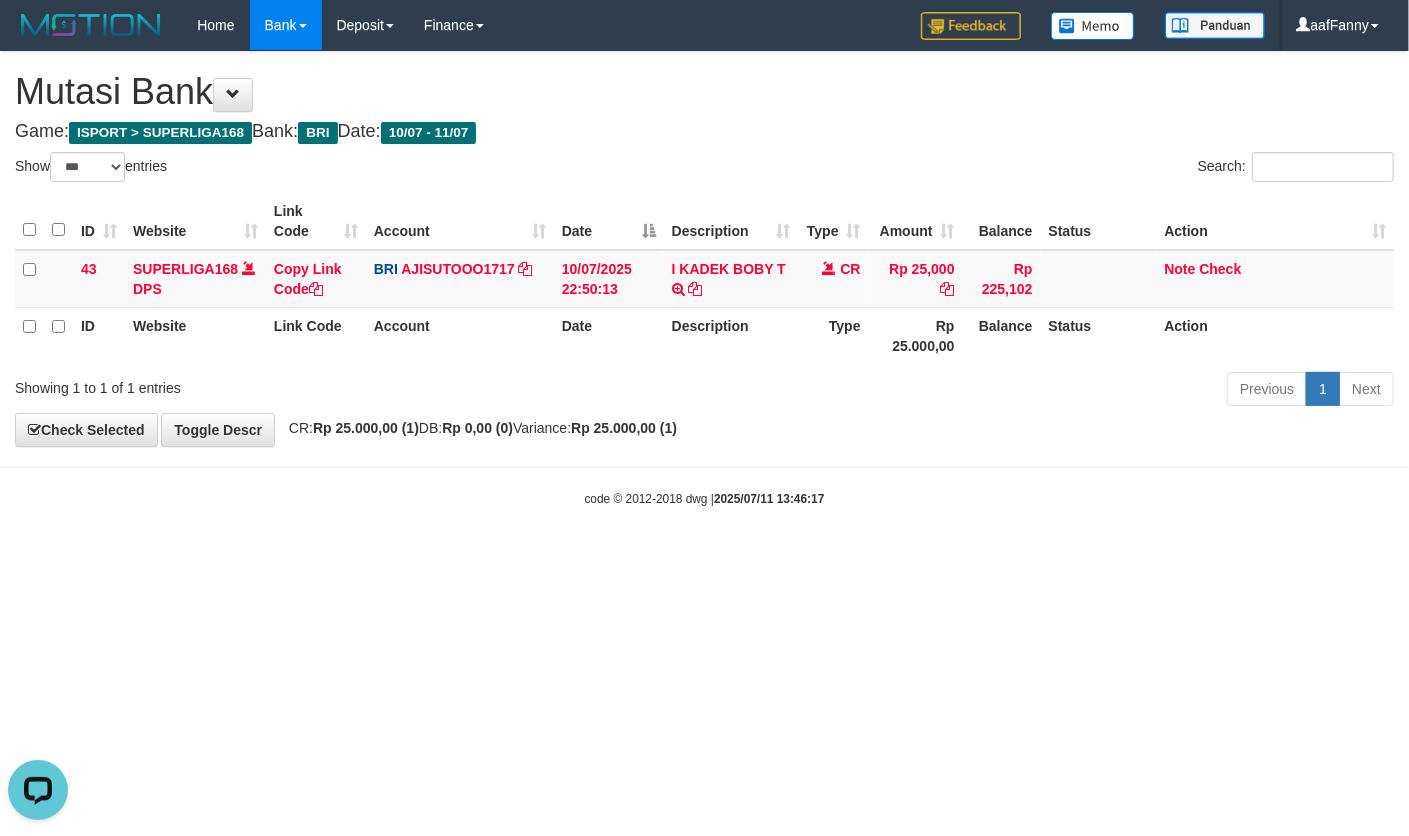 scroll, scrollTop: 0, scrollLeft: 0, axis: both 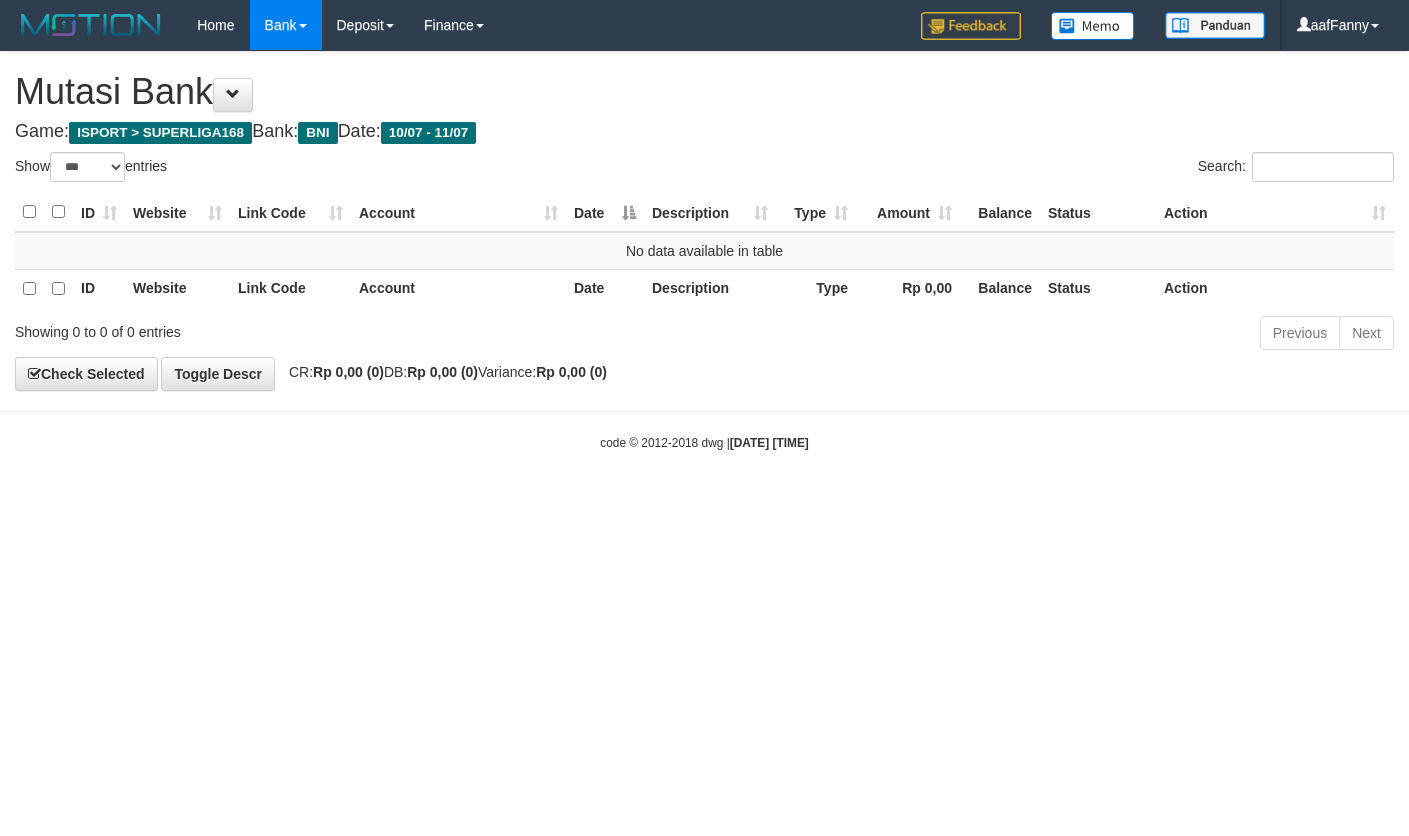 select on "***" 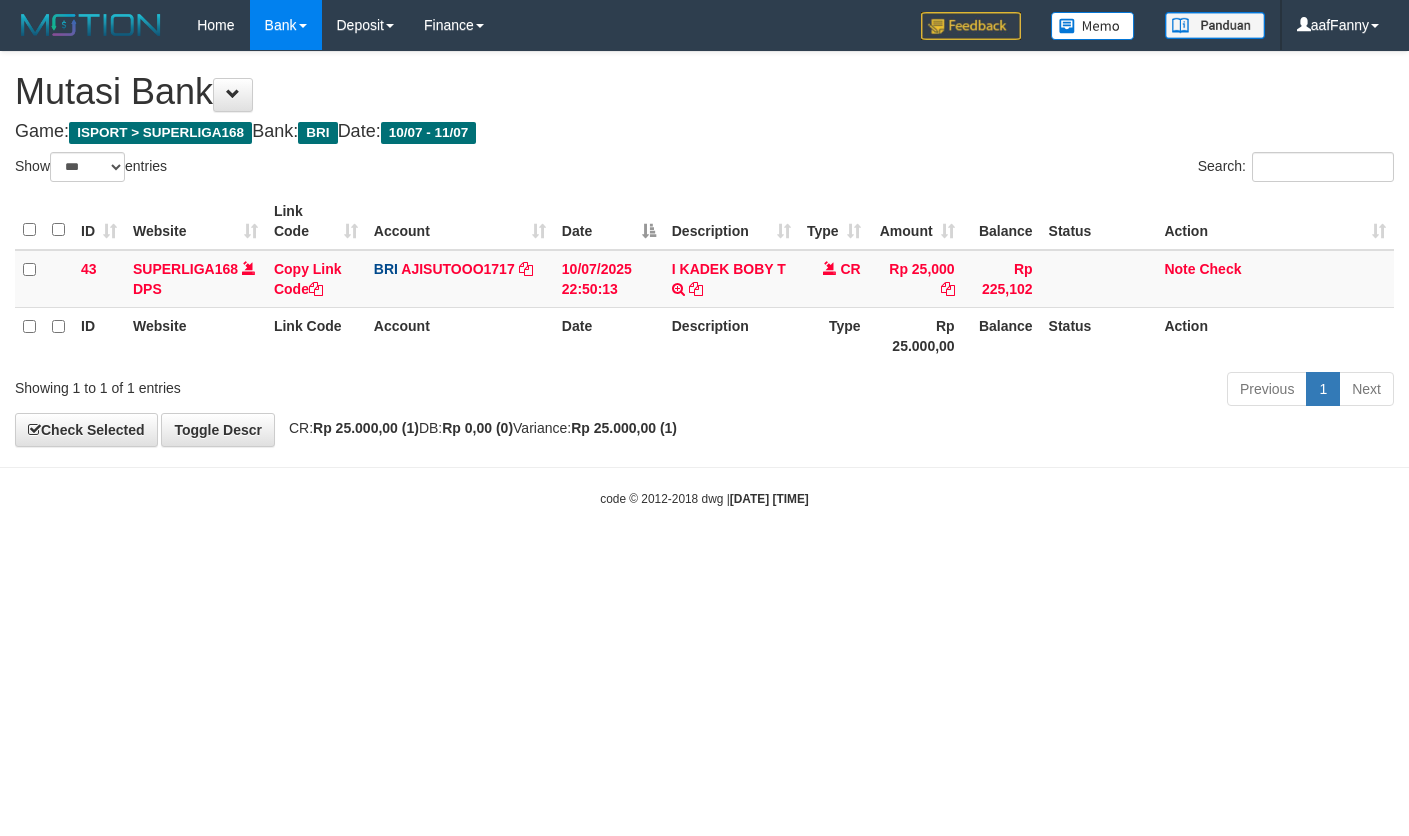 select on "***" 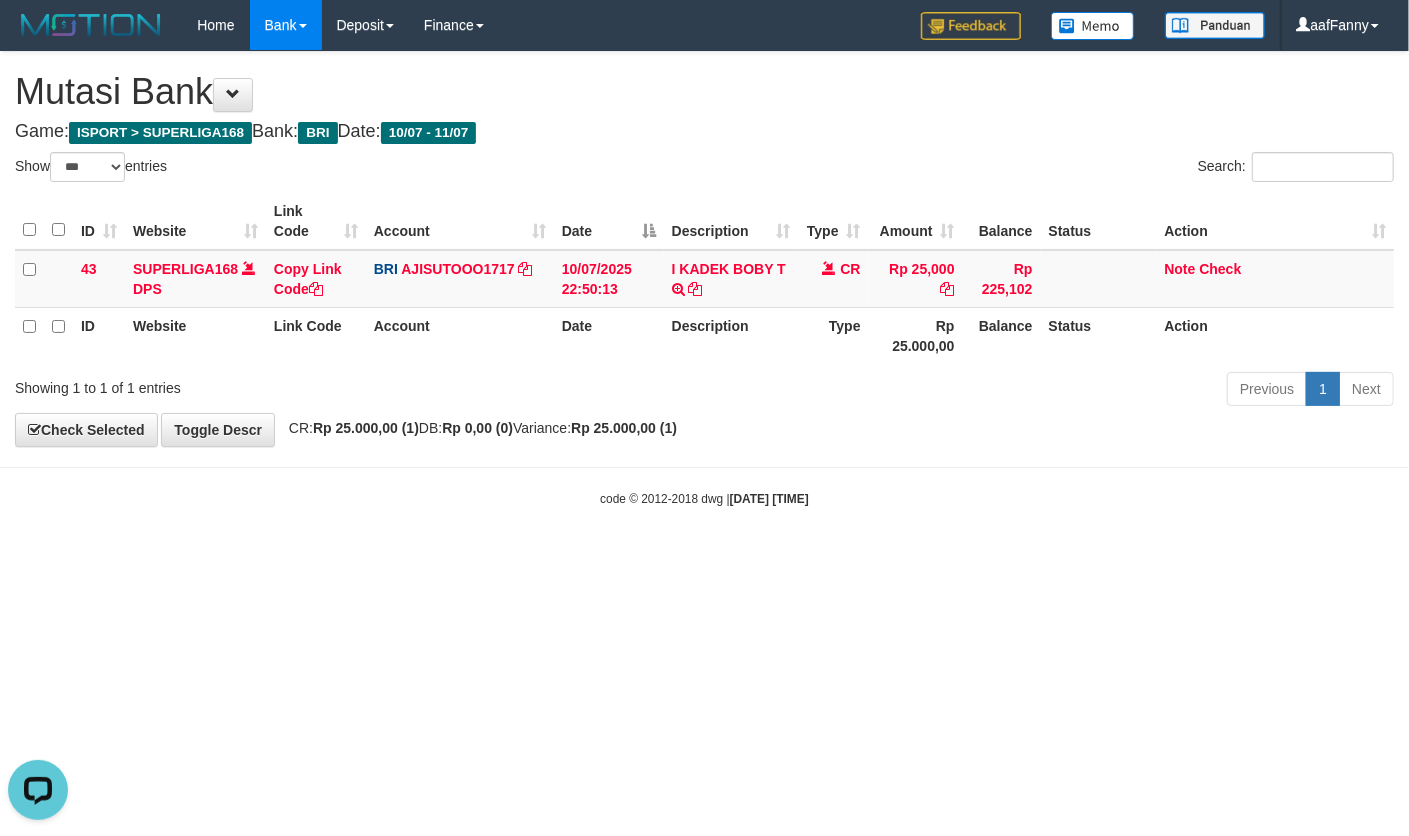 scroll, scrollTop: 0, scrollLeft: 0, axis: both 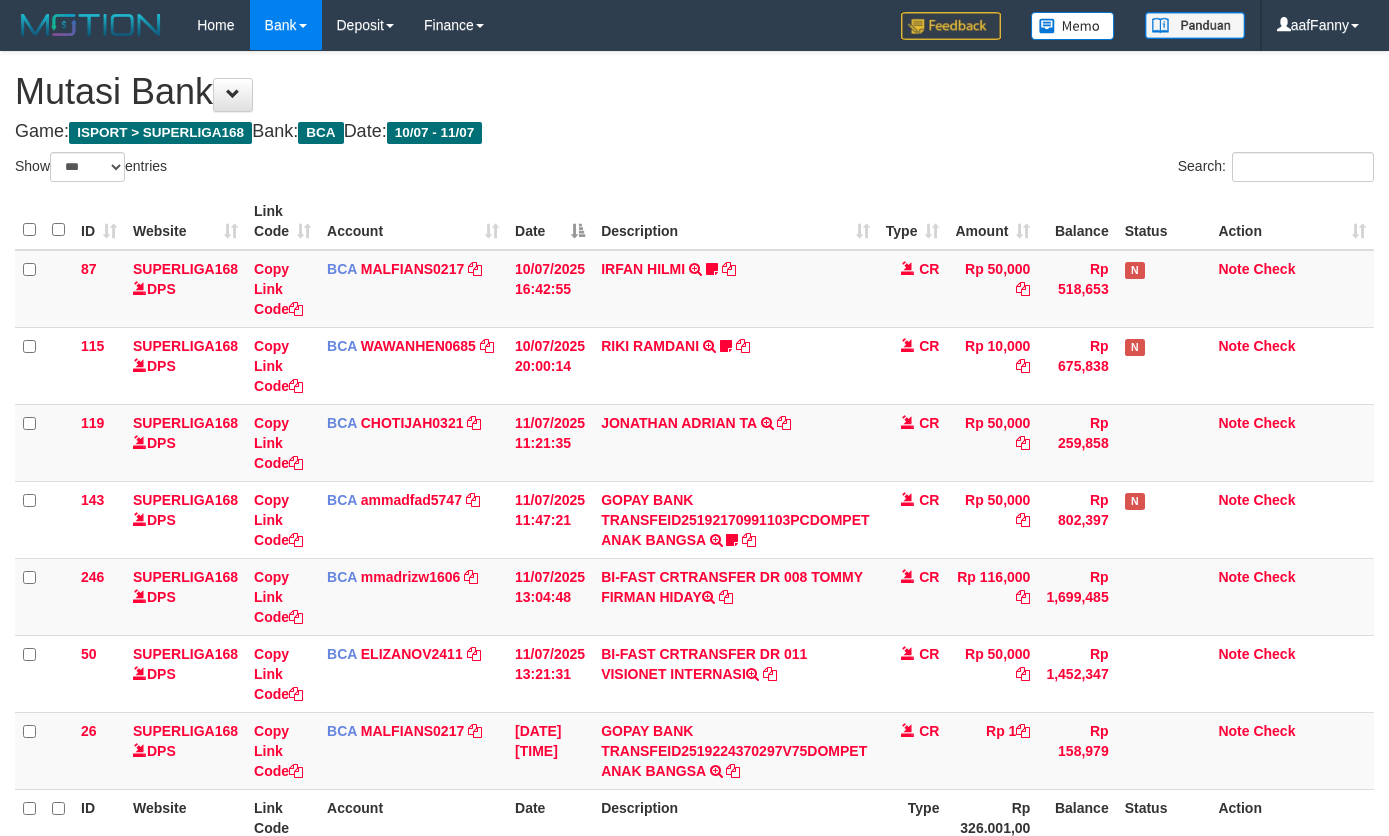 select on "***" 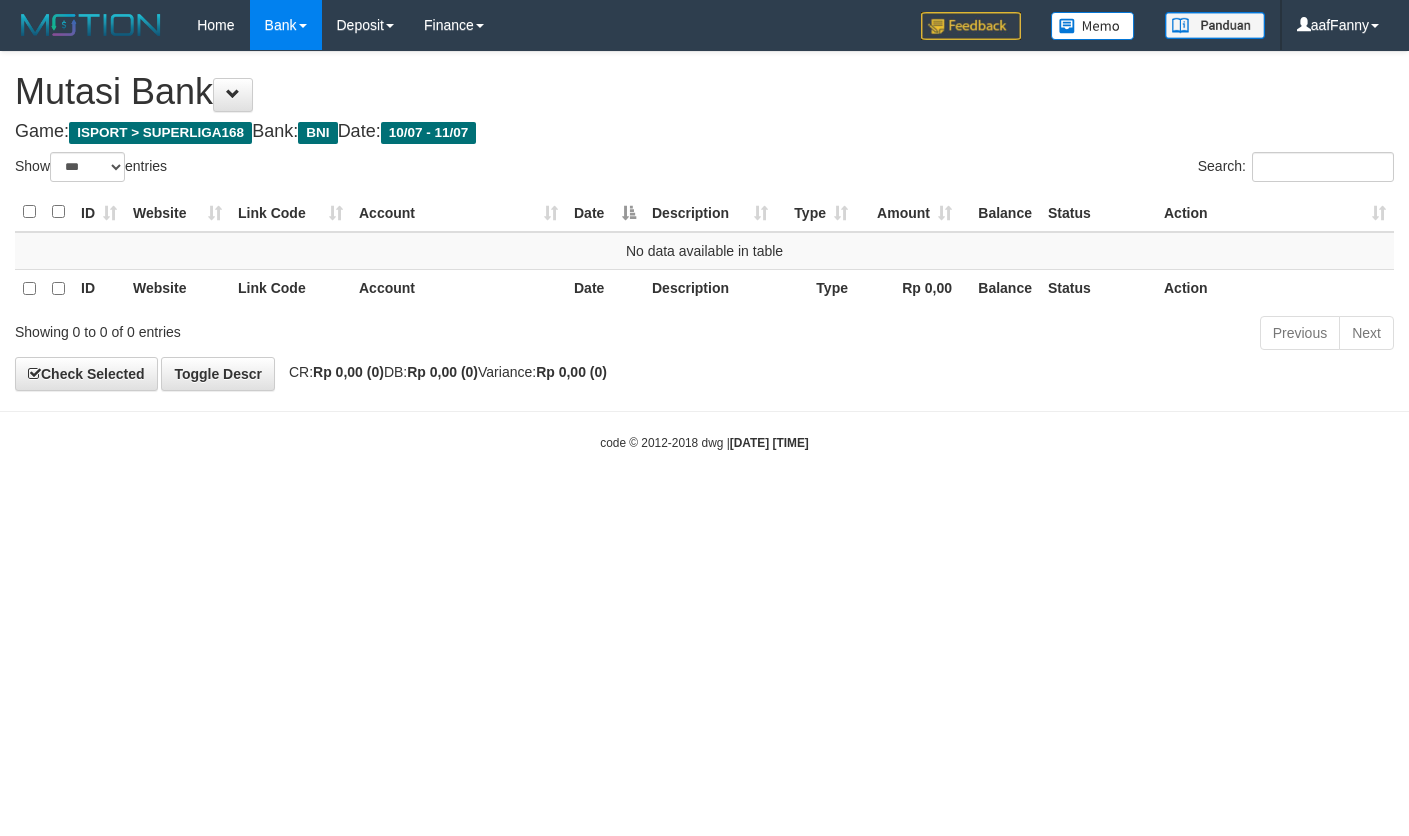 select on "***" 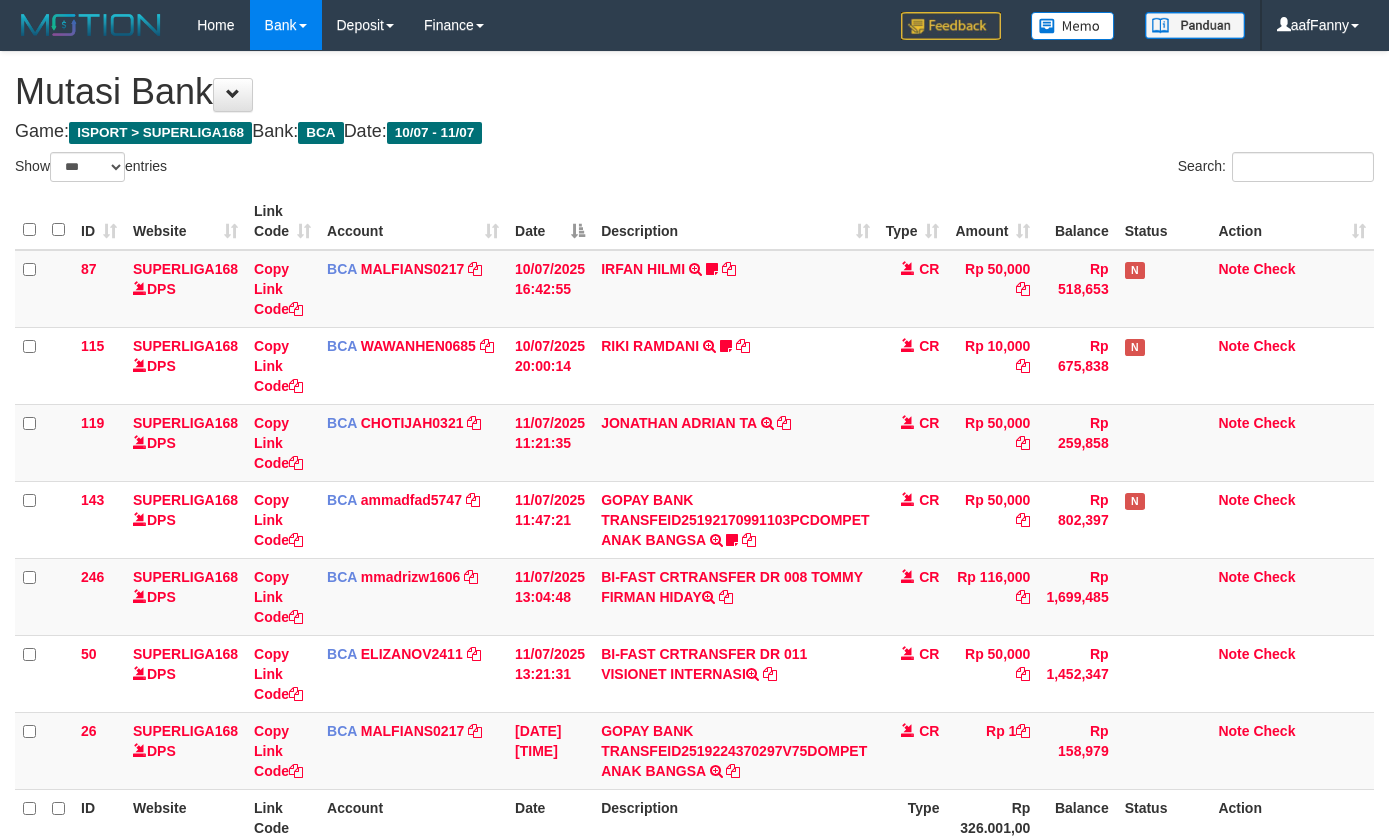 select on "***" 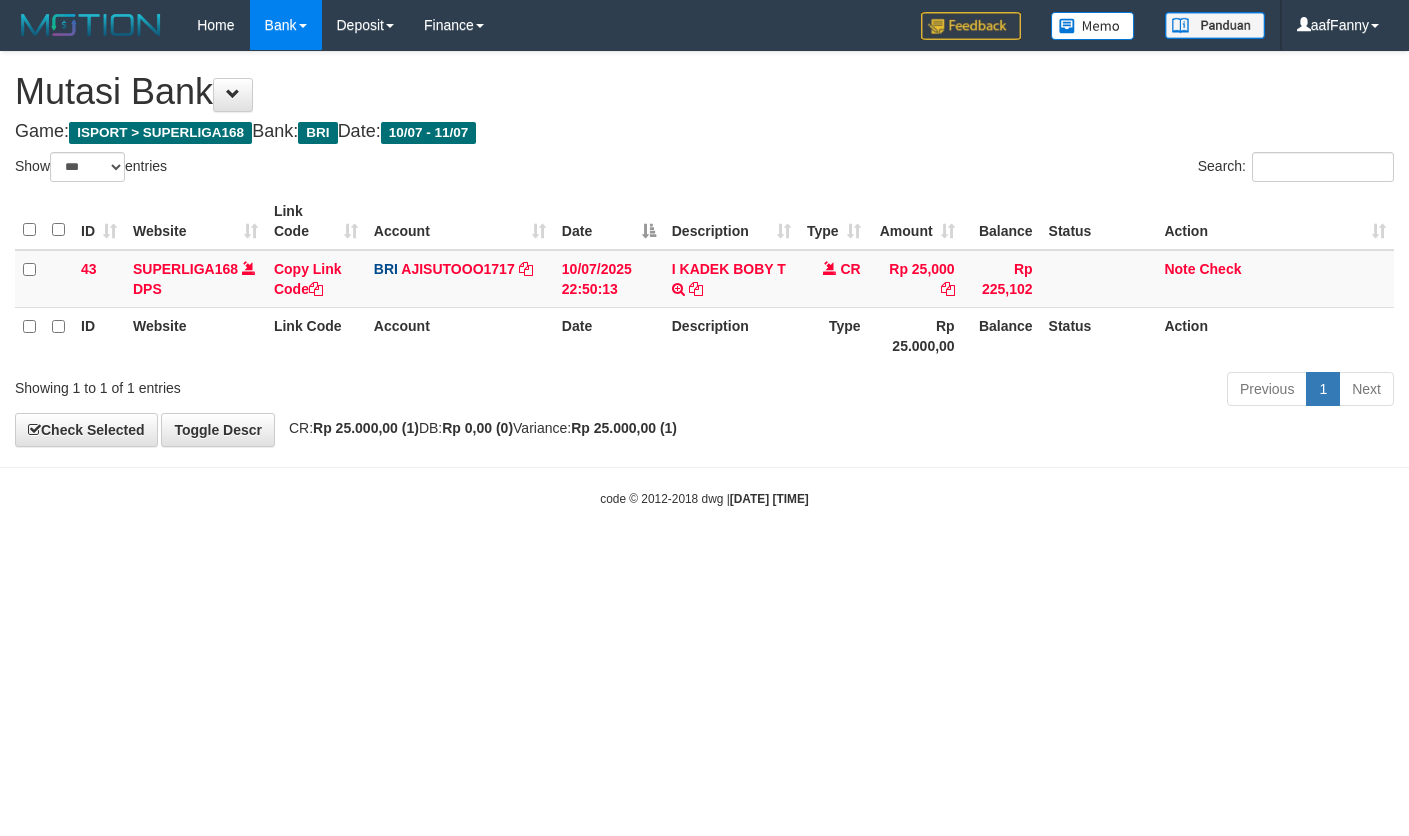 select on "***" 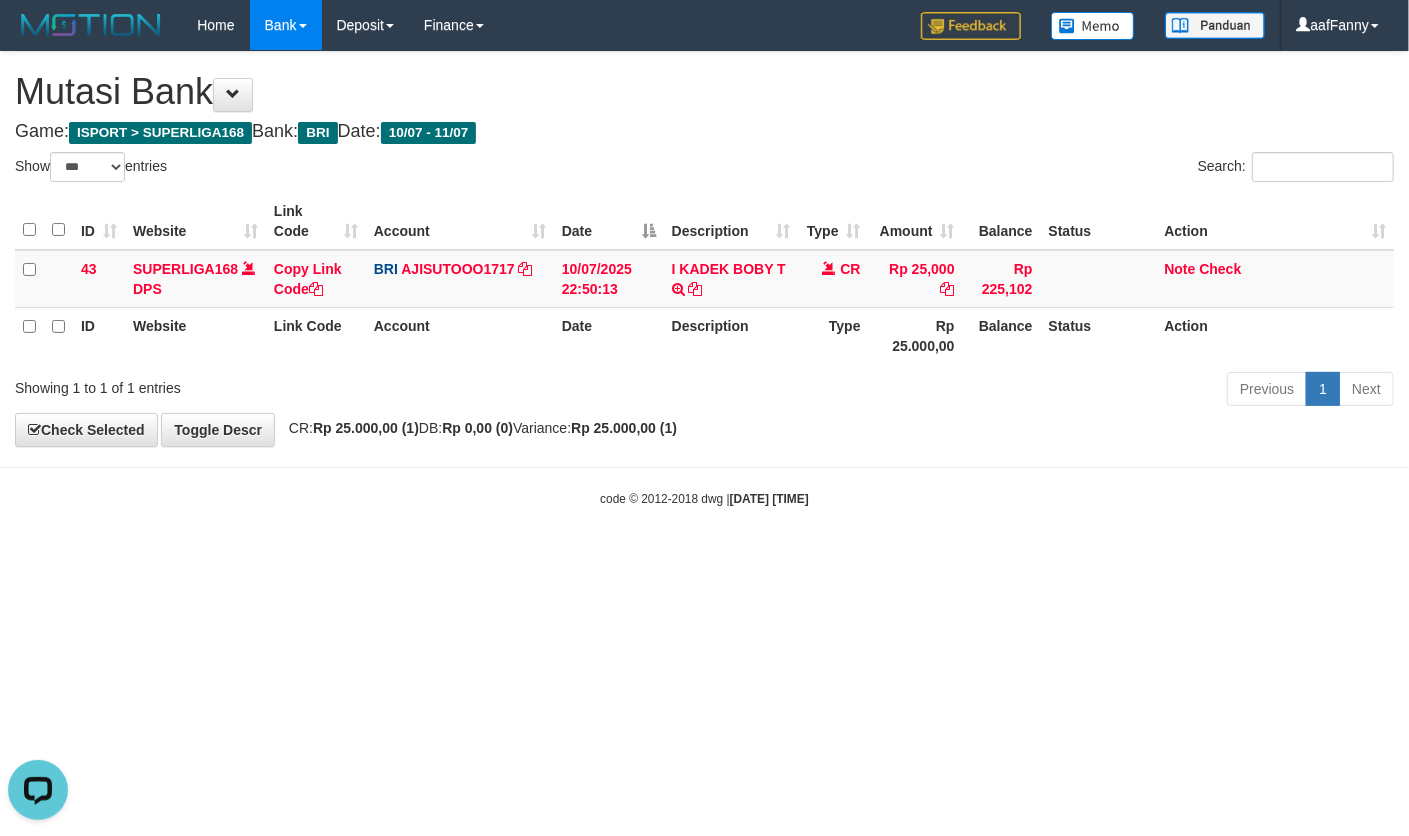 scroll, scrollTop: 0, scrollLeft: 0, axis: both 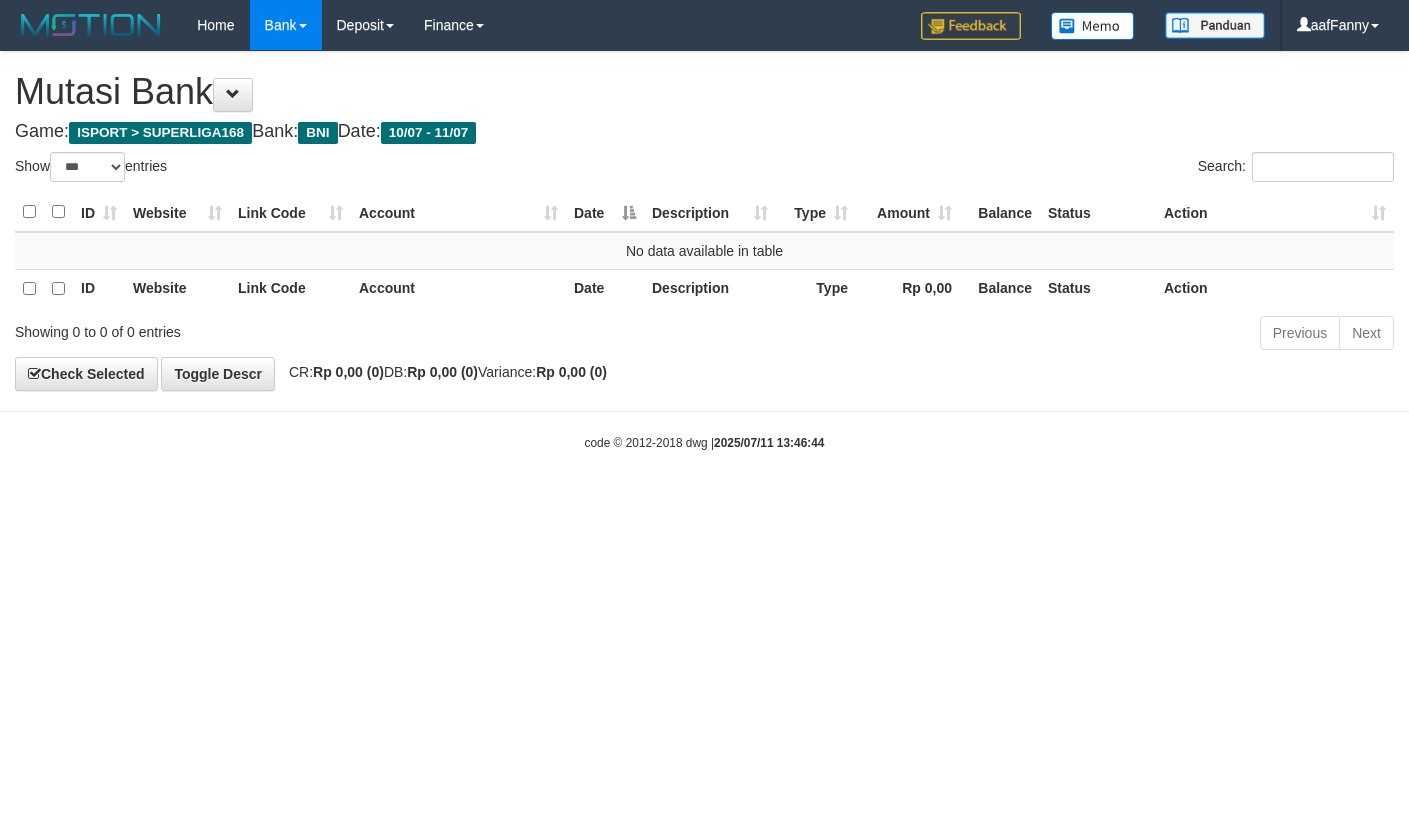 select on "***" 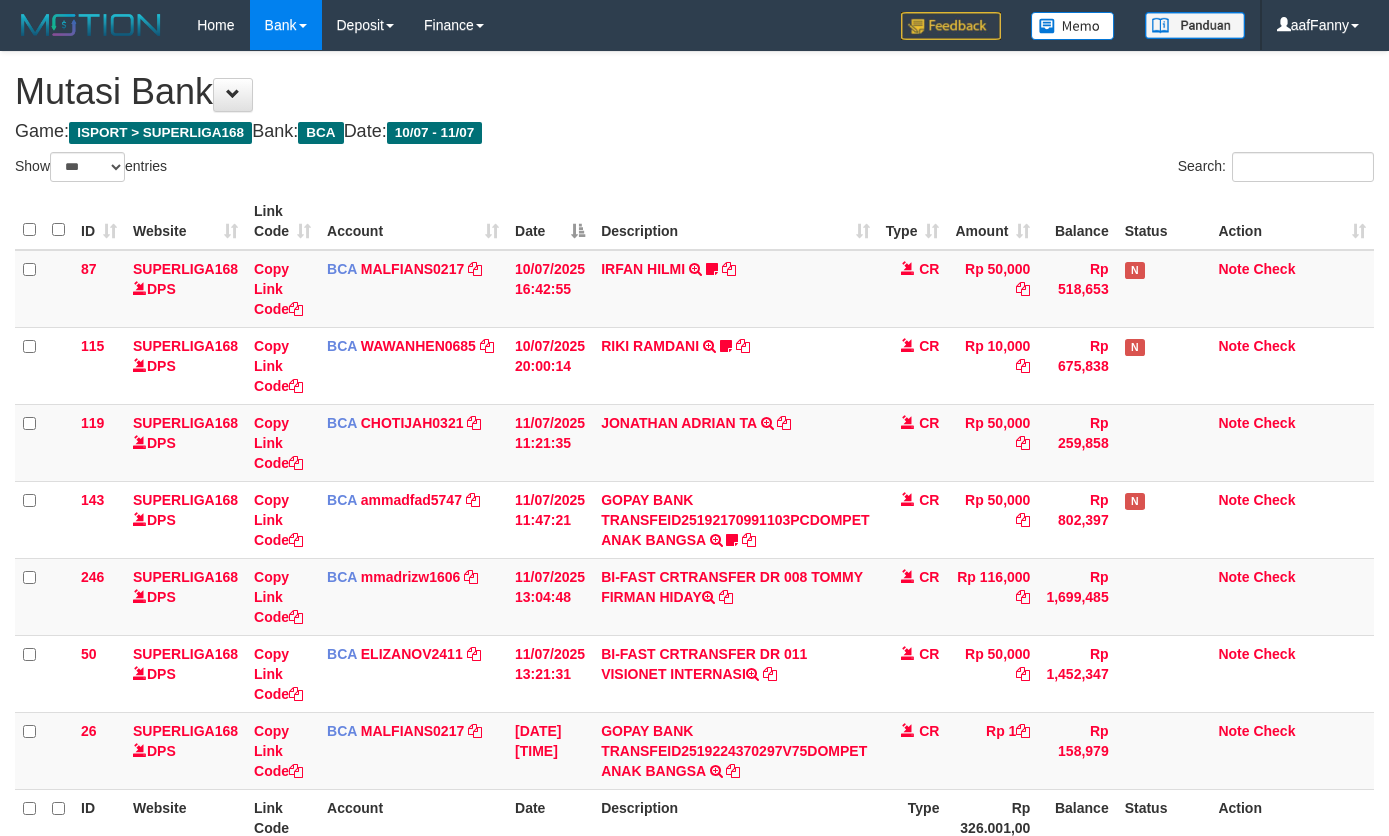 select on "***" 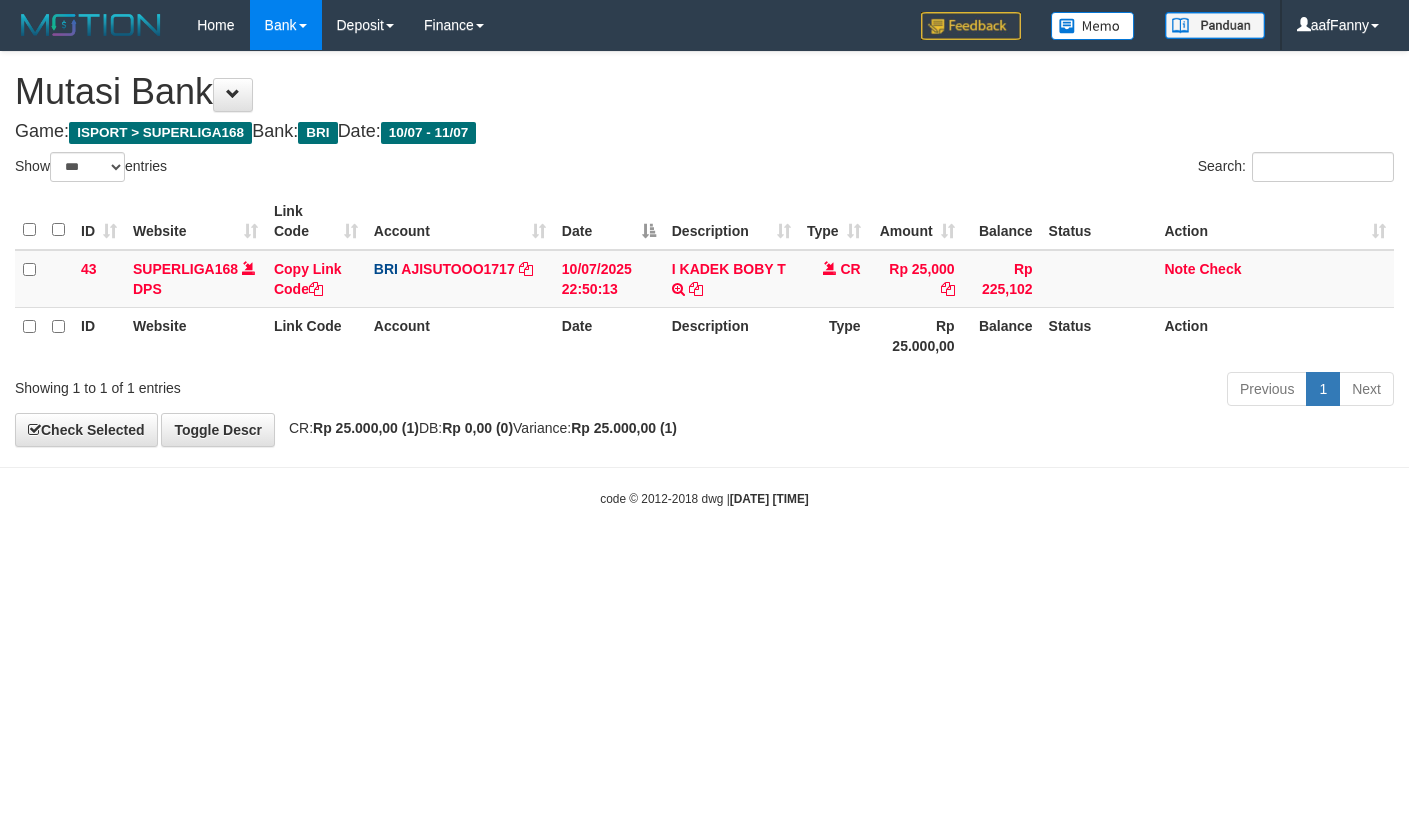 select on "***" 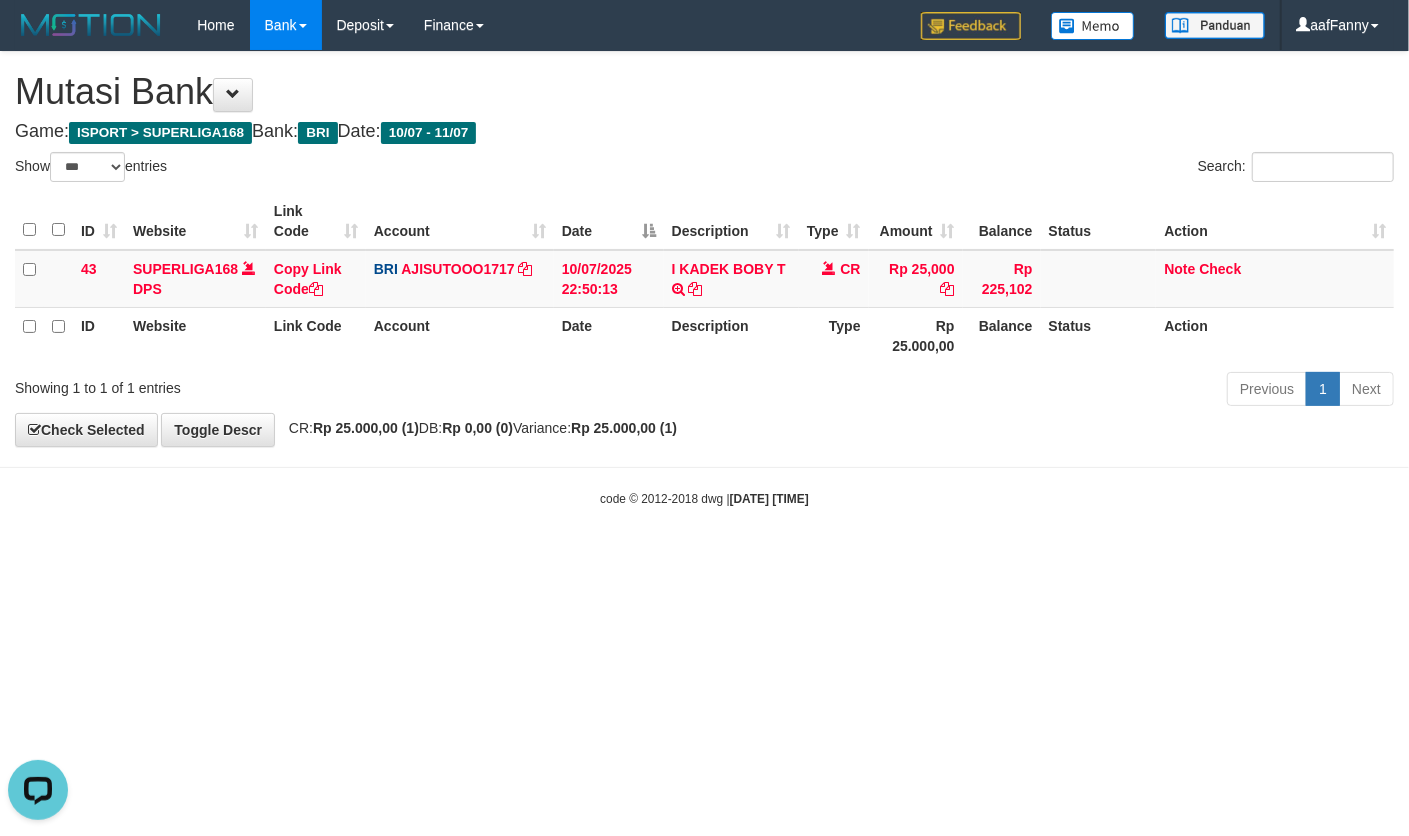 scroll, scrollTop: 0, scrollLeft: 0, axis: both 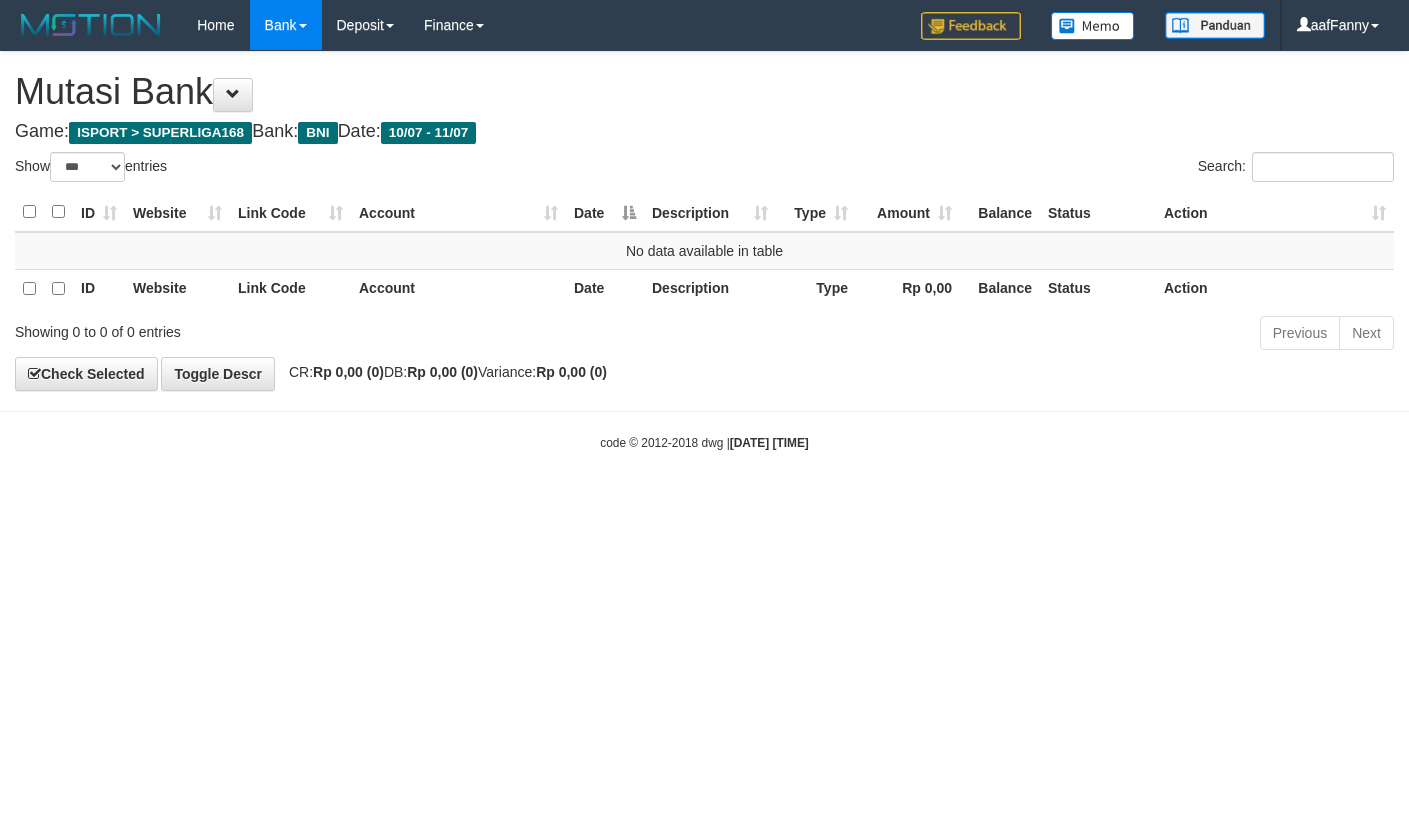 select on "***" 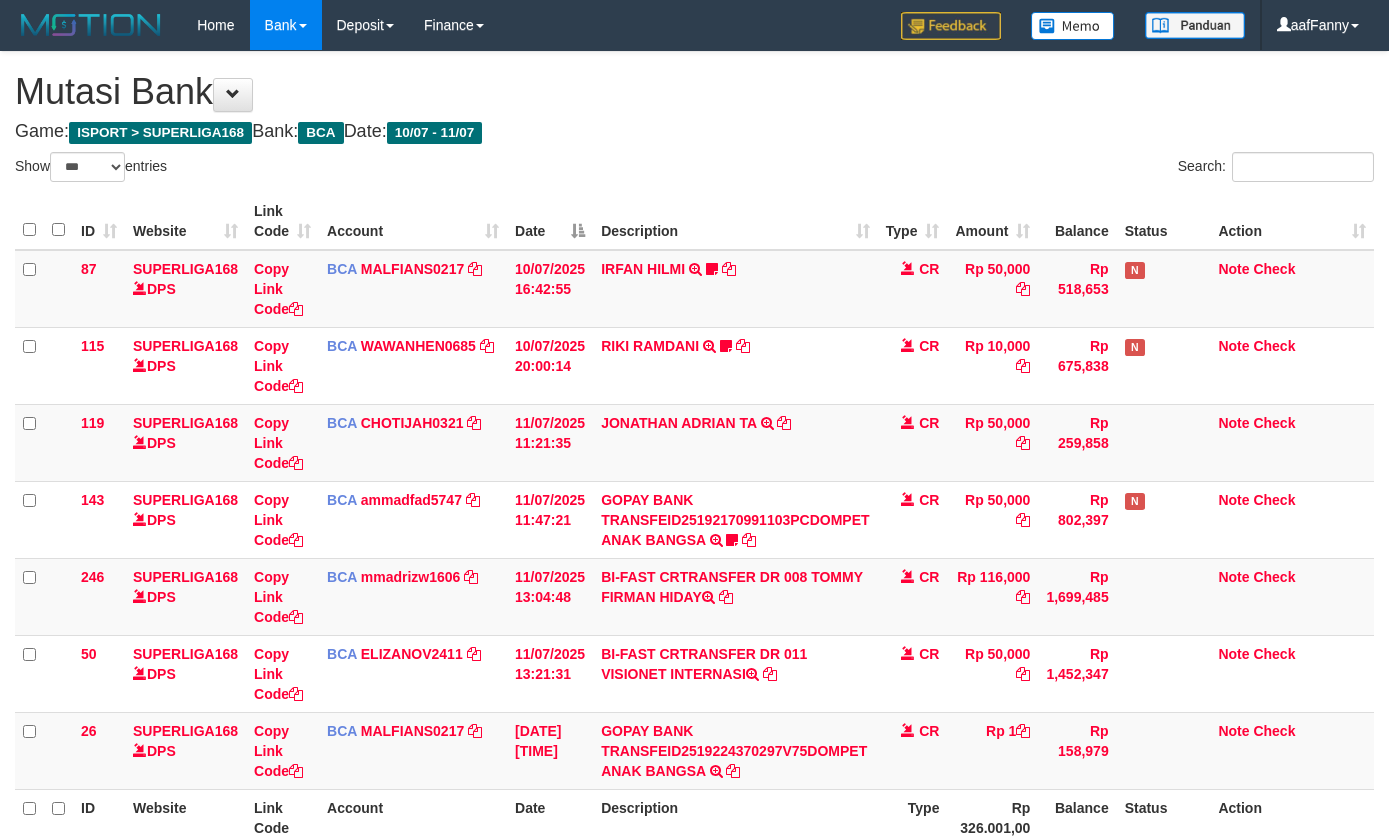 select on "***" 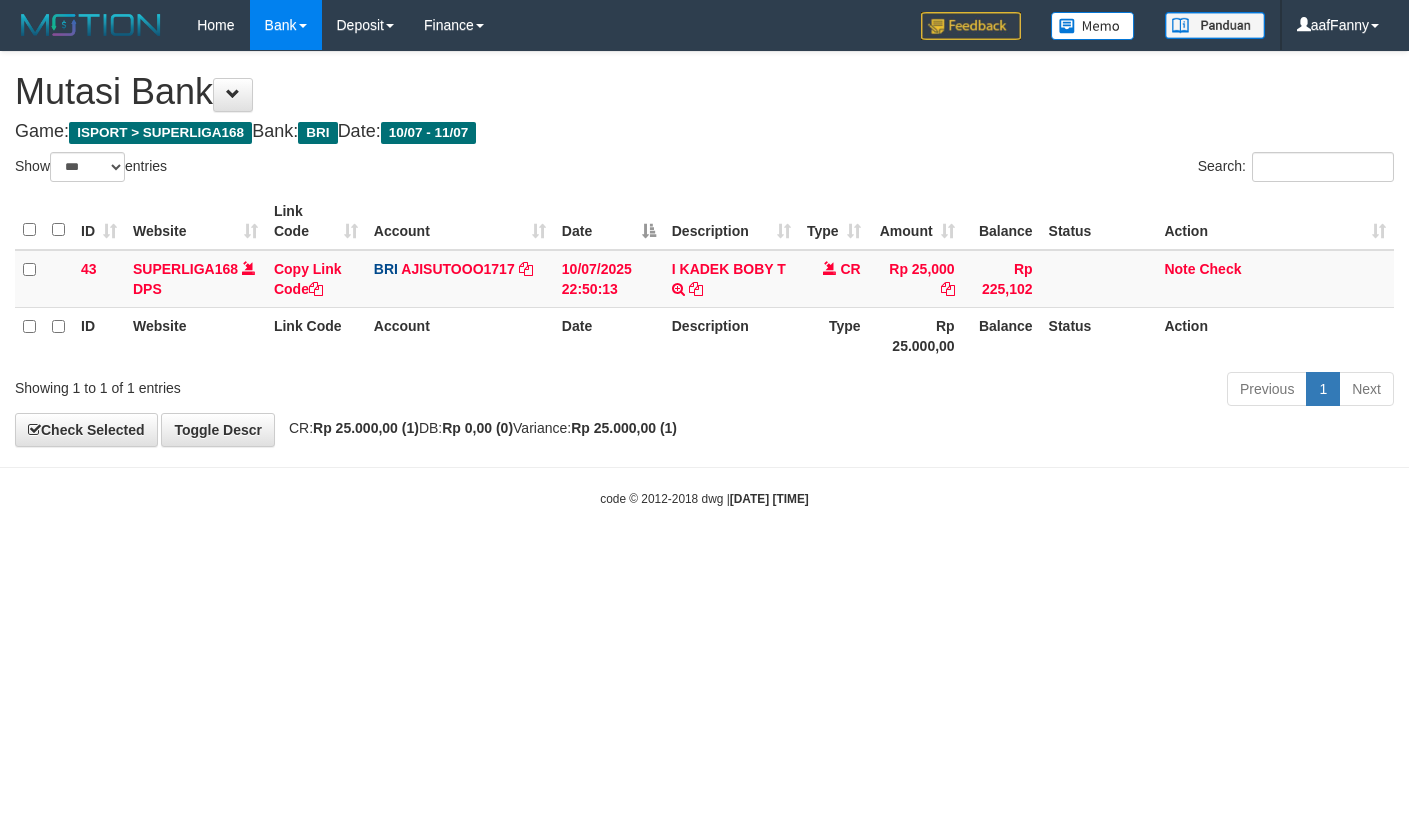select on "***" 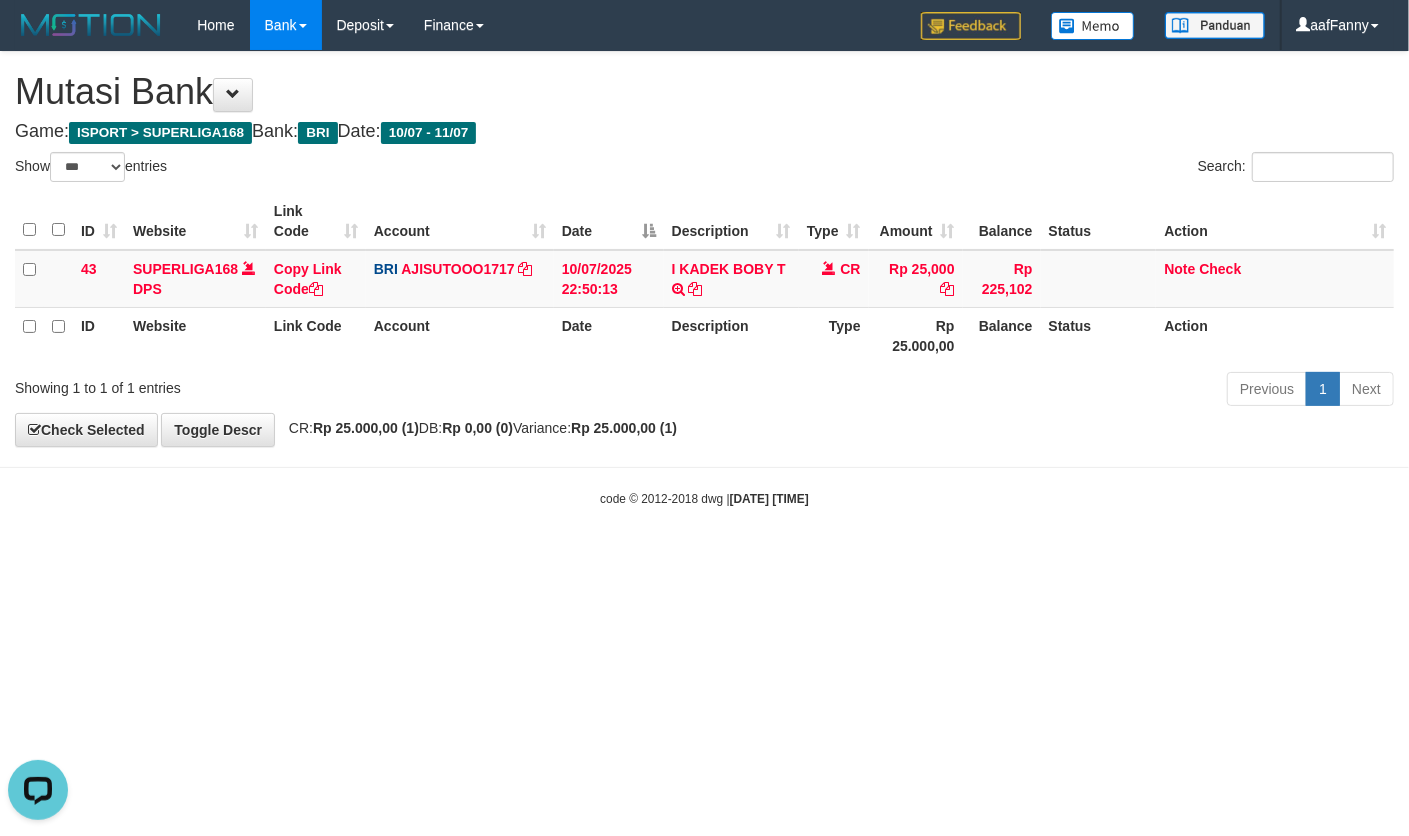 scroll, scrollTop: 0, scrollLeft: 0, axis: both 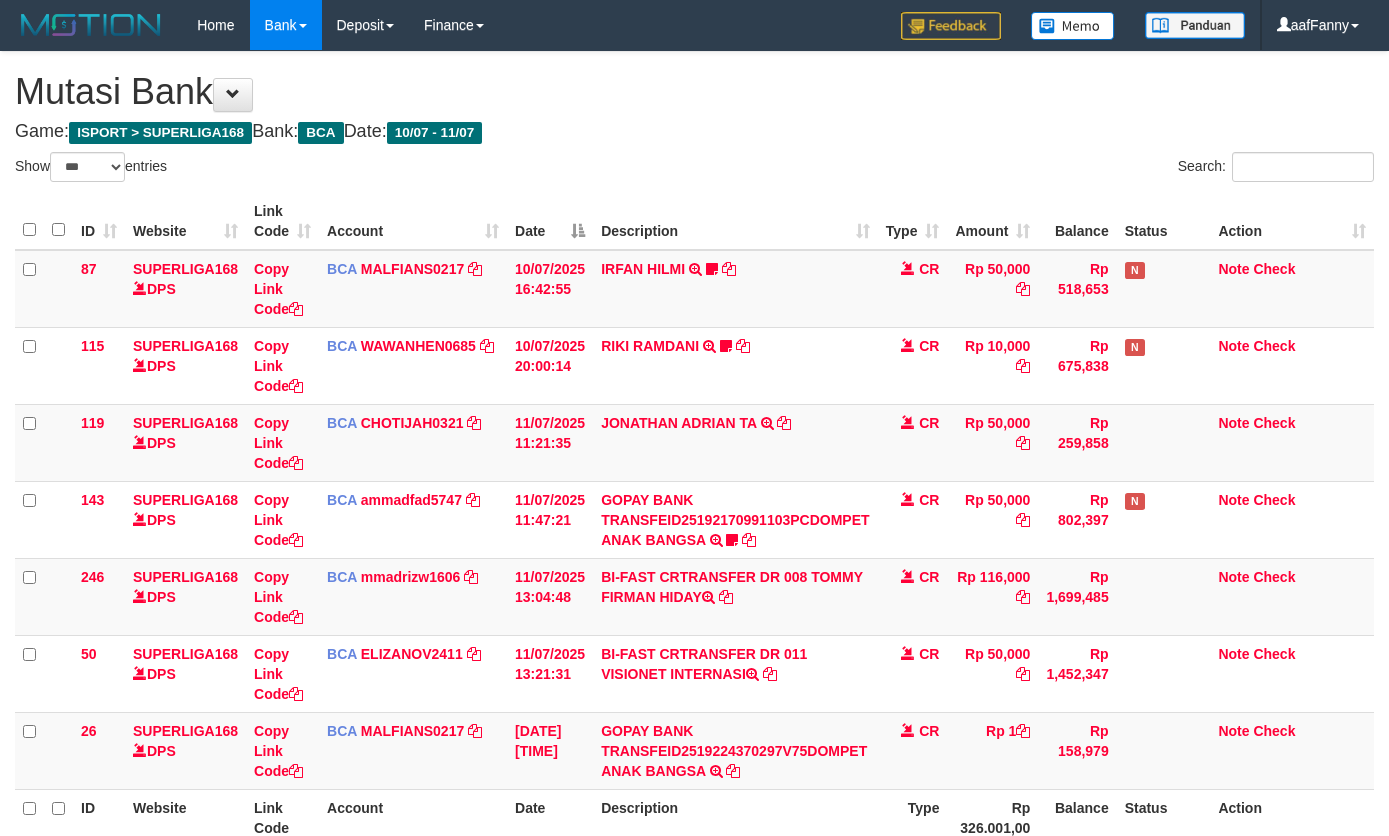 select on "***" 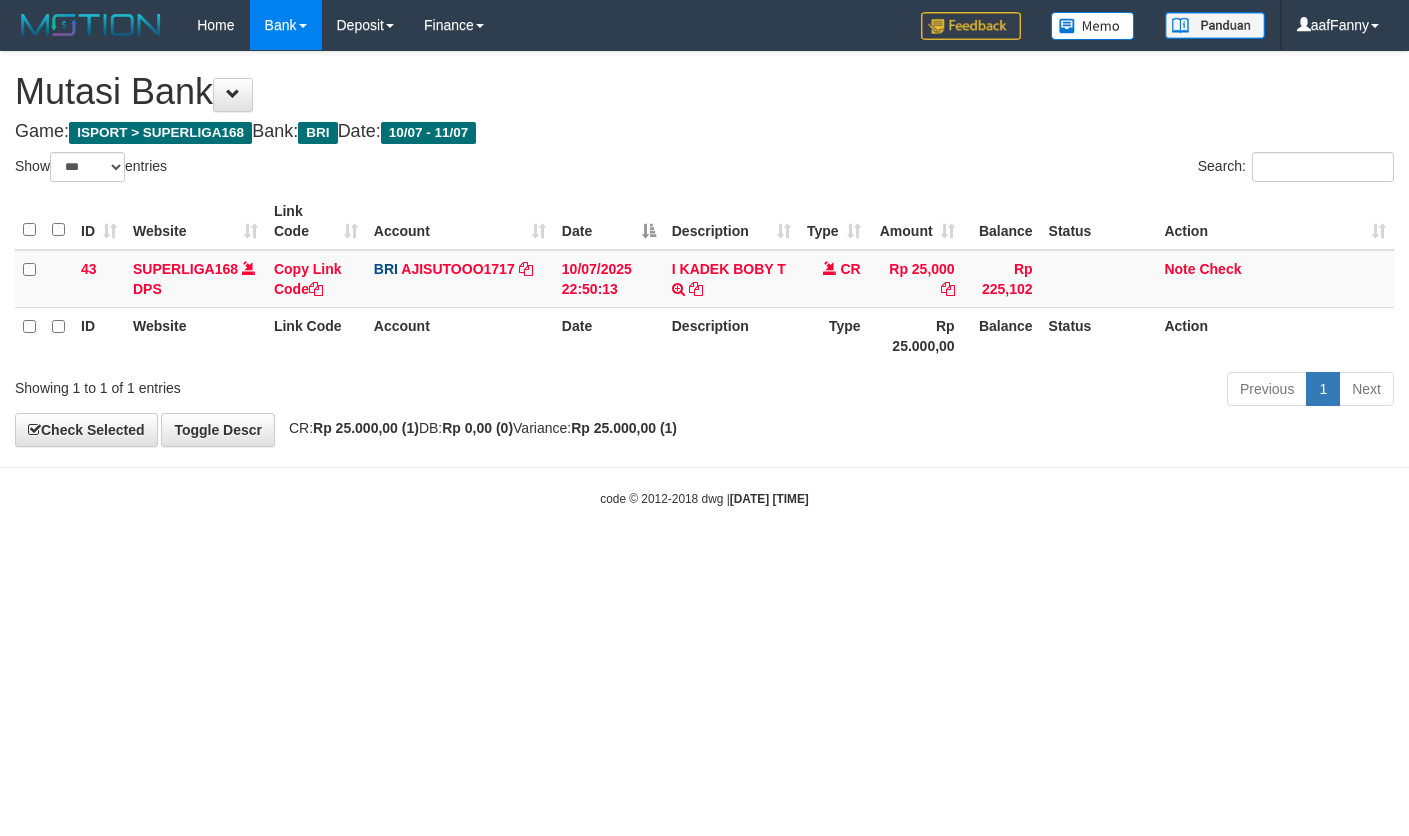 select on "***" 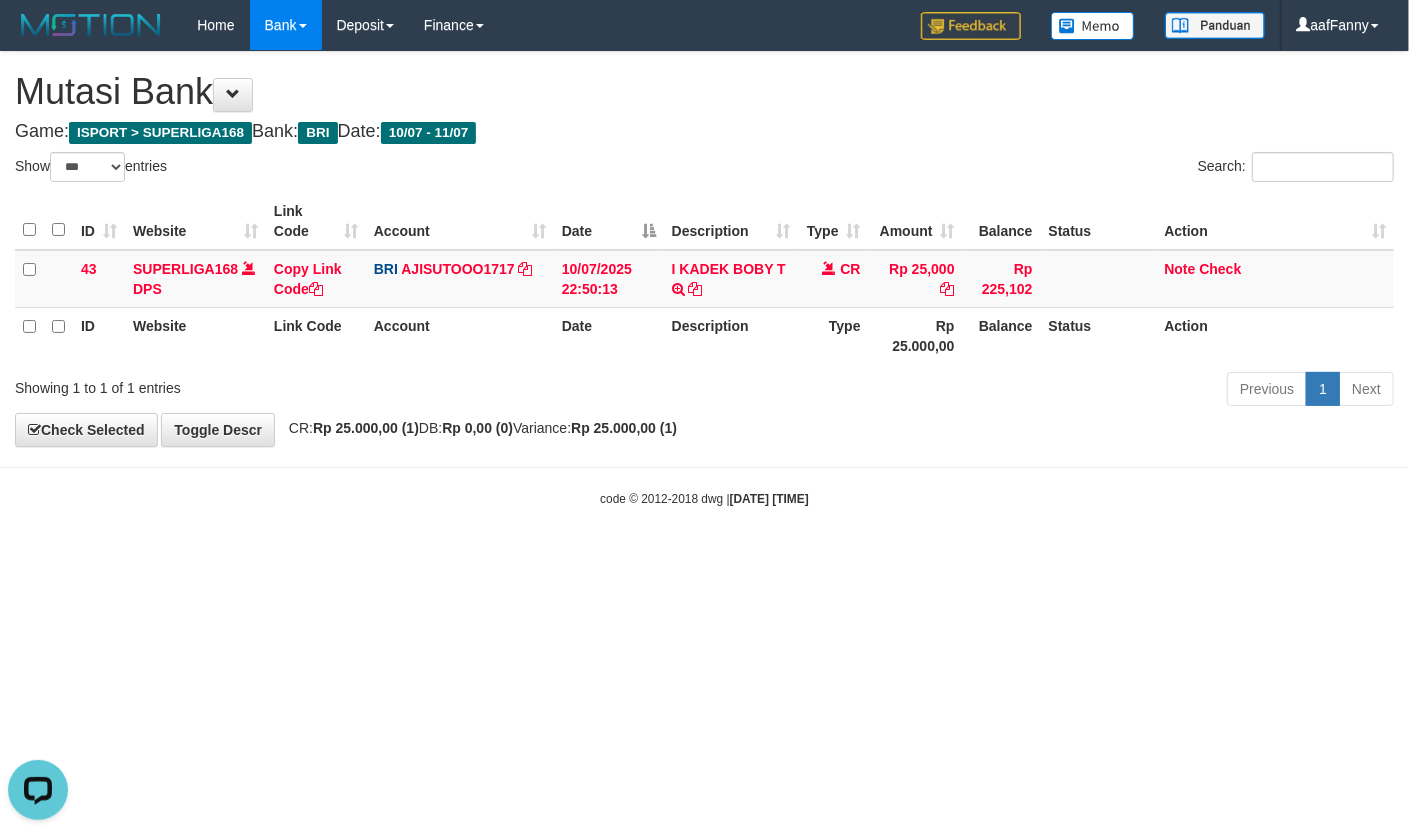 scroll, scrollTop: 0, scrollLeft: 0, axis: both 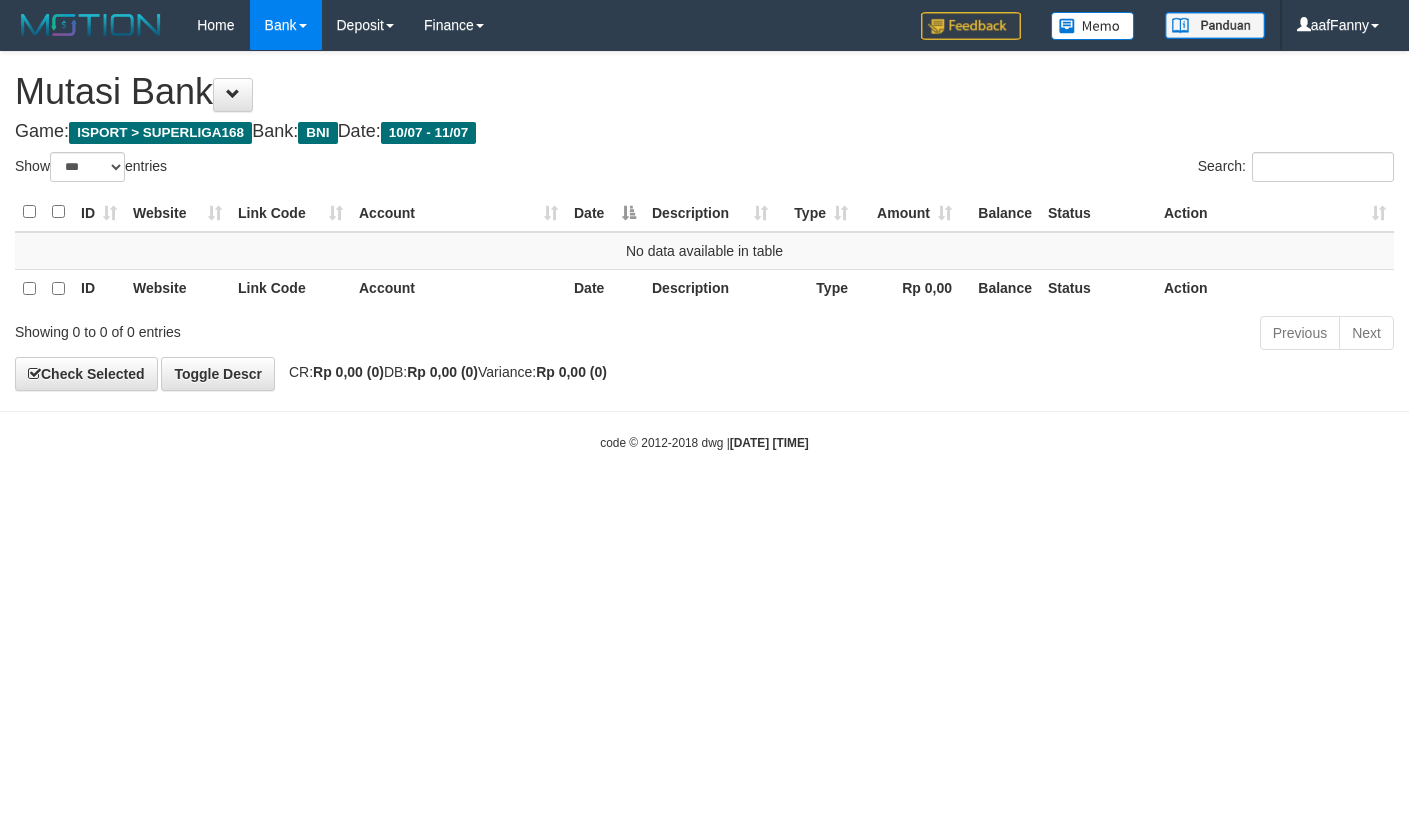 select on "***" 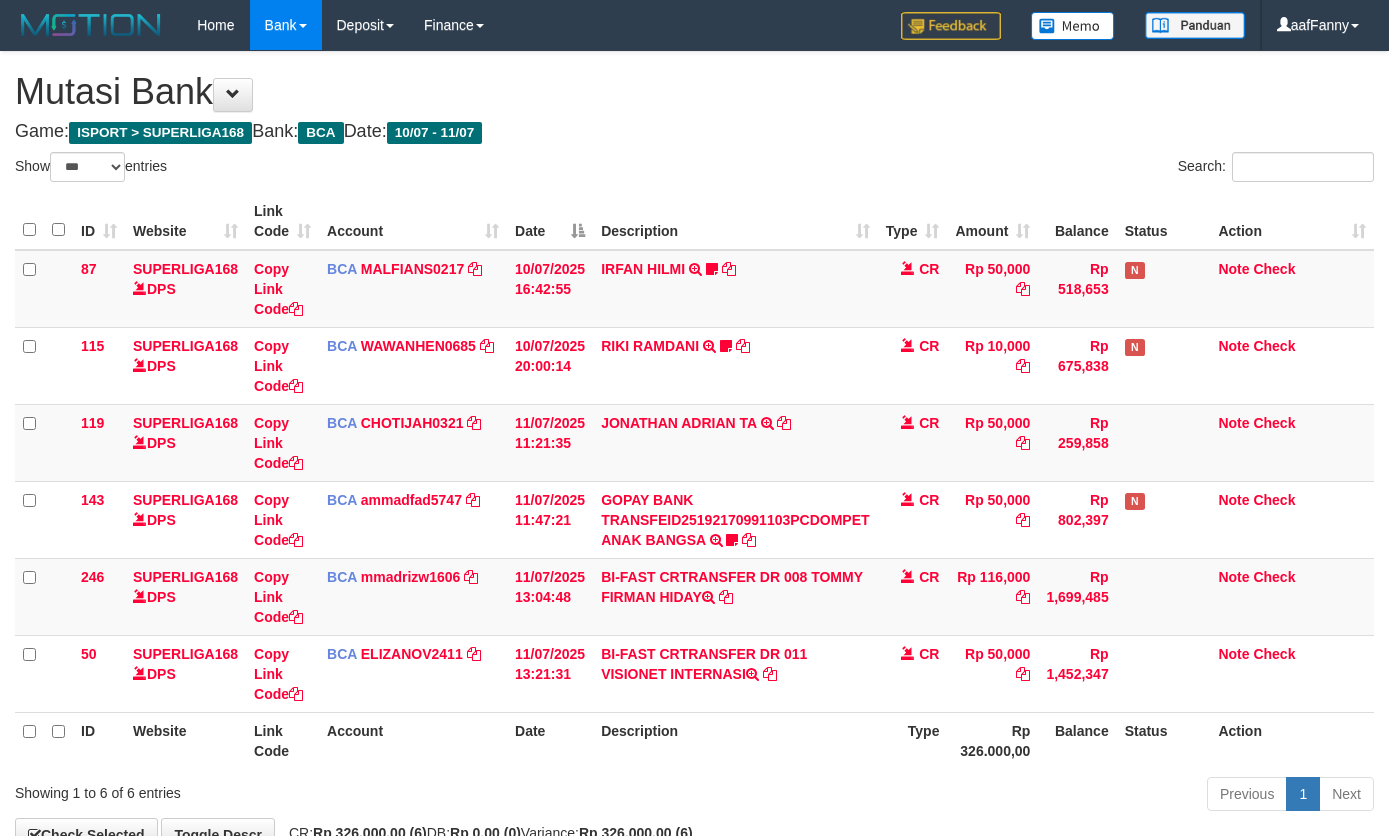 select on "***" 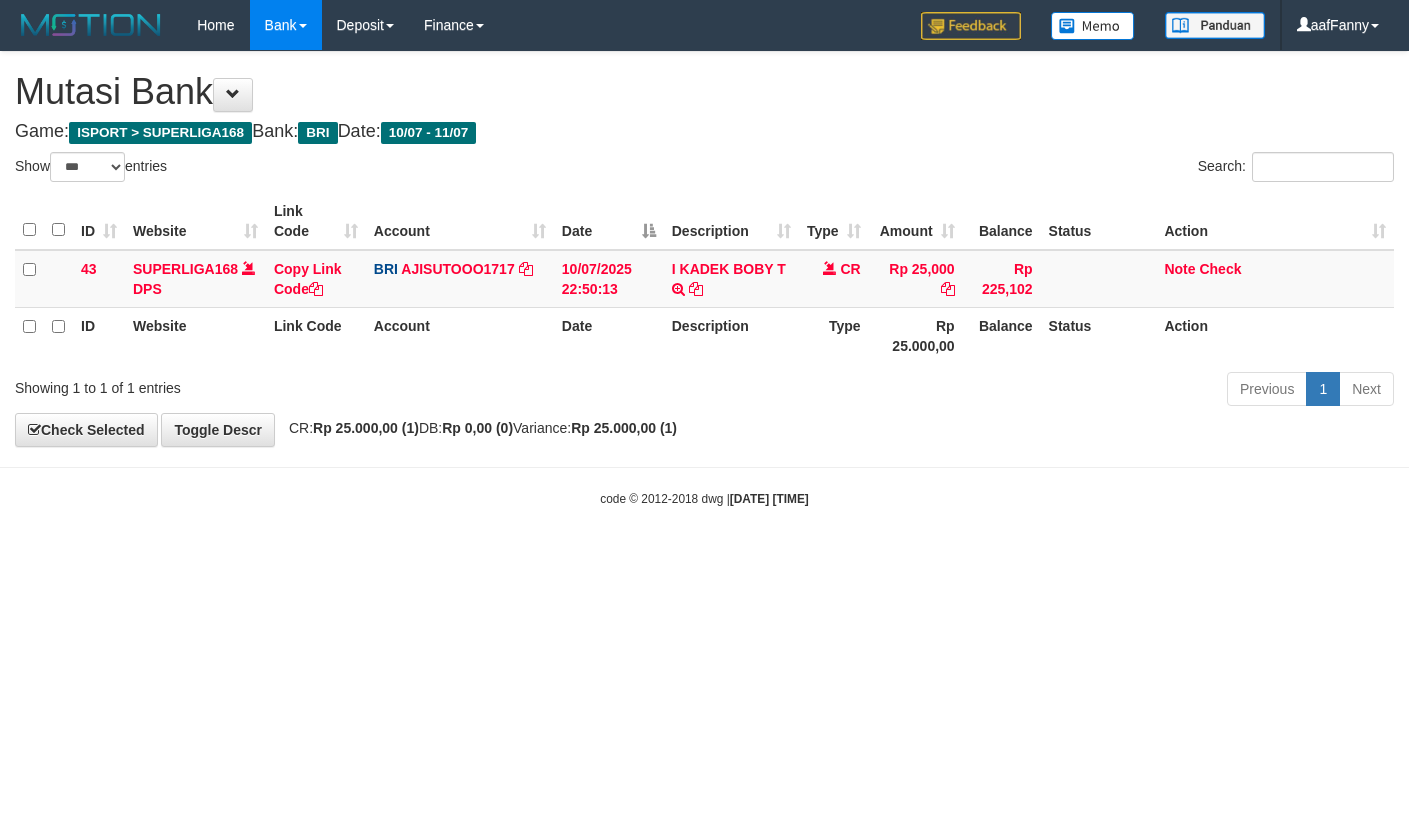 select on "***" 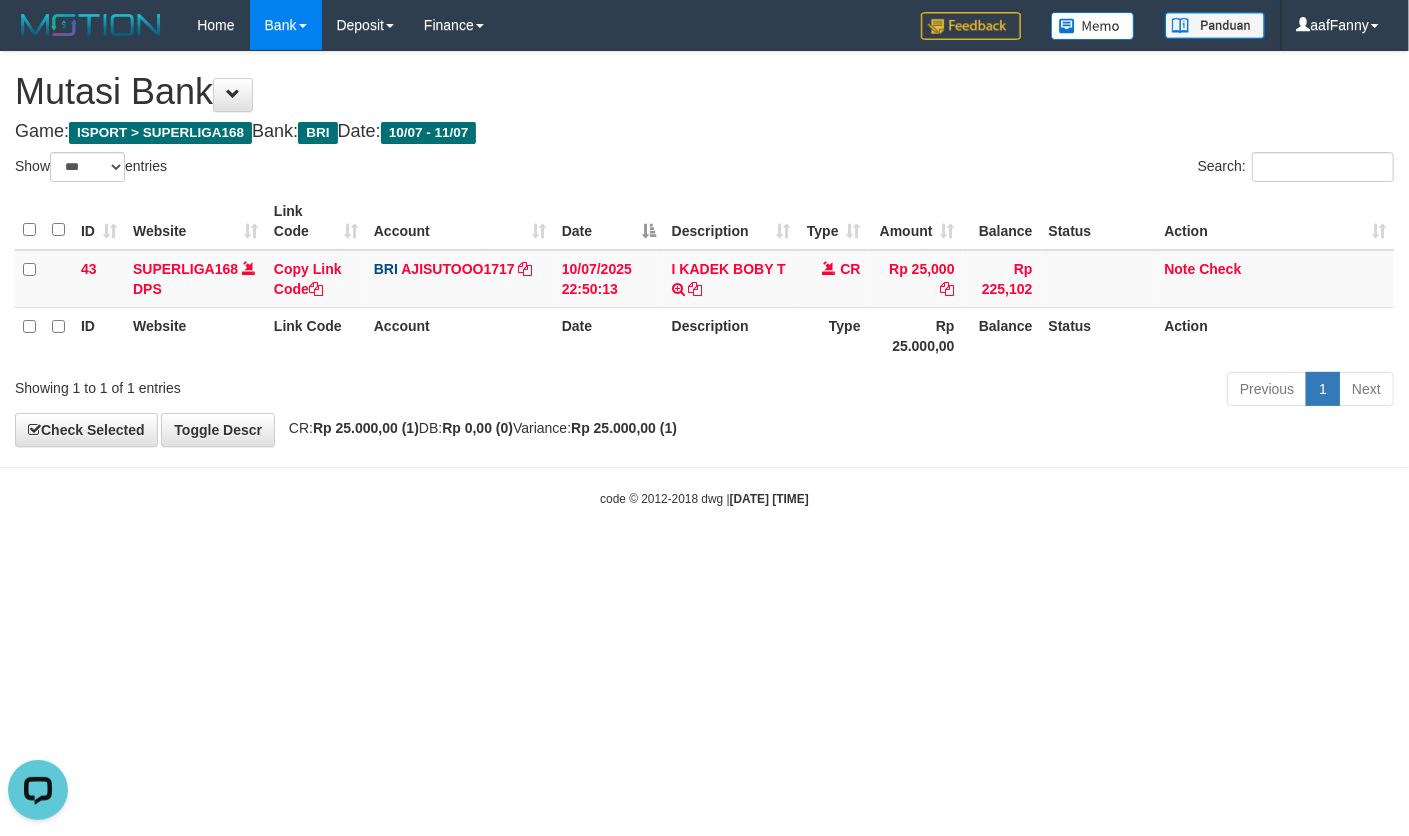 scroll, scrollTop: 0, scrollLeft: 0, axis: both 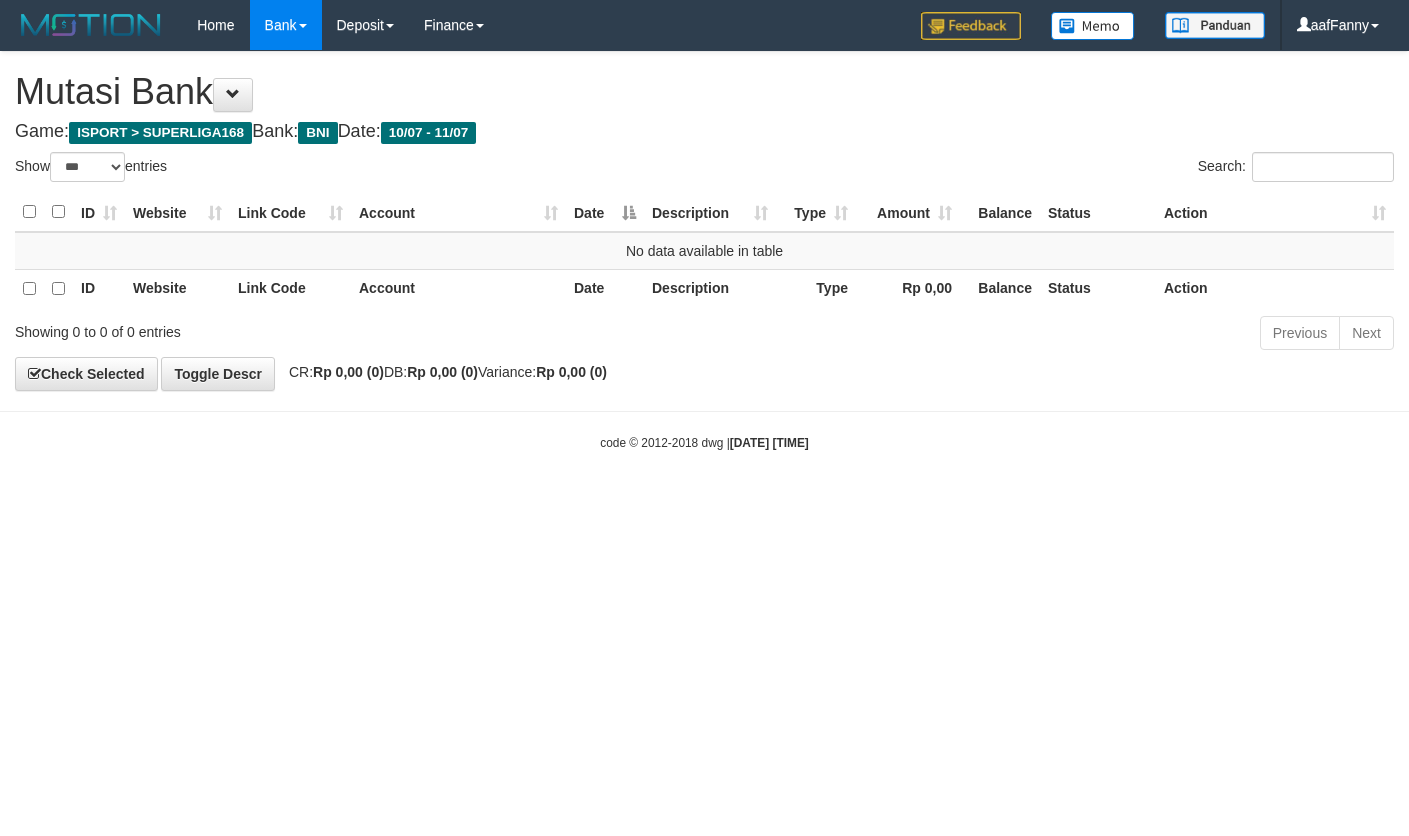 select on "***" 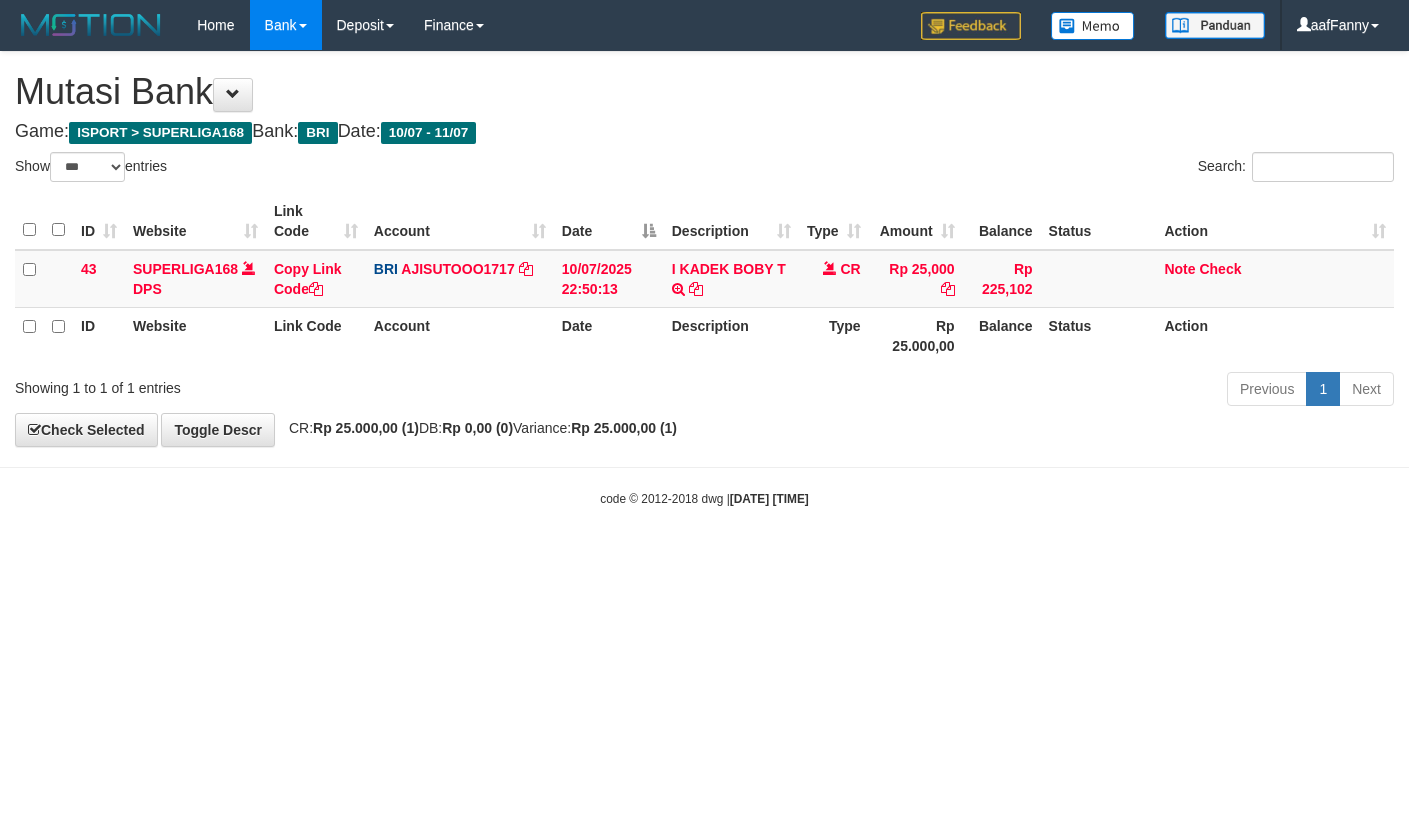 select on "***" 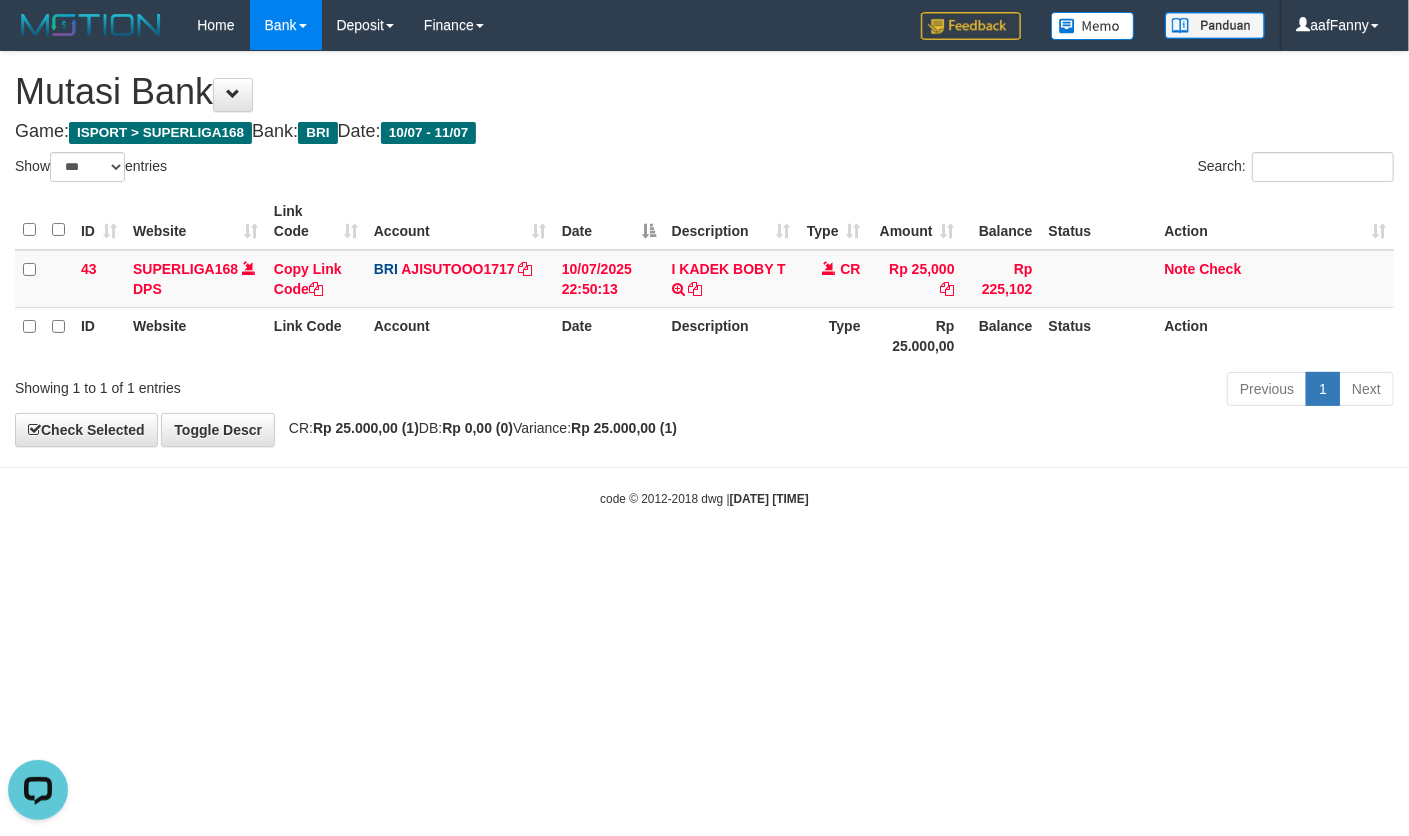scroll, scrollTop: 0, scrollLeft: 0, axis: both 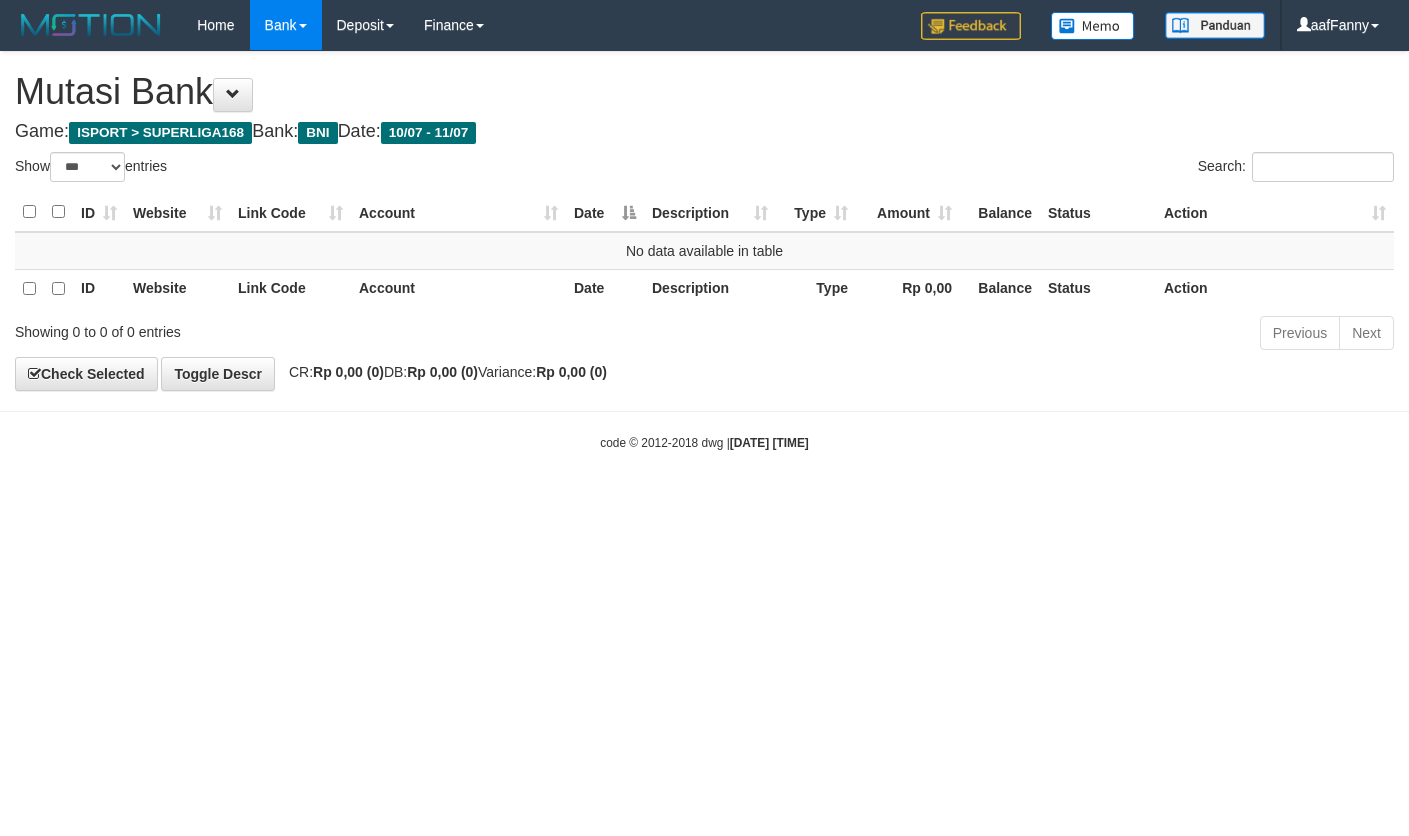 select on "***" 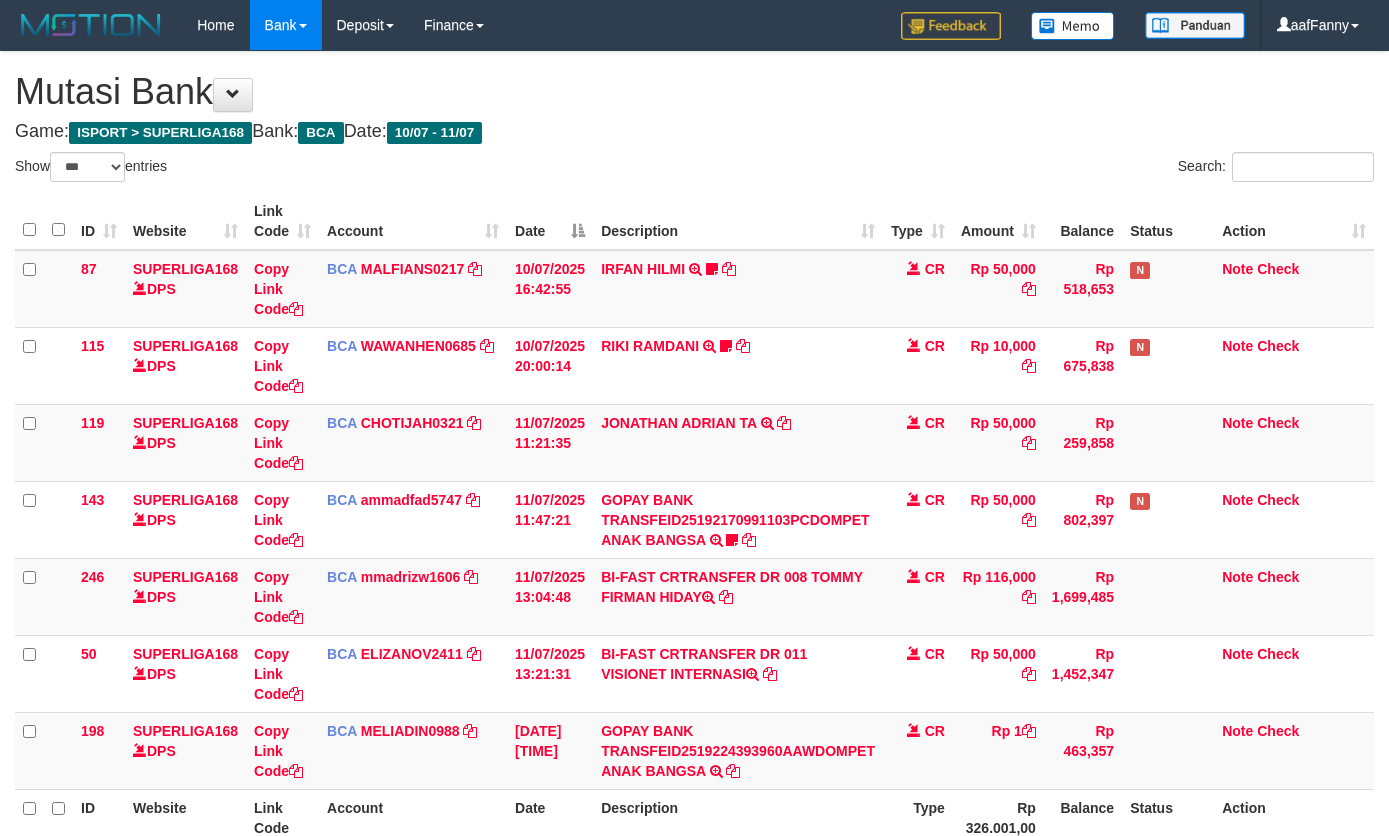 select on "***" 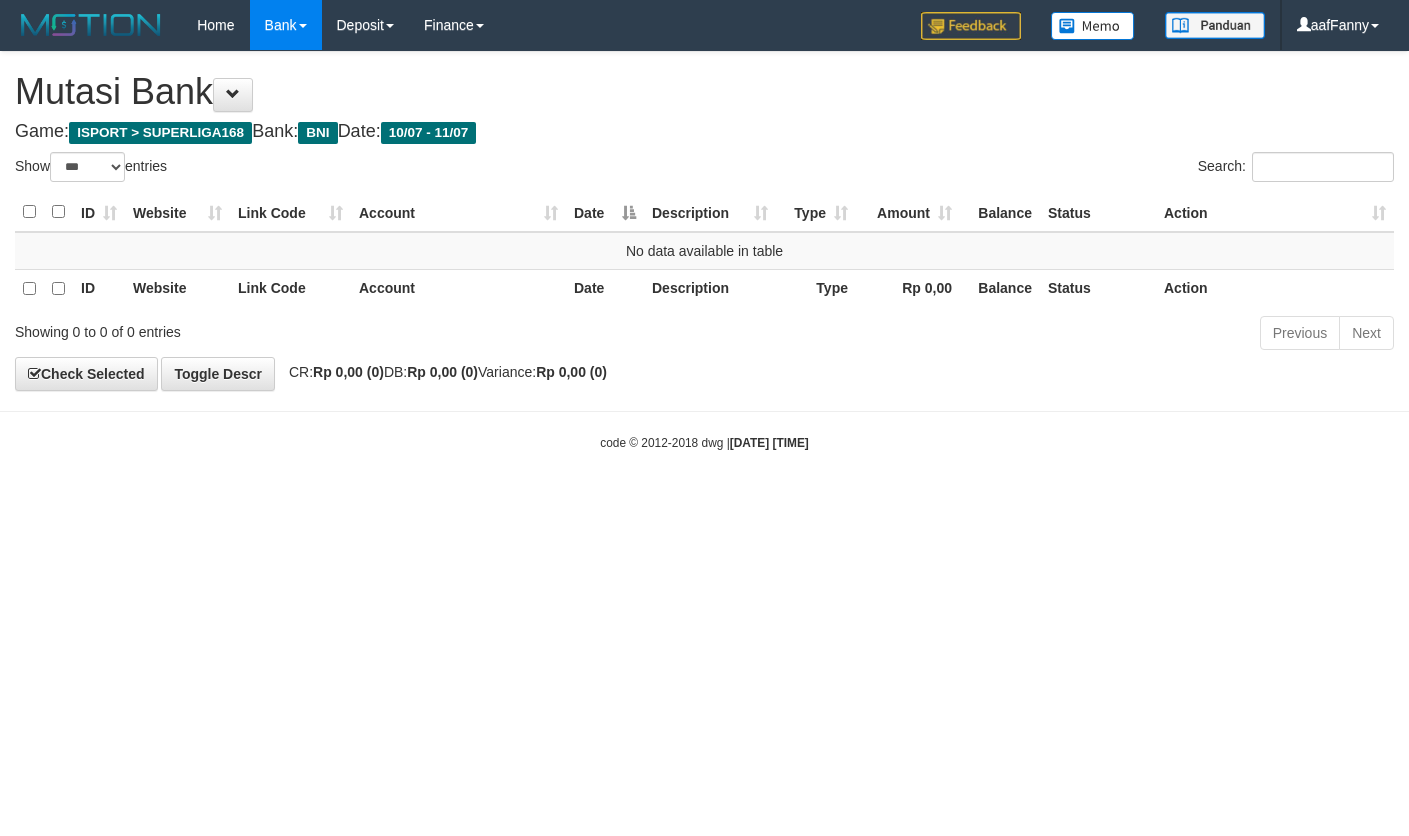 select on "***" 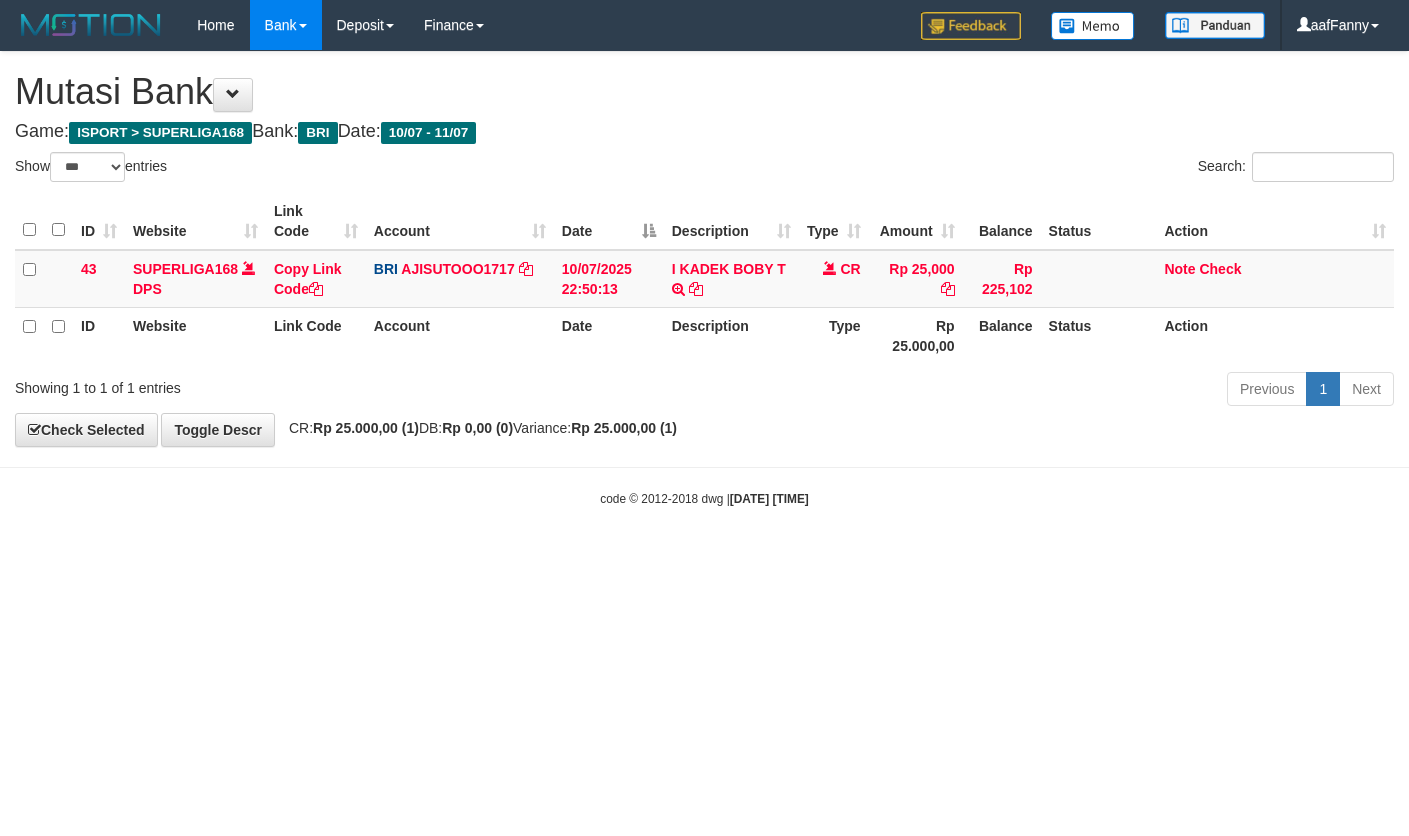 select on "***" 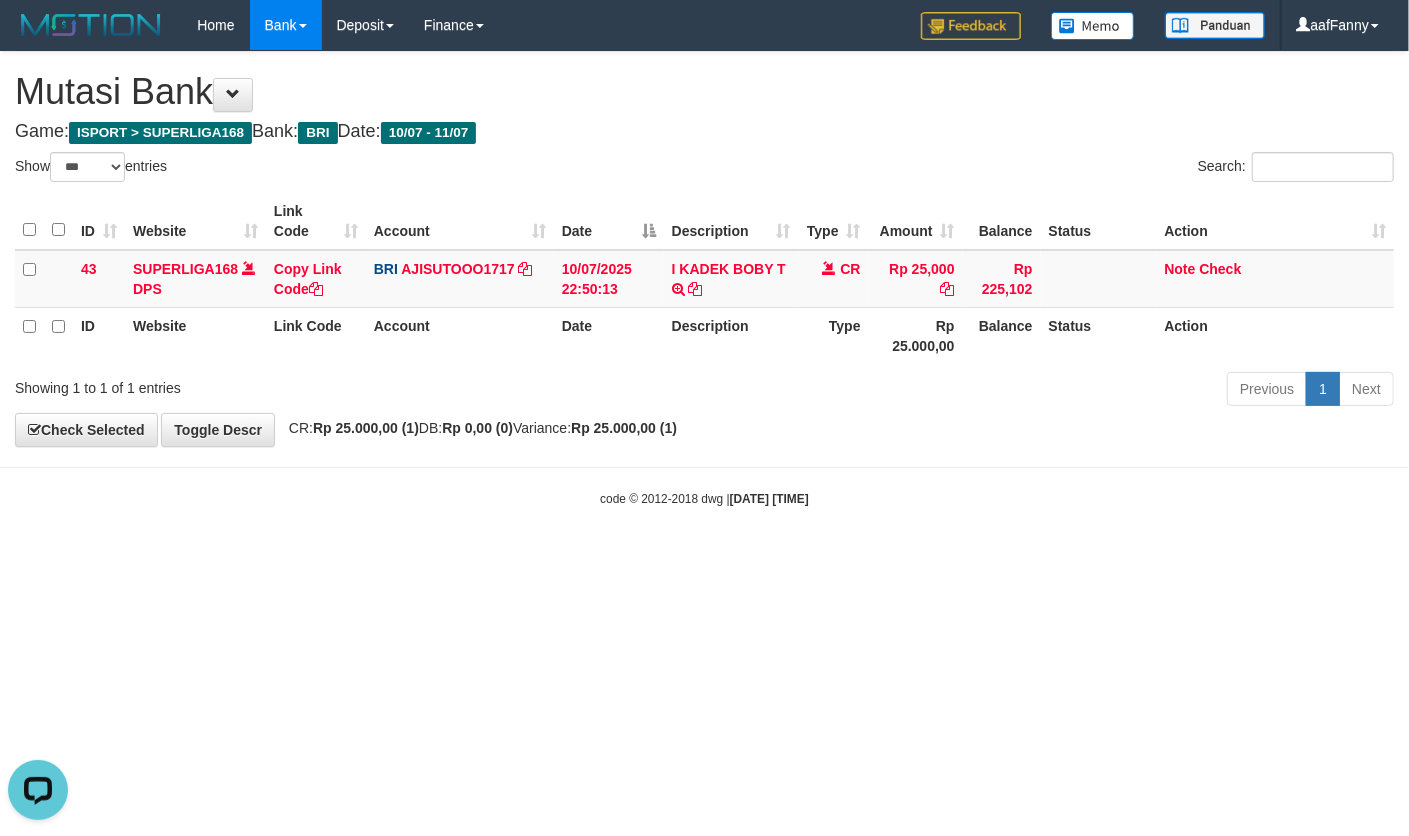 scroll, scrollTop: 0, scrollLeft: 0, axis: both 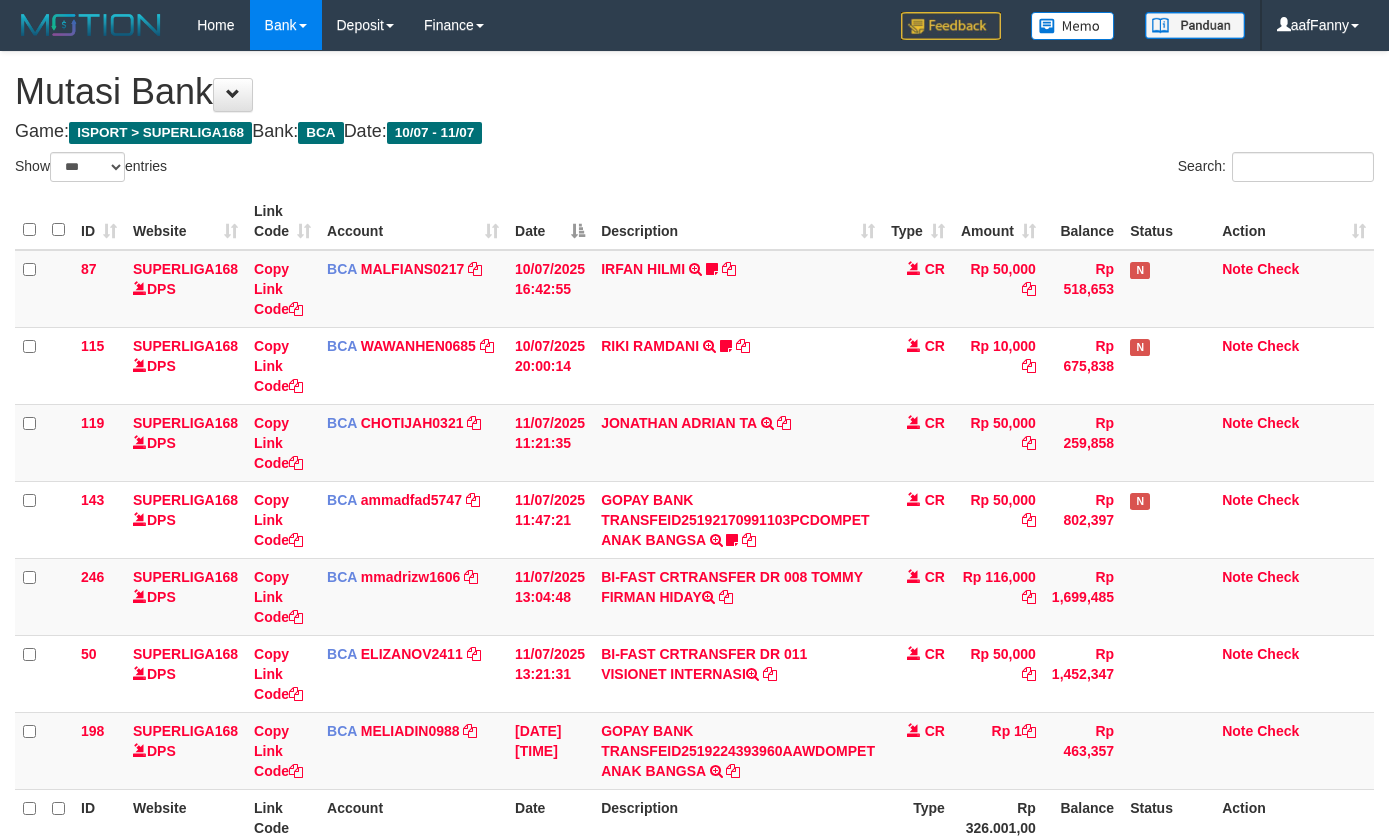 select on "***" 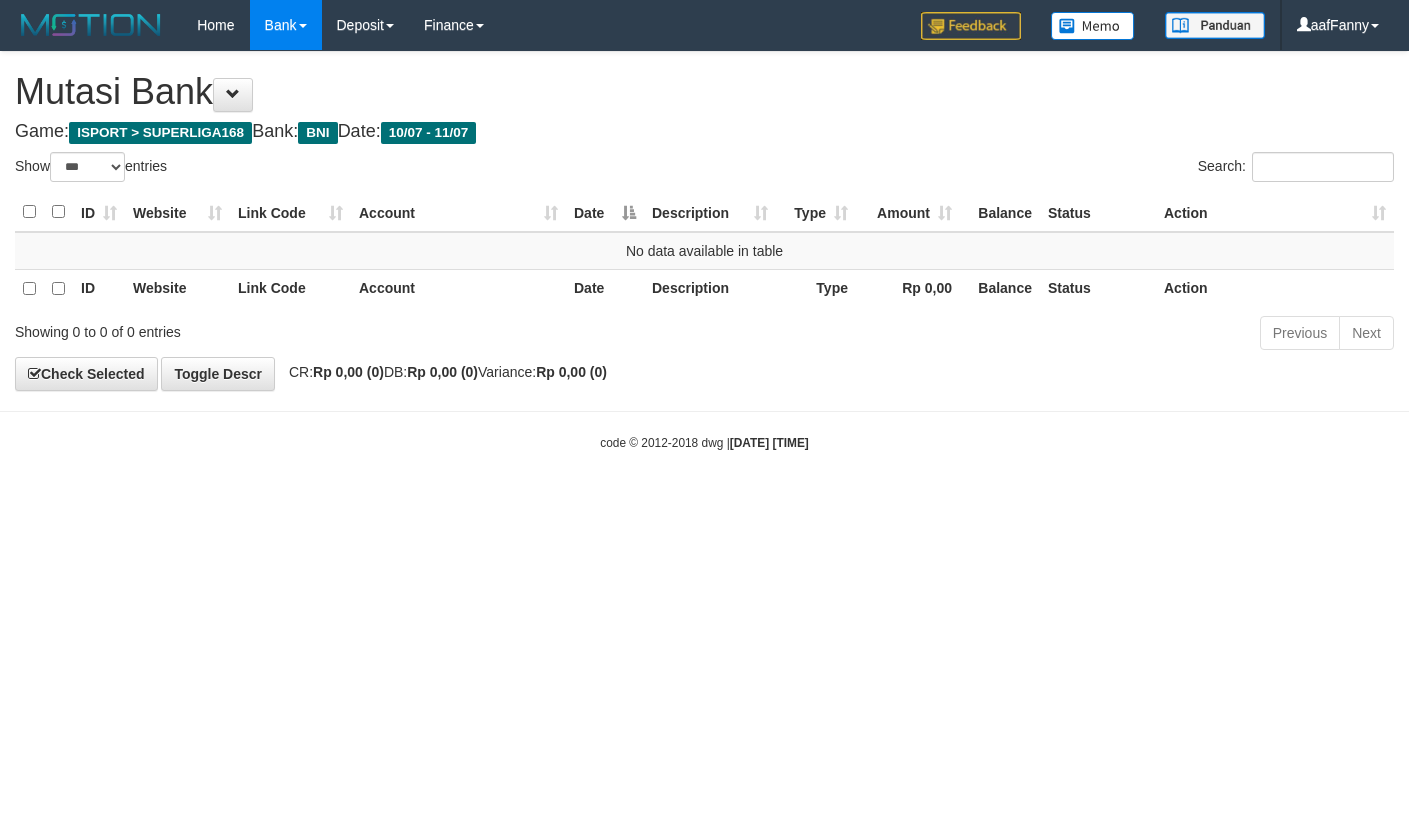 select on "***" 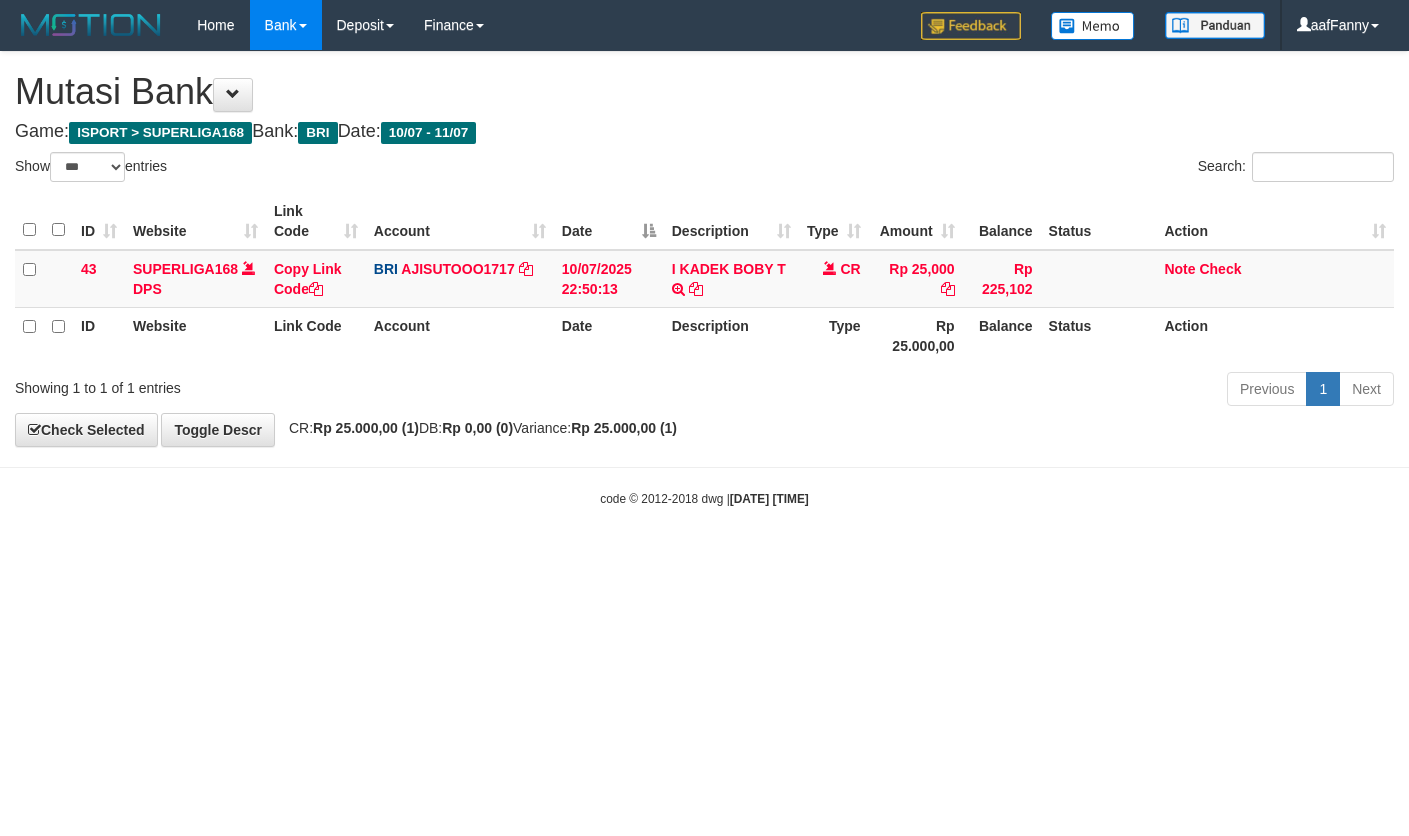 select on "***" 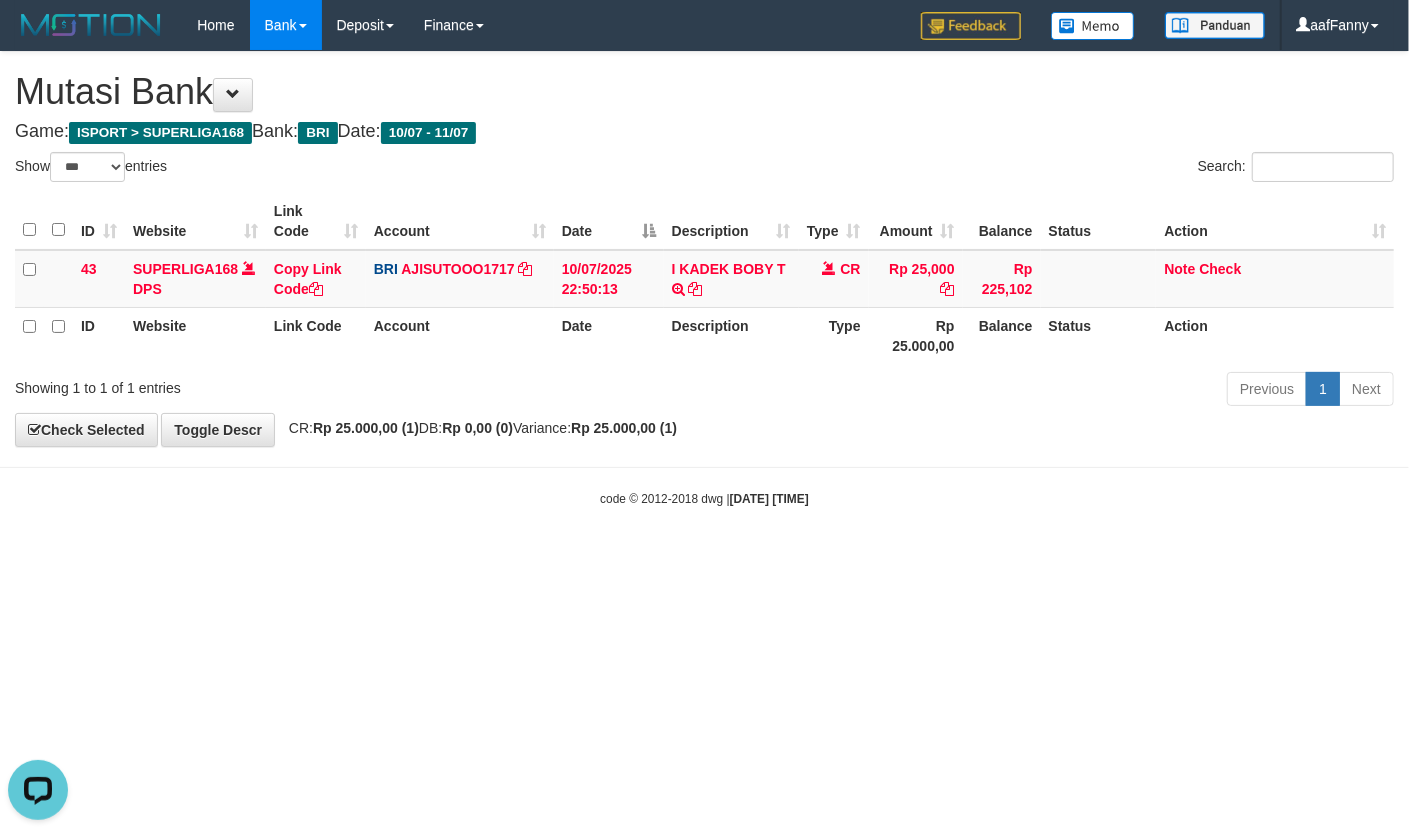 scroll, scrollTop: 0, scrollLeft: 0, axis: both 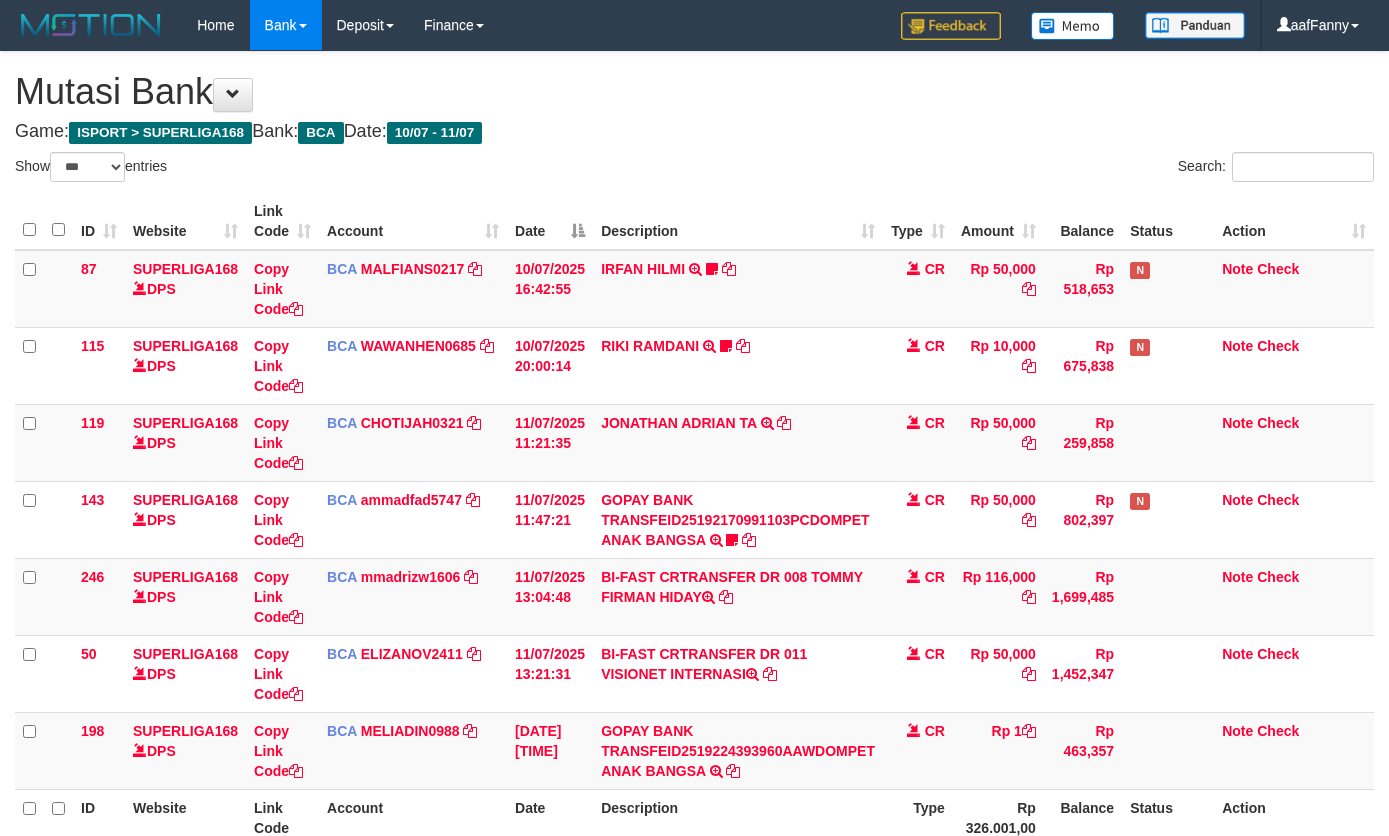 select on "***" 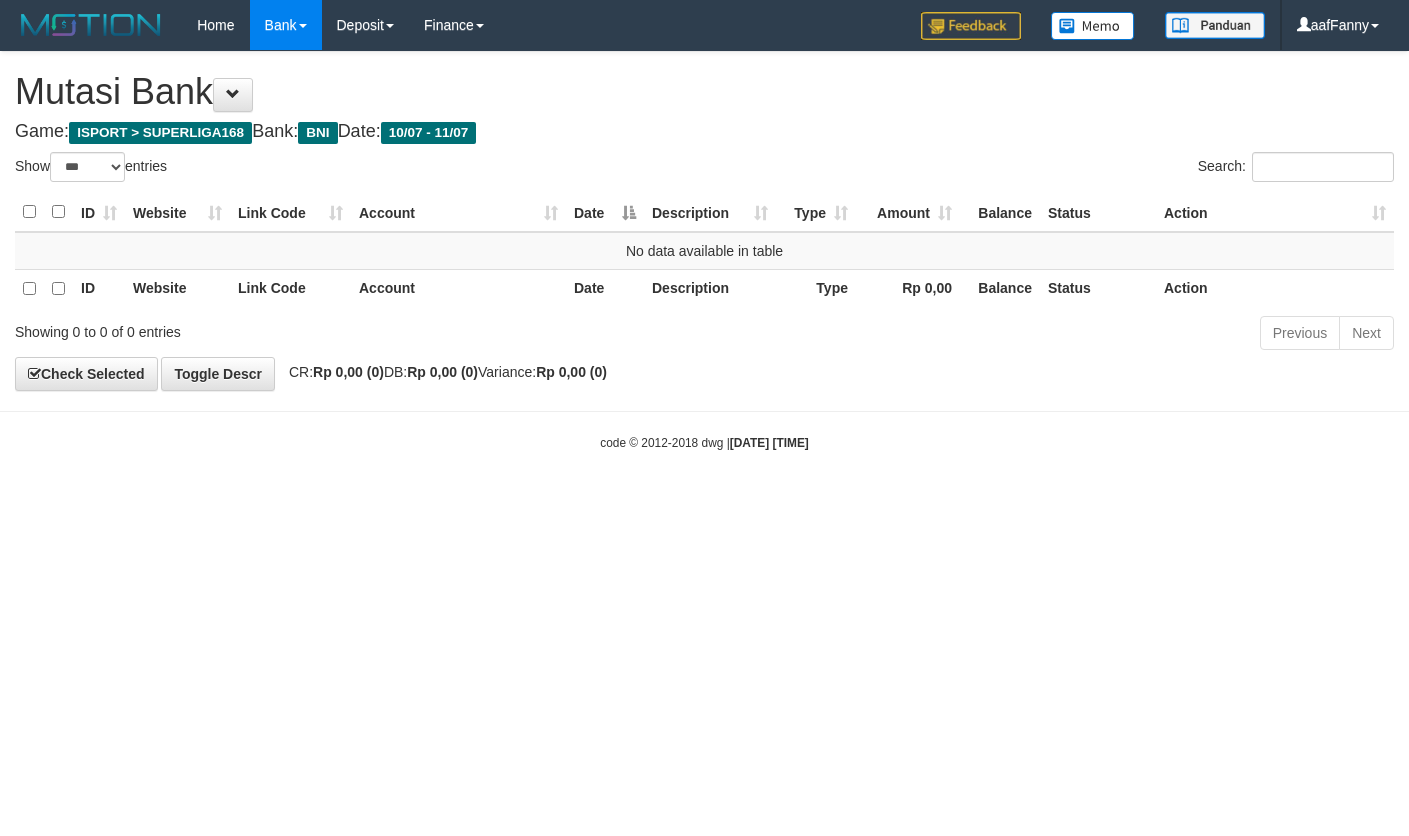 select on "***" 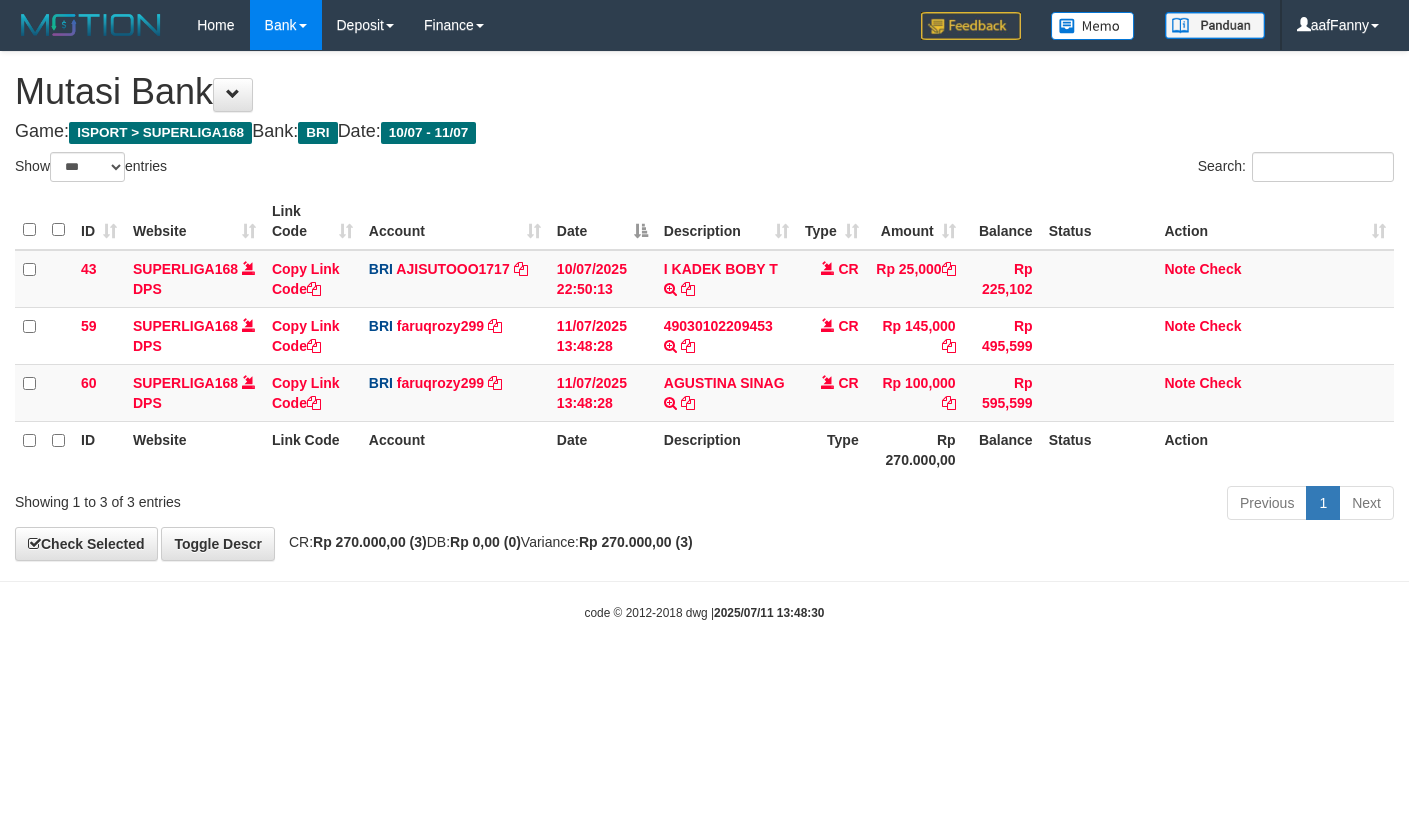 select on "***" 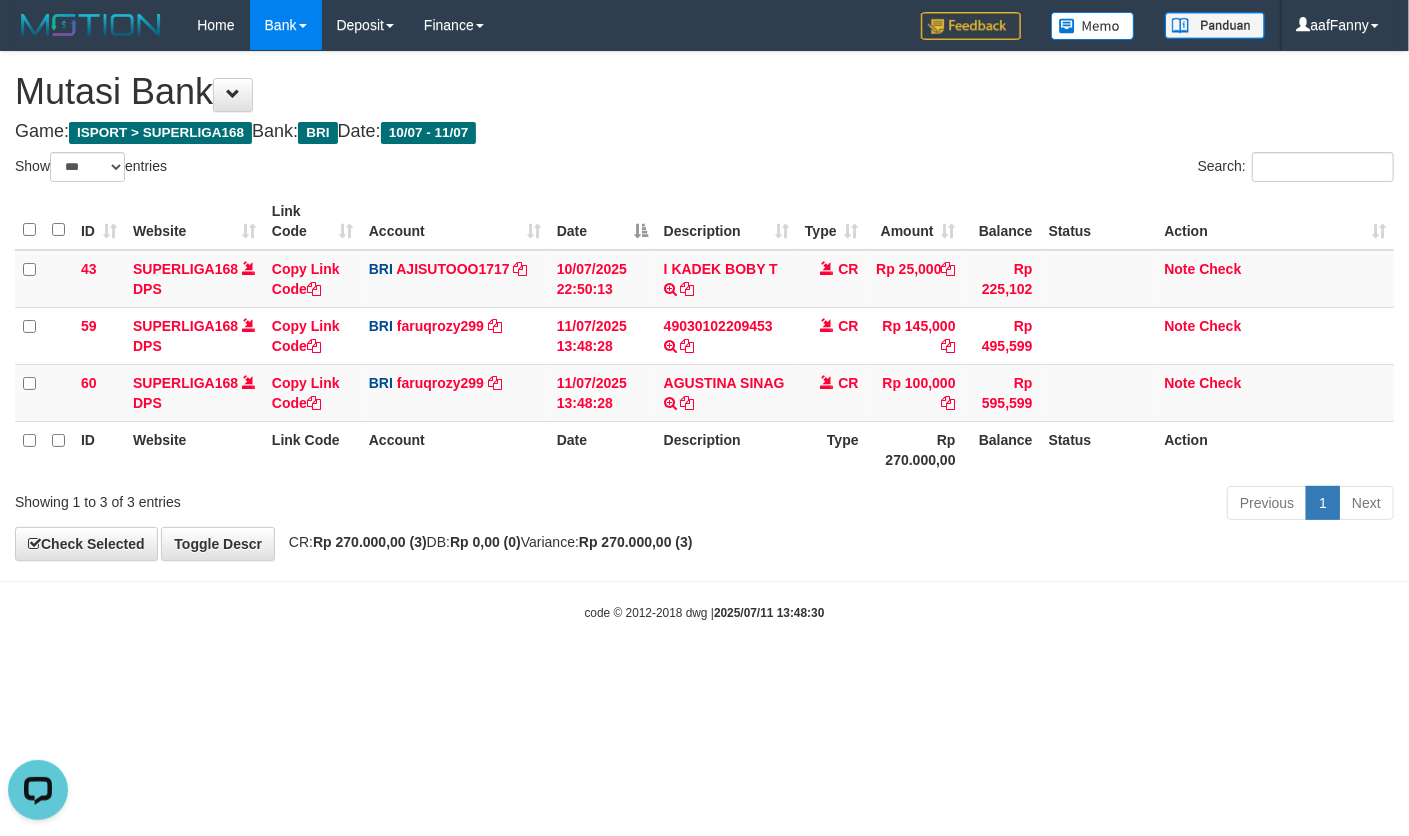 scroll, scrollTop: 0, scrollLeft: 0, axis: both 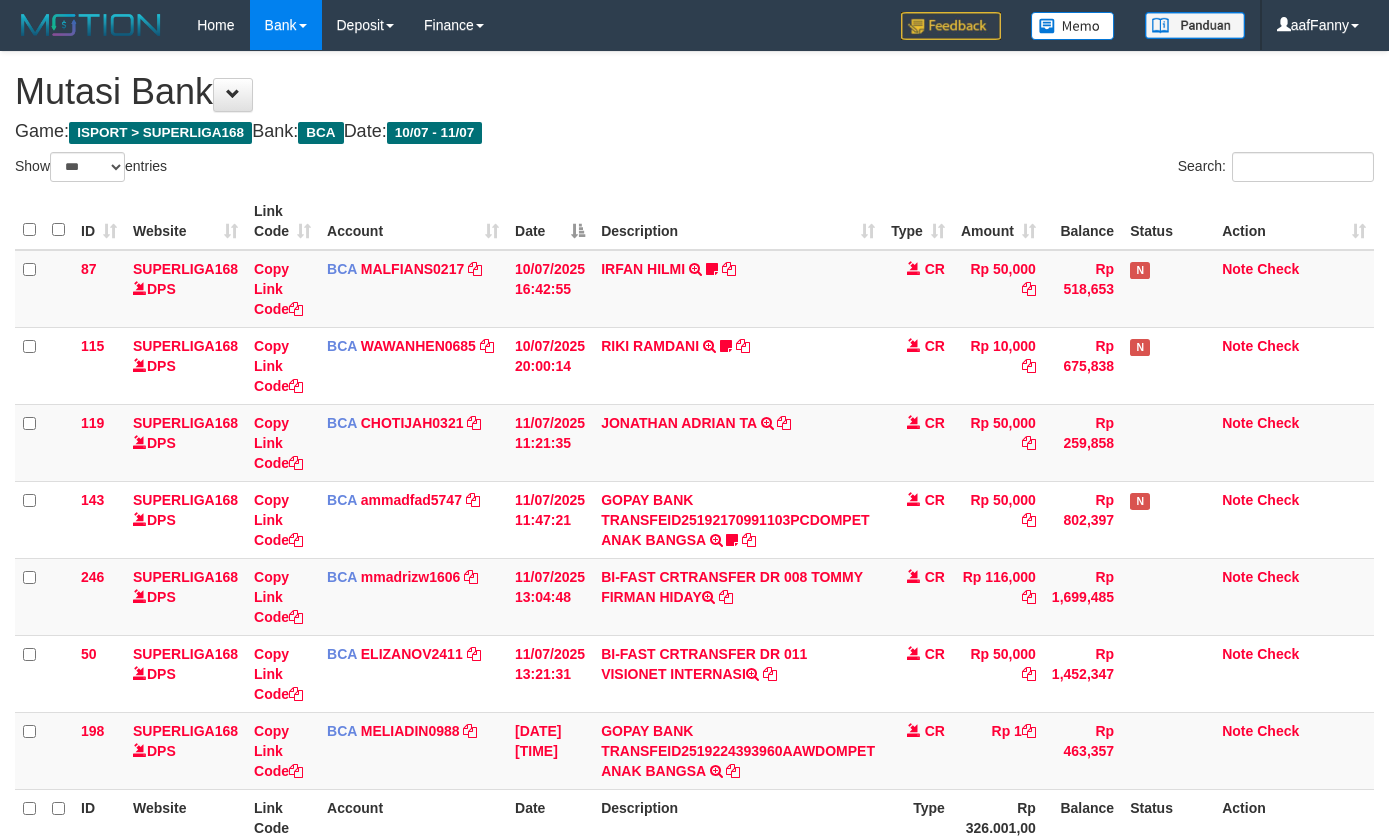 select on "***" 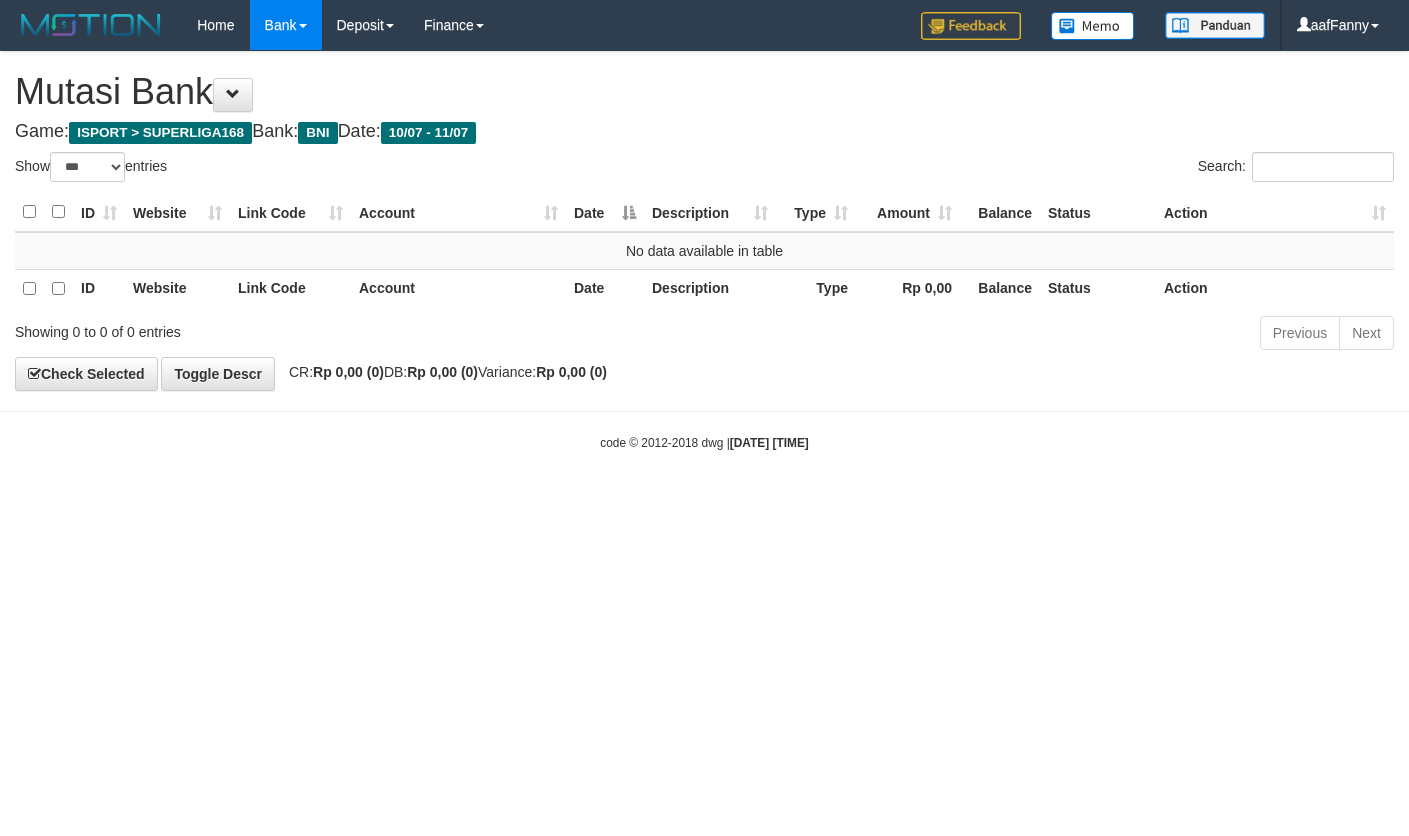 select on "***" 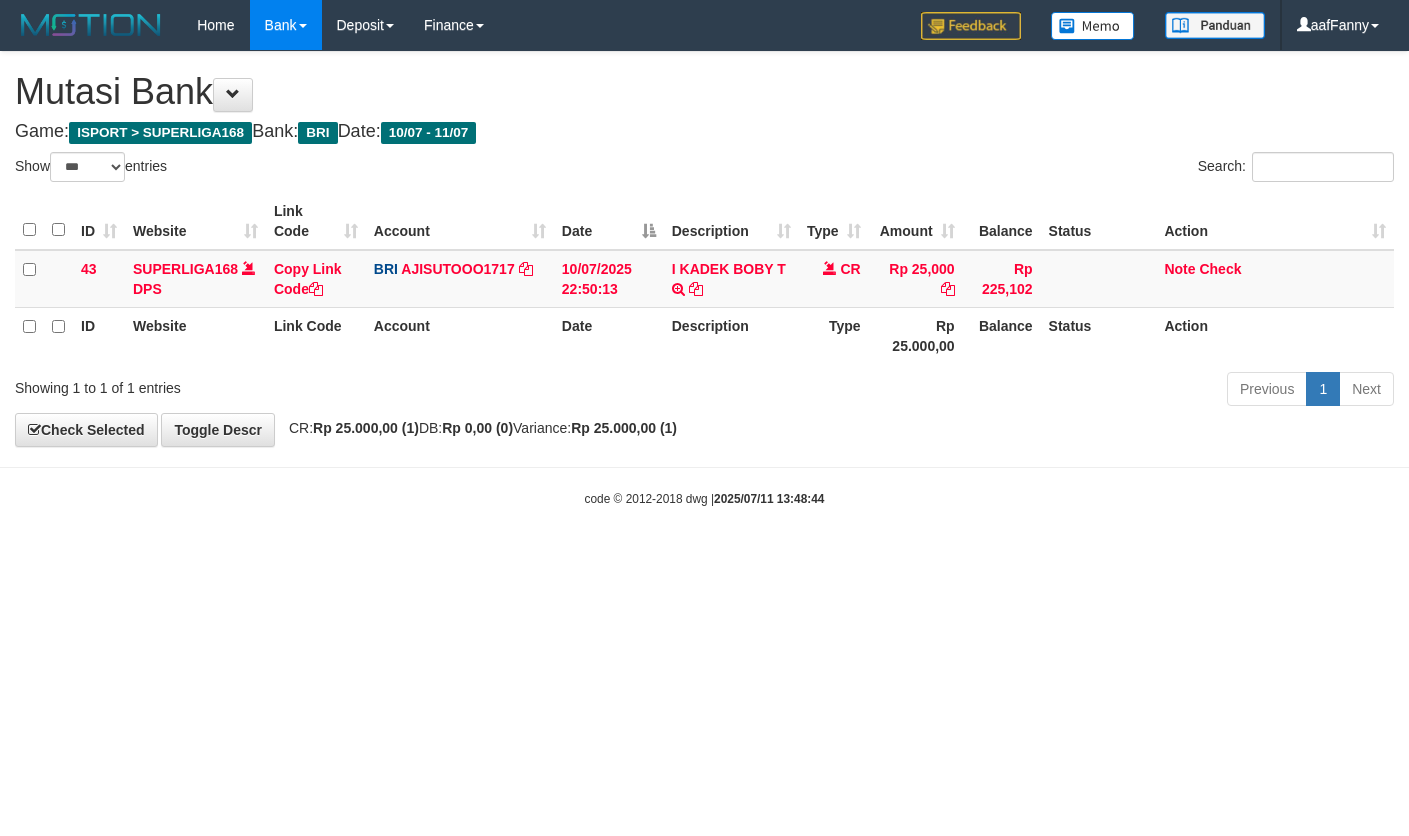 select on "***" 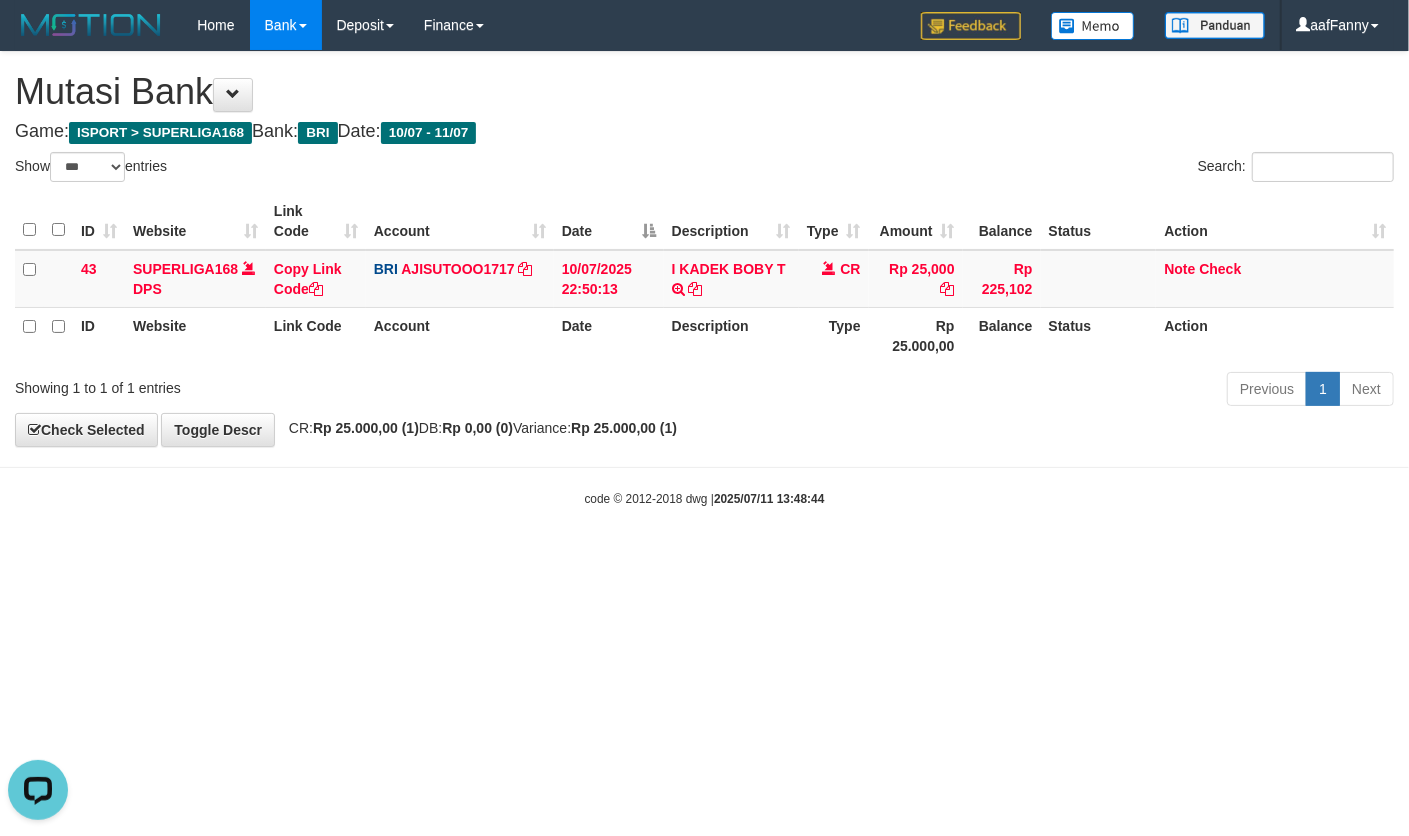 scroll, scrollTop: 0, scrollLeft: 0, axis: both 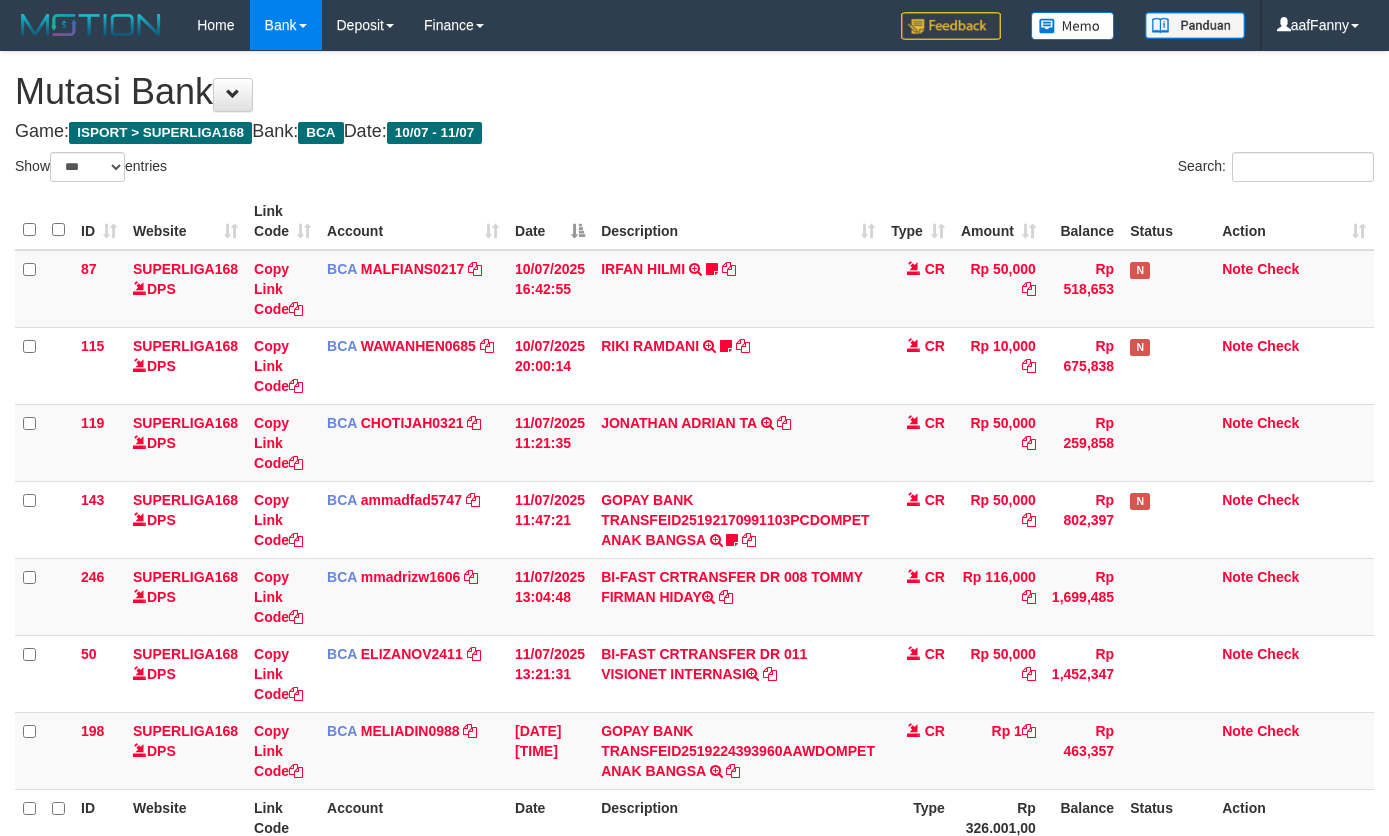 select on "***" 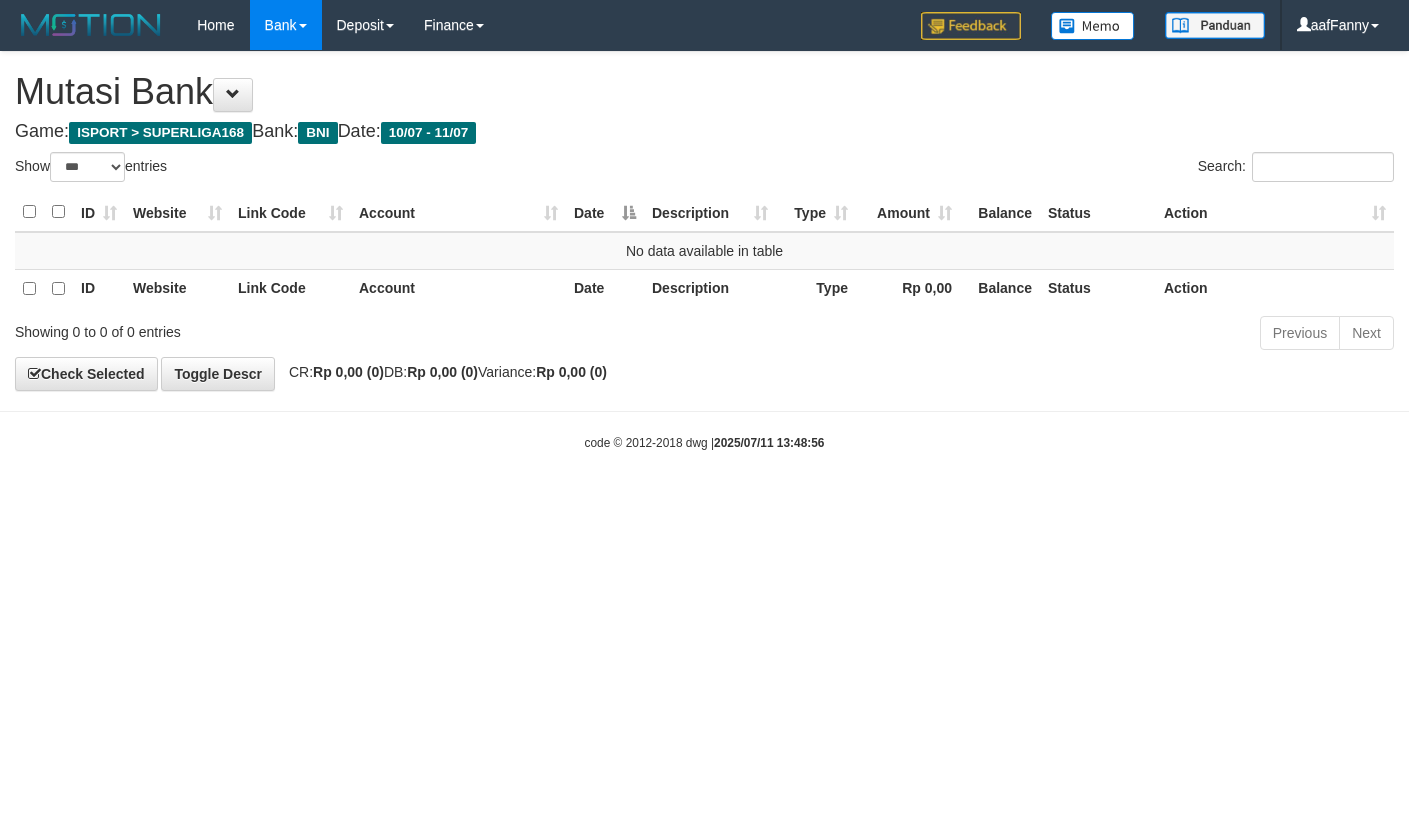 select on "***" 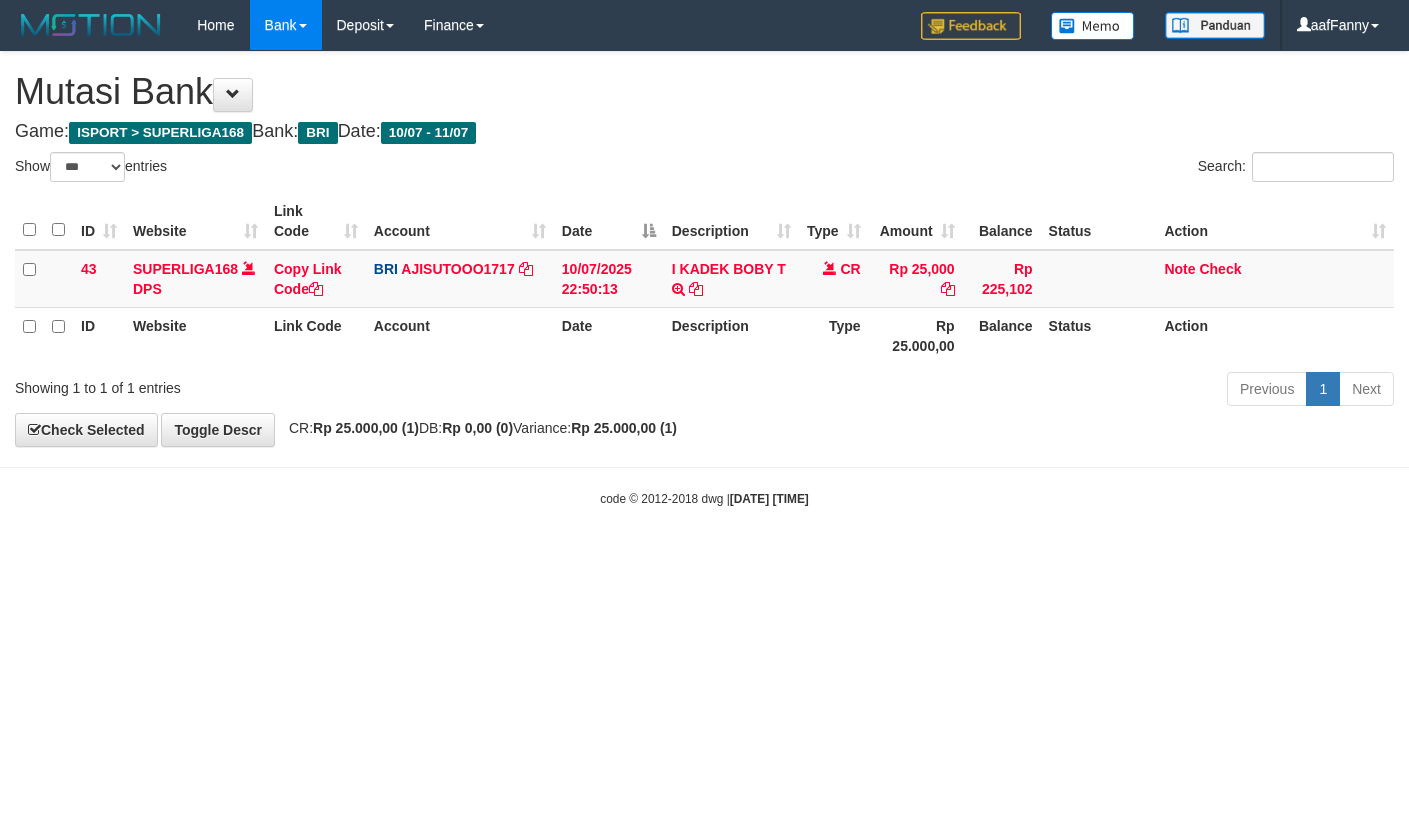 select on "***" 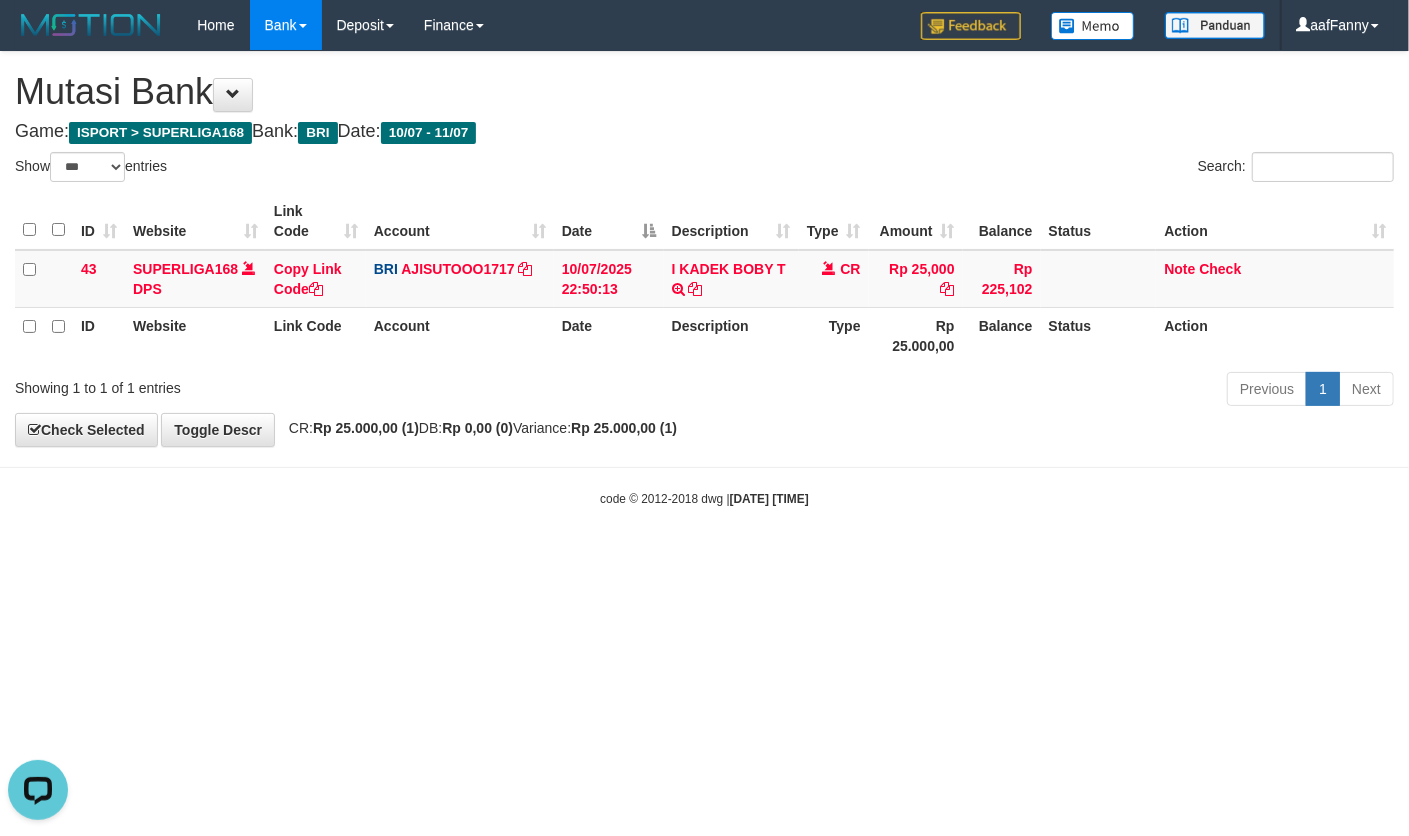 scroll, scrollTop: 0, scrollLeft: 0, axis: both 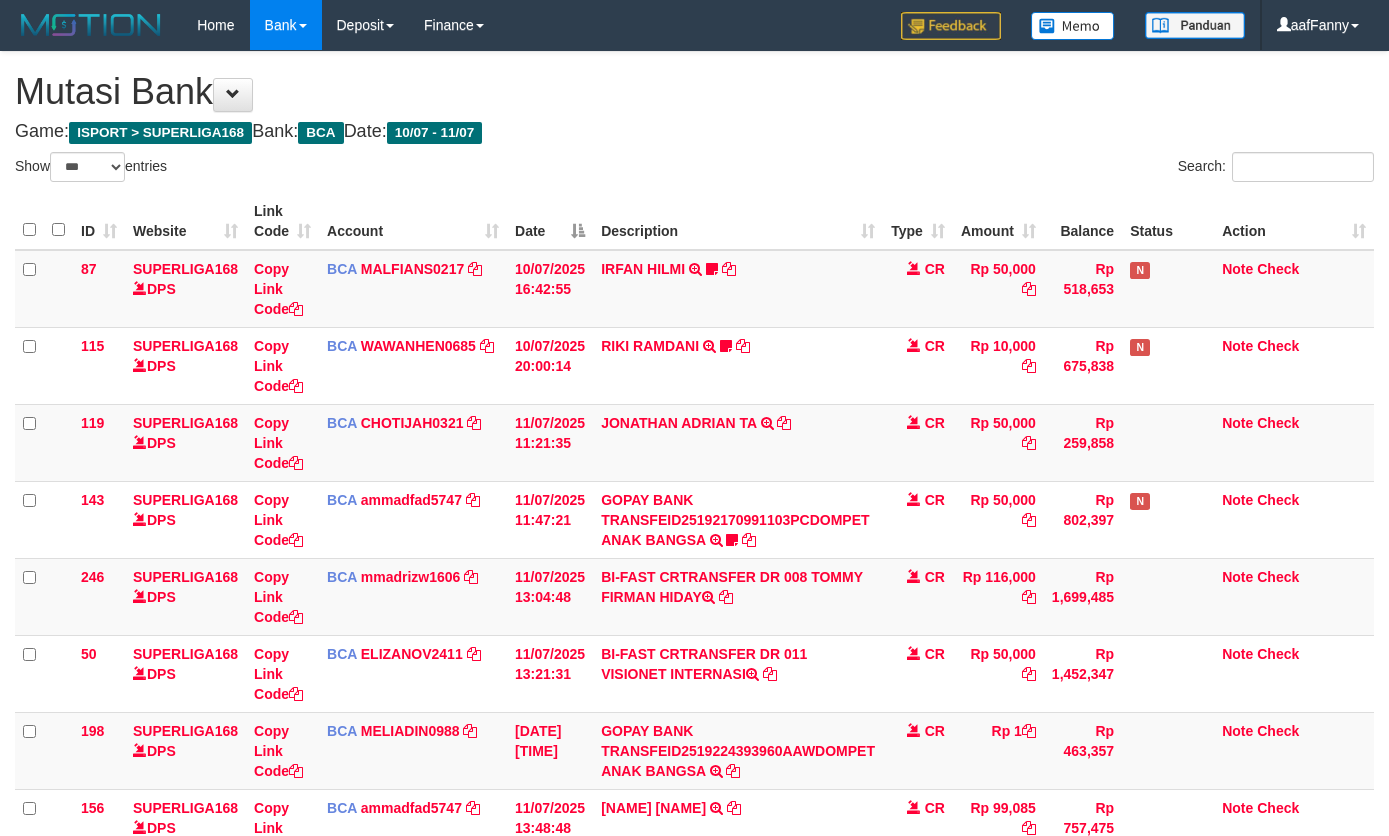 select on "***" 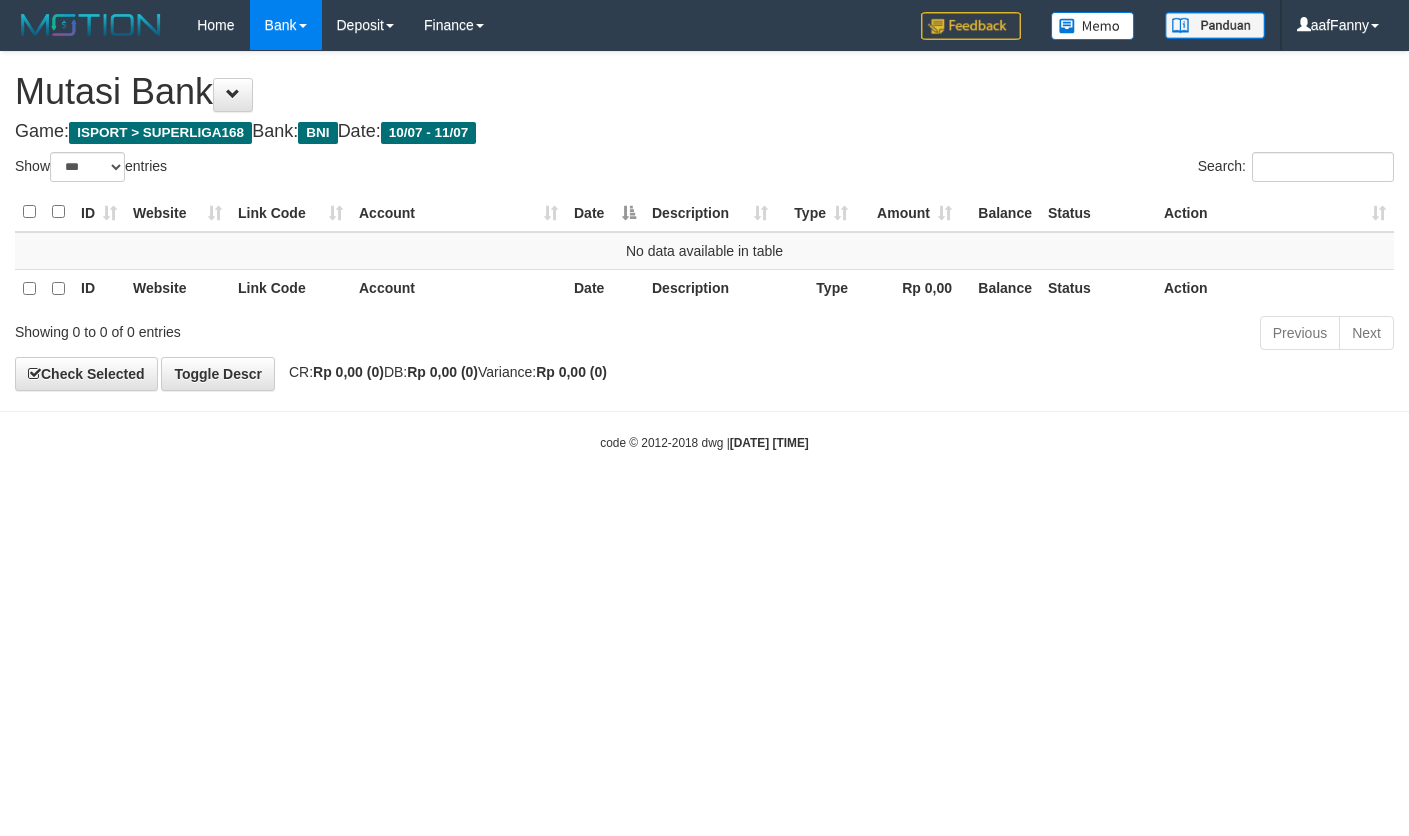 select on "***" 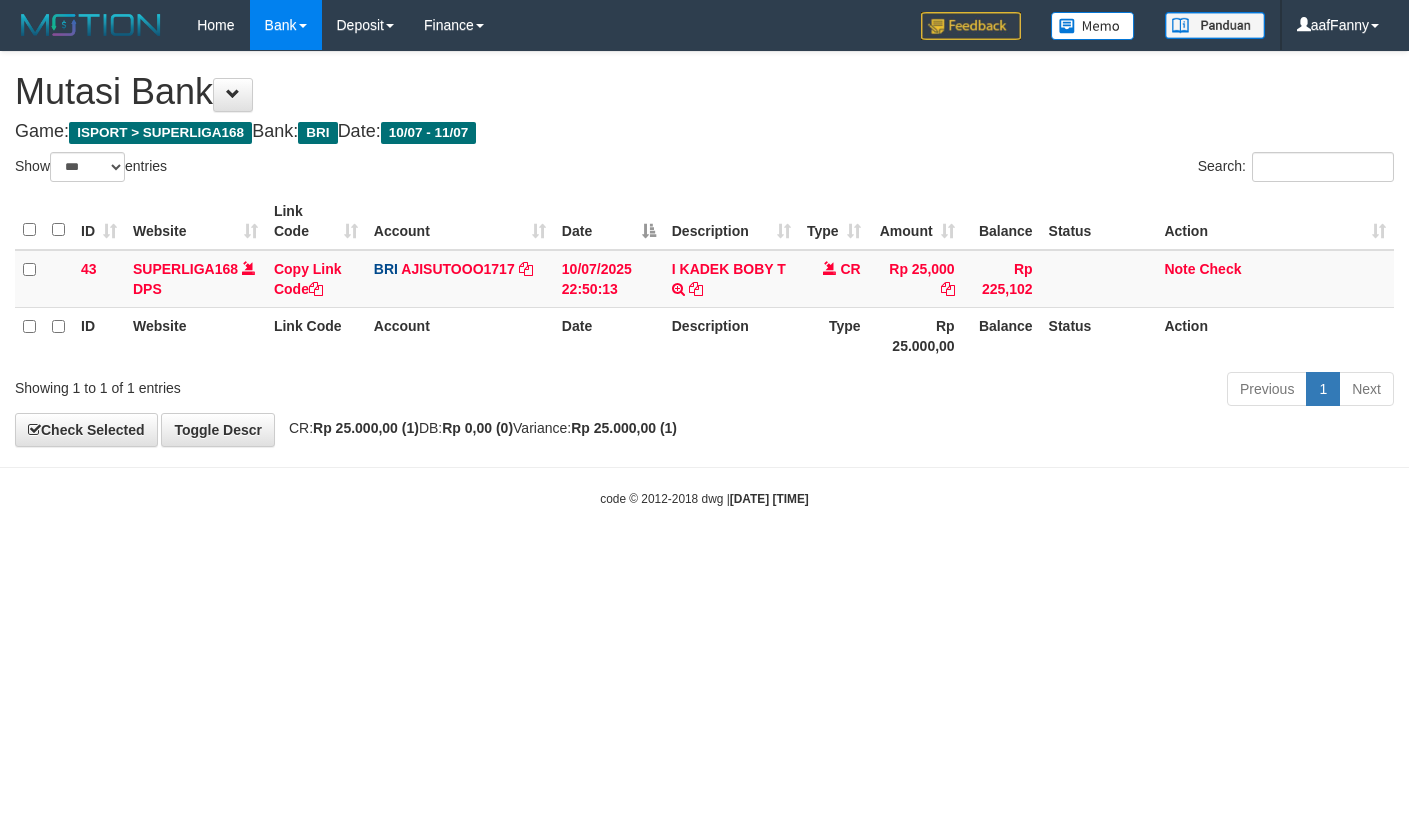 select on "***" 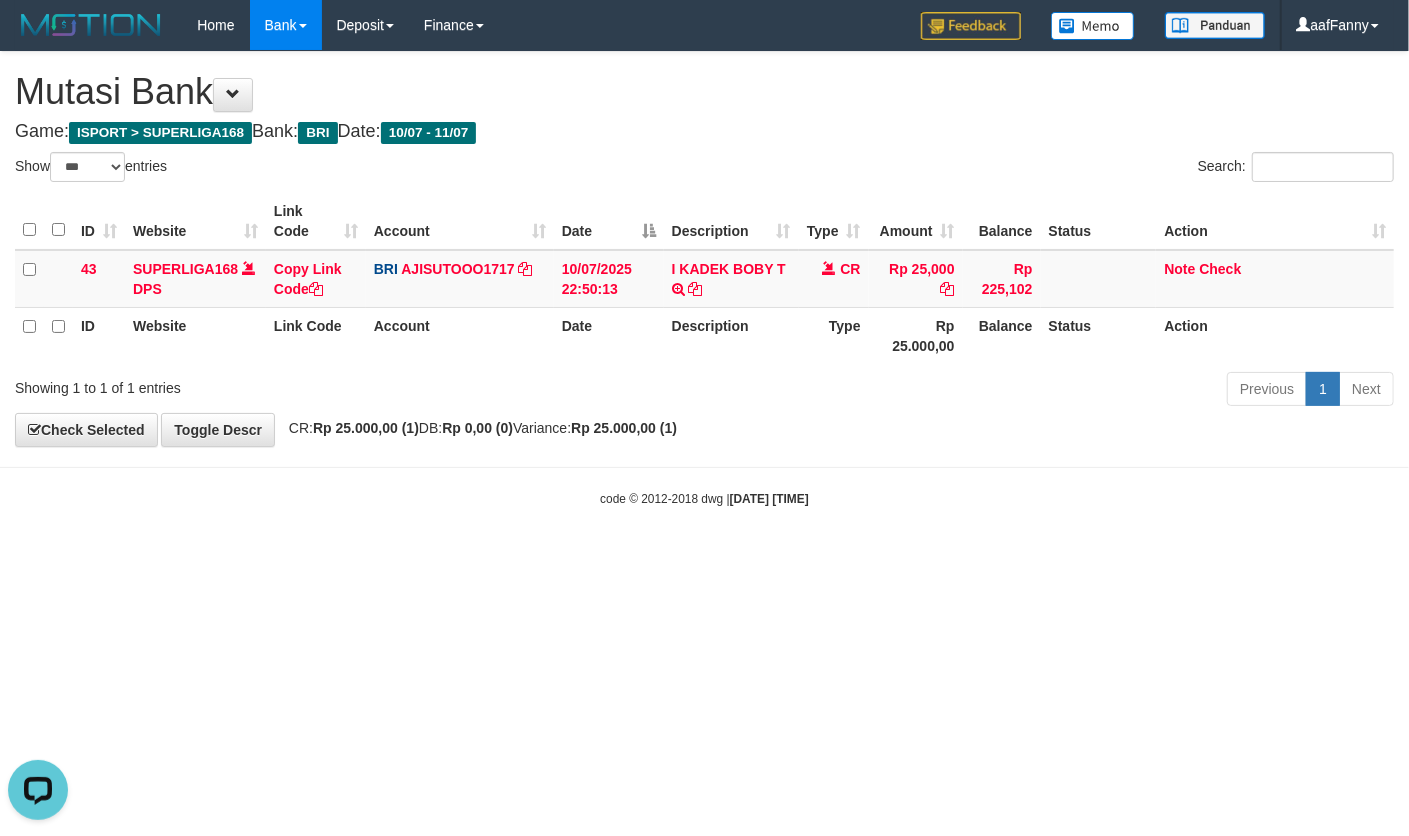scroll, scrollTop: 0, scrollLeft: 0, axis: both 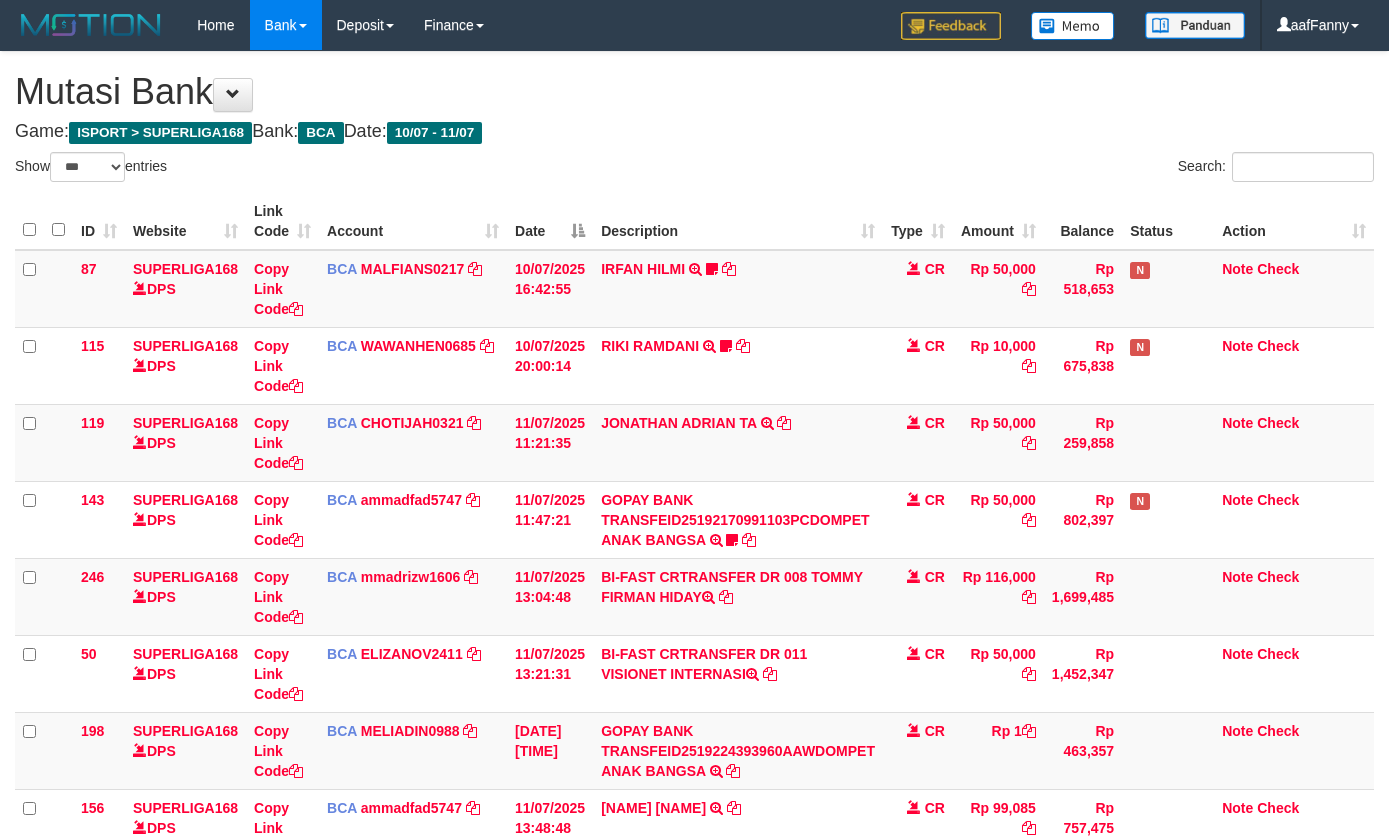 select on "***" 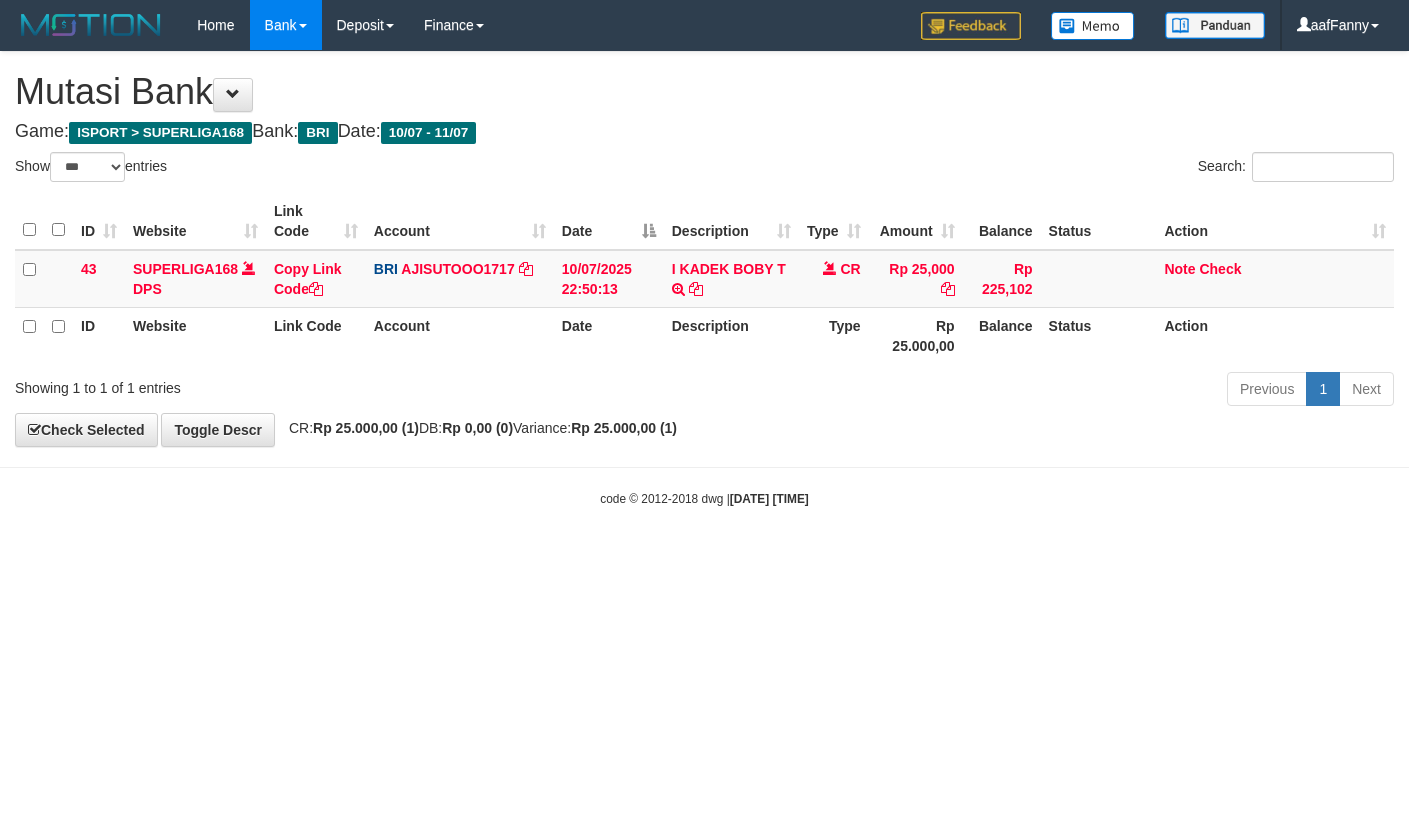 select on "***" 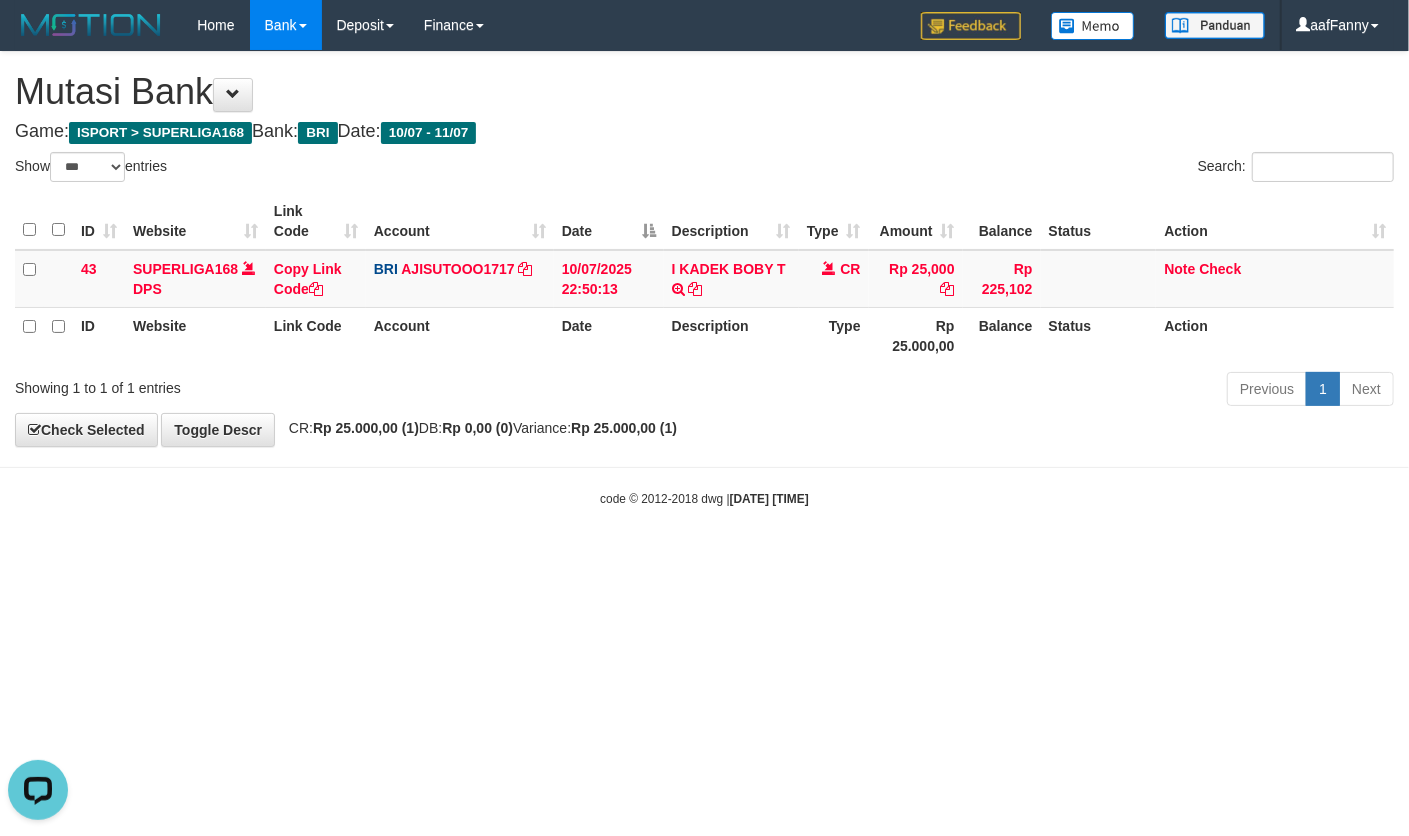 scroll, scrollTop: 0, scrollLeft: 0, axis: both 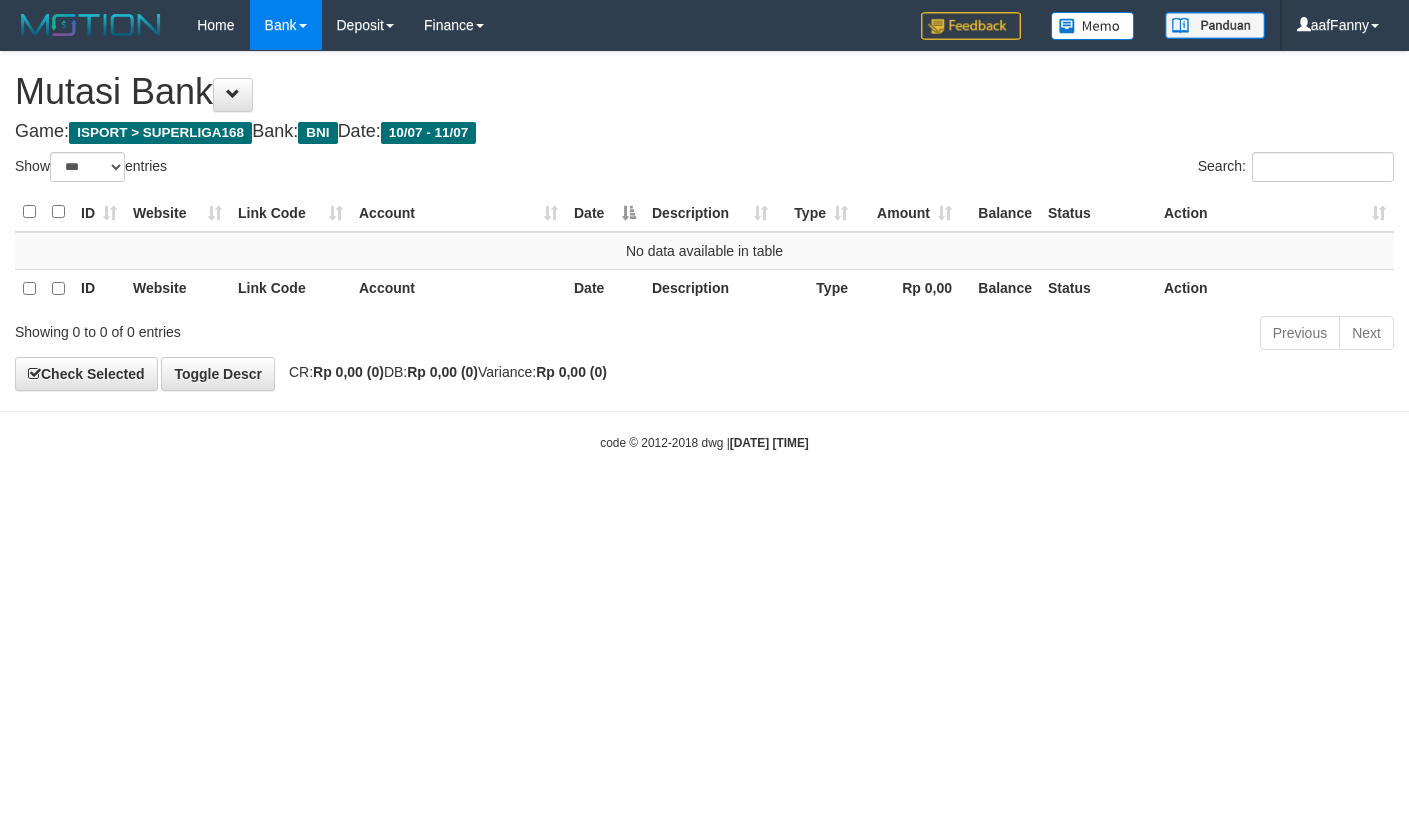 select on "***" 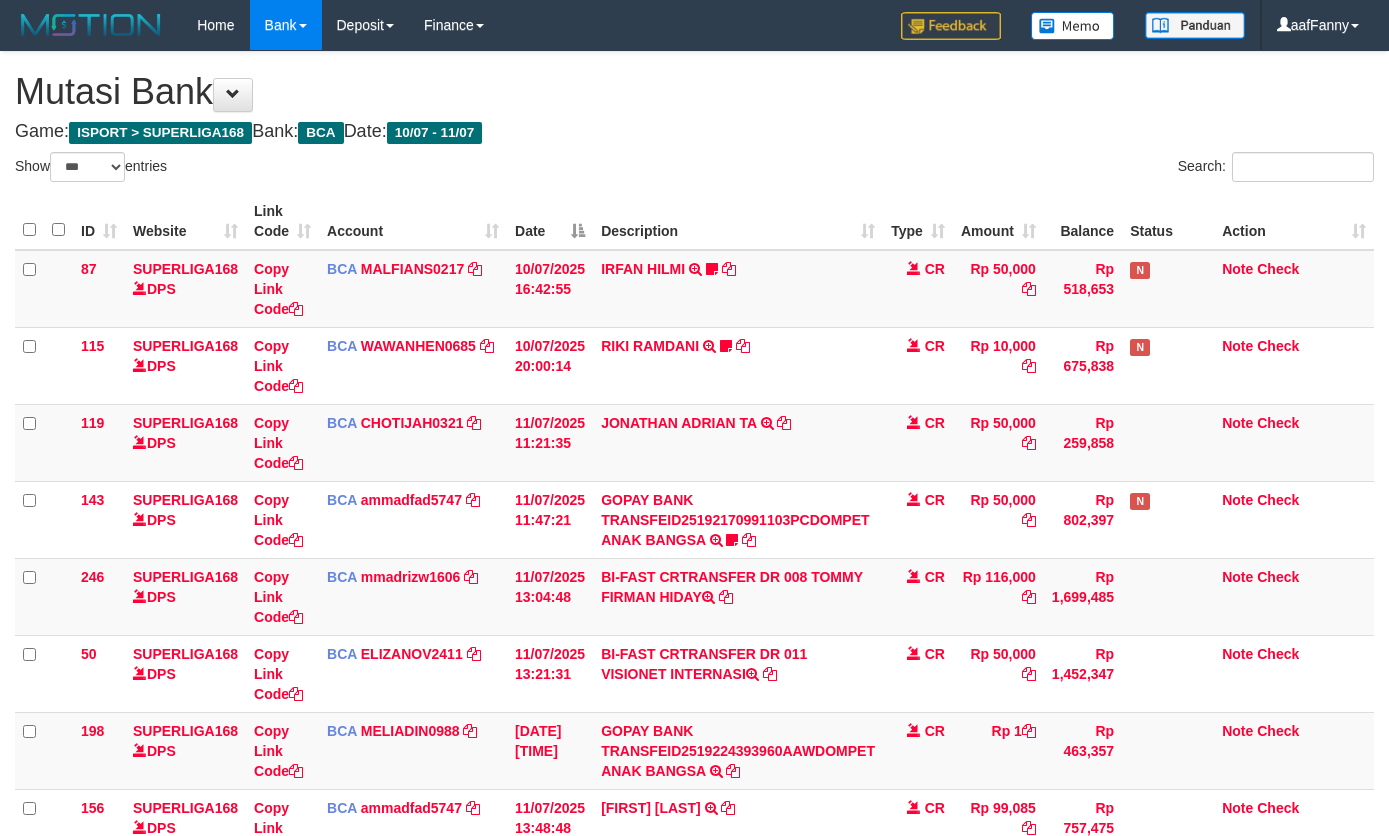 select on "***" 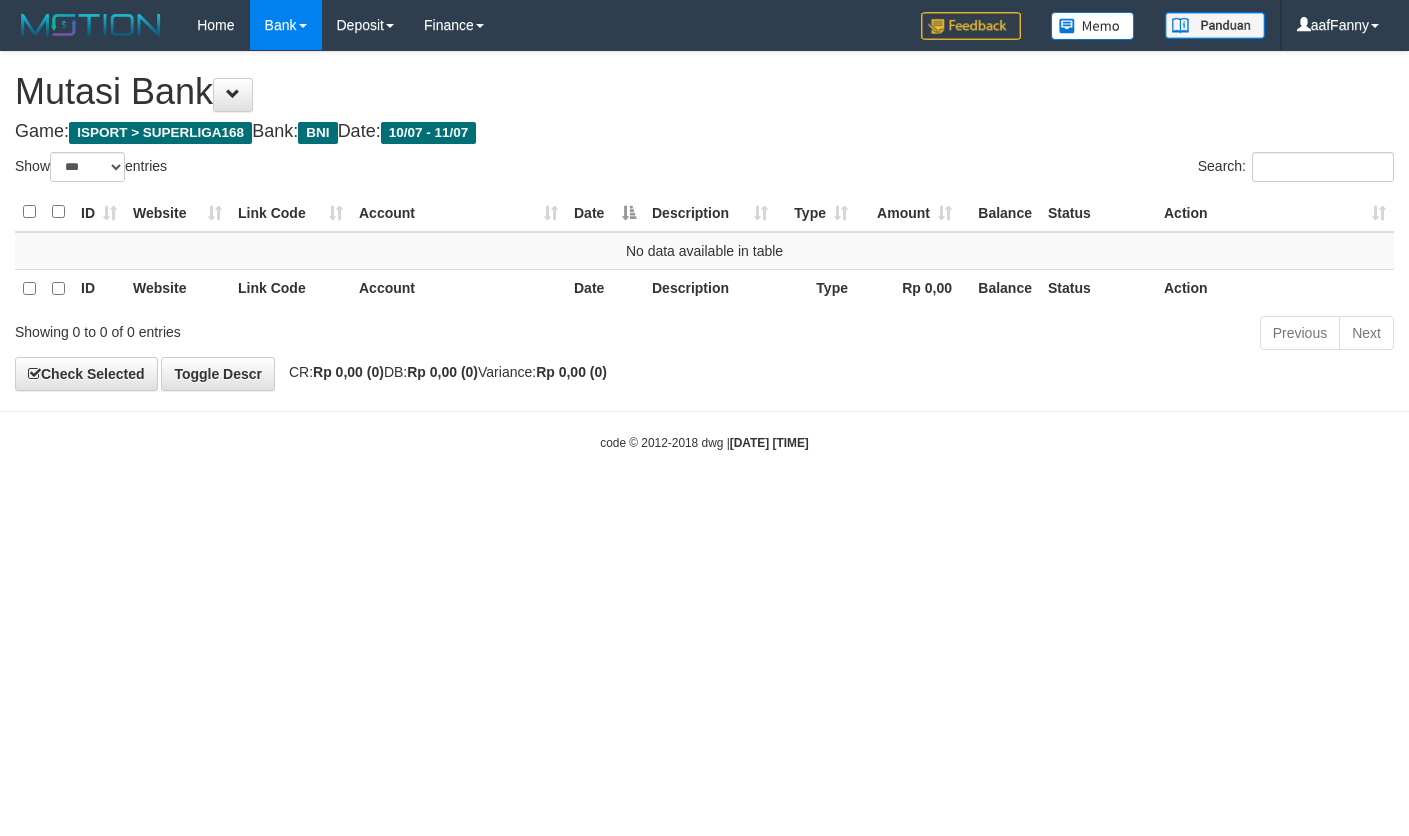 select on "***" 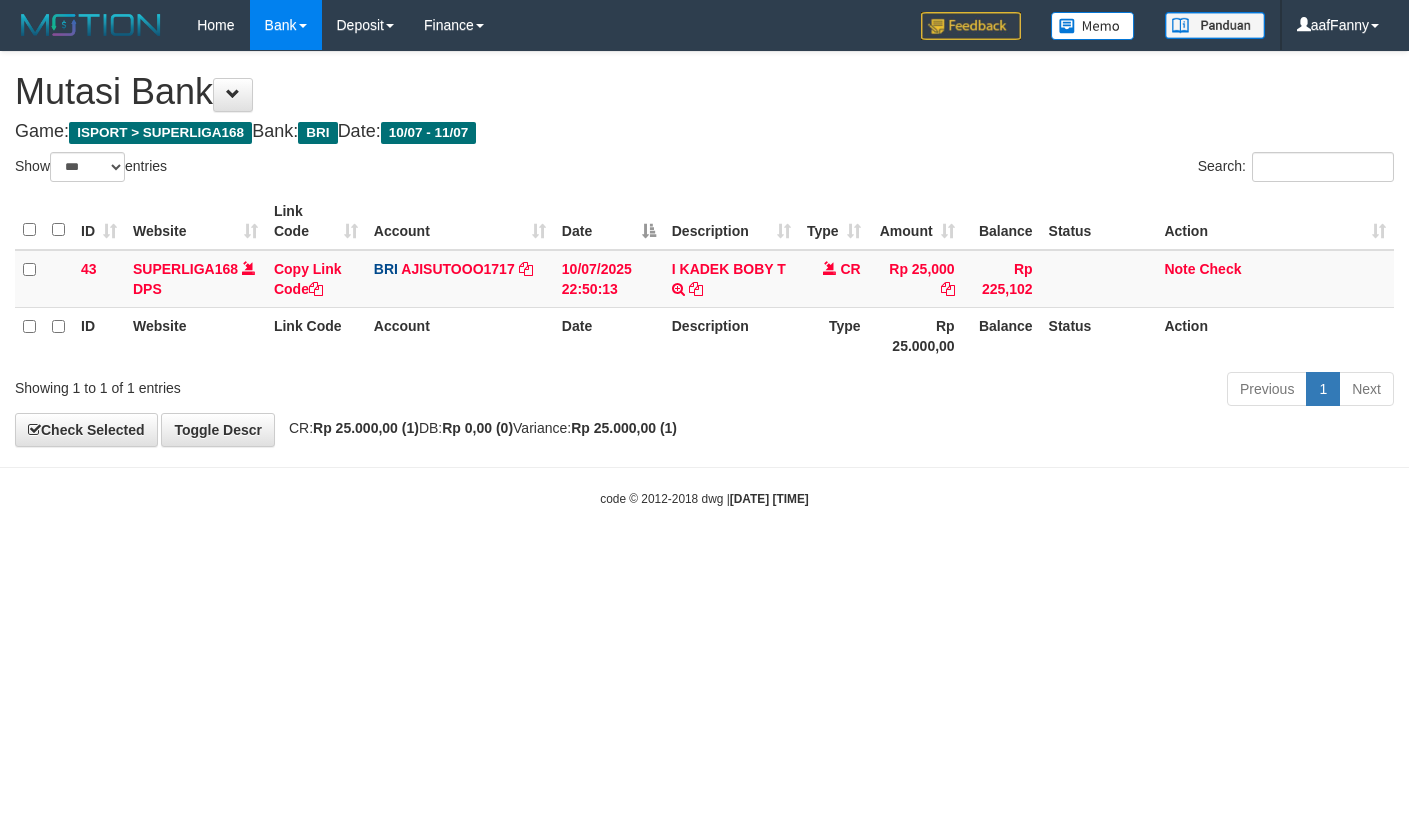 select on "***" 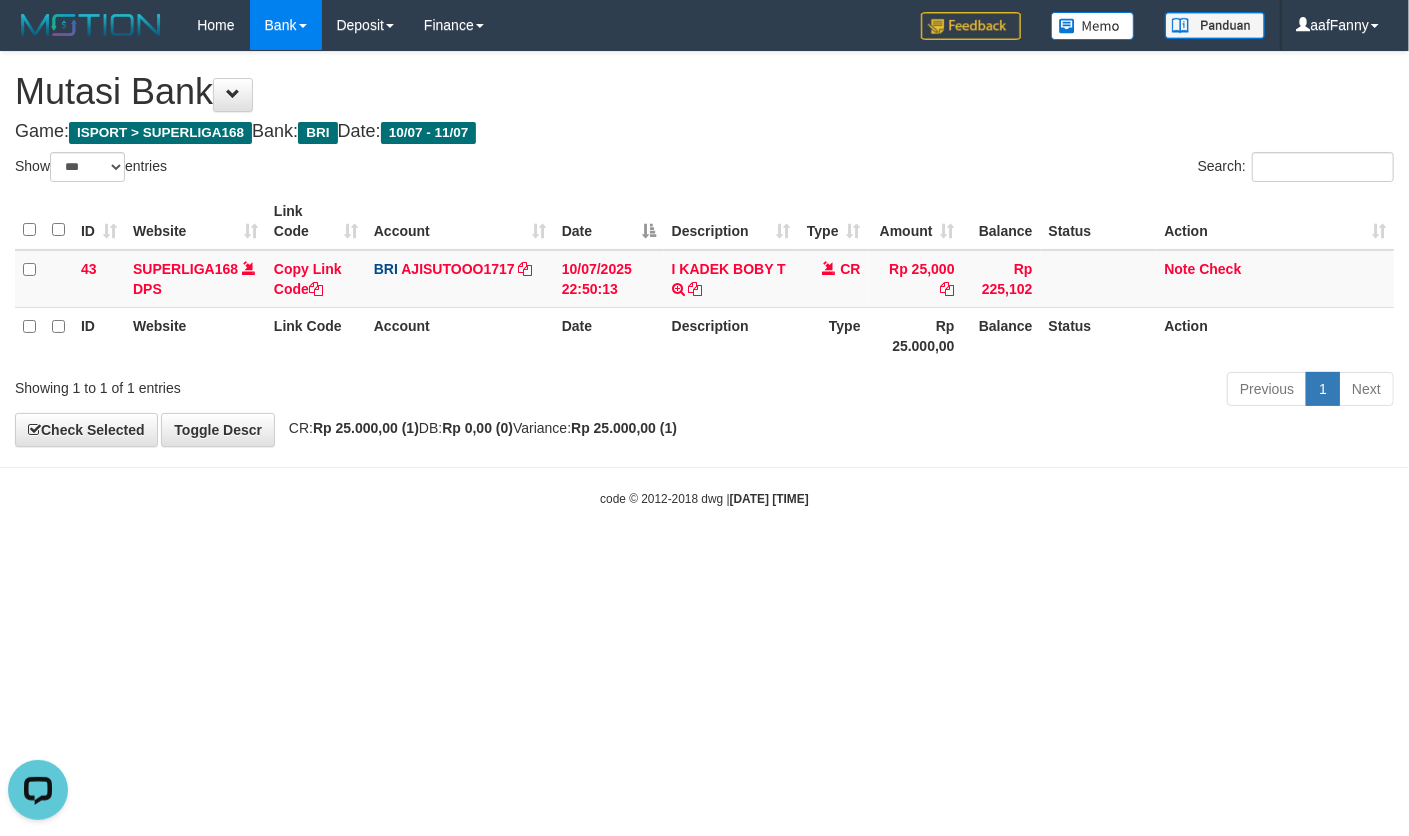 scroll, scrollTop: 0, scrollLeft: 0, axis: both 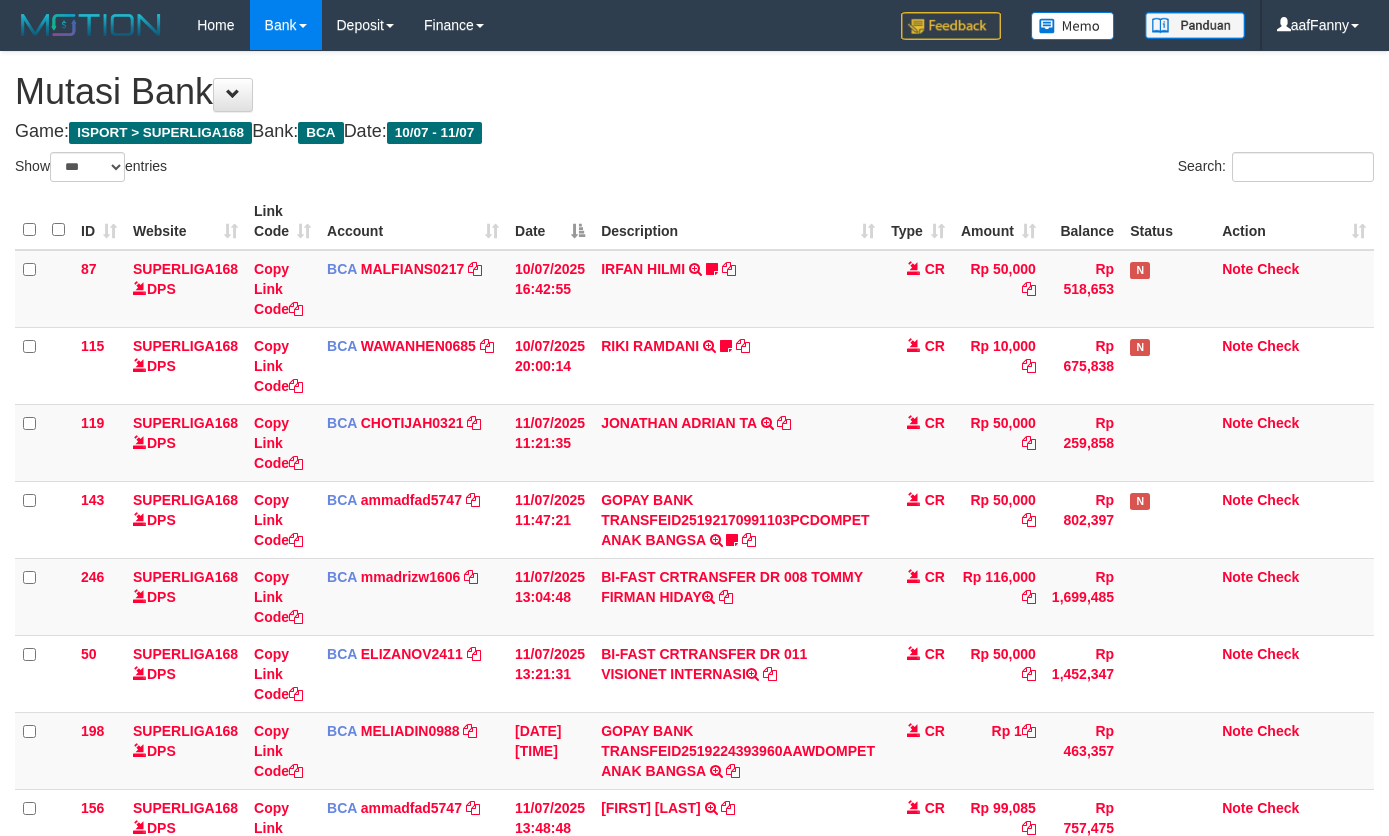 select on "***" 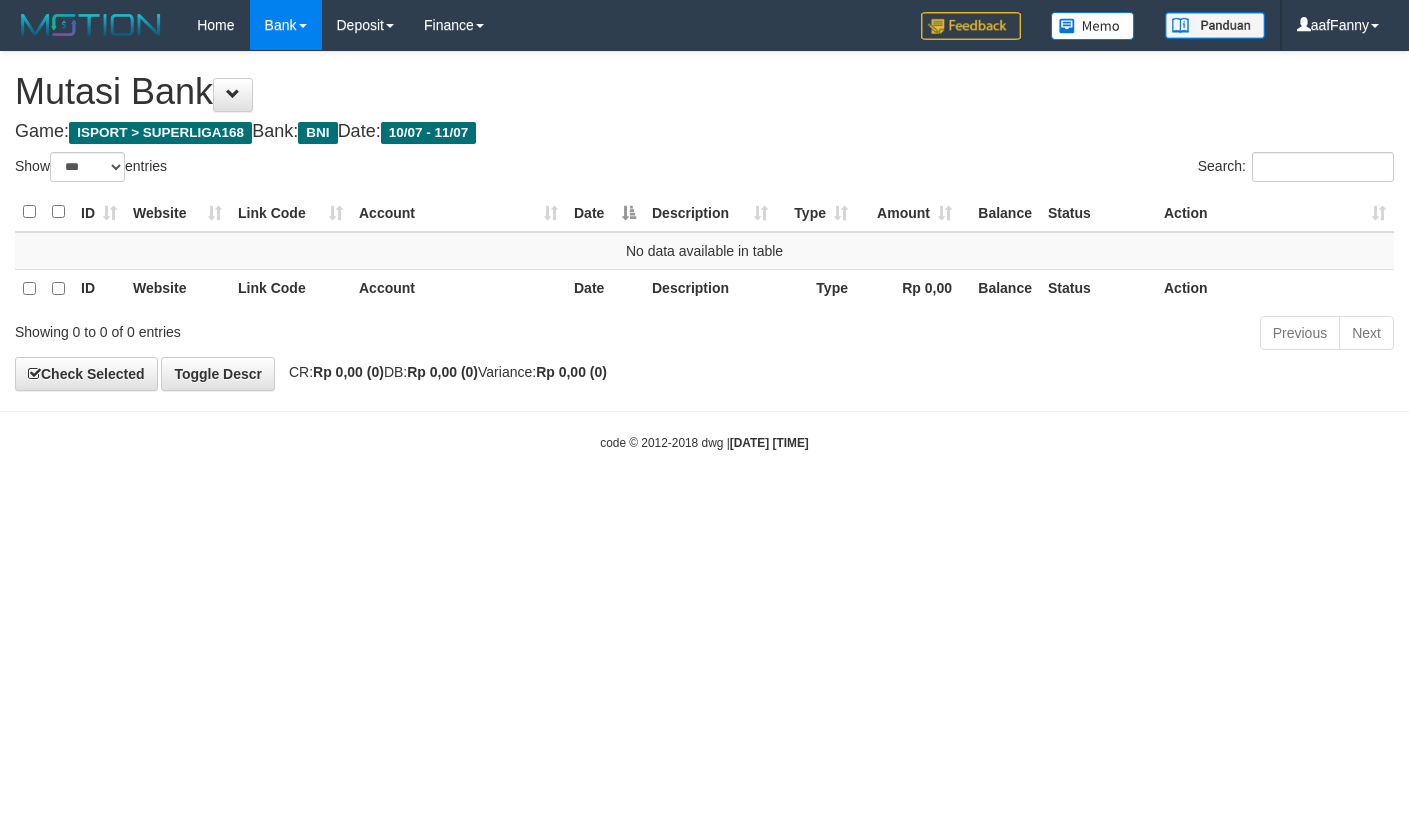 select on "***" 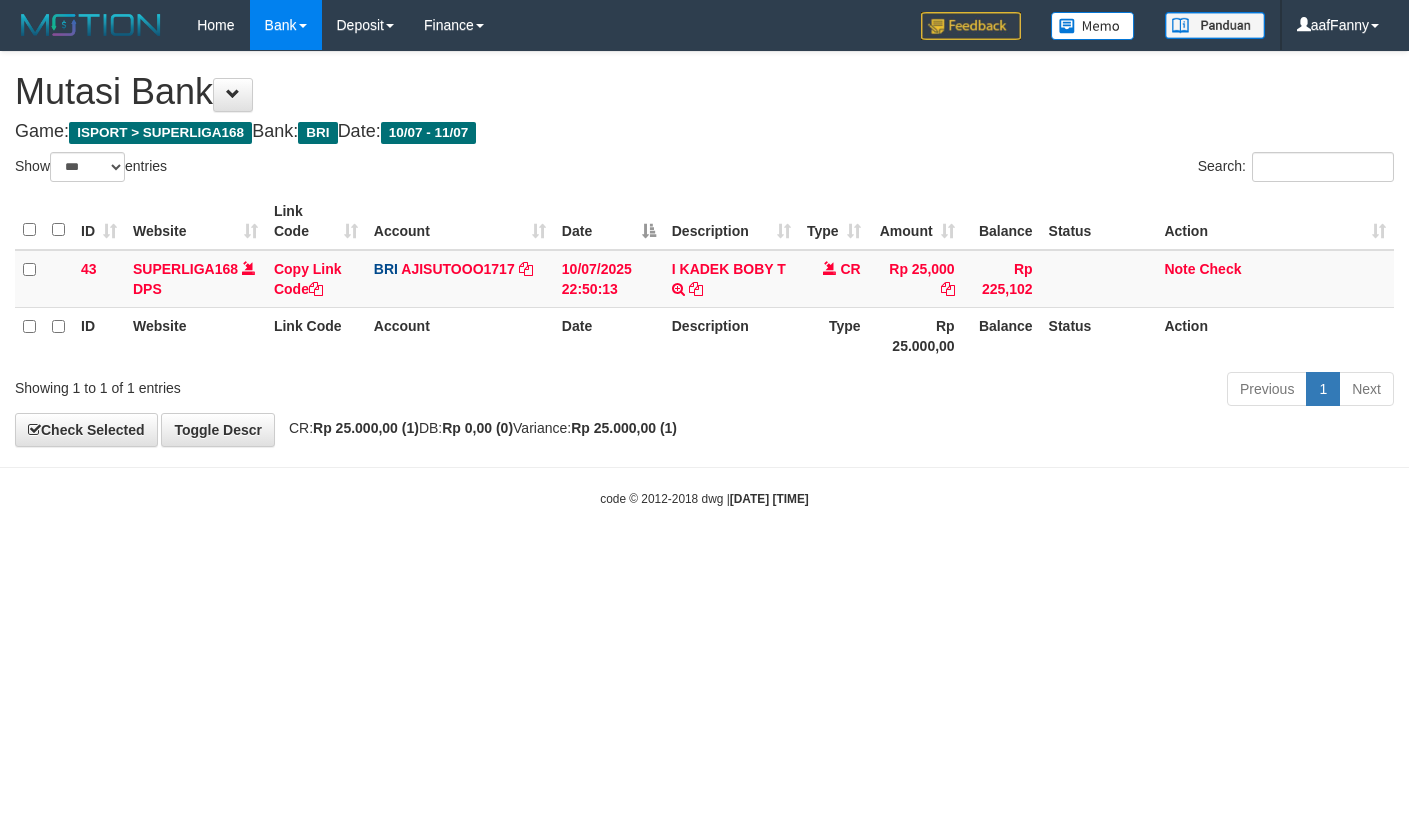 select on "***" 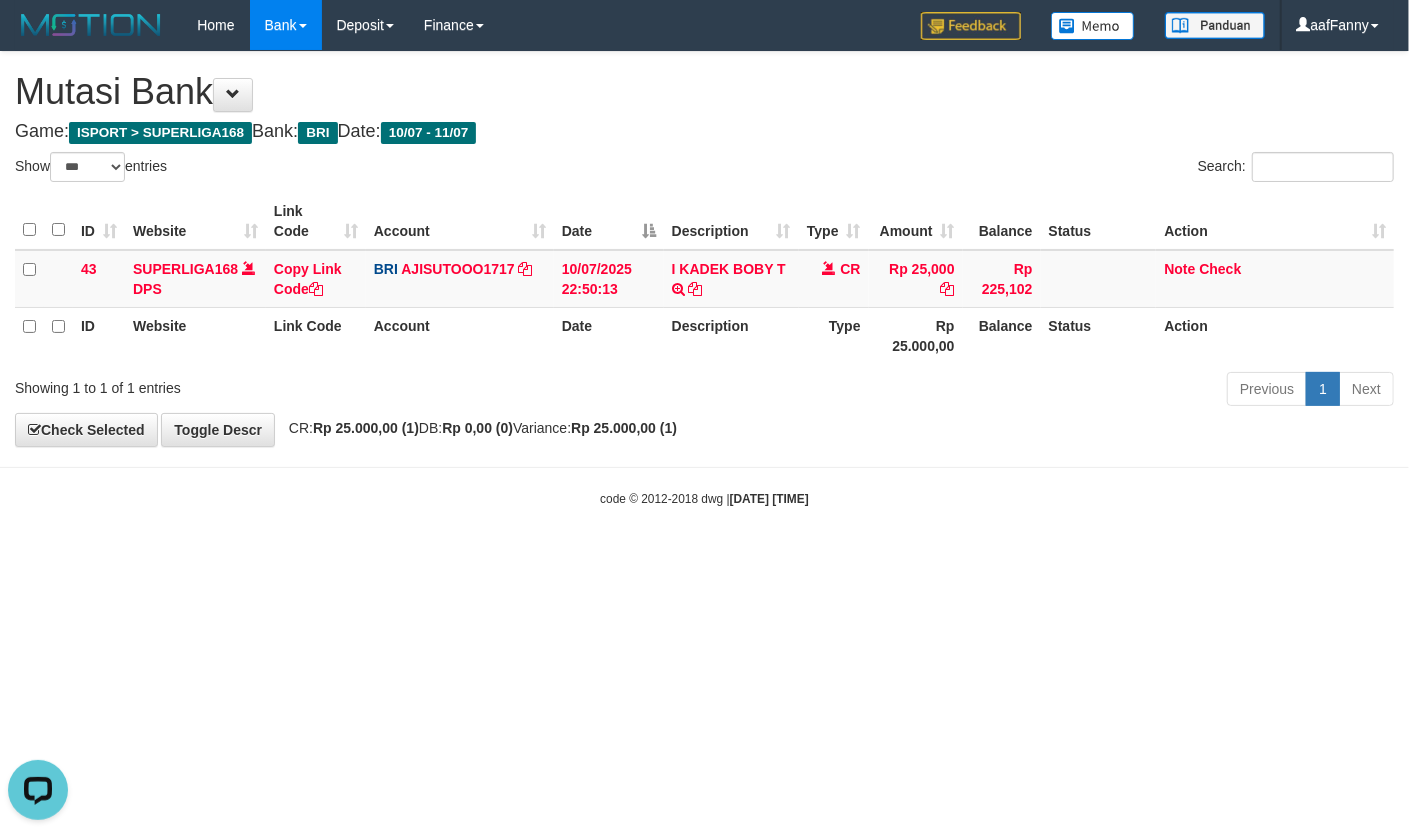 scroll, scrollTop: 0, scrollLeft: 0, axis: both 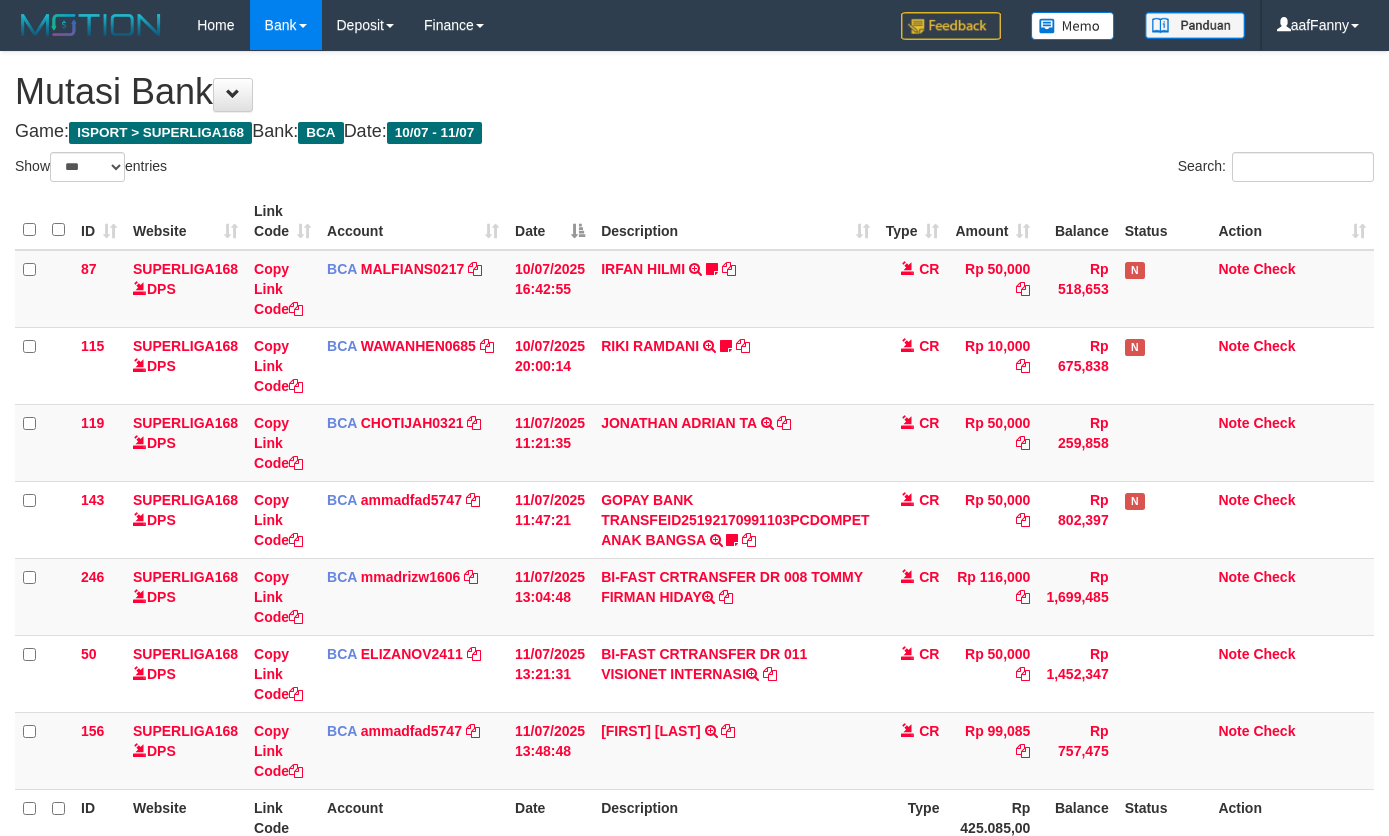 select on "***" 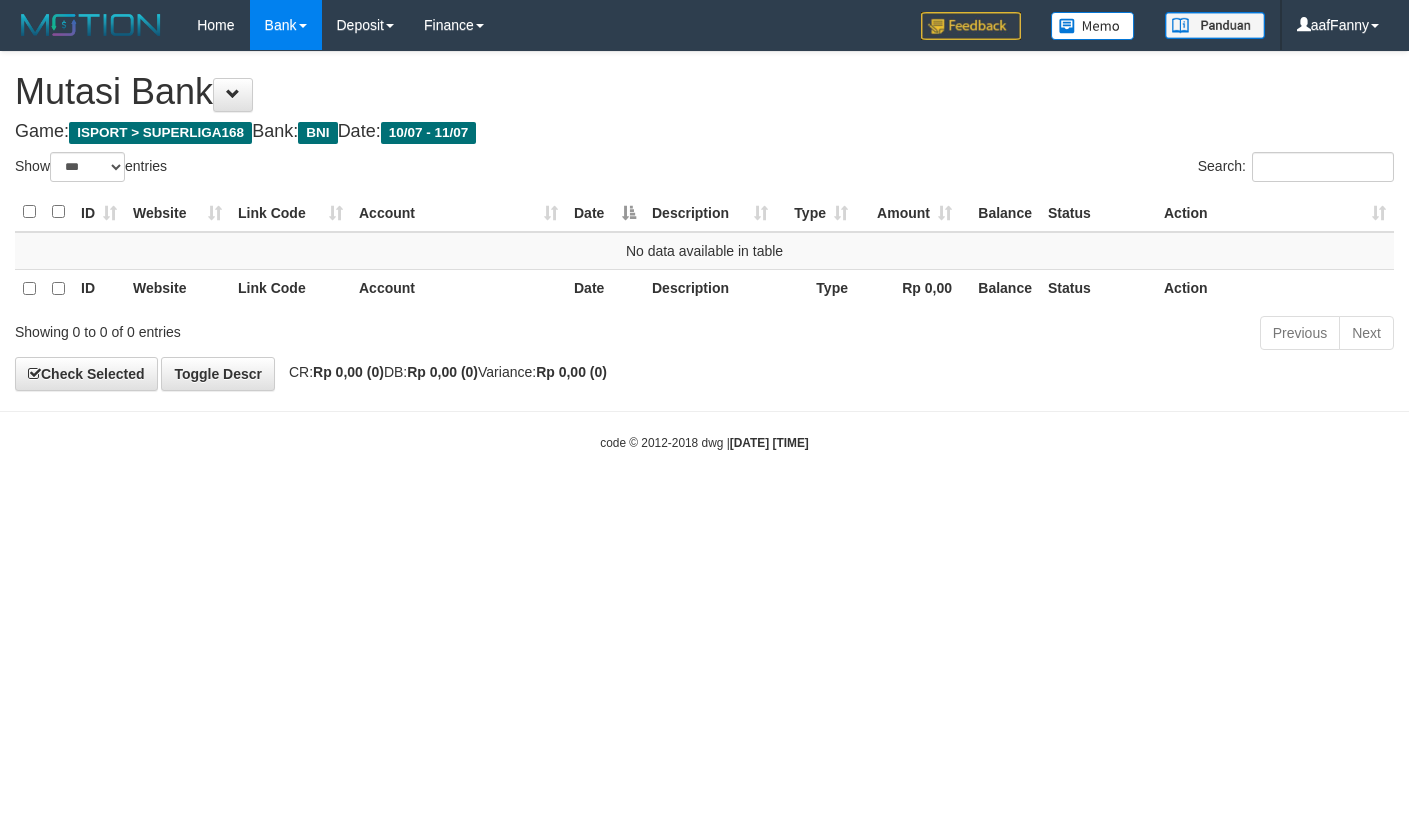select on "***" 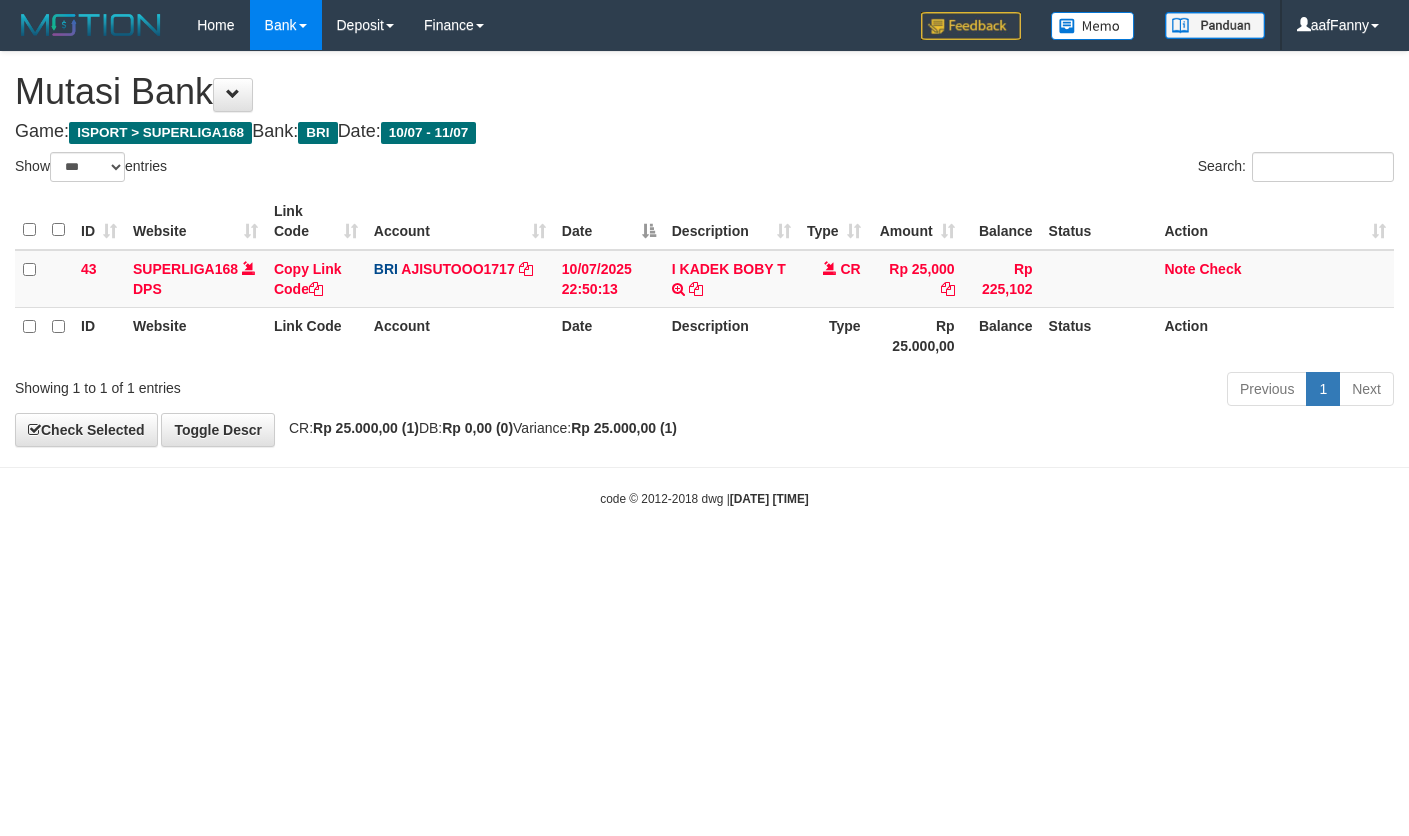 select on "***" 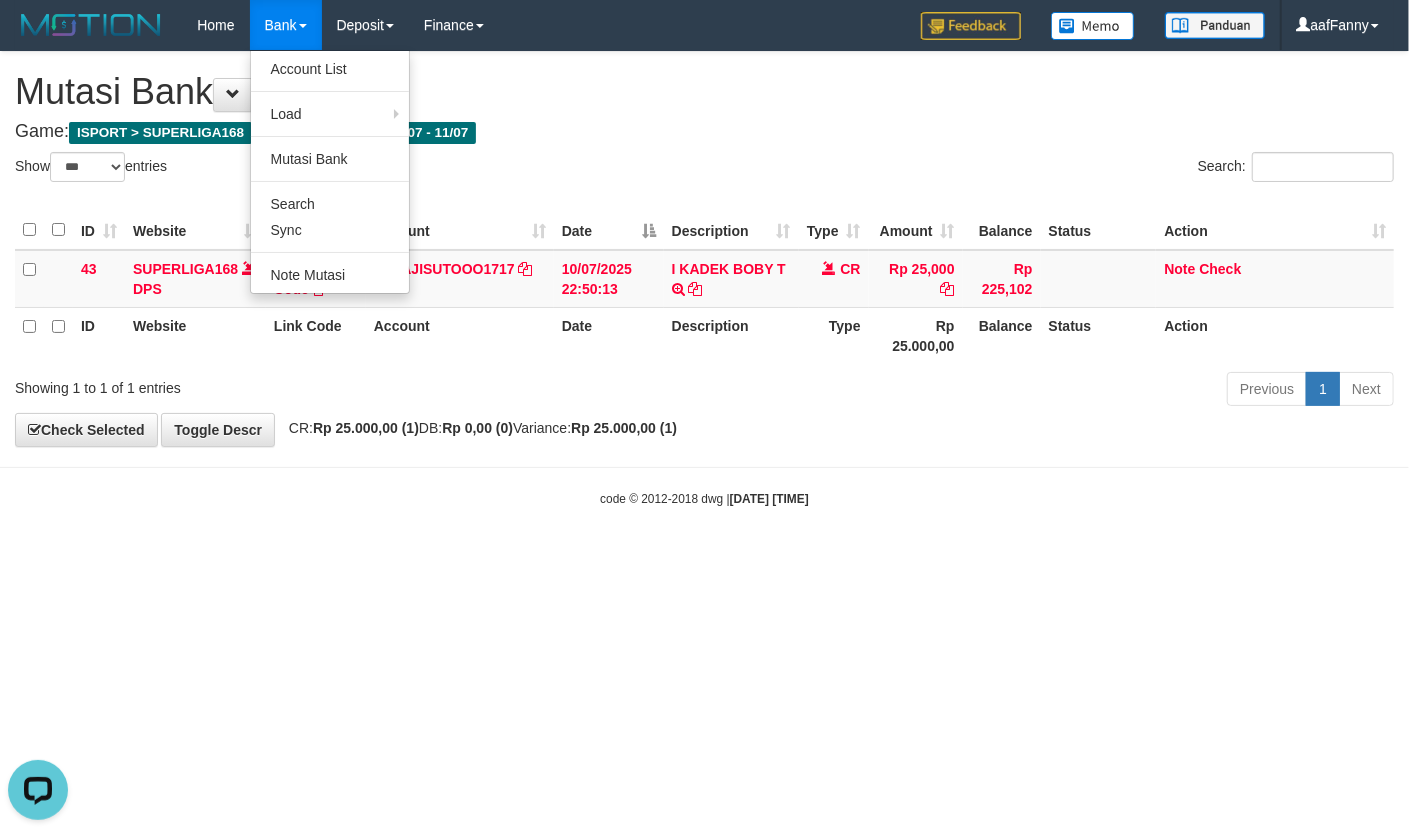 scroll, scrollTop: 0, scrollLeft: 0, axis: both 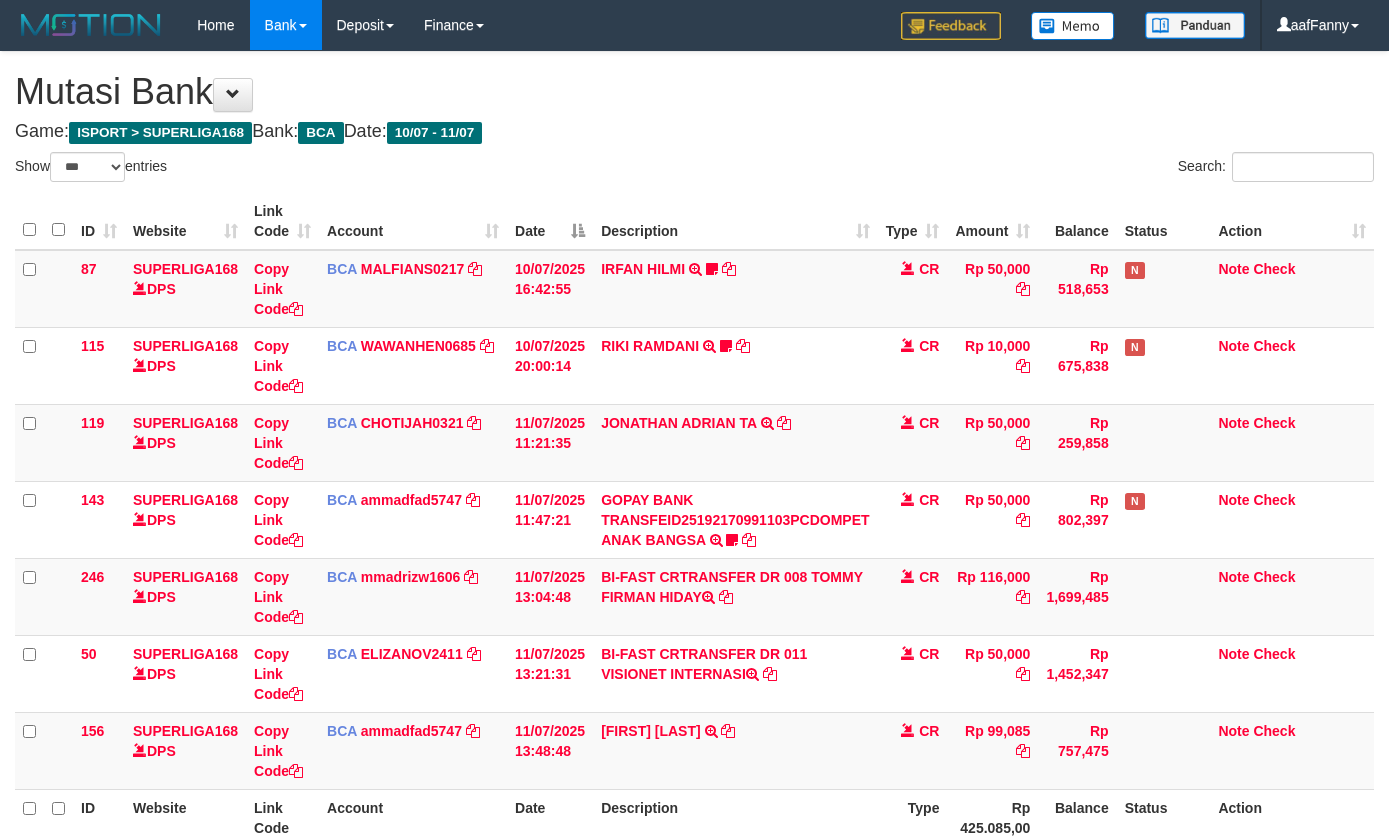 select on "***" 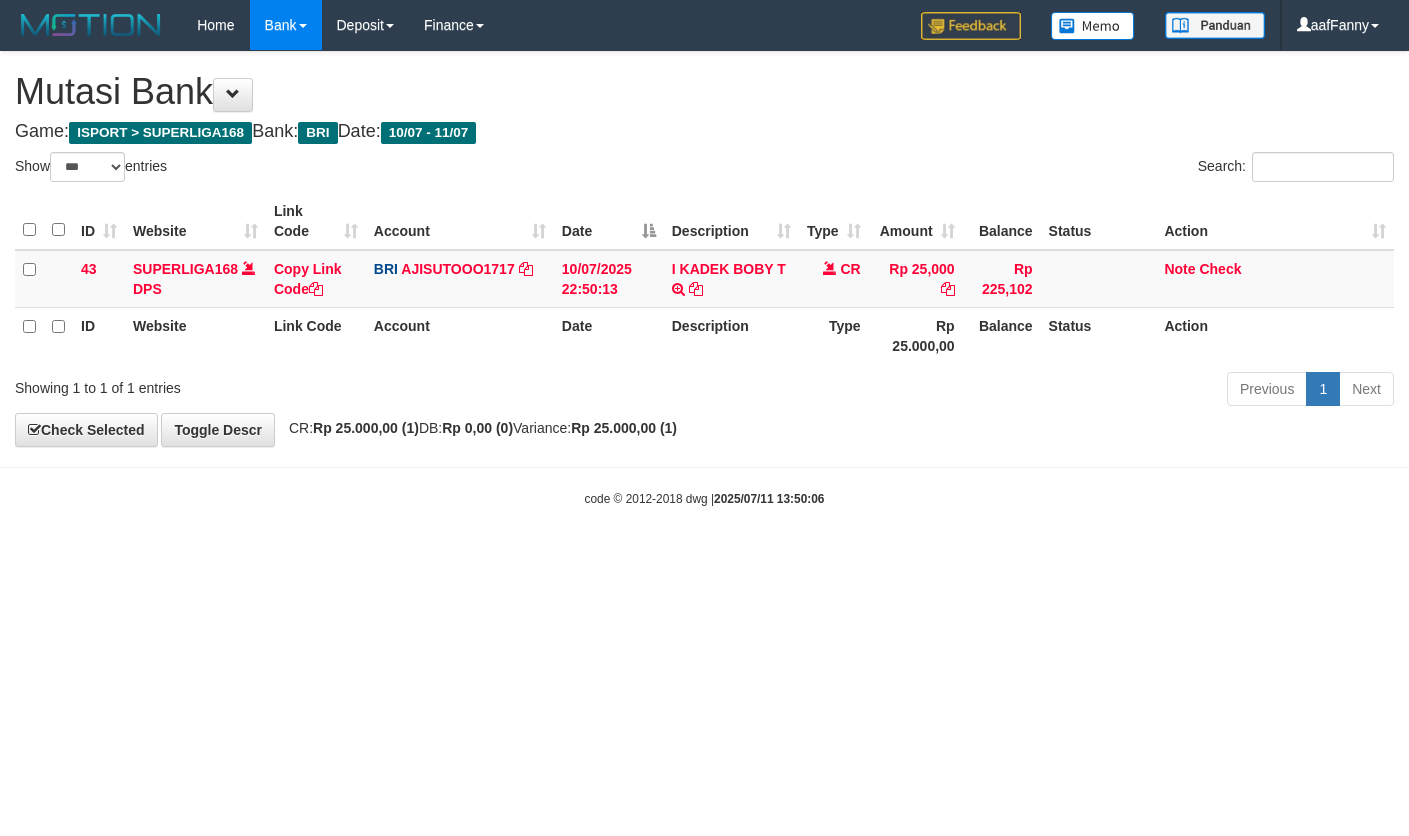 select on "***" 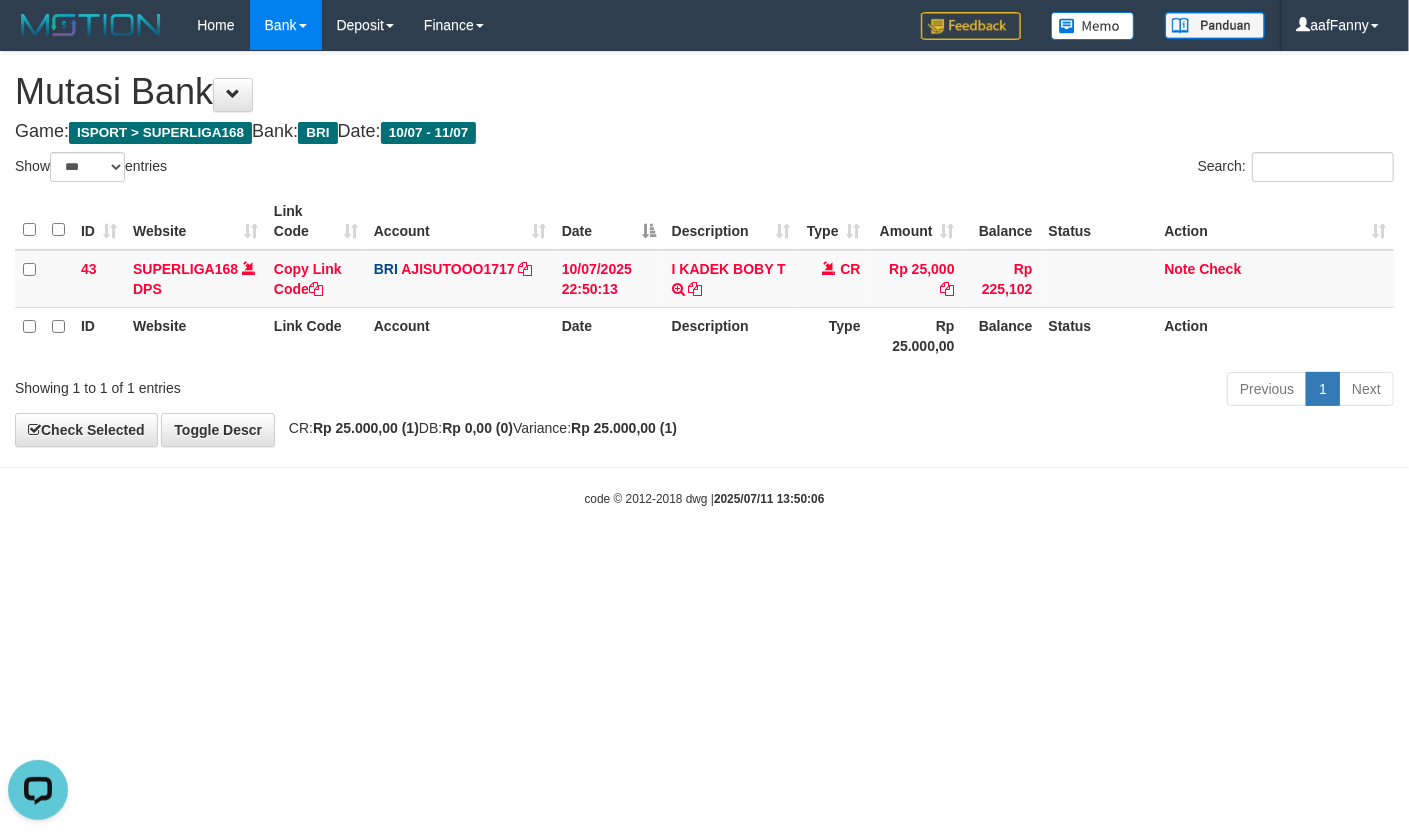 scroll, scrollTop: 0, scrollLeft: 0, axis: both 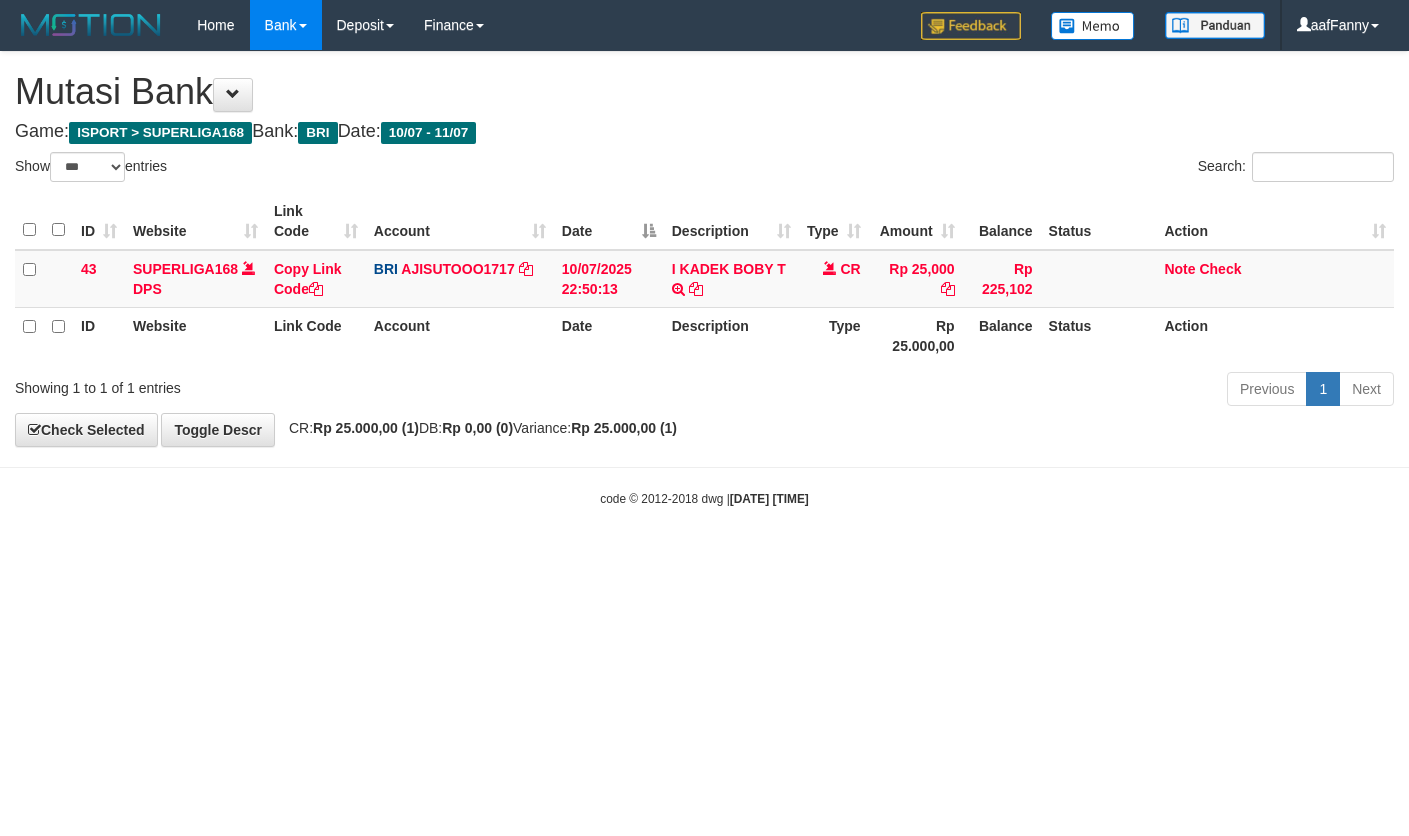 select on "***" 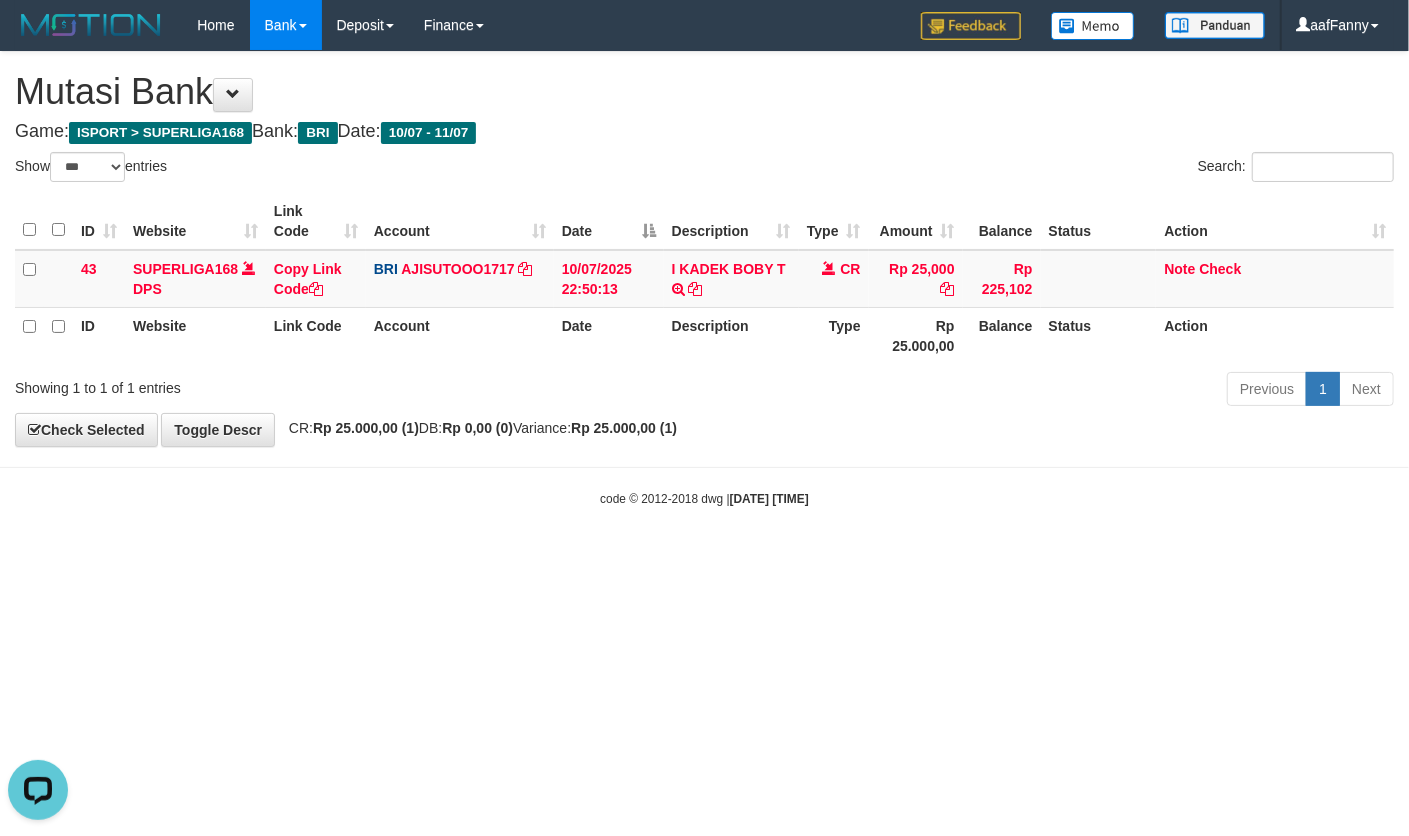 scroll, scrollTop: 0, scrollLeft: 0, axis: both 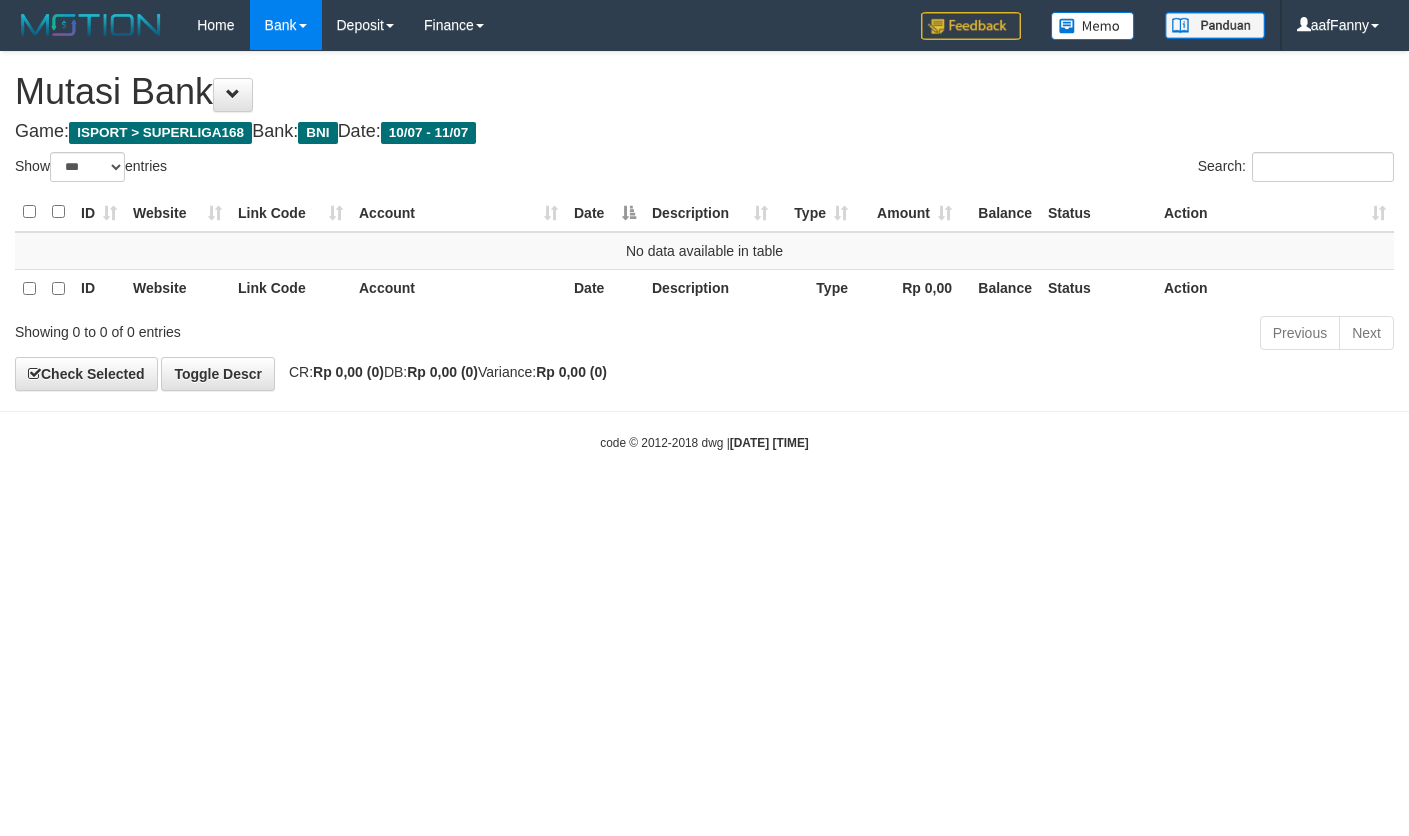 select on "***" 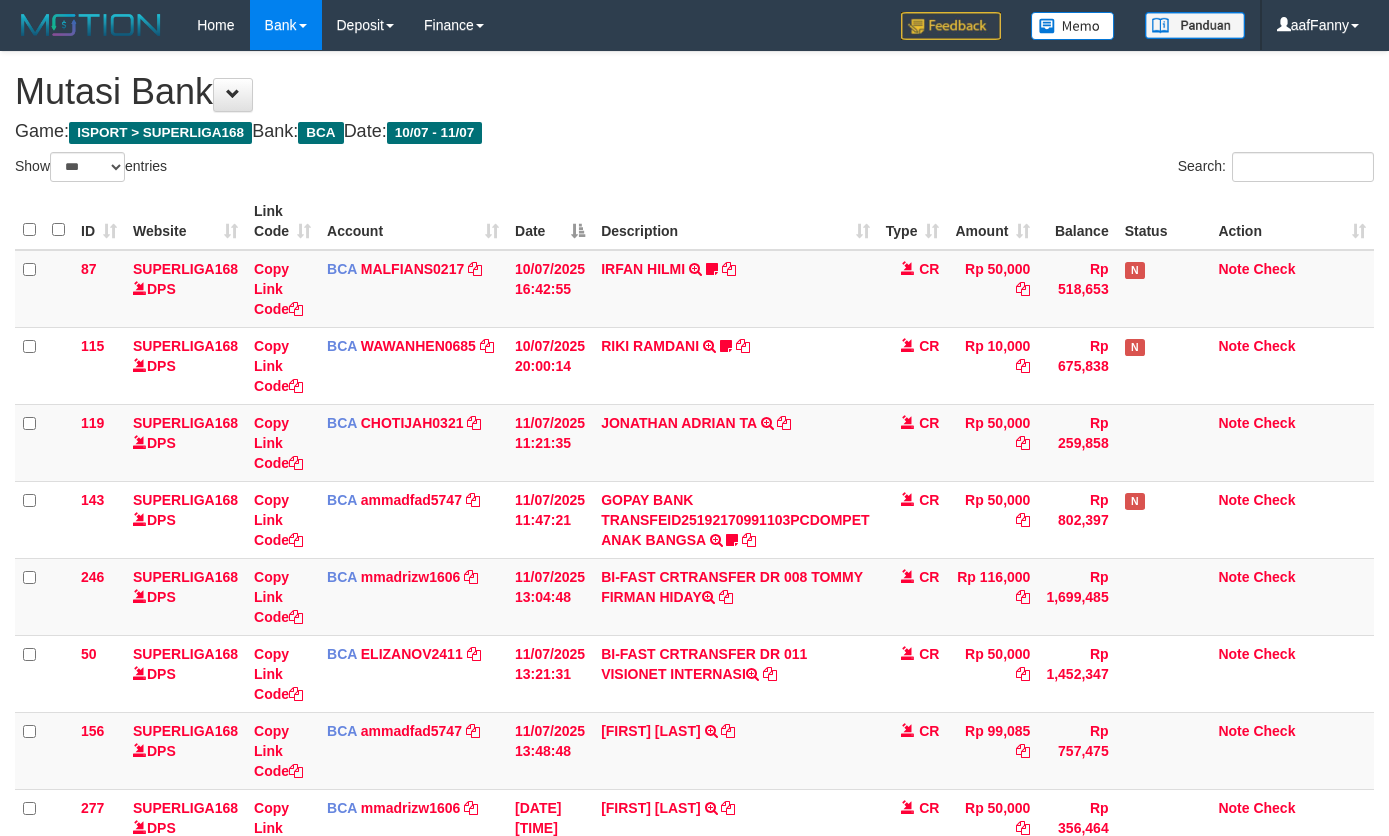 select on "***" 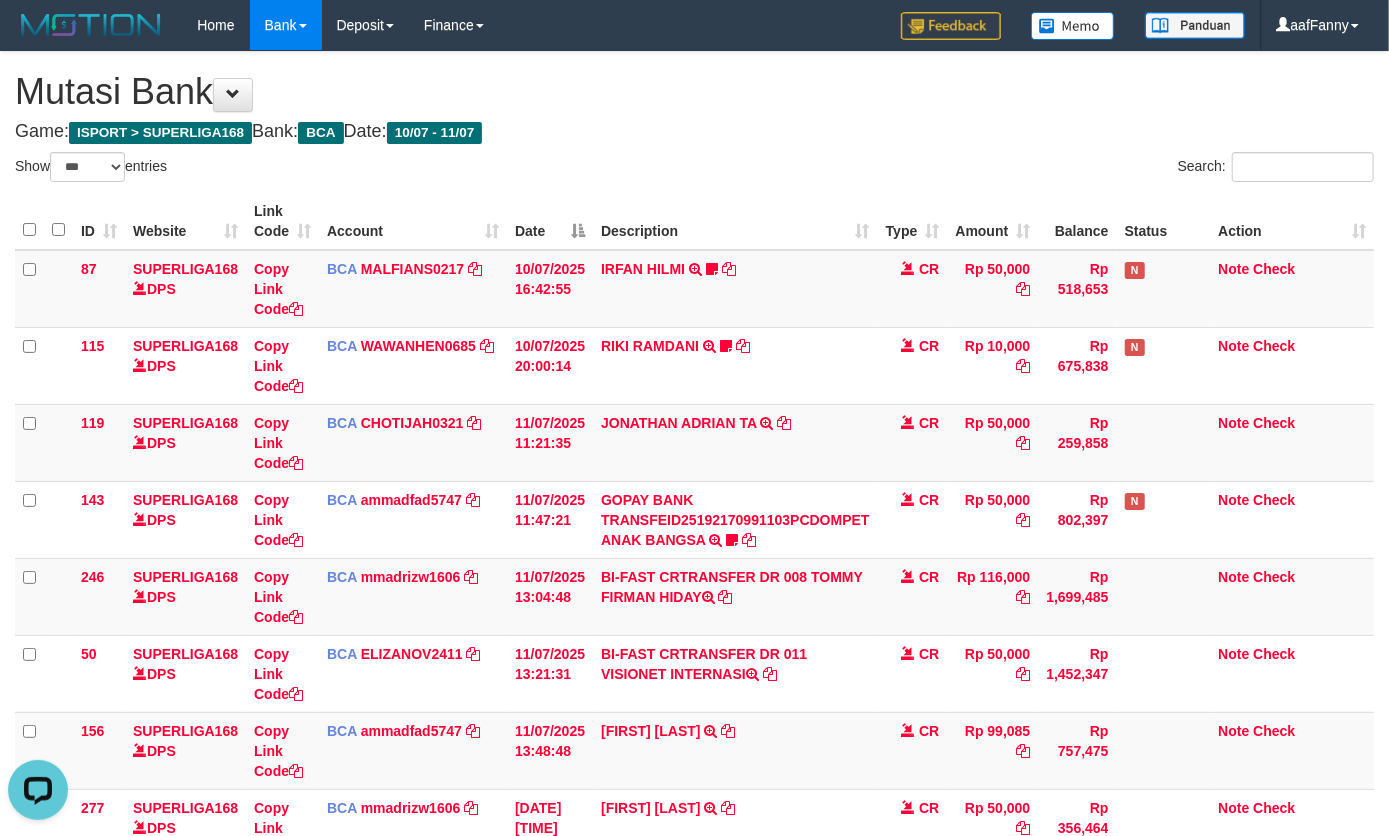 scroll, scrollTop: 0, scrollLeft: 0, axis: both 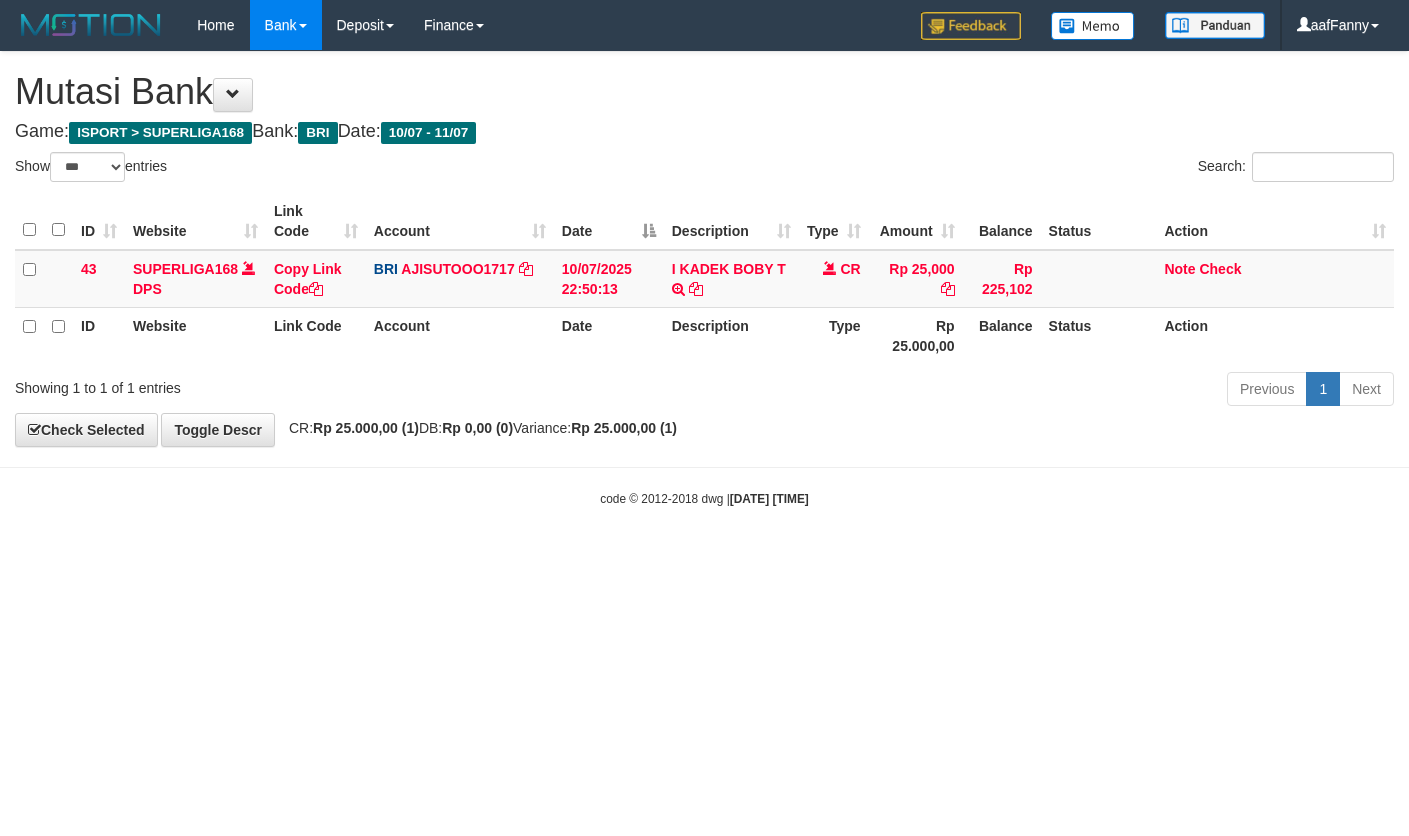 select on "***" 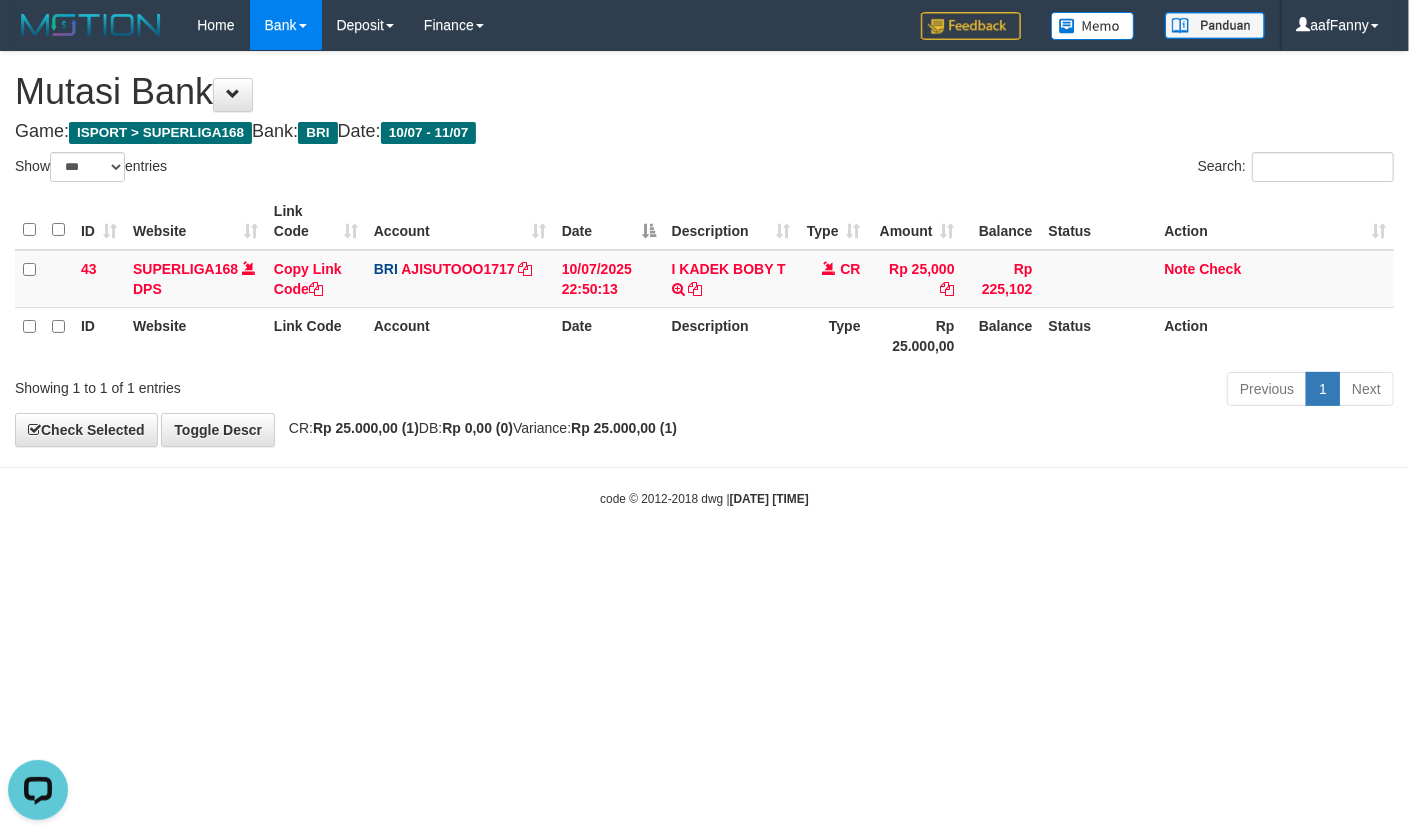 scroll, scrollTop: 0, scrollLeft: 0, axis: both 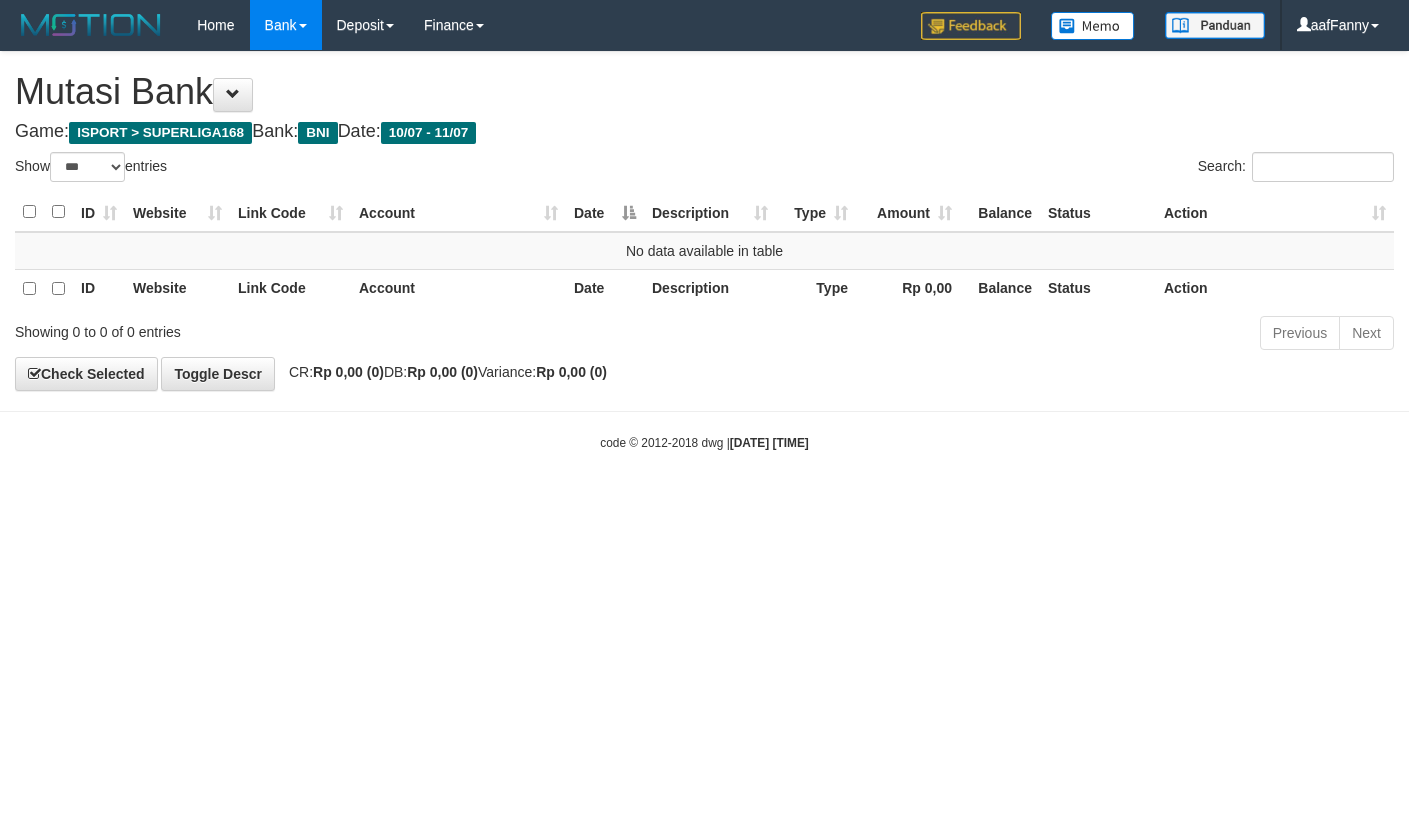 select on "***" 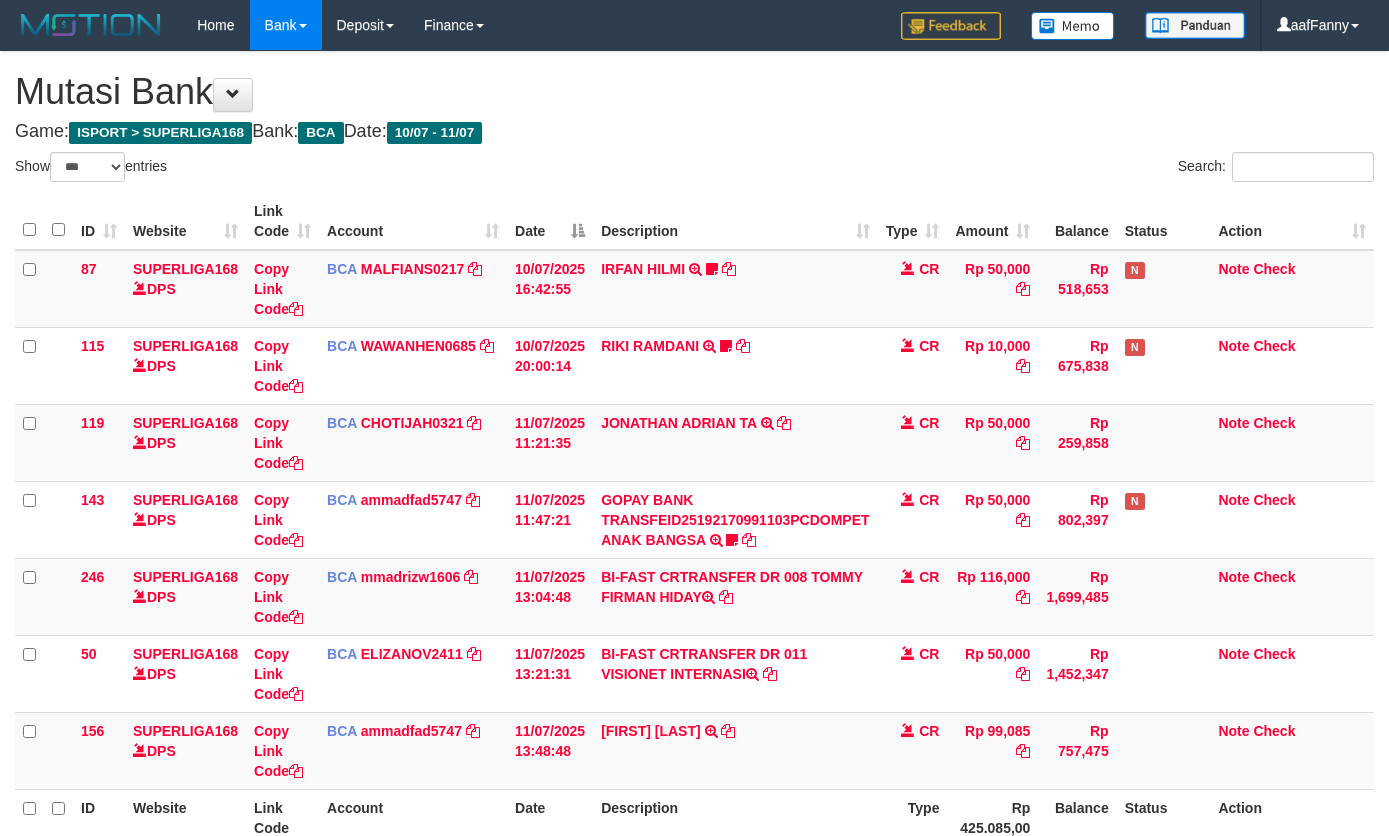 select on "***" 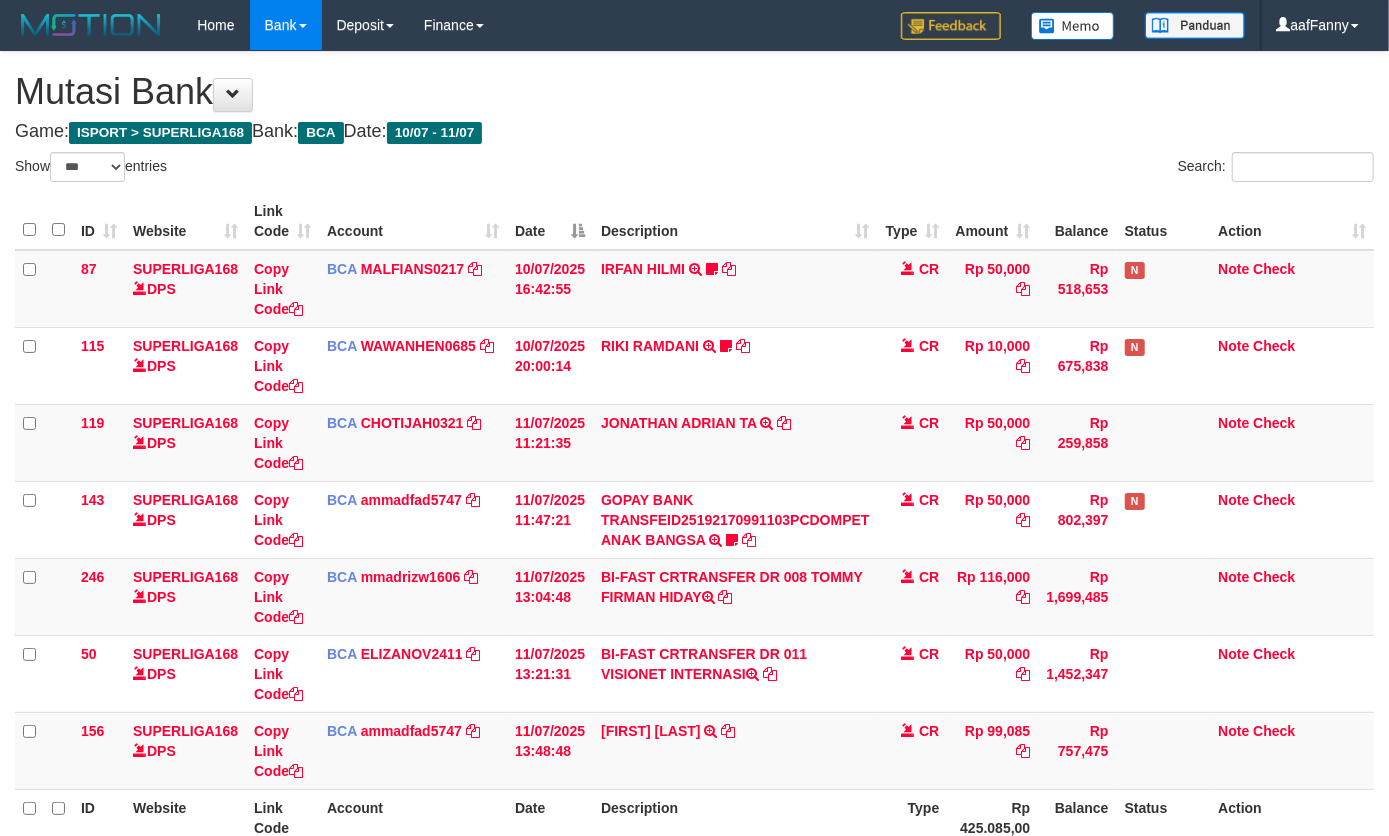 scroll, scrollTop: 208, scrollLeft: 0, axis: vertical 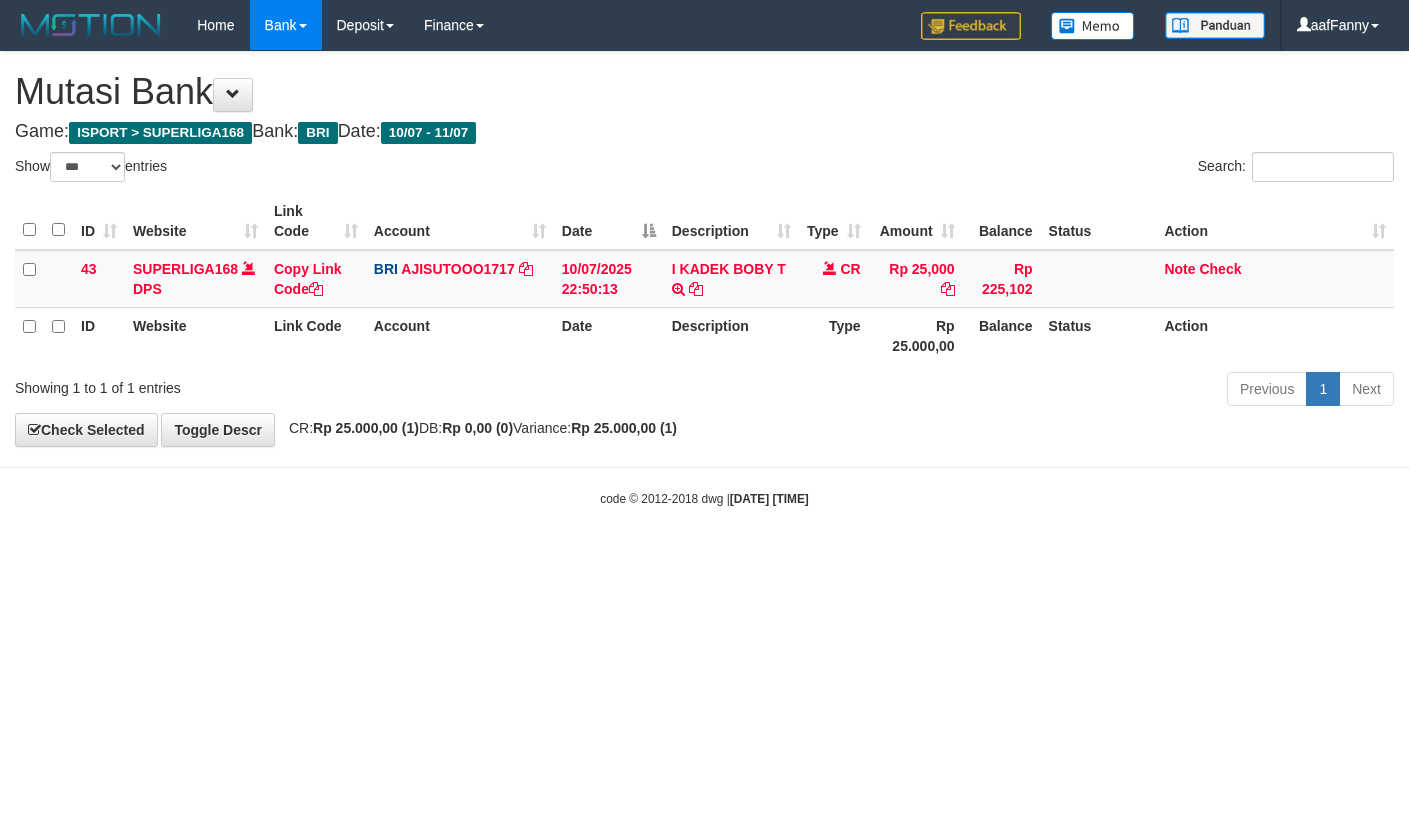 select on "***" 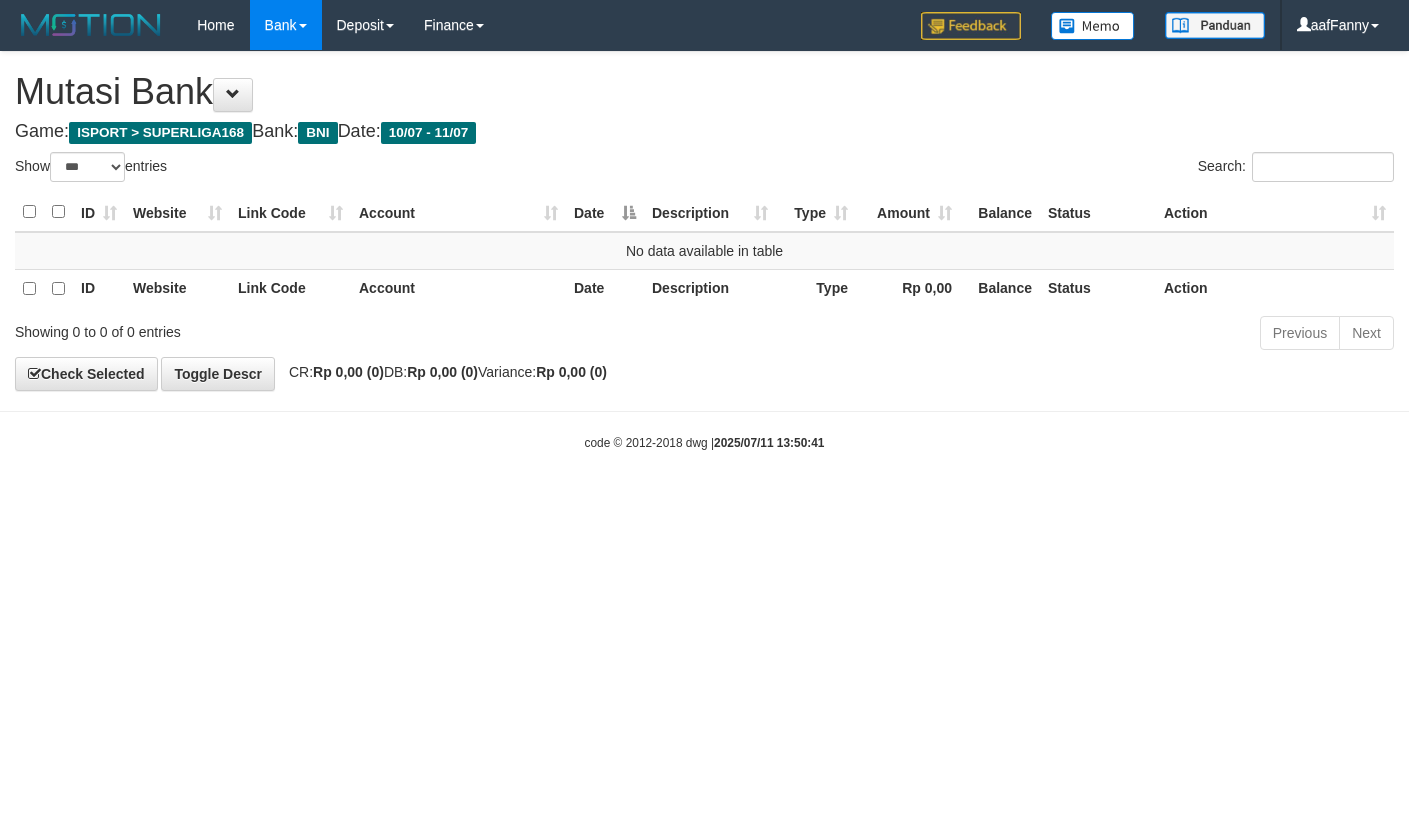 select on "***" 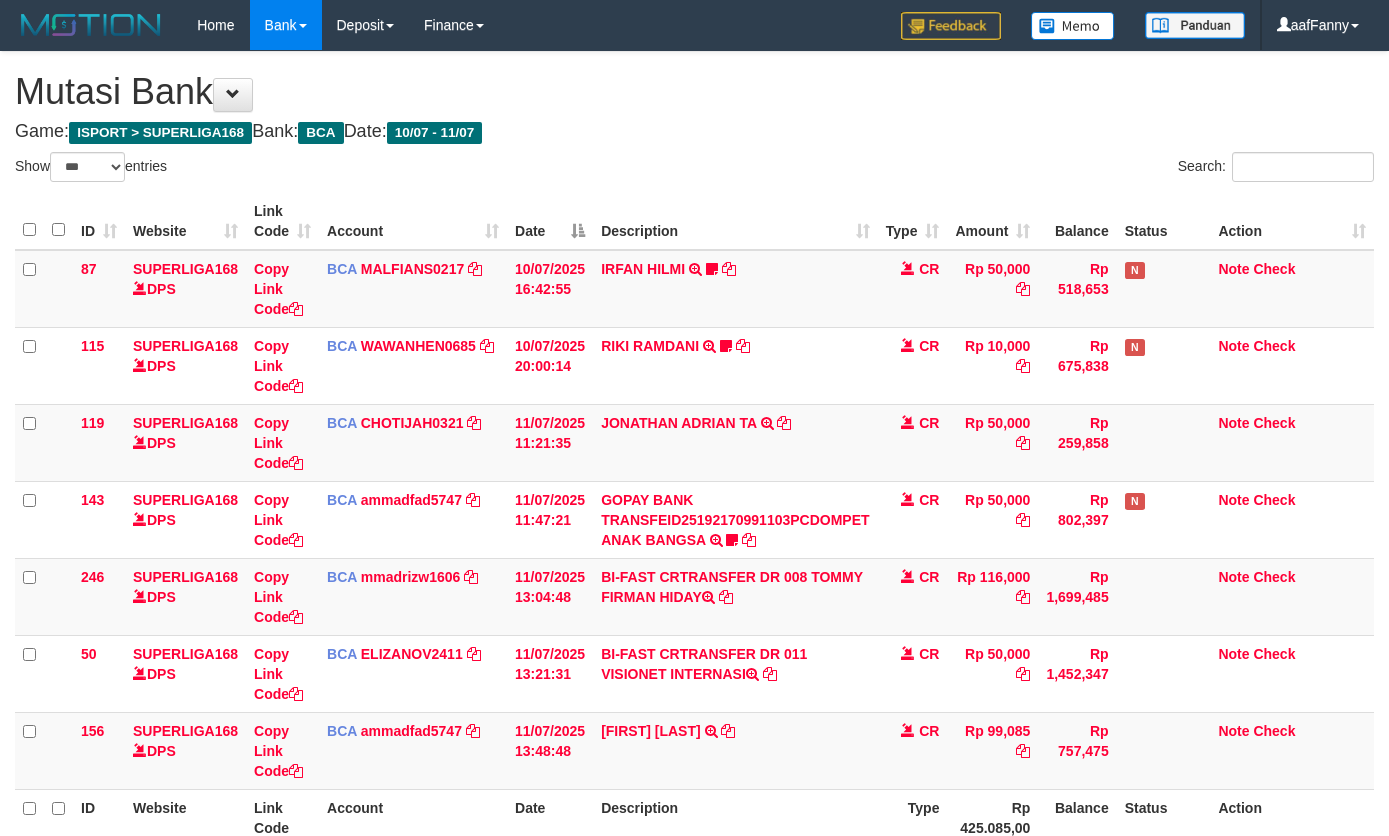 select on "***" 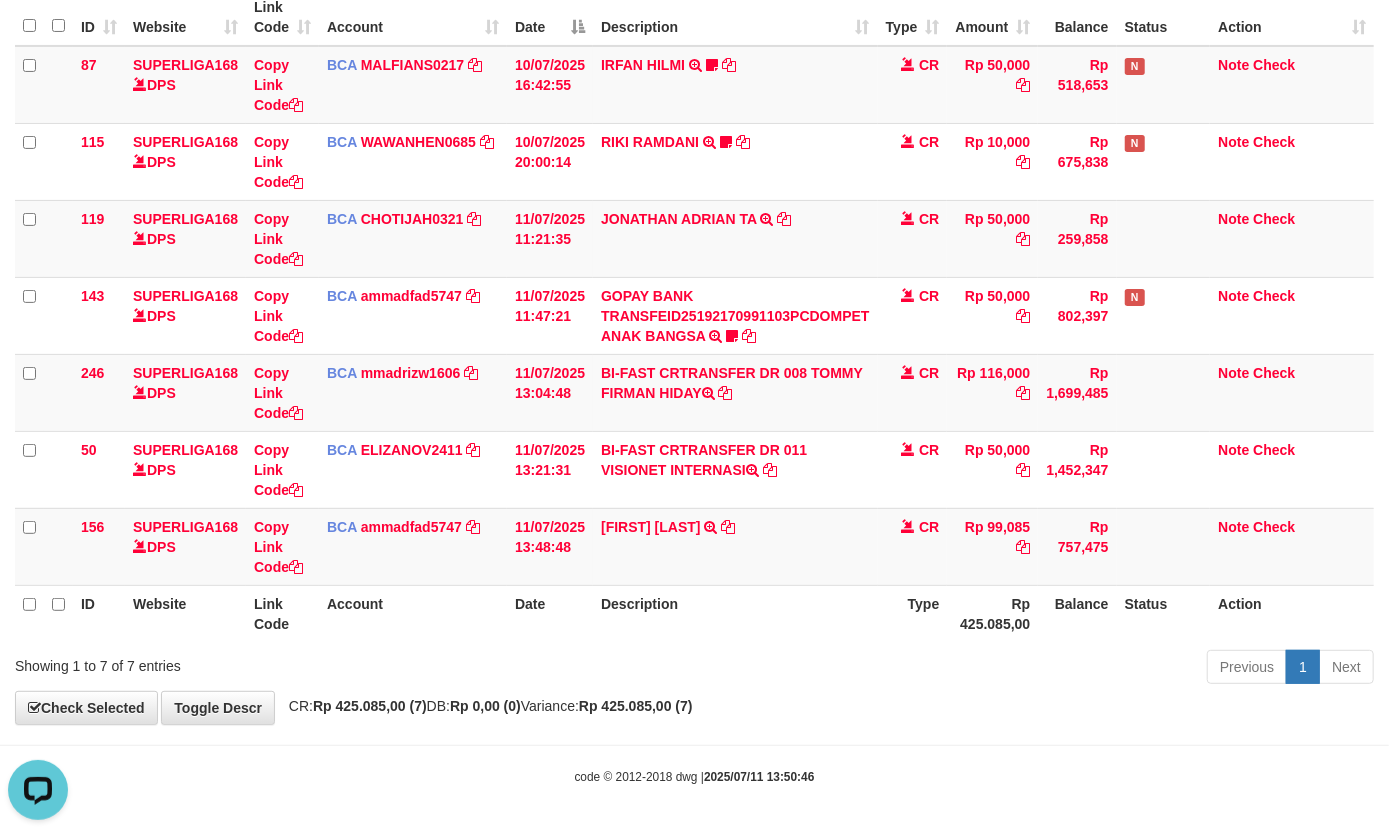 scroll, scrollTop: 0, scrollLeft: 0, axis: both 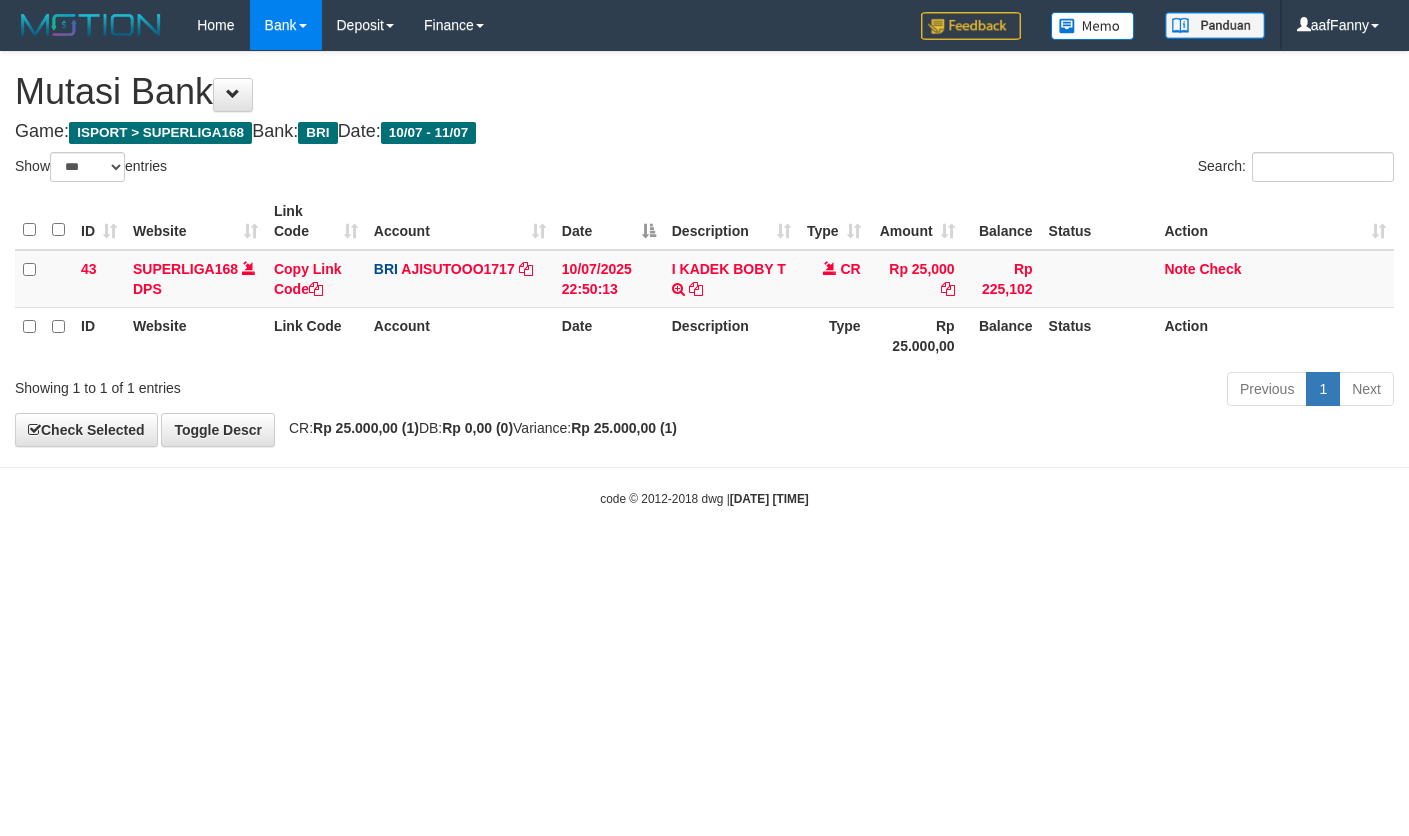 select on "***" 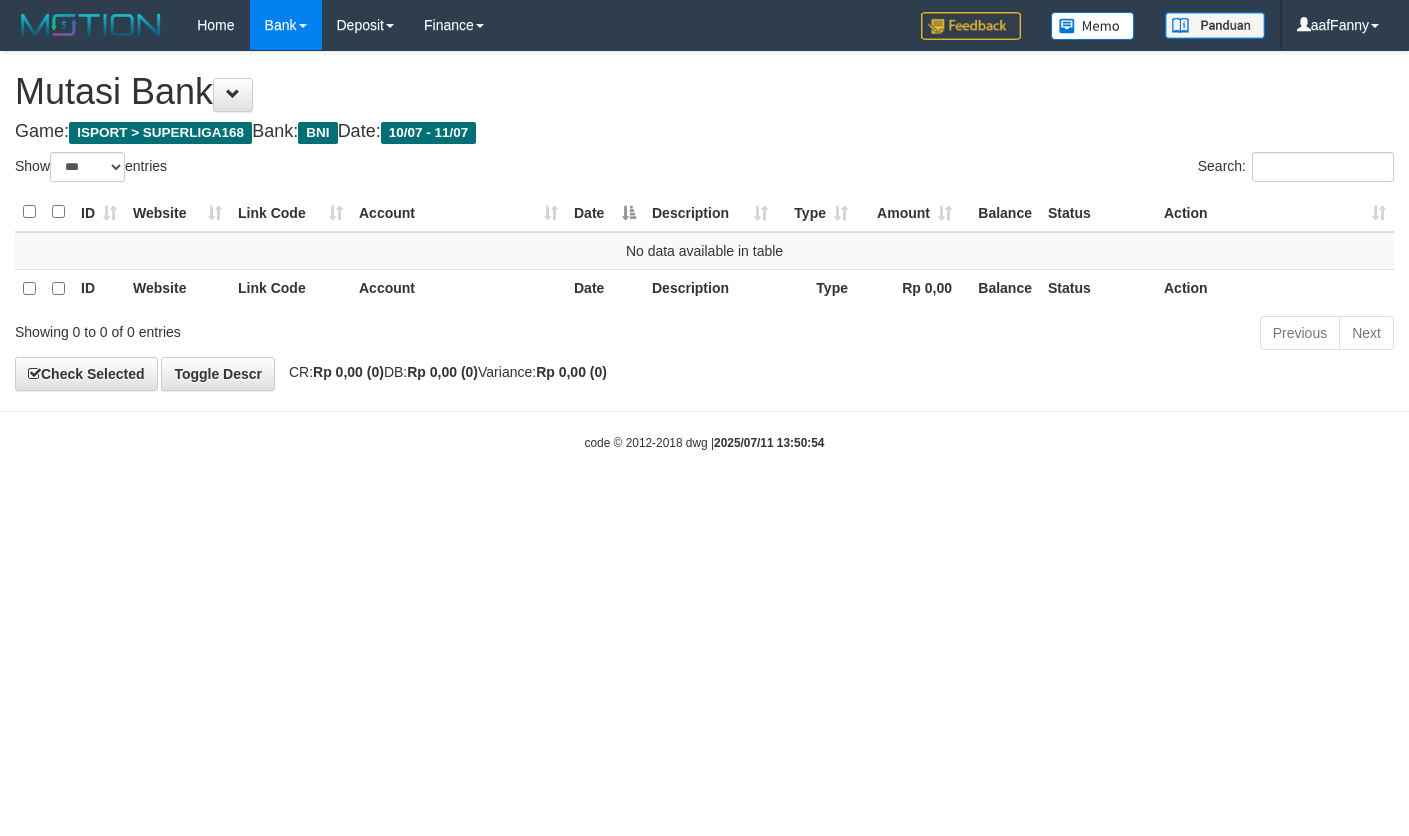 select on "***" 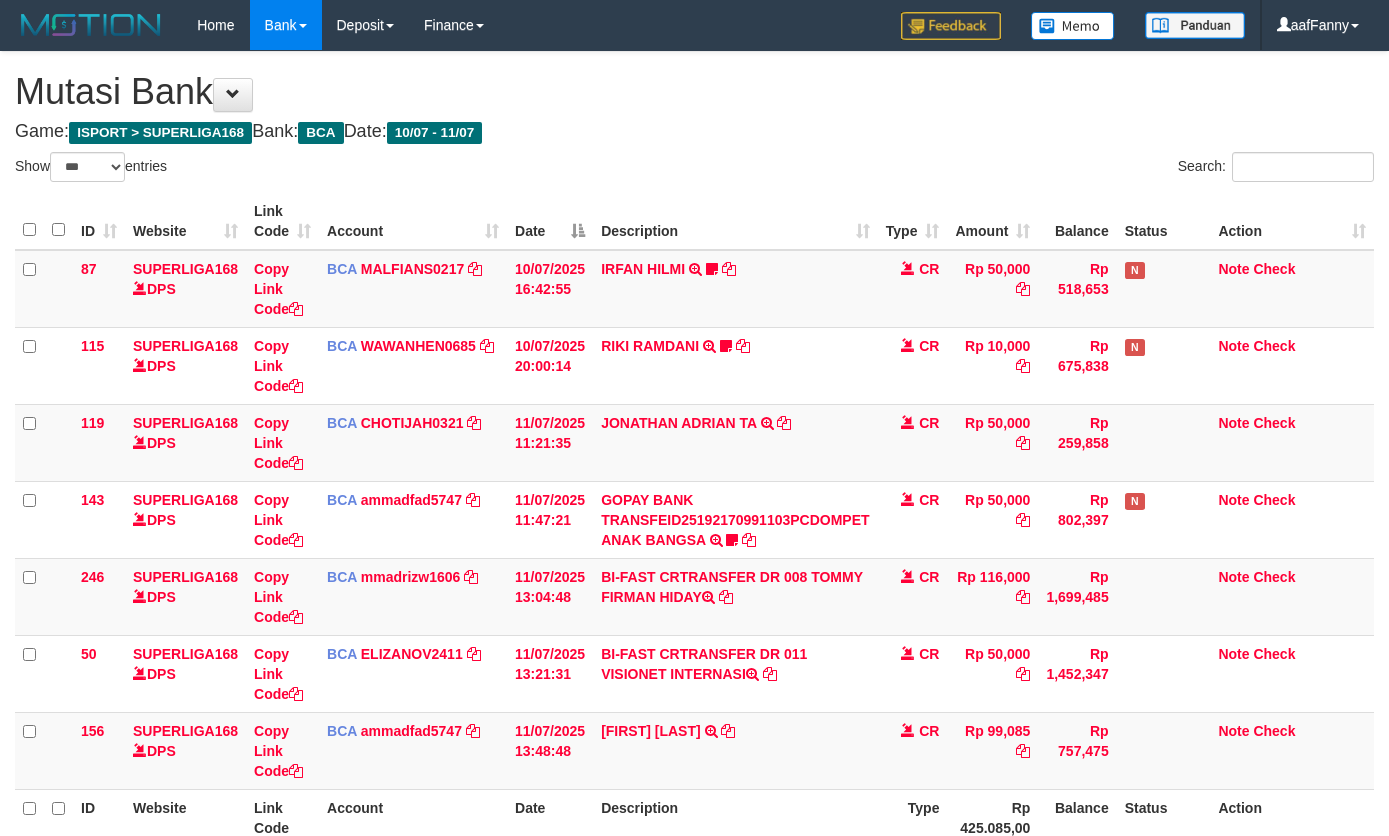 select on "***" 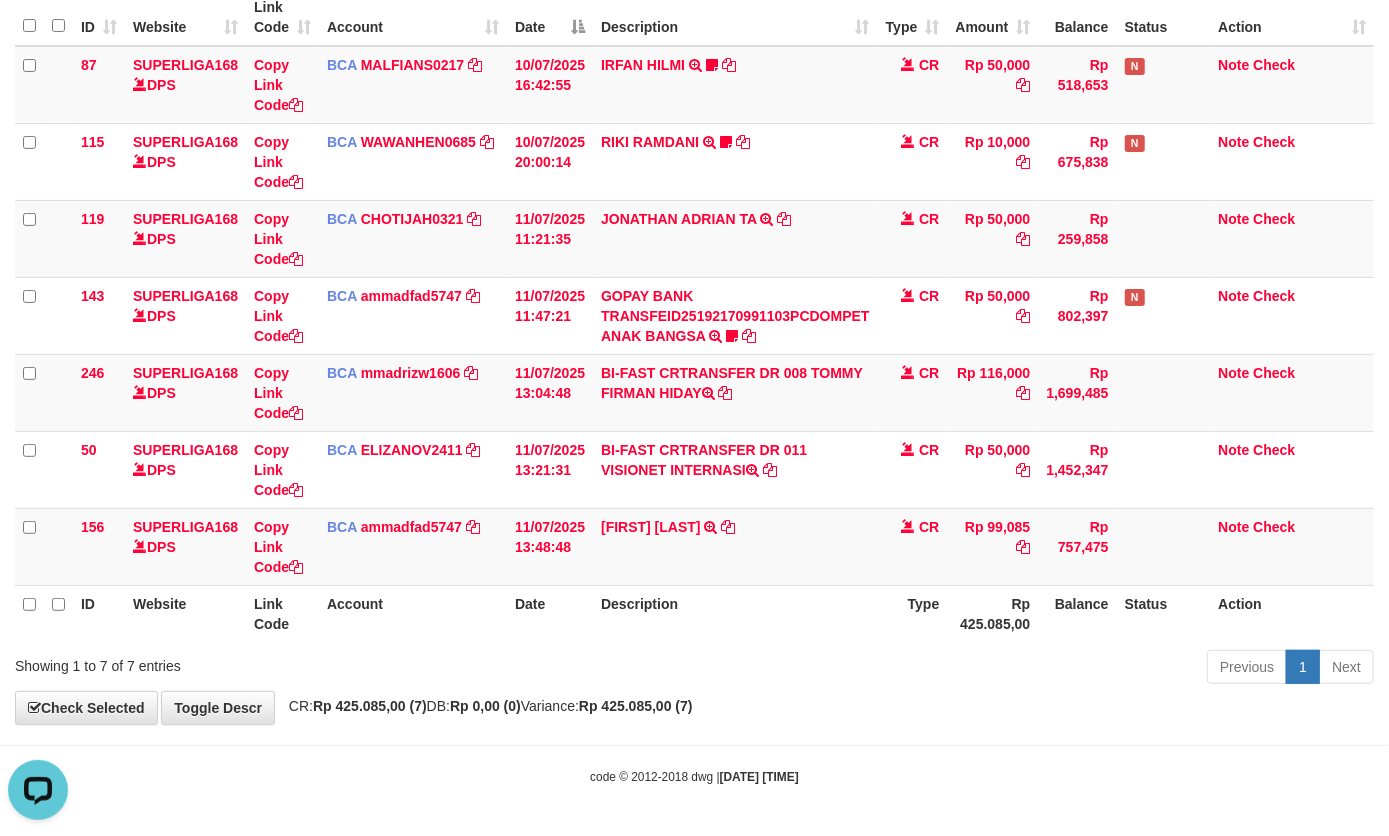 scroll, scrollTop: 0, scrollLeft: 0, axis: both 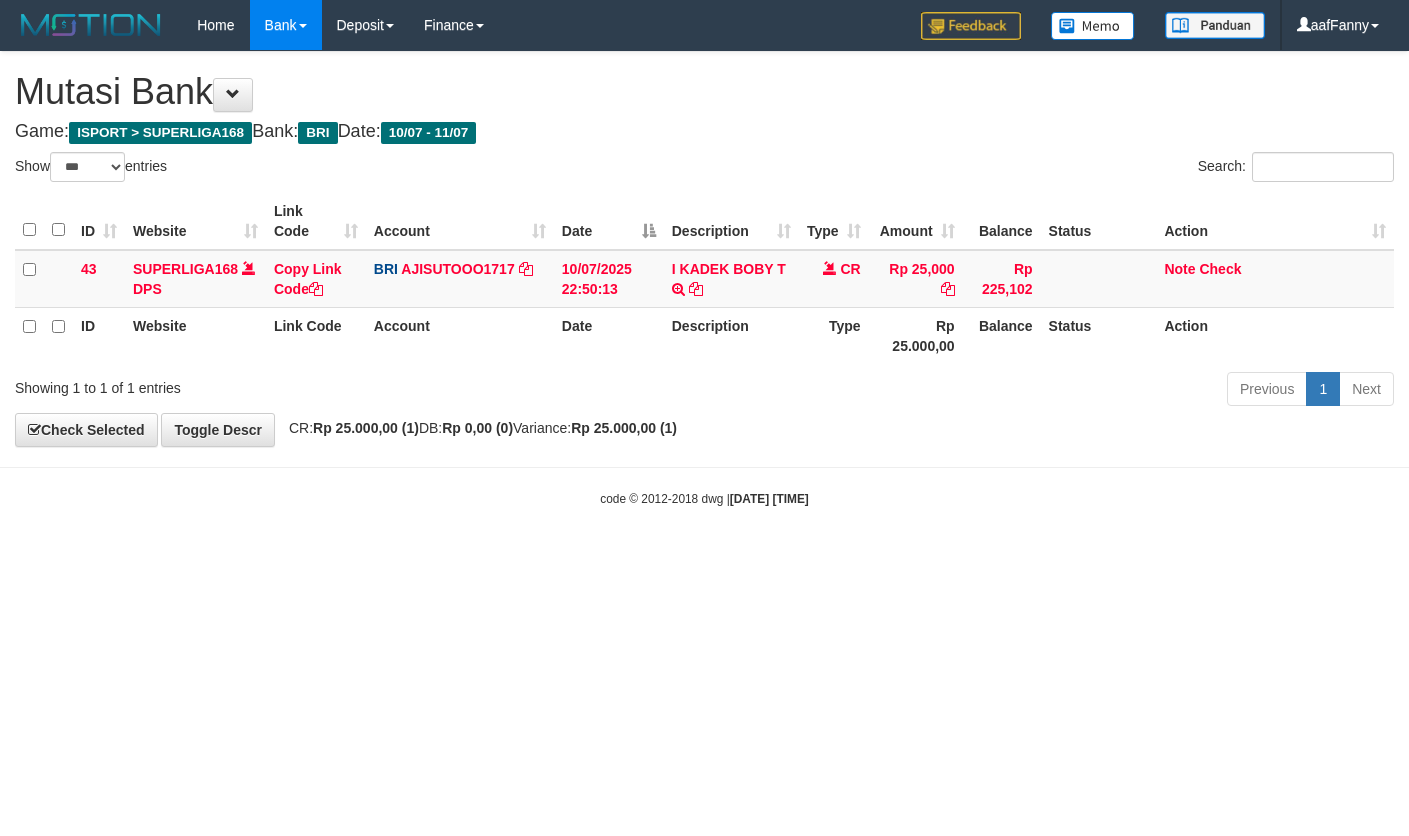 select on "***" 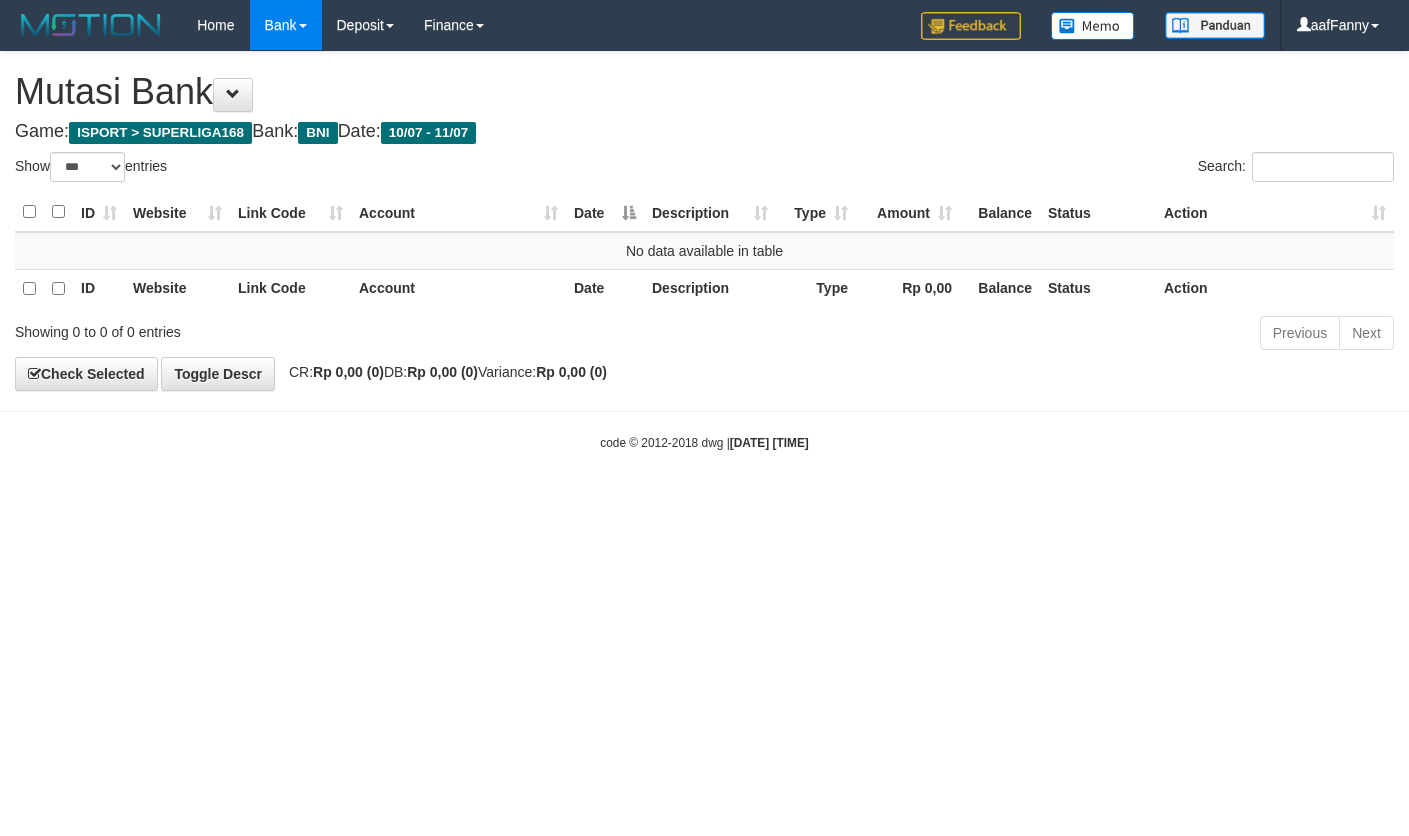 select on "***" 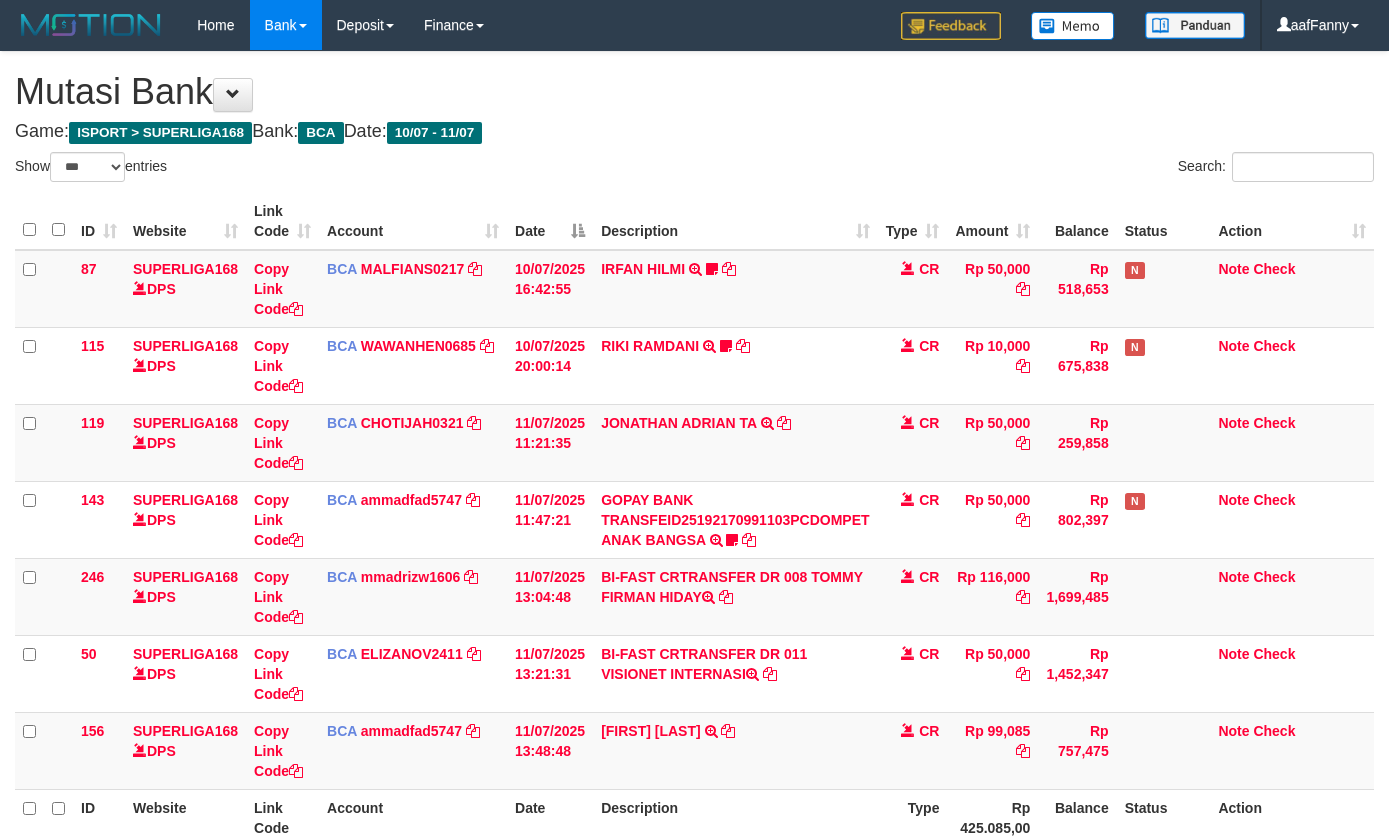 select on "***" 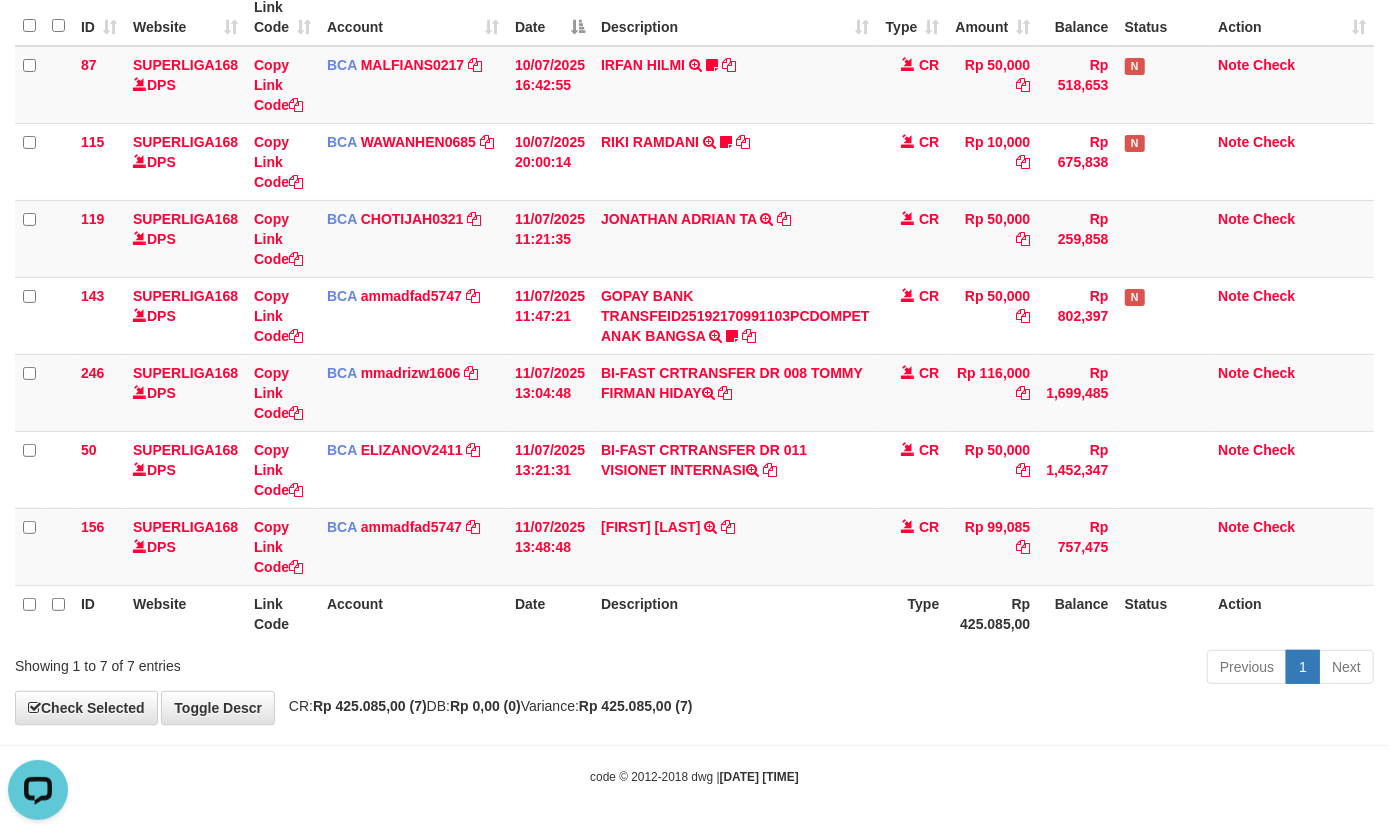 scroll, scrollTop: 0, scrollLeft: 0, axis: both 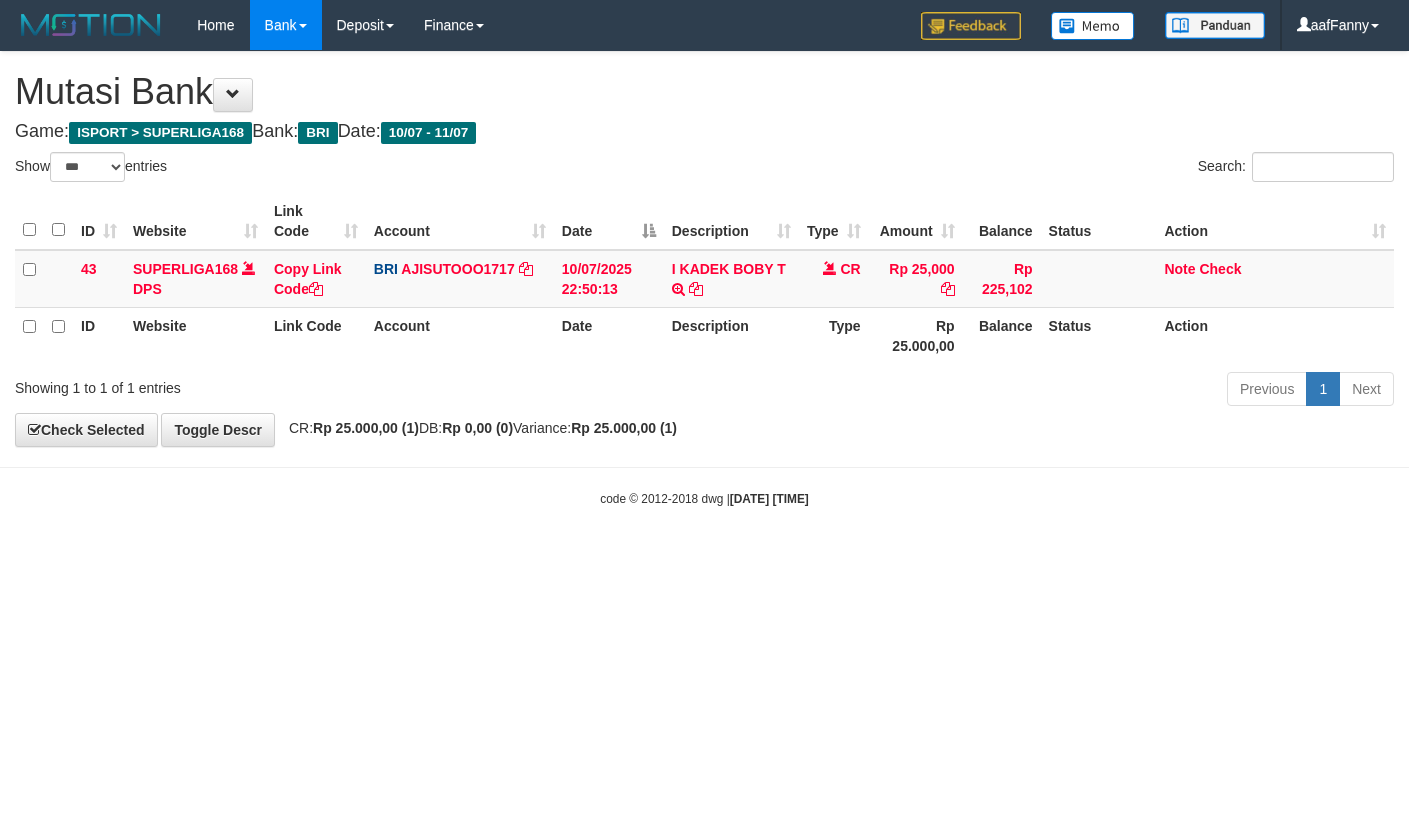 select on "***" 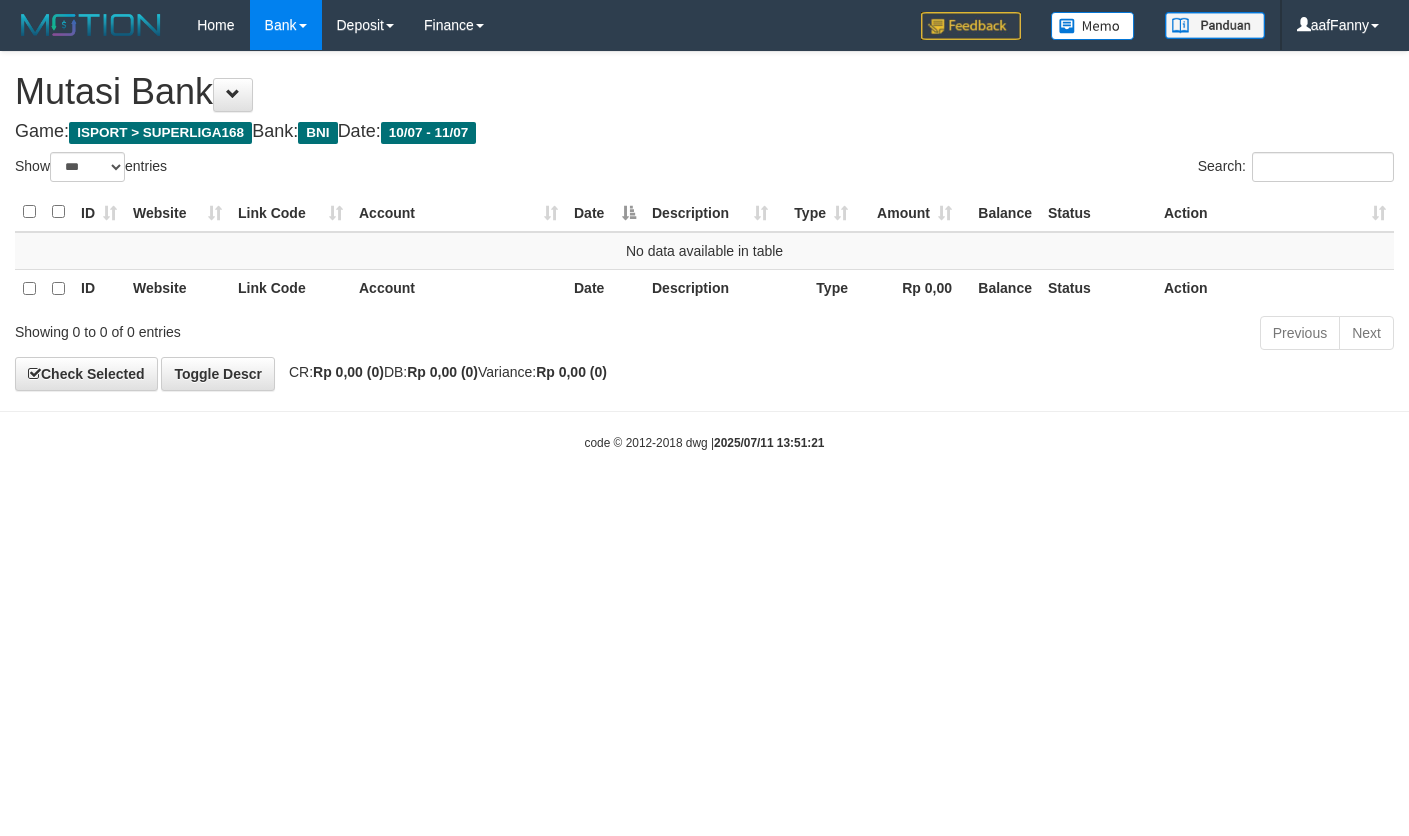 select on "***" 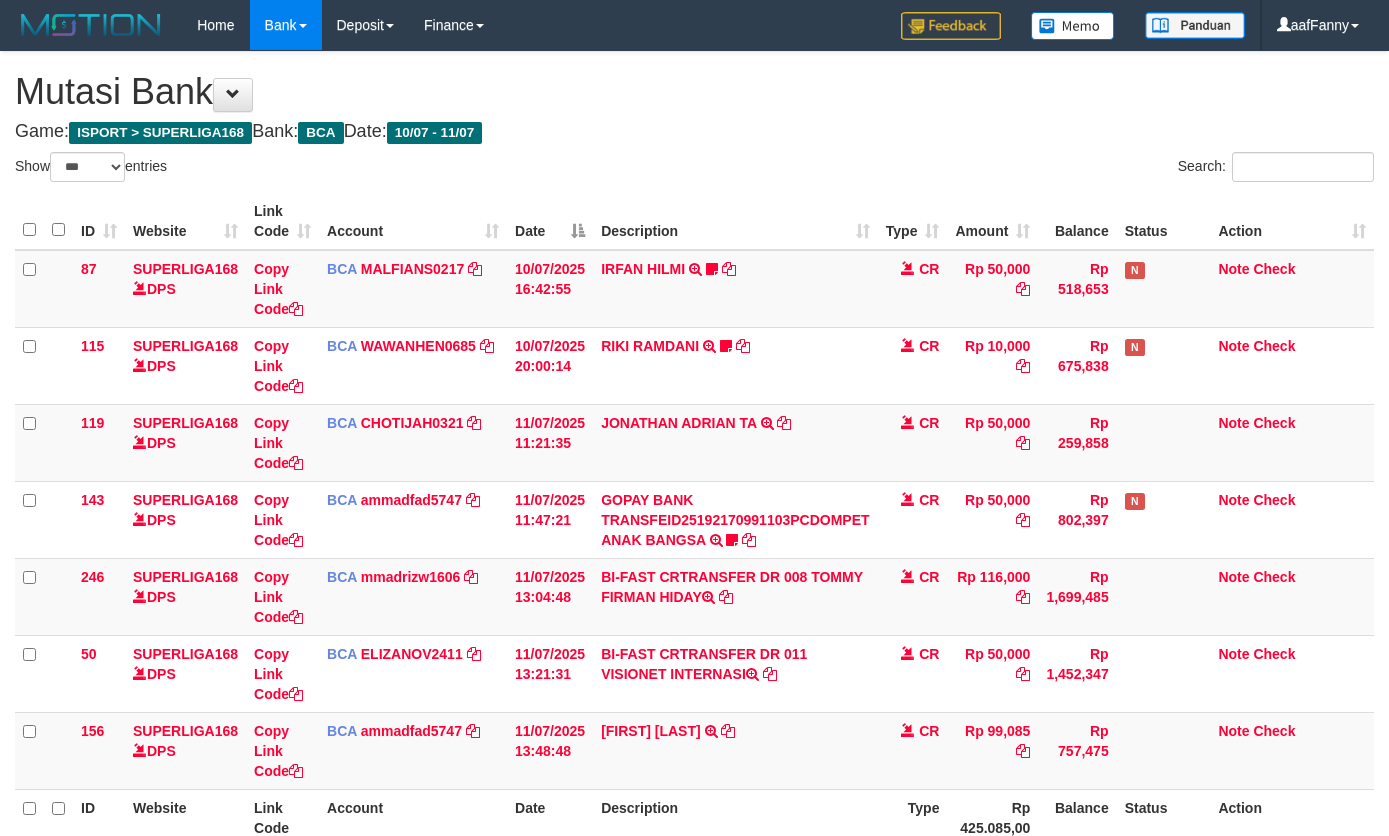 select on "***" 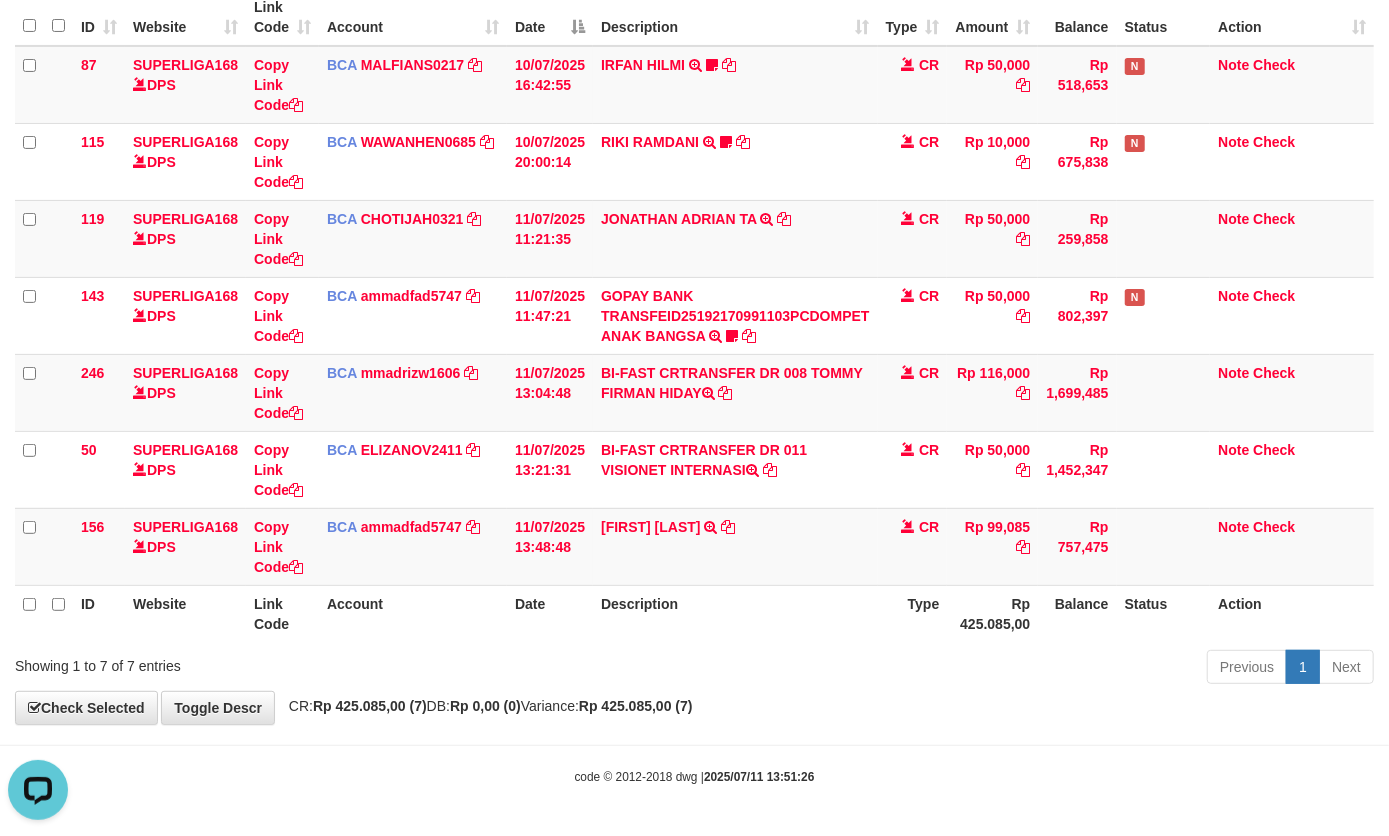scroll, scrollTop: 0, scrollLeft: 0, axis: both 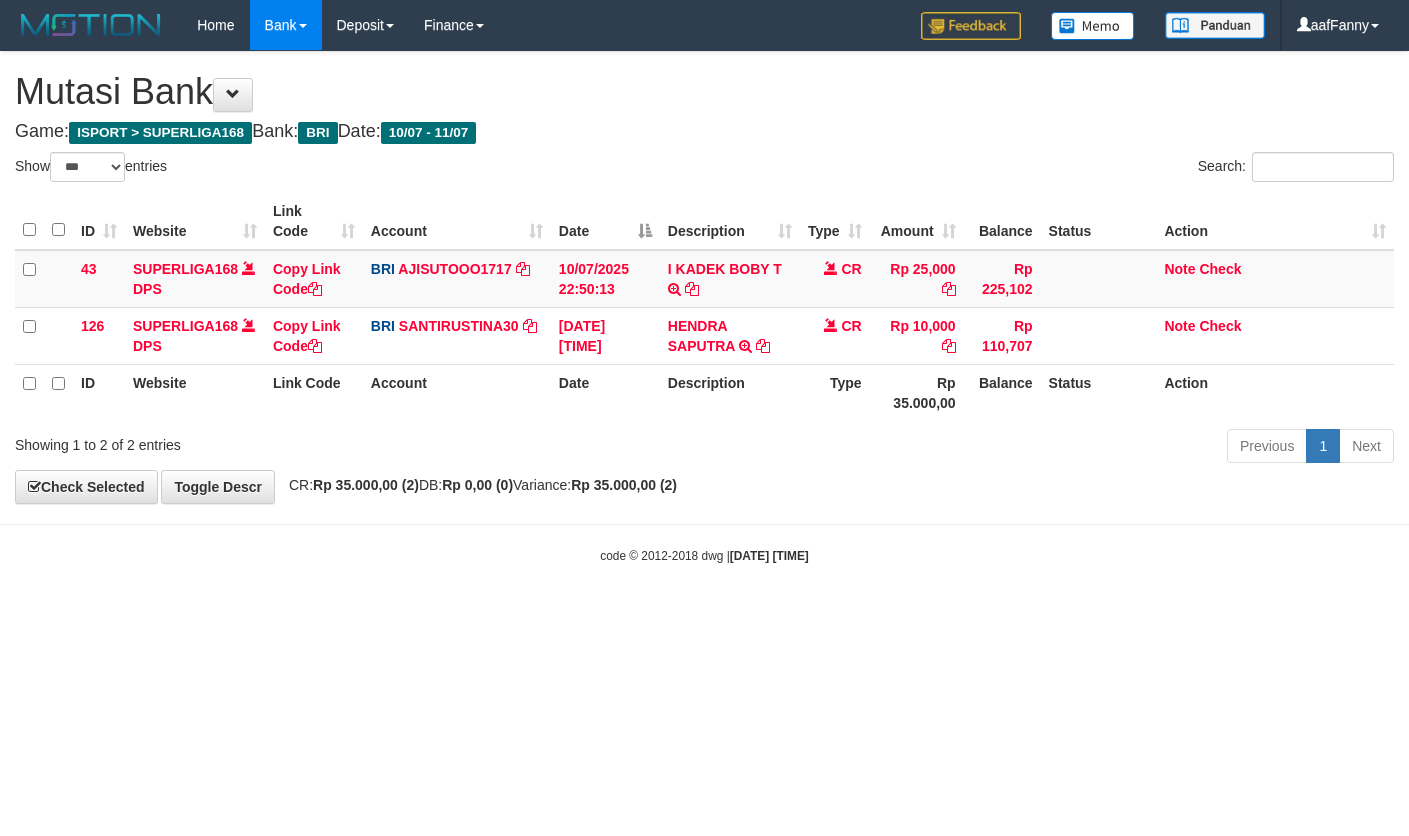 select on "***" 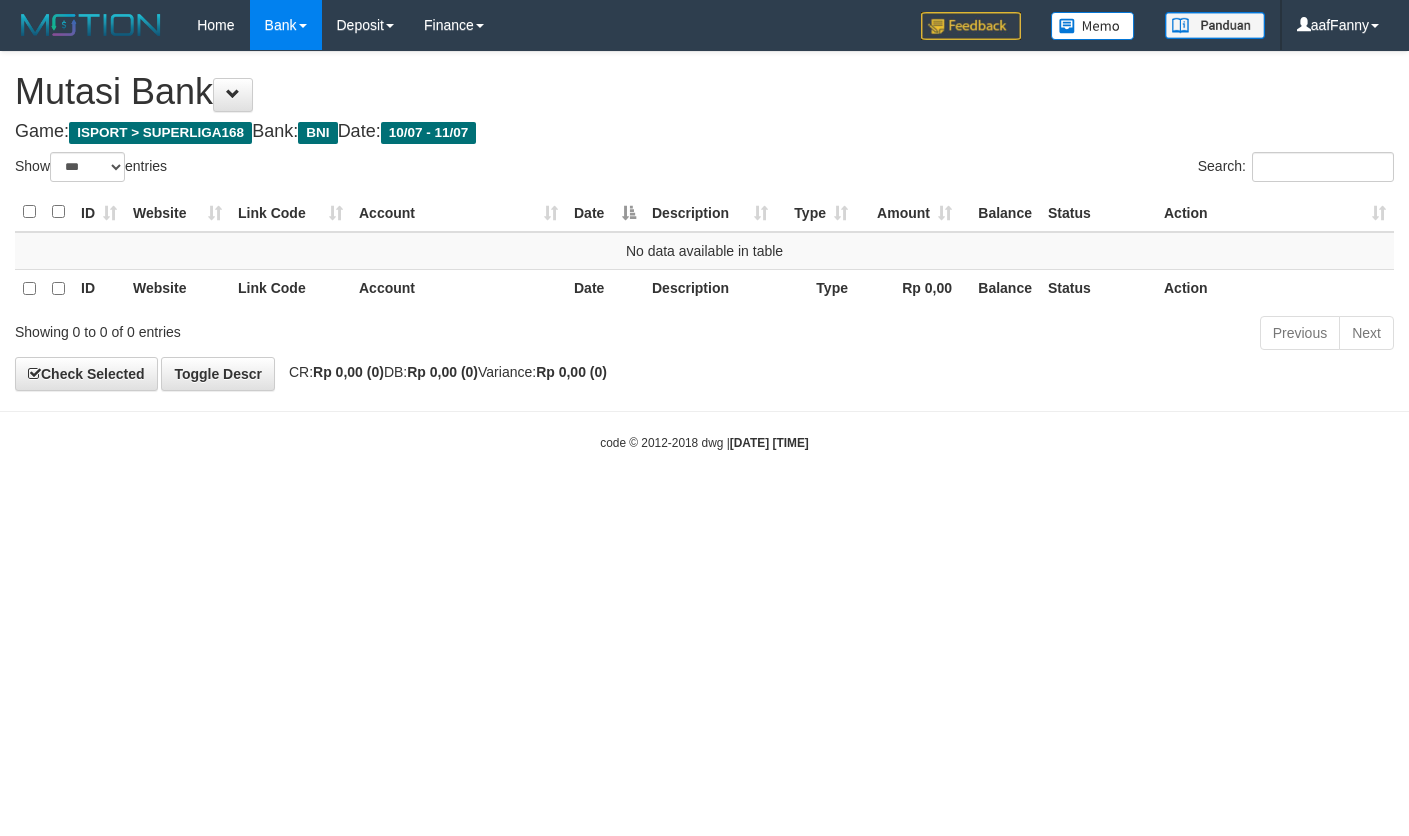 select on "***" 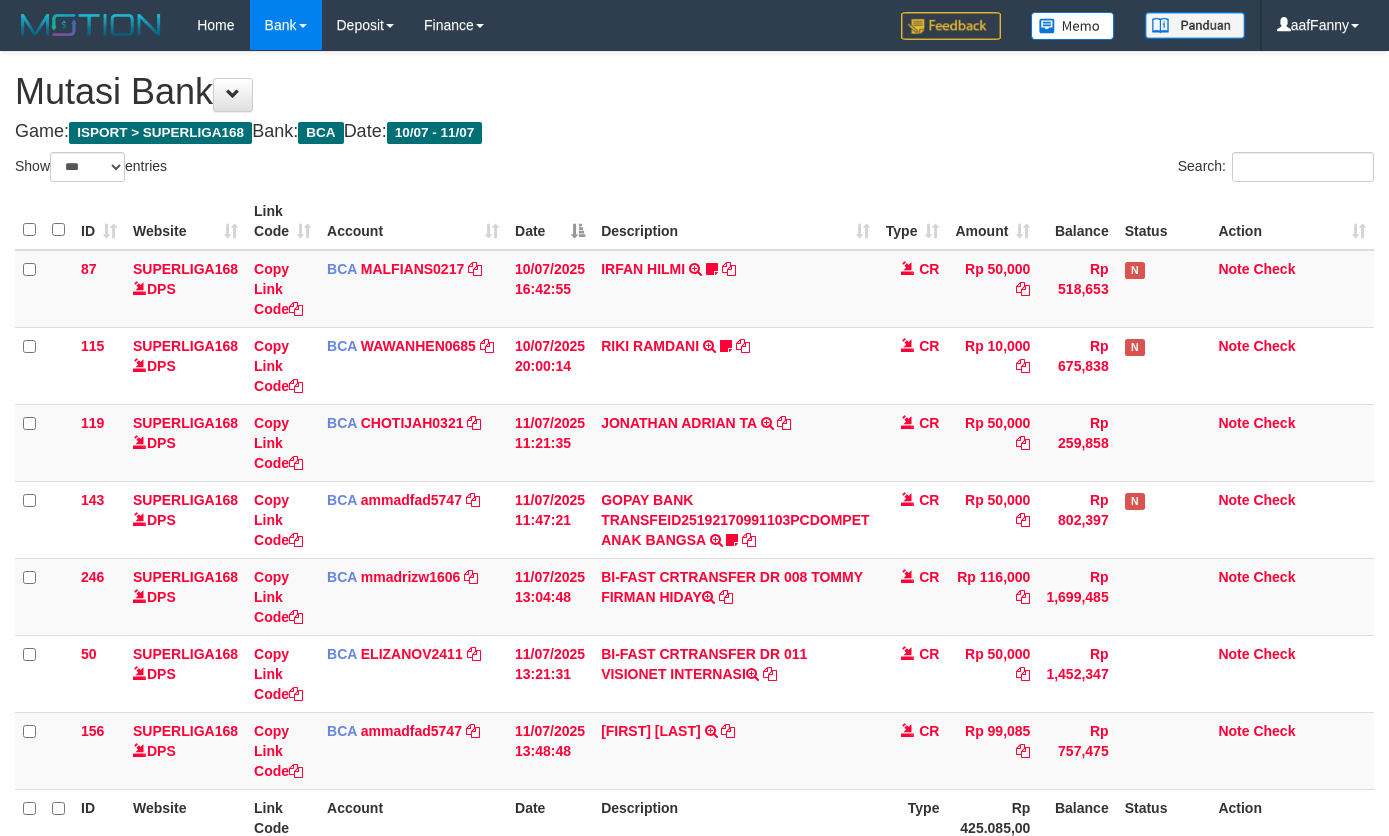 select on "***" 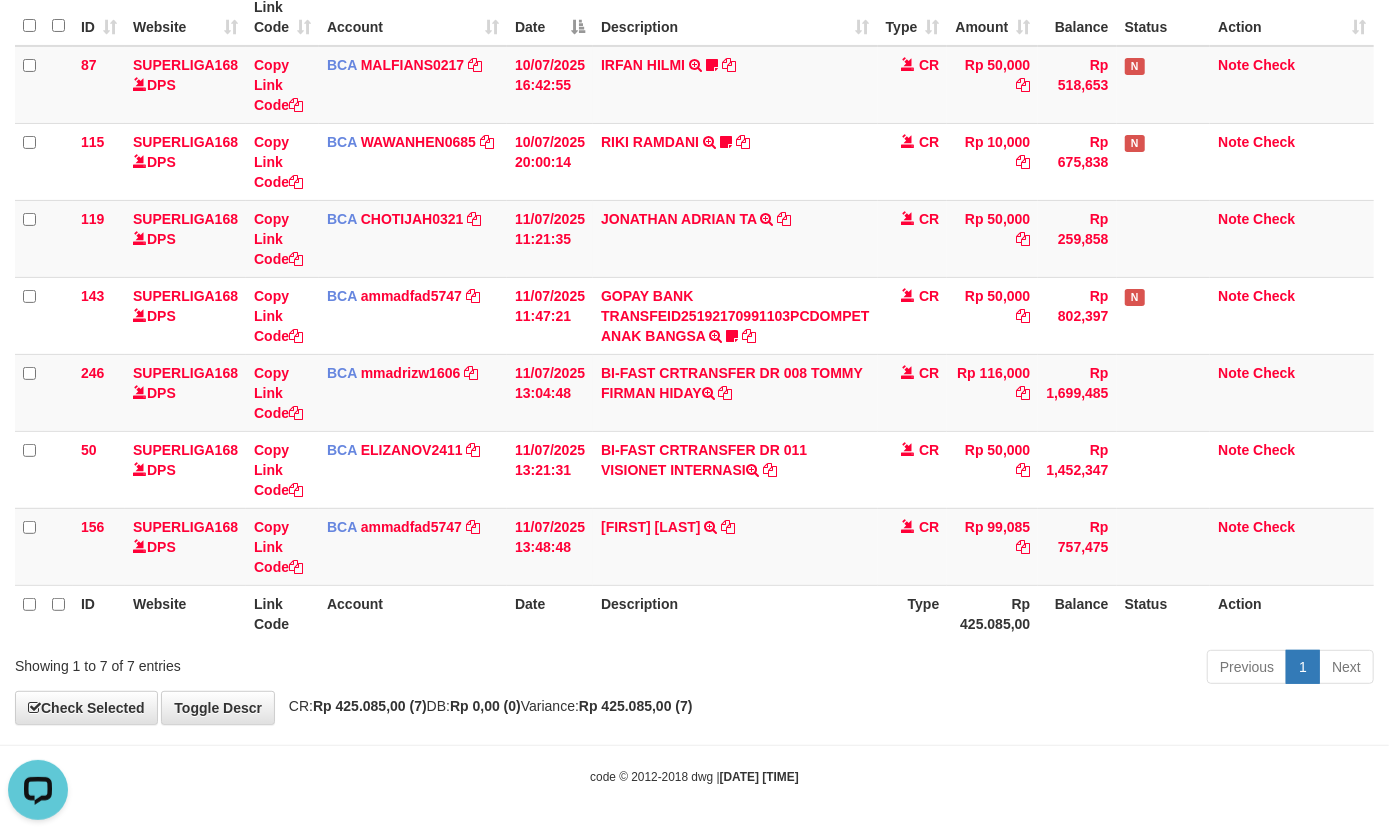 scroll, scrollTop: 0, scrollLeft: 0, axis: both 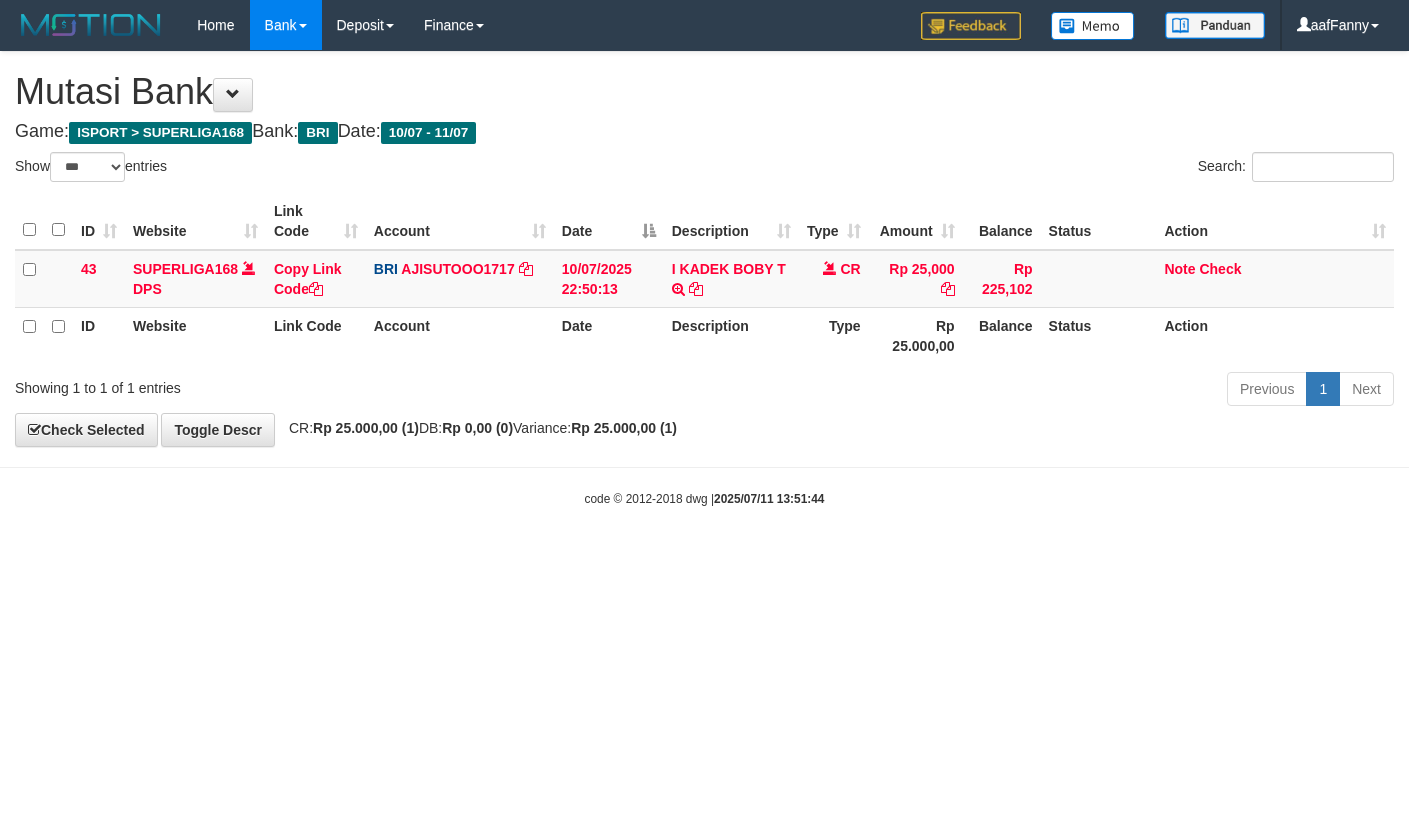 select on "***" 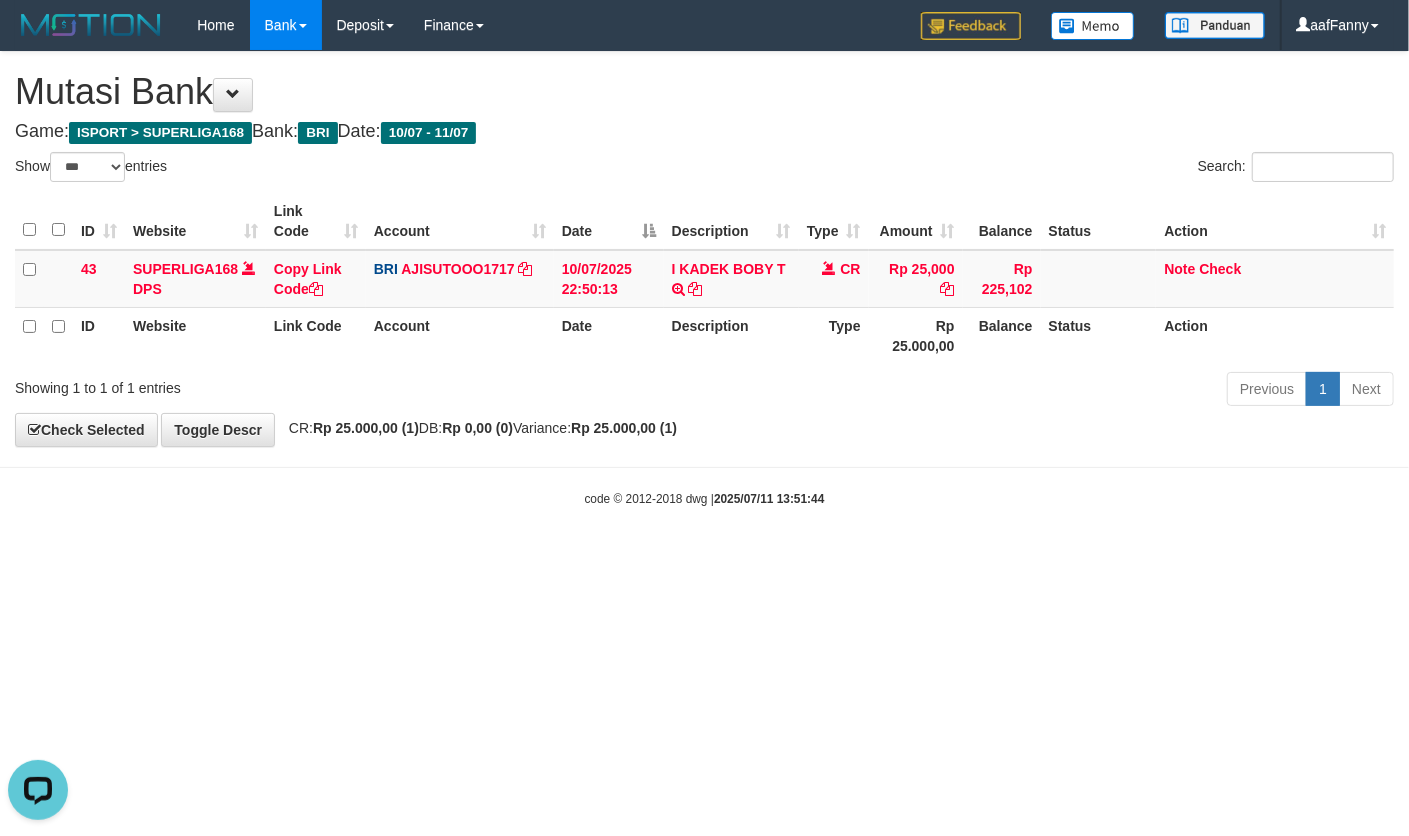 scroll, scrollTop: 0, scrollLeft: 0, axis: both 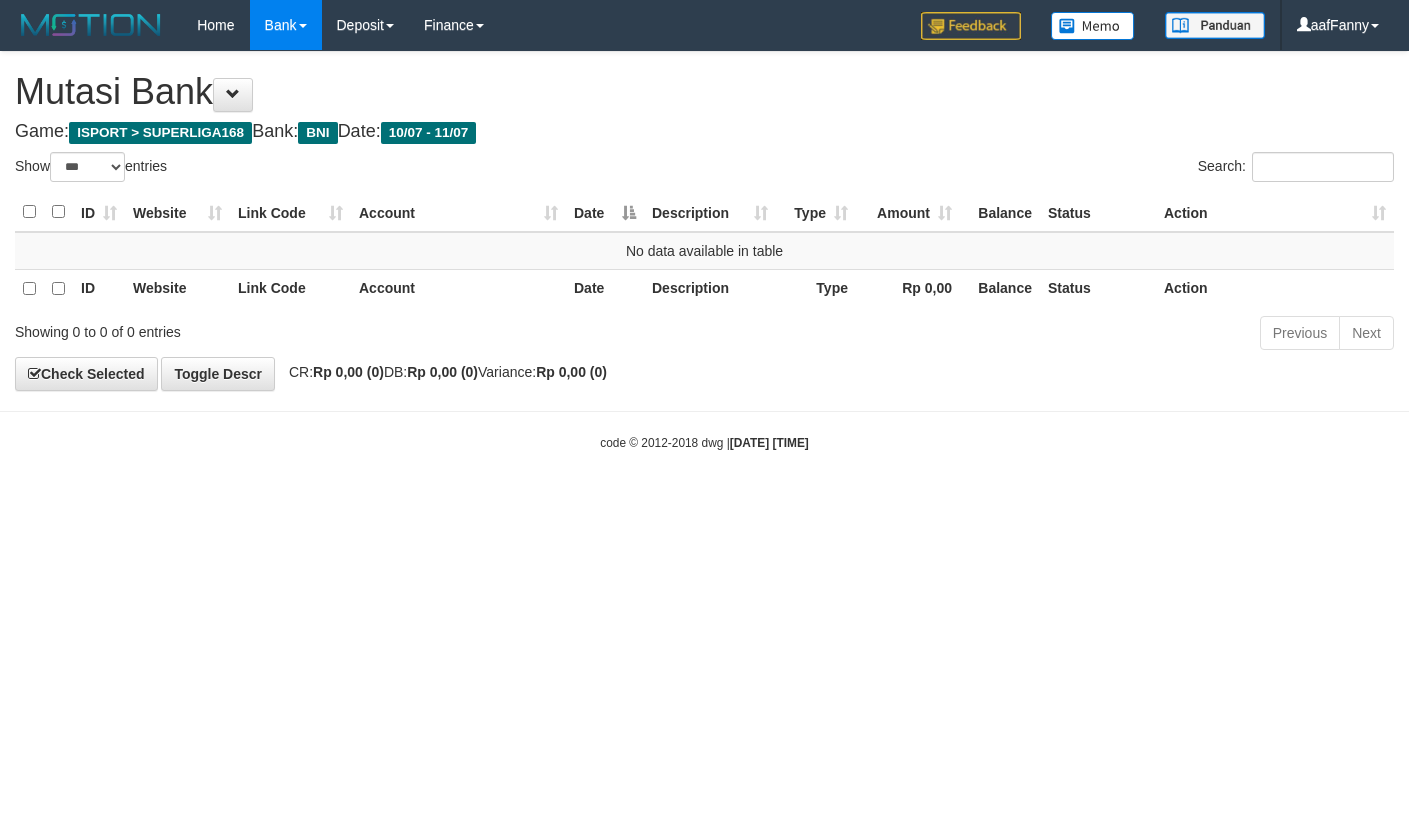 select on "***" 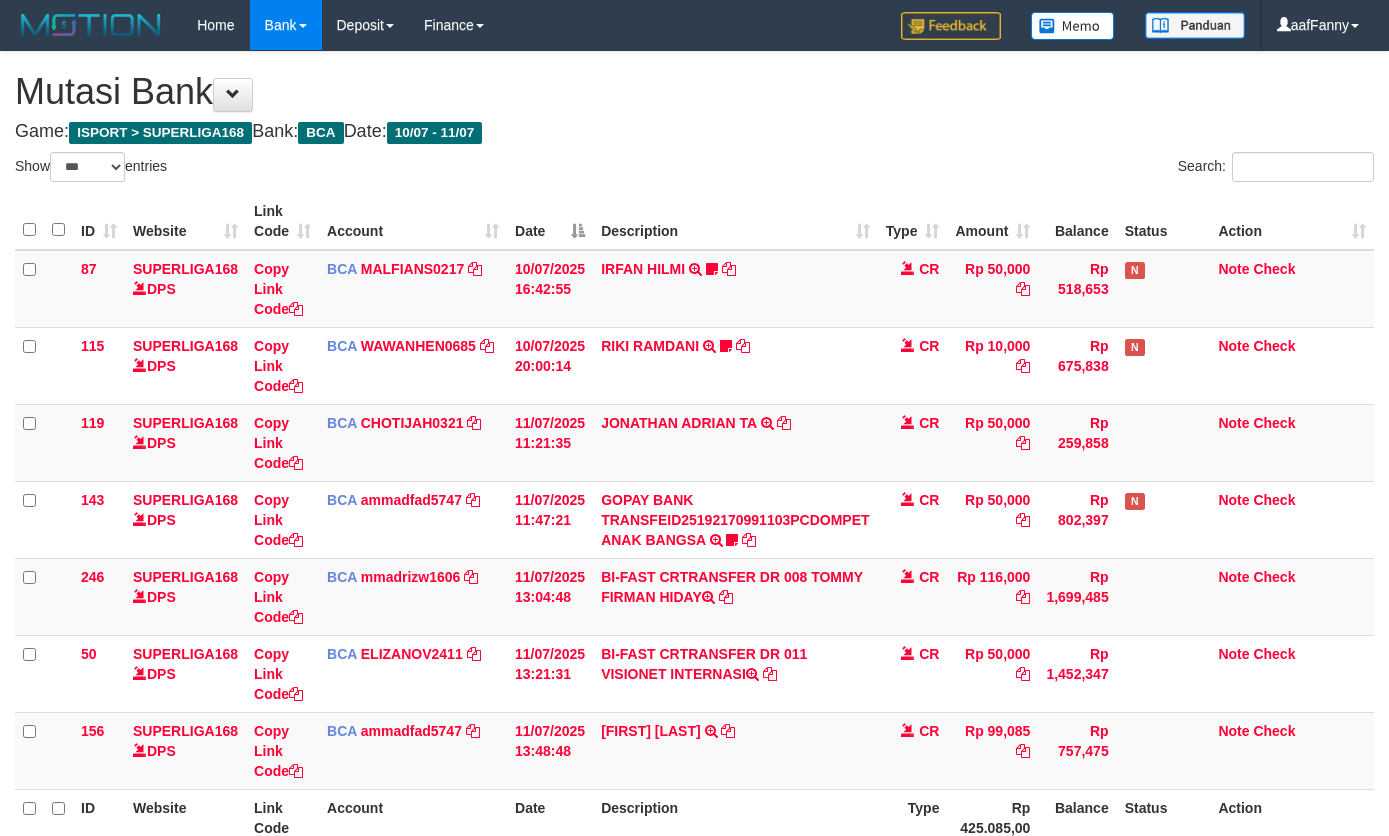 select on "***" 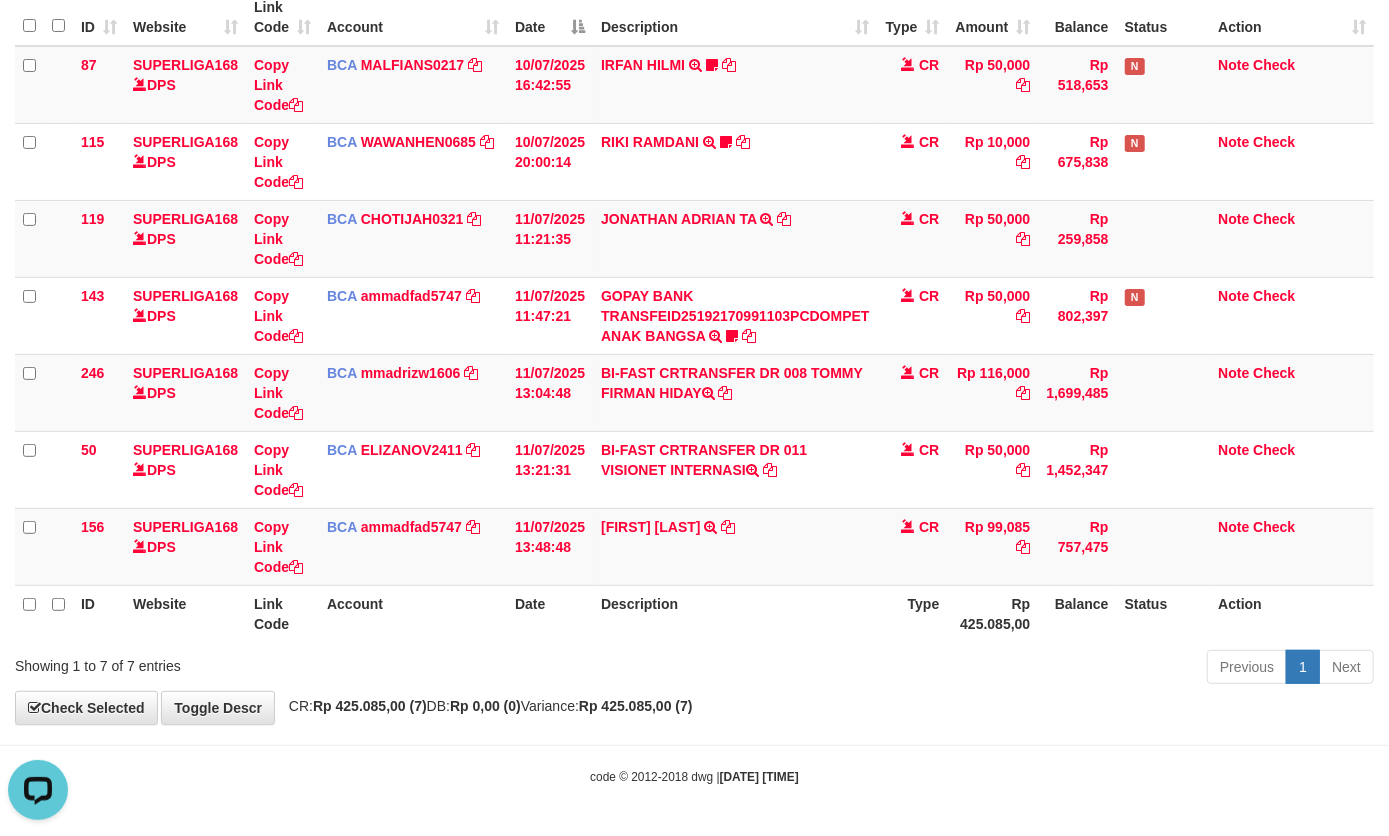 scroll, scrollTop: 0, scrollLeft: 0, axis: both 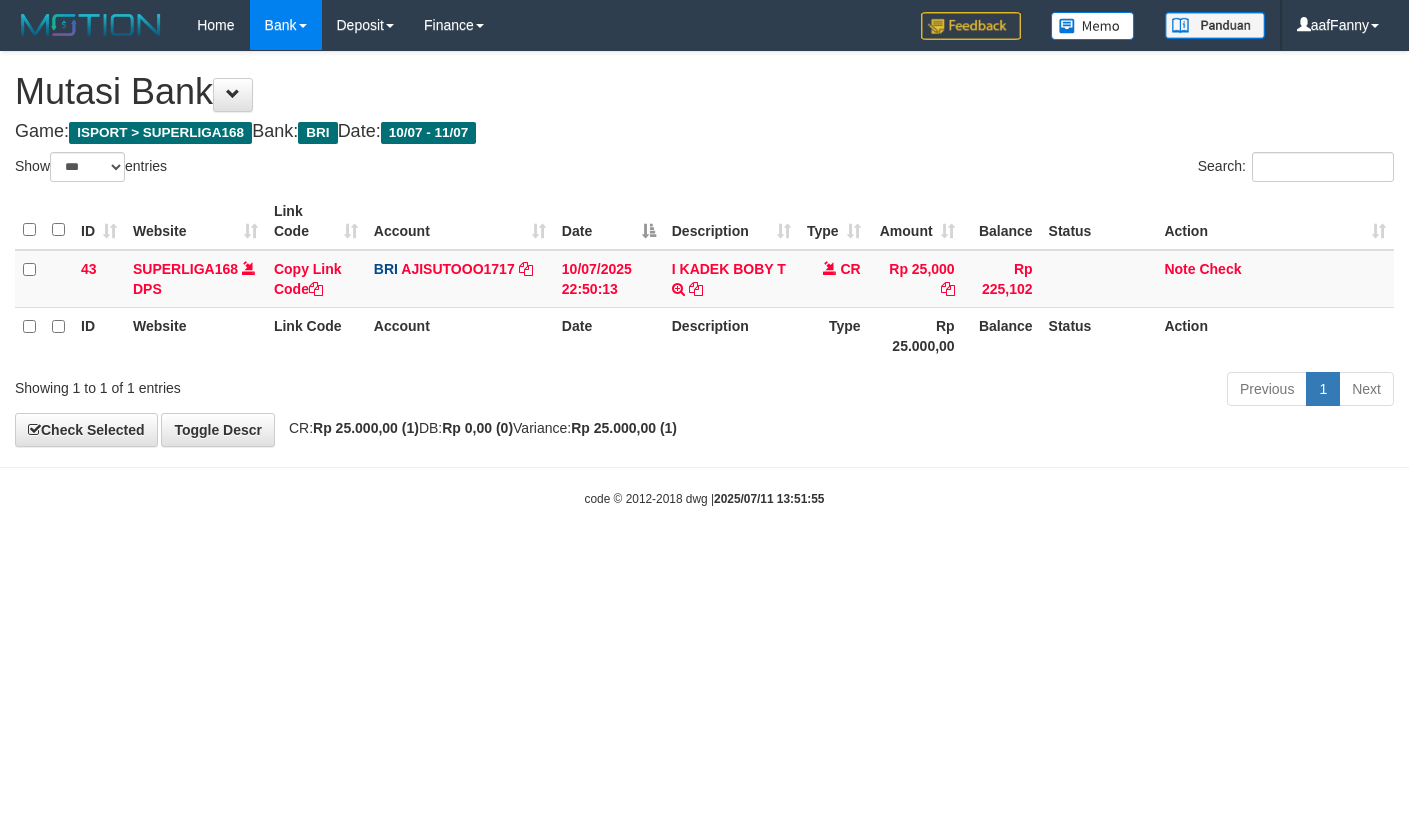 select on "***" 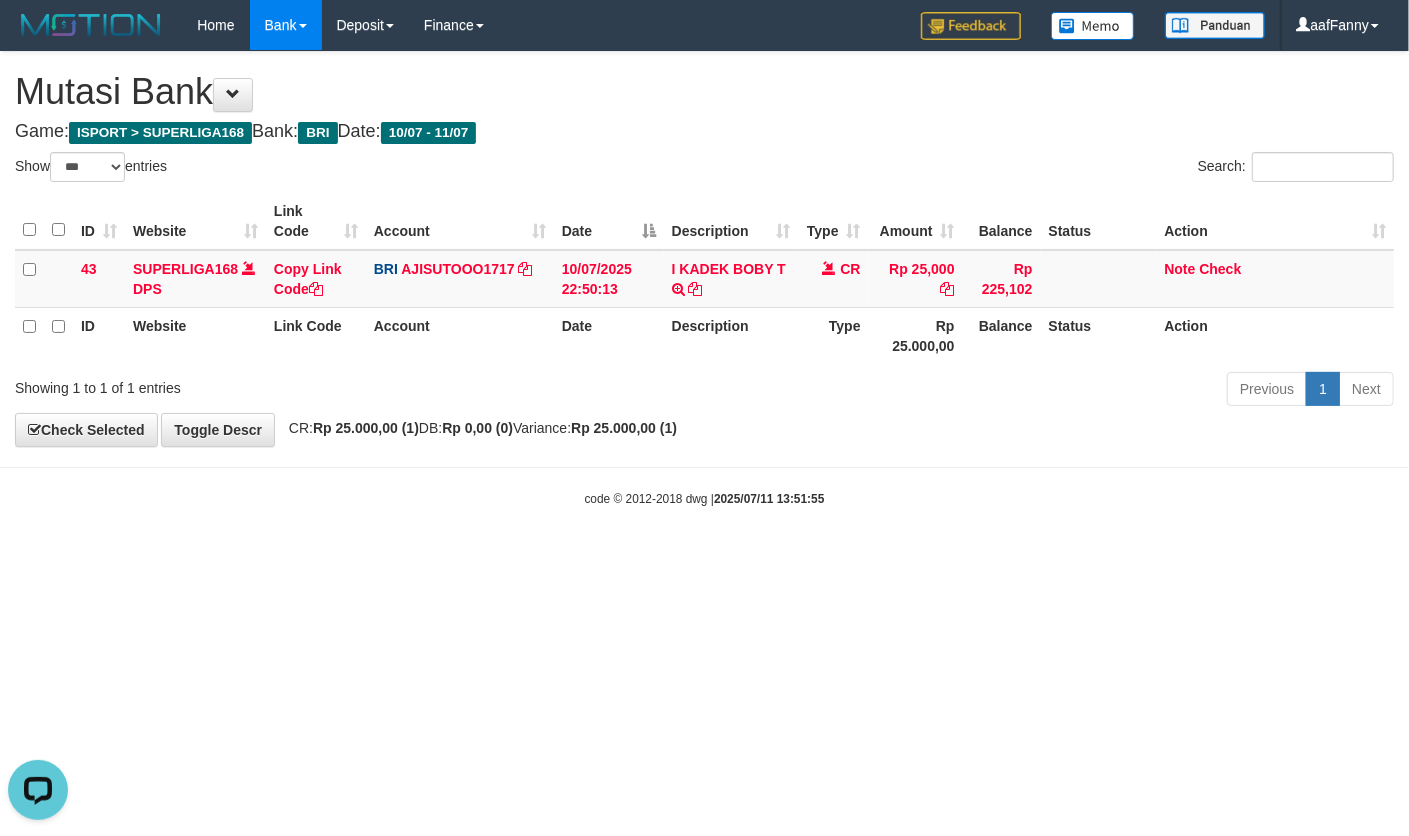 scroll, scrollTop: 0, scrollLeft: 0, axis: both 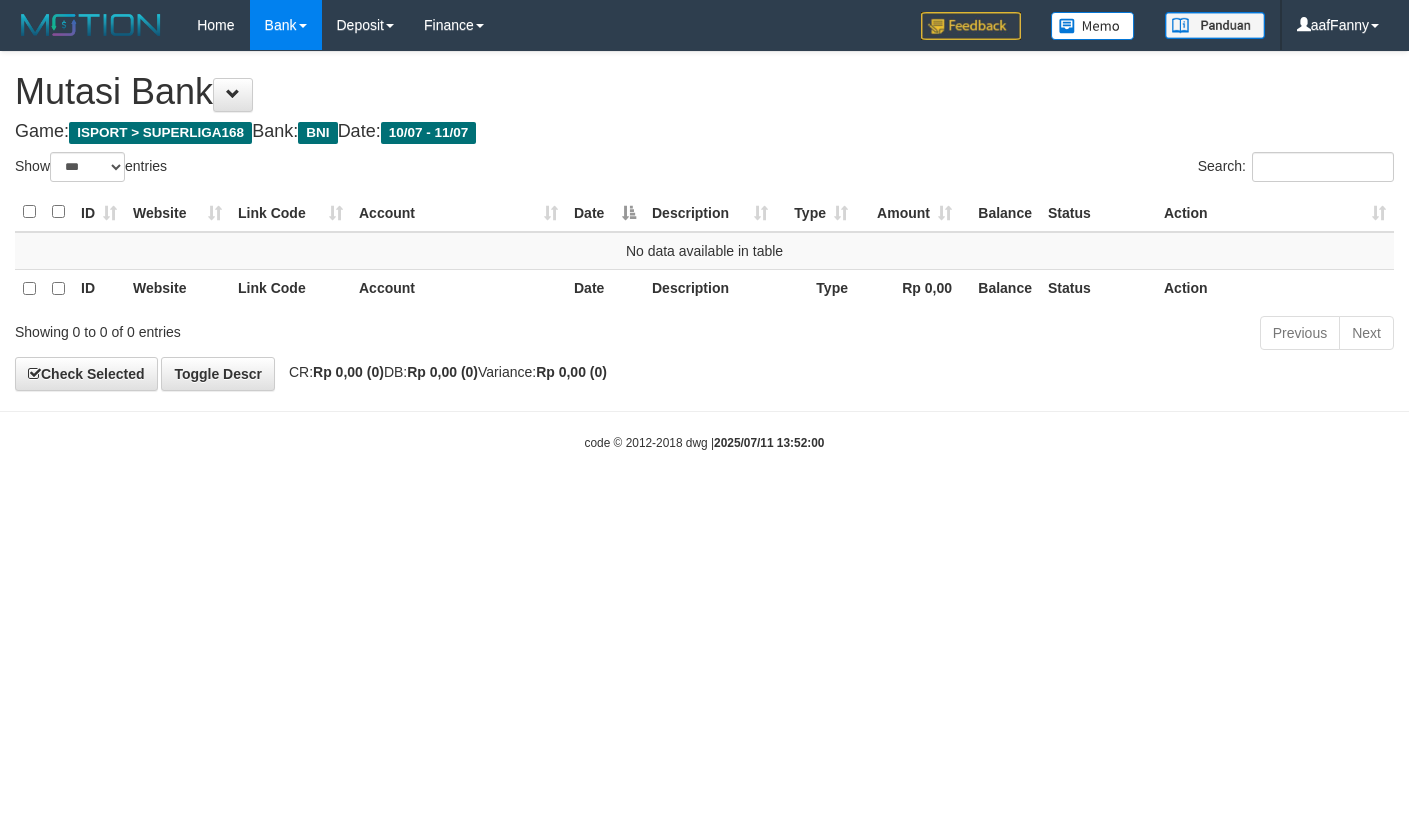 select on "***" 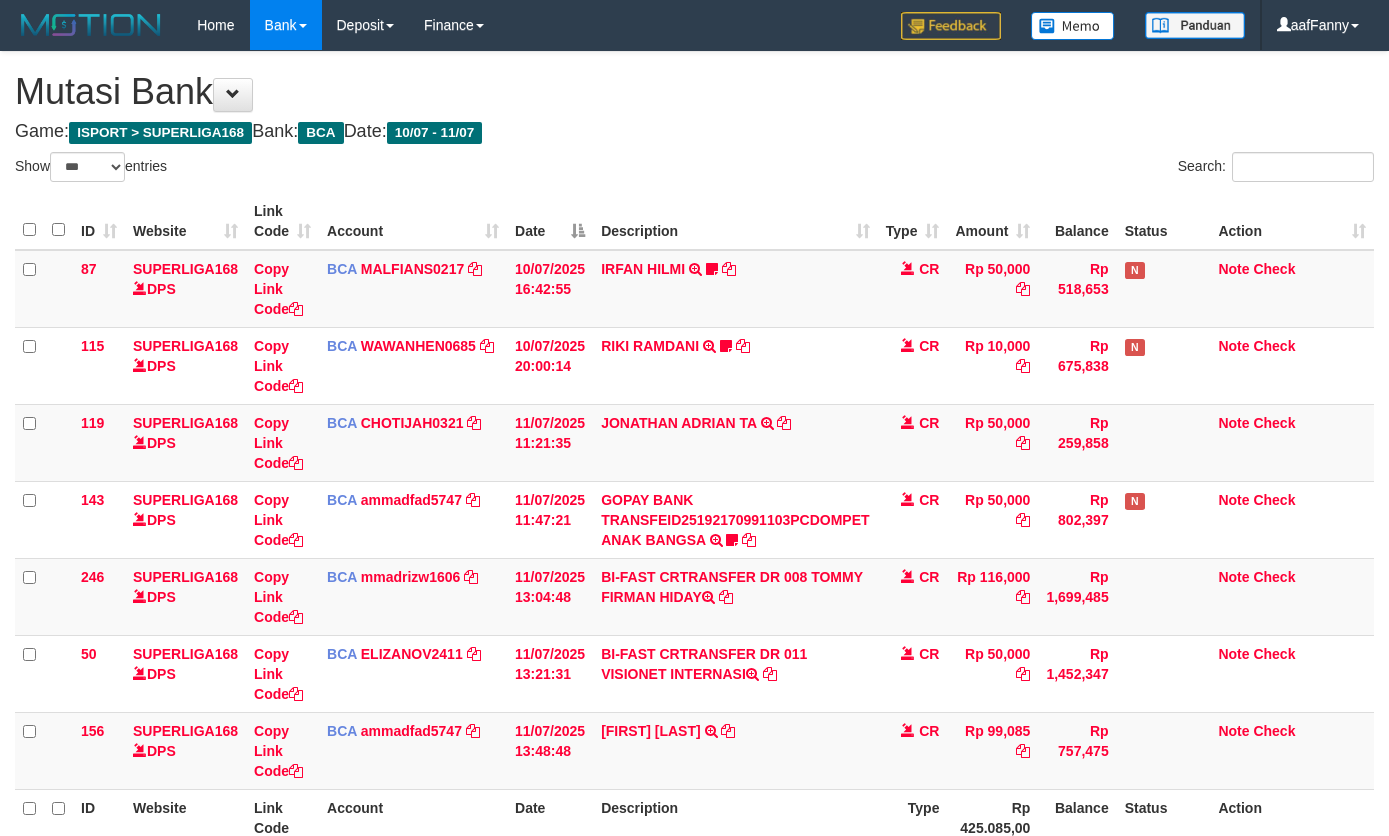 select on "***" 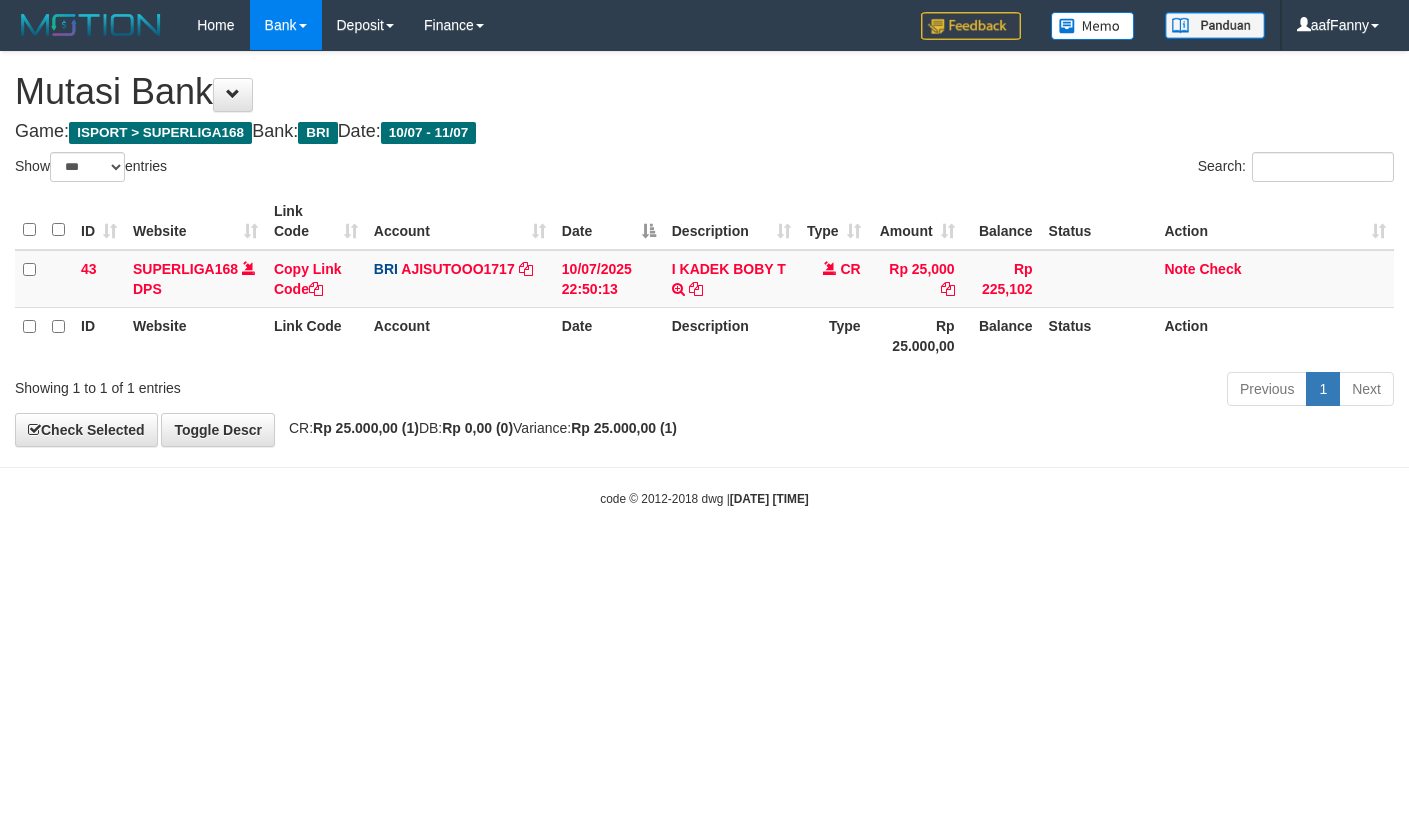 select on "***" 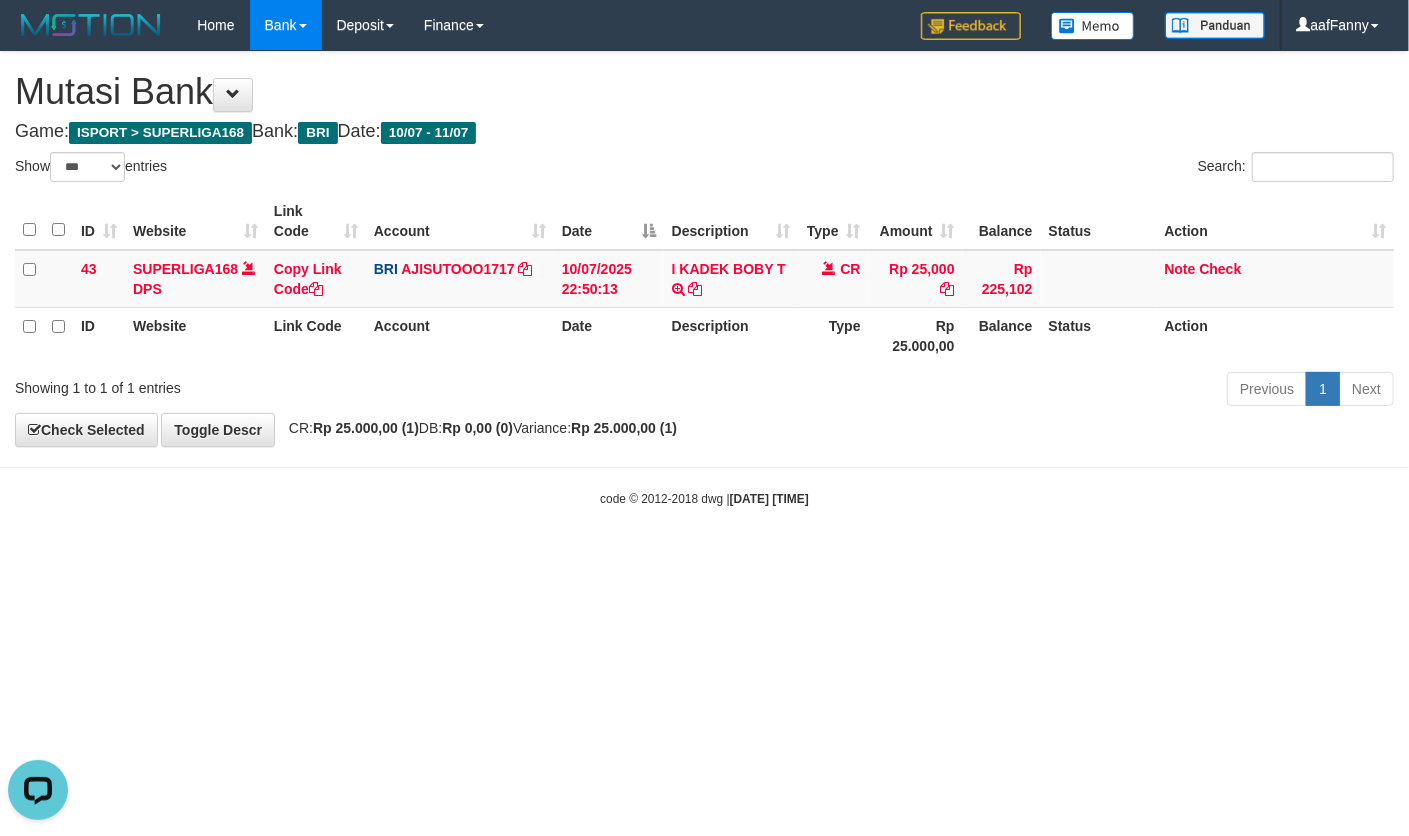 scroll, scrollTop: 0, scrollLeft: 0, axis: both 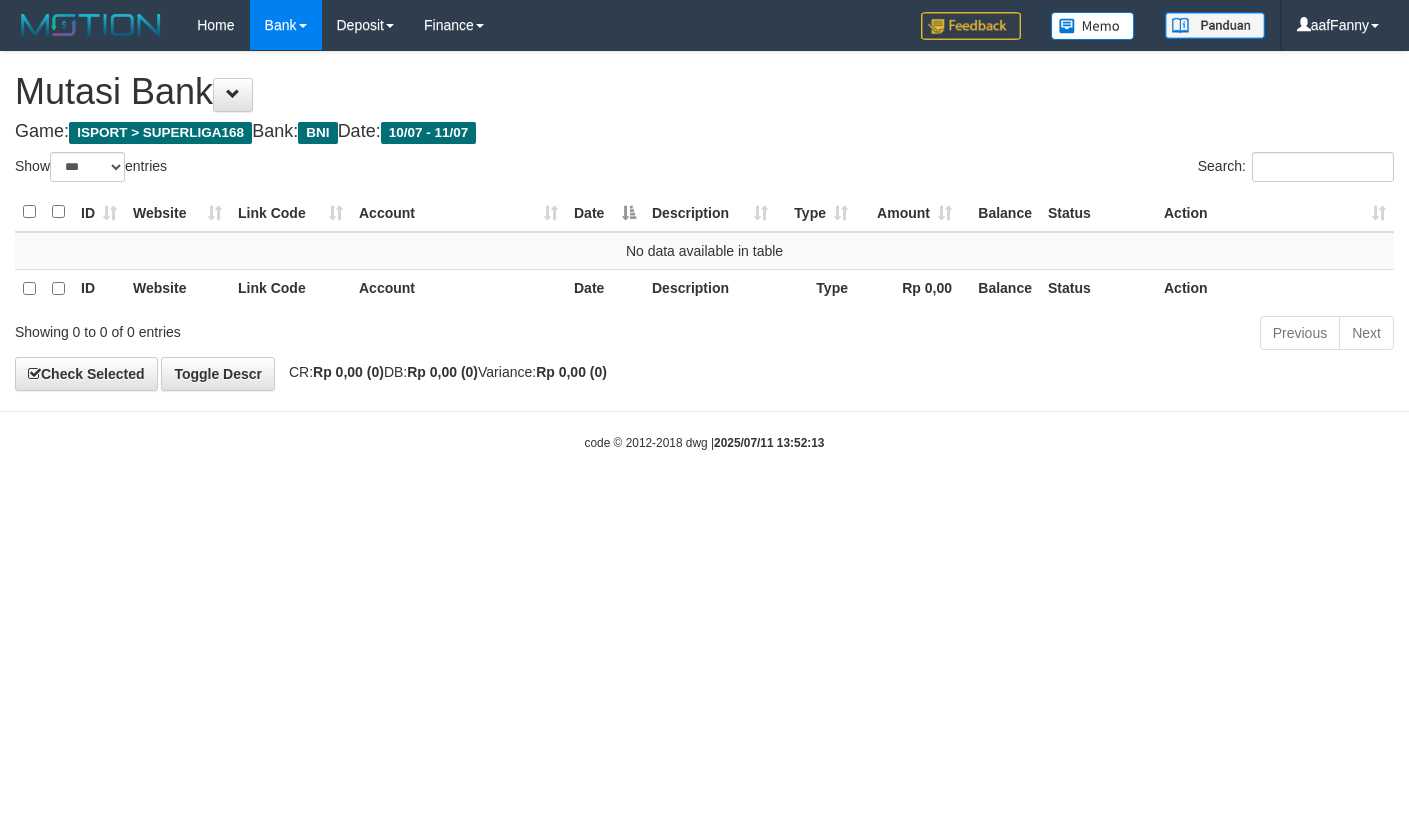 select on "***" 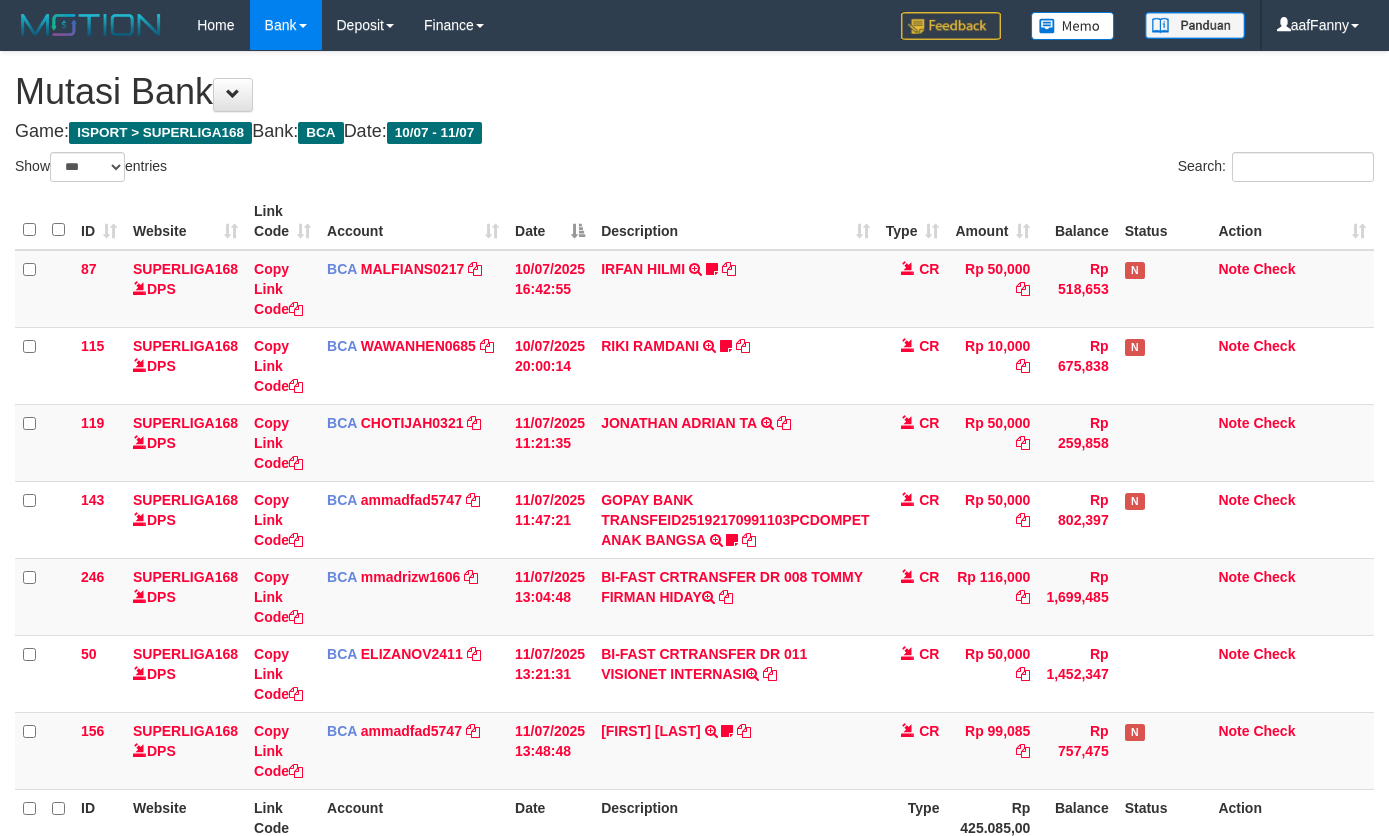 select on "***" 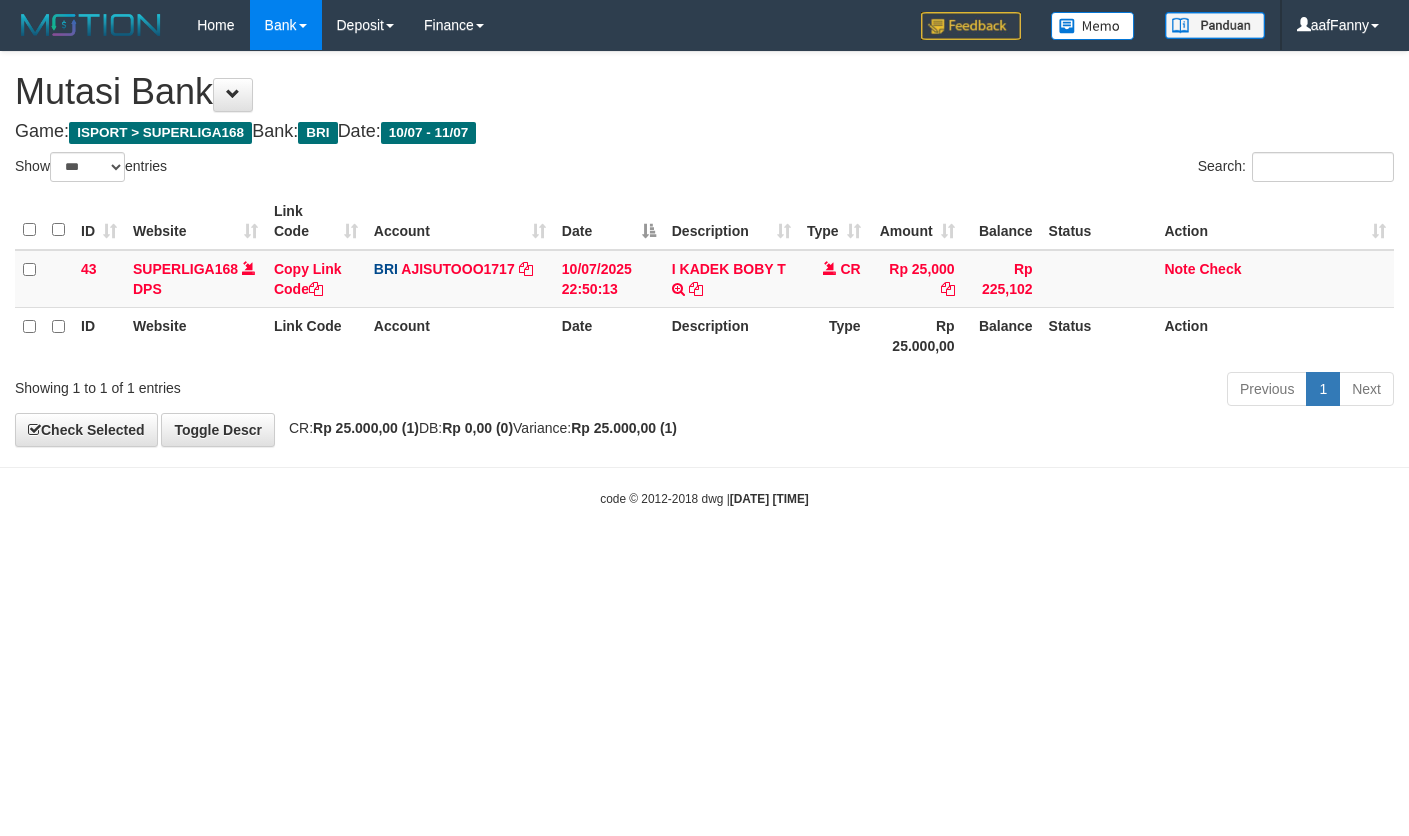 select on "***" 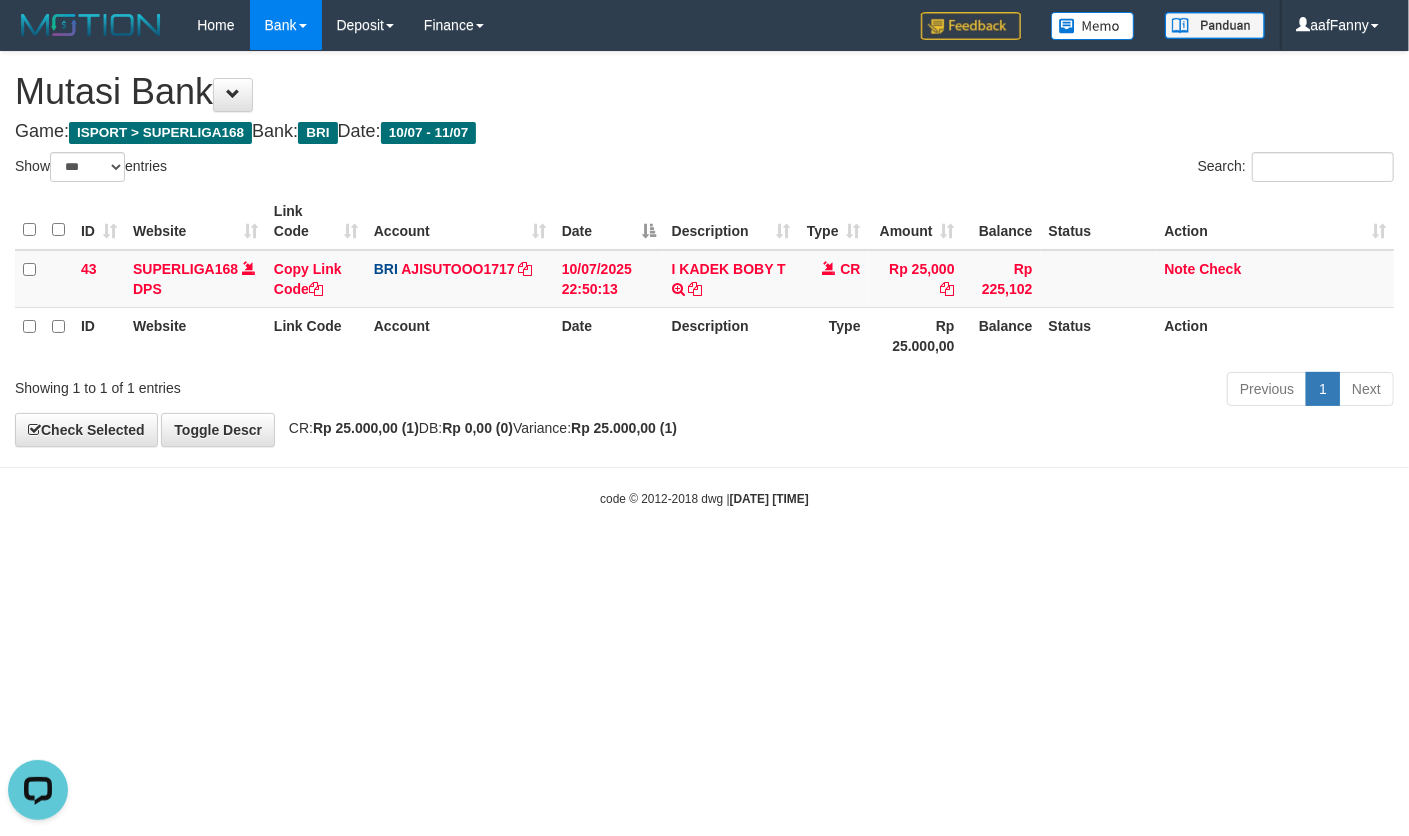 scroll, scrollTop: 0, scrollLeft: 0, axis: both 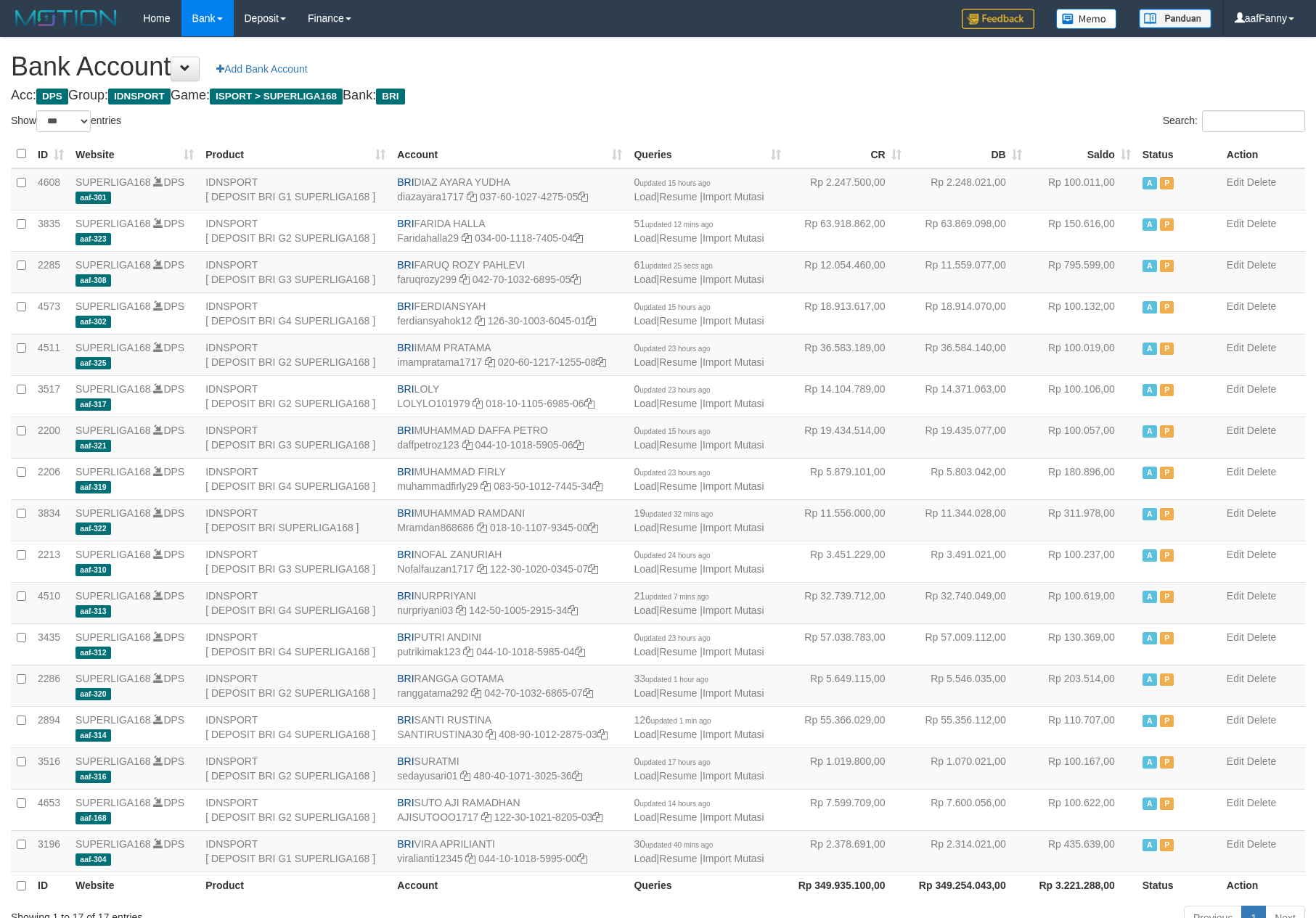select on "***" 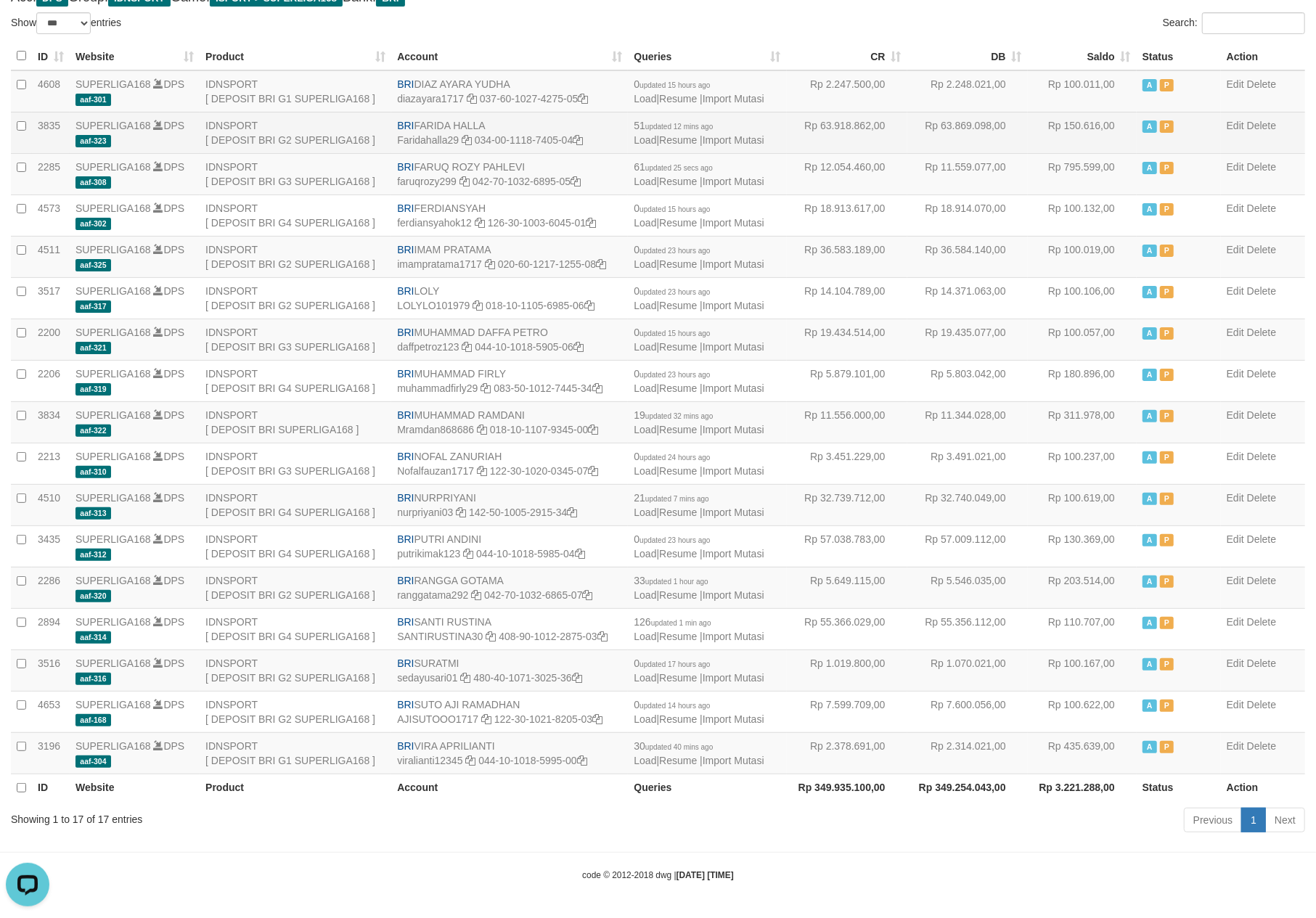 scroll, scrollTop: 0, scrollLeft: 0, axis: both 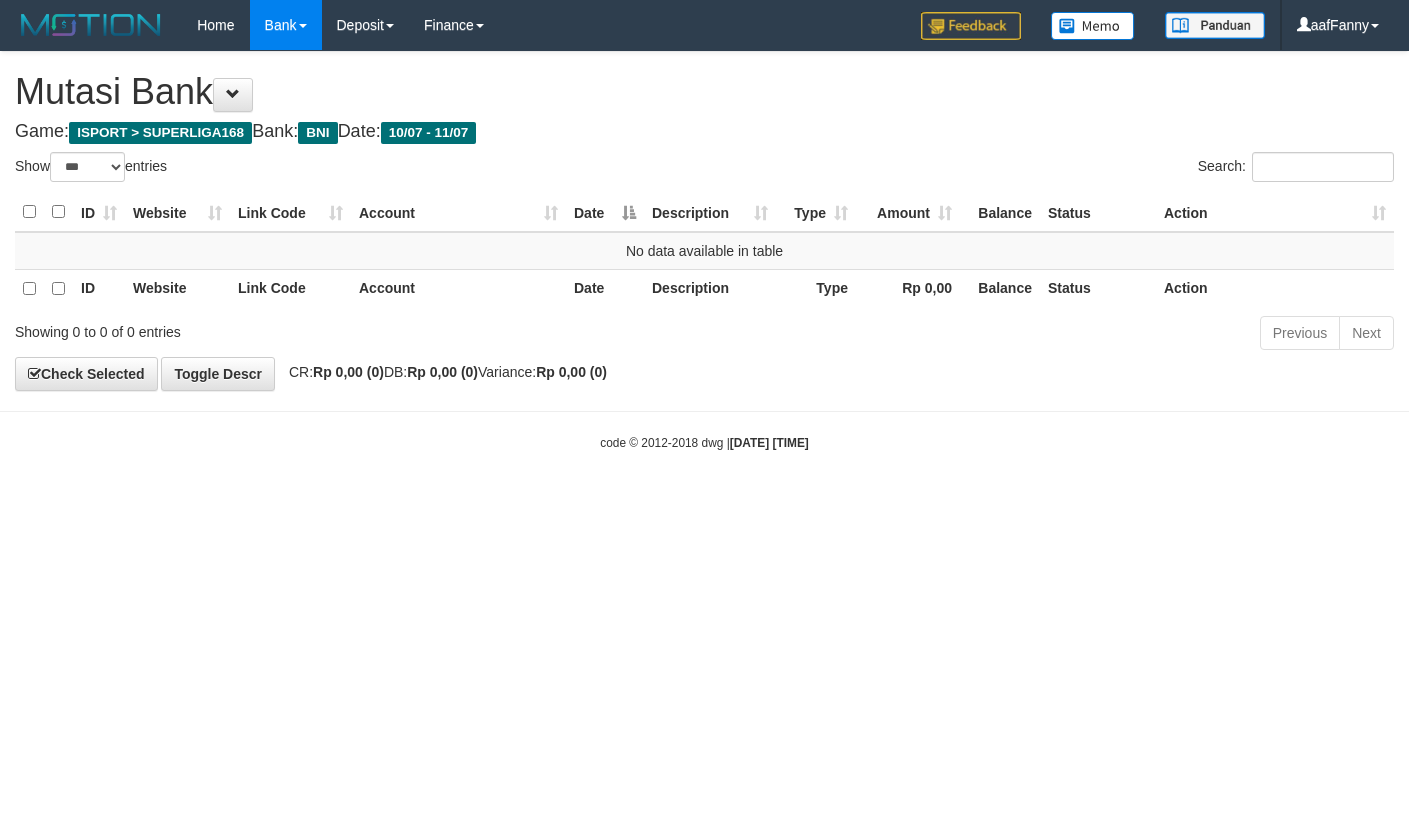 select on "***" 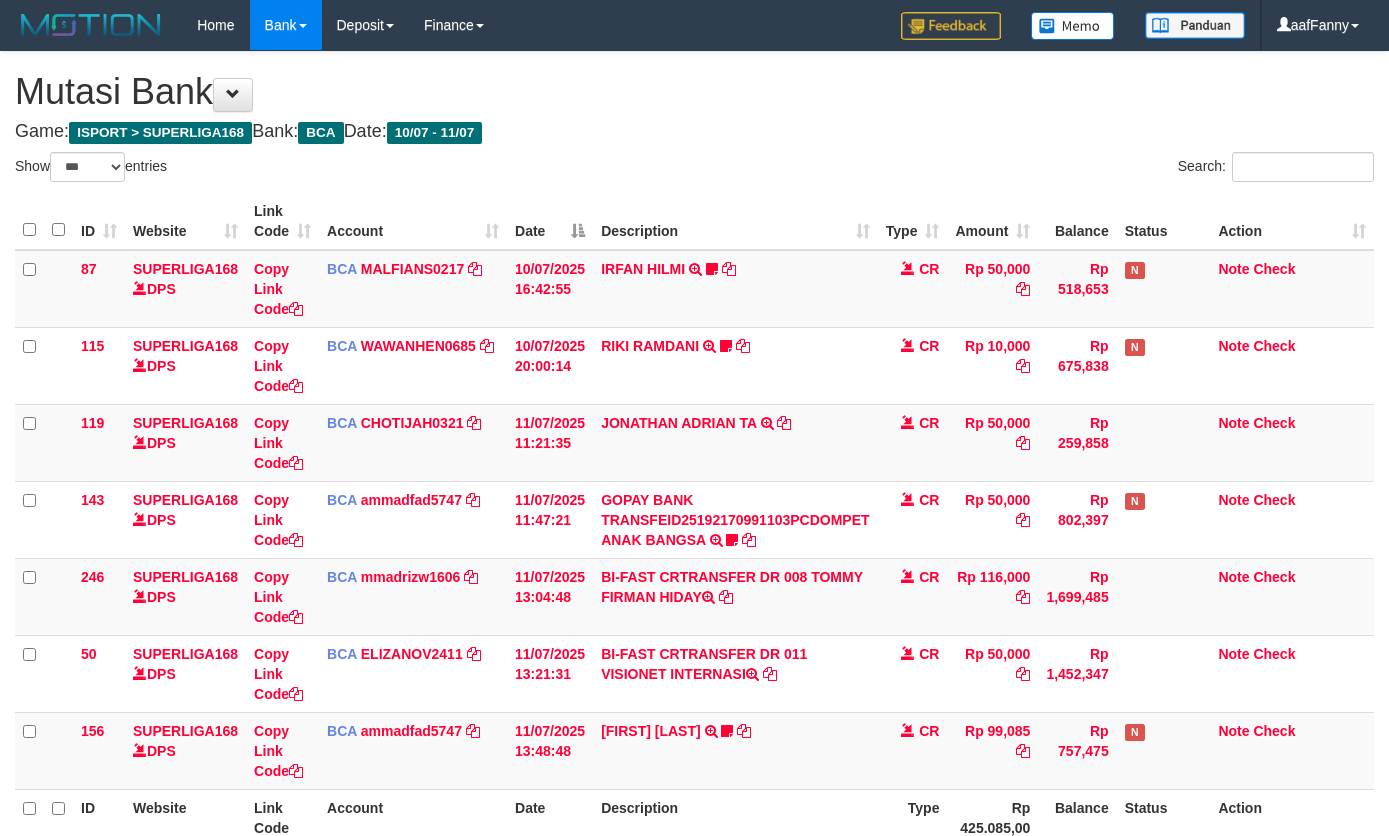 select on "***" 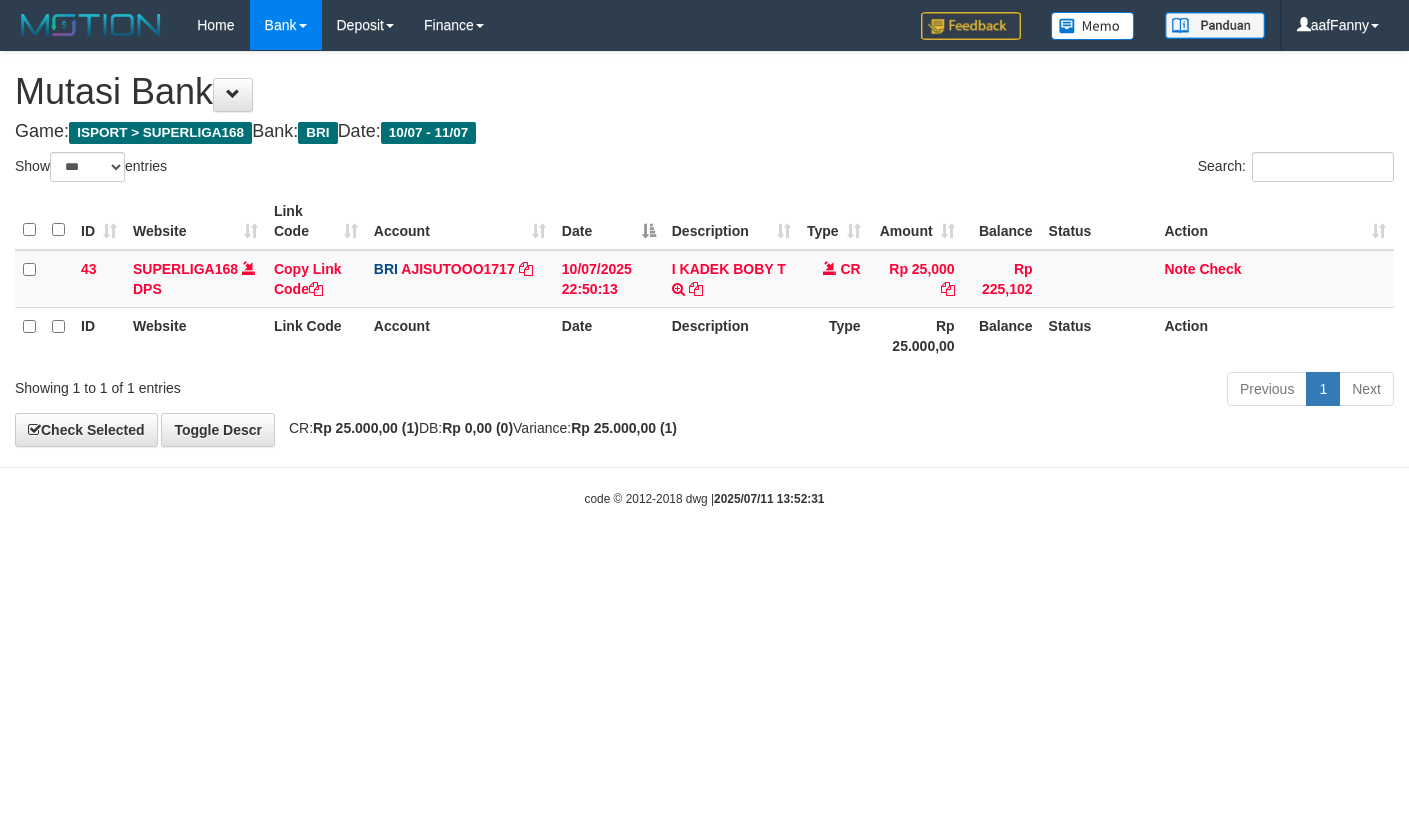 select on "***" 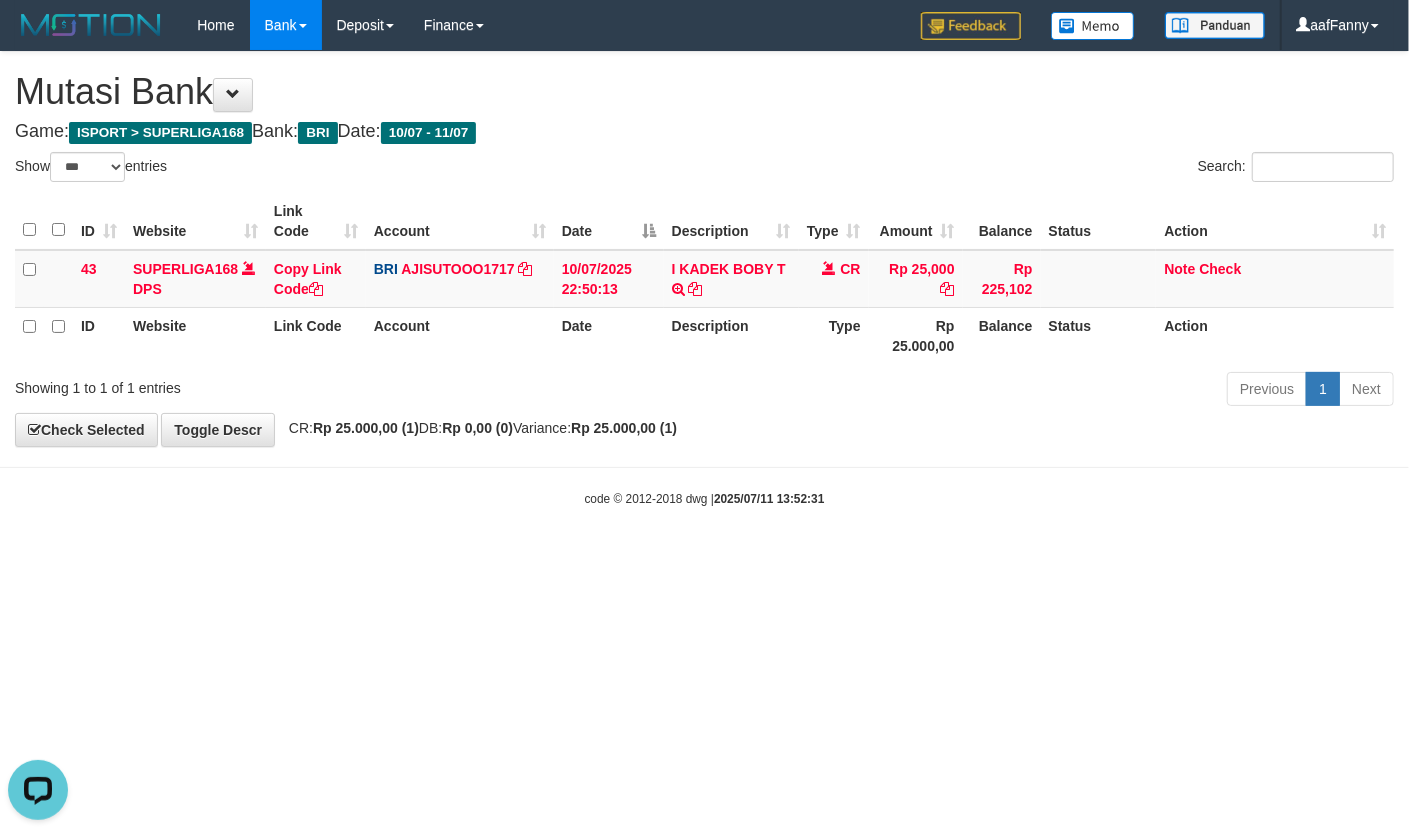 scroll, scrollTop: 0, scrollLeft: 0, axis: both 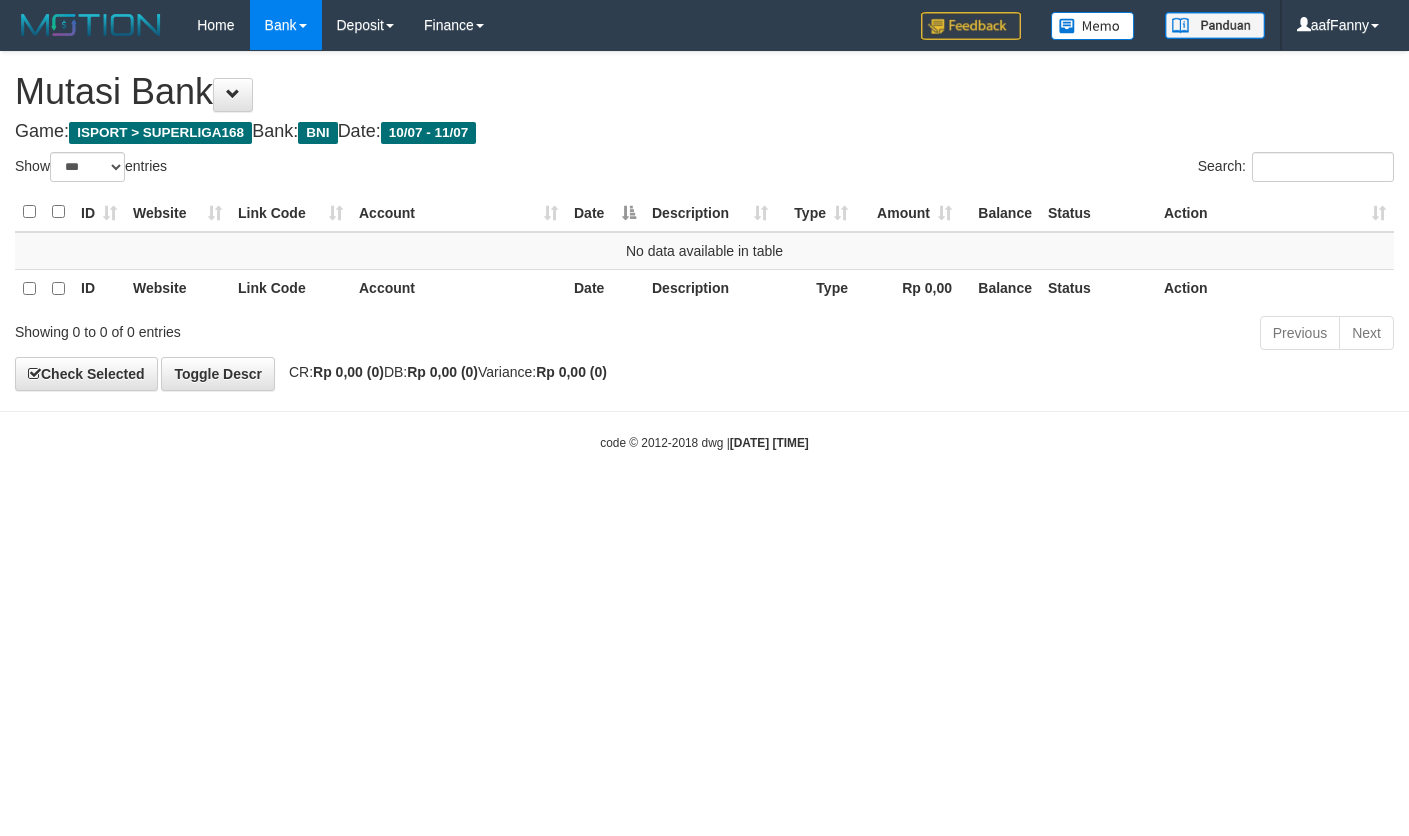 select on "***" 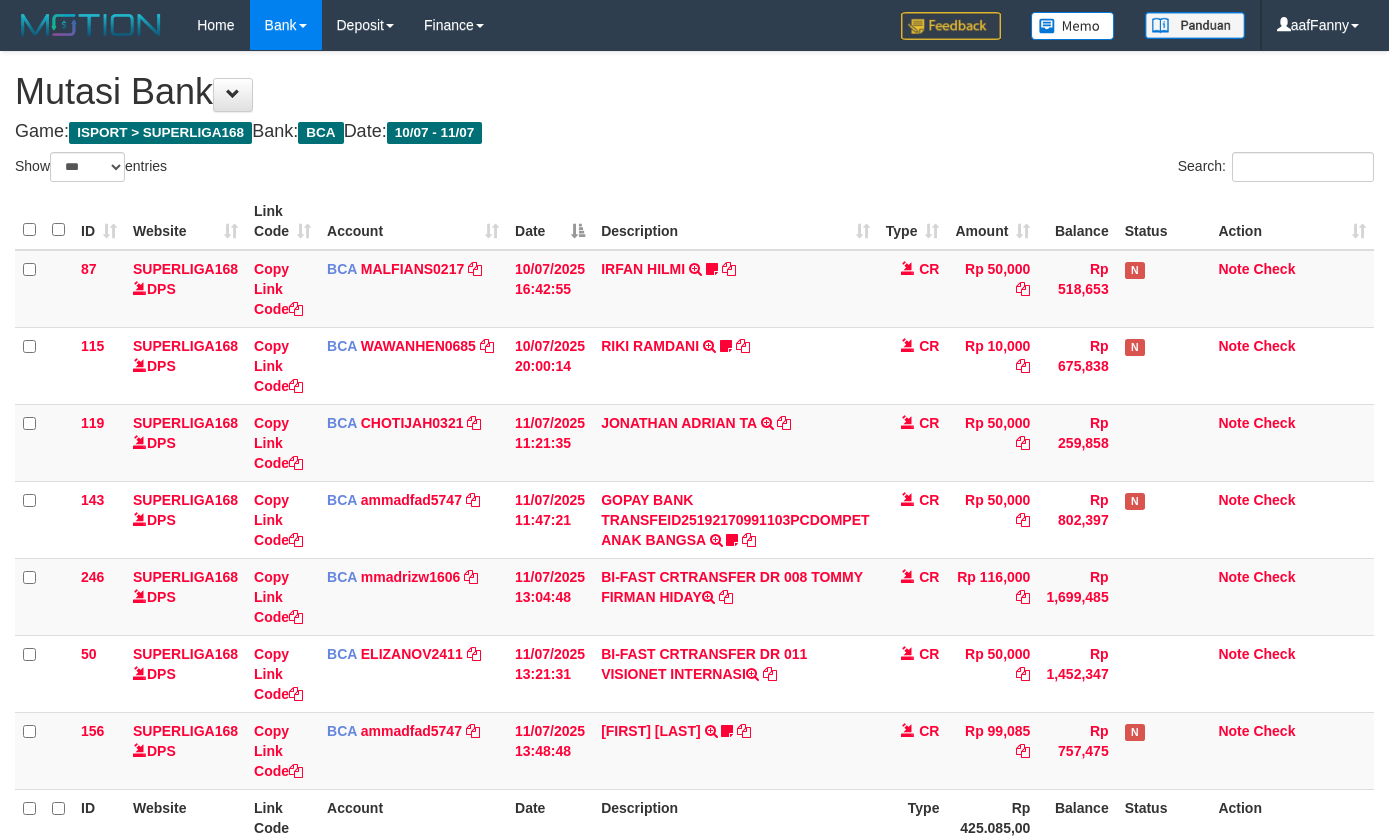 select on "***" 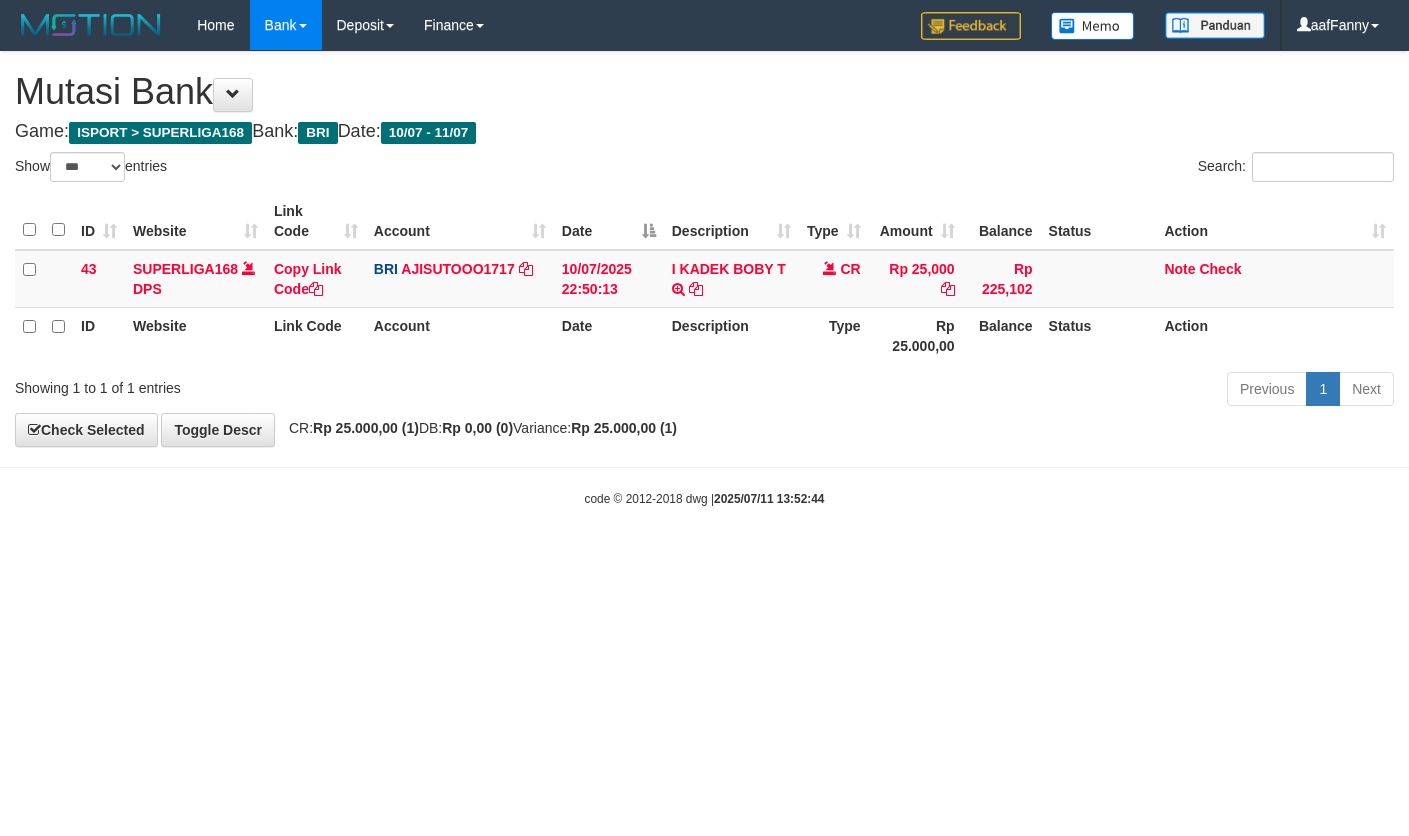 select on "***" 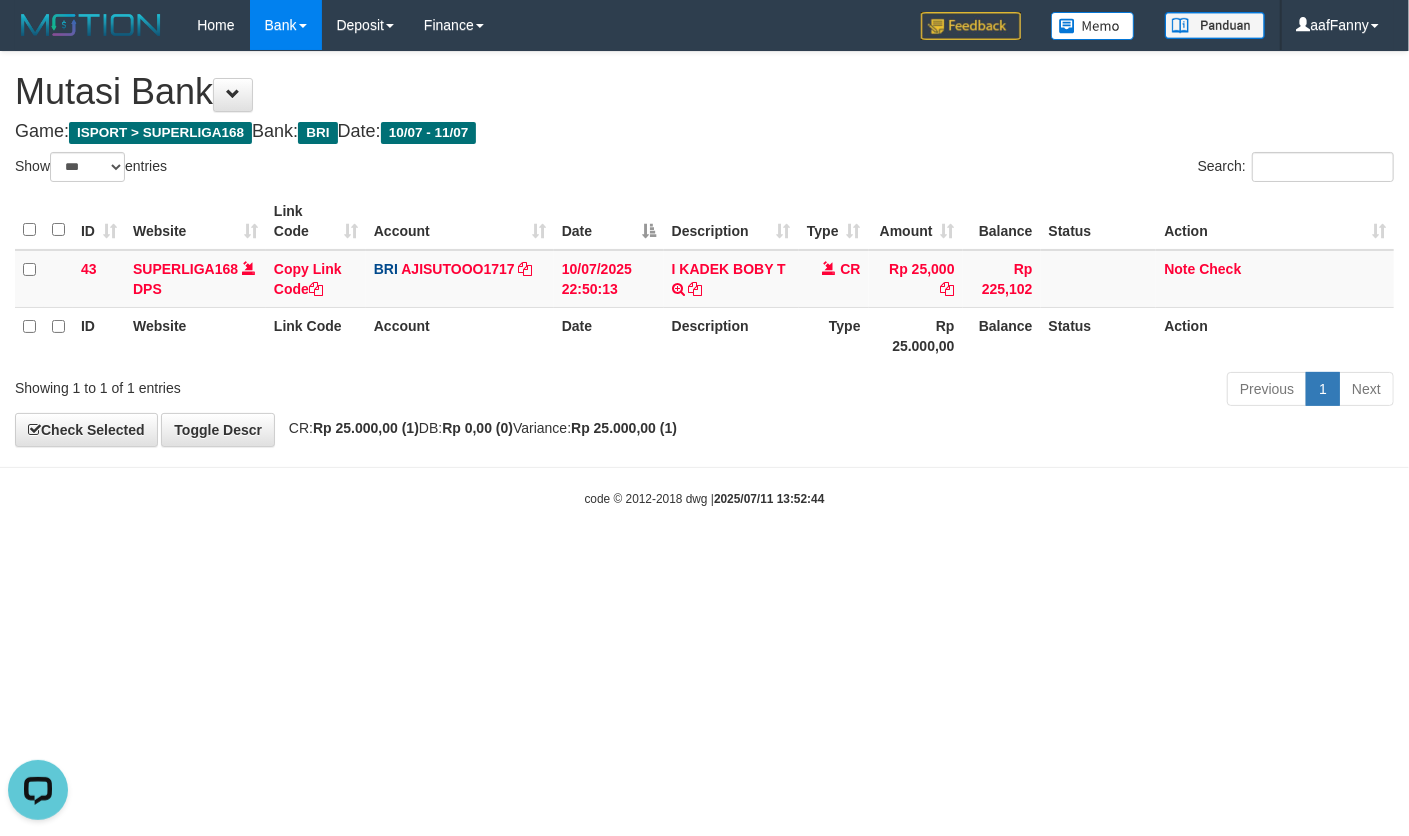 scroll, scrollTop: 0, scrollLeft: 0, axis: both 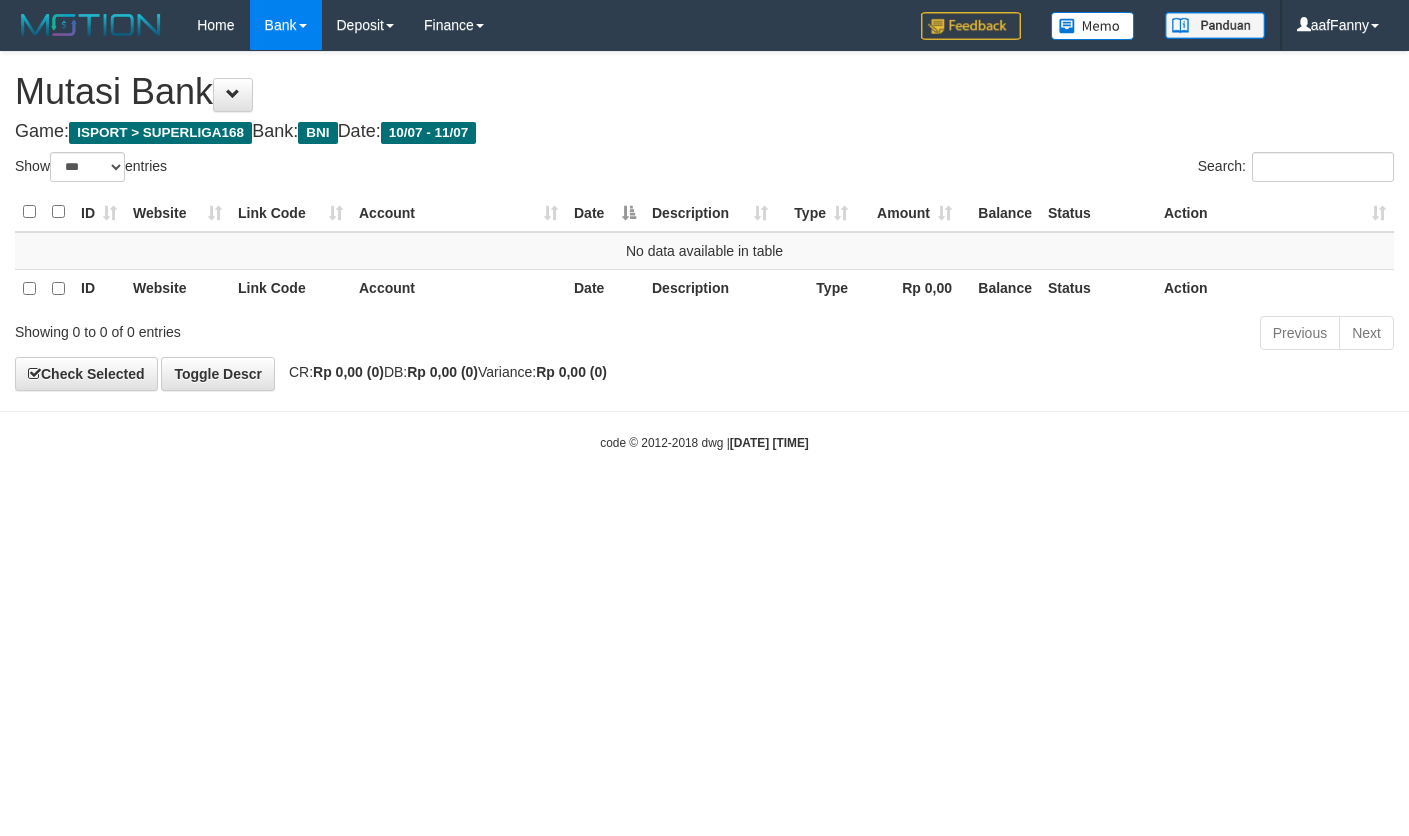 select on "***" 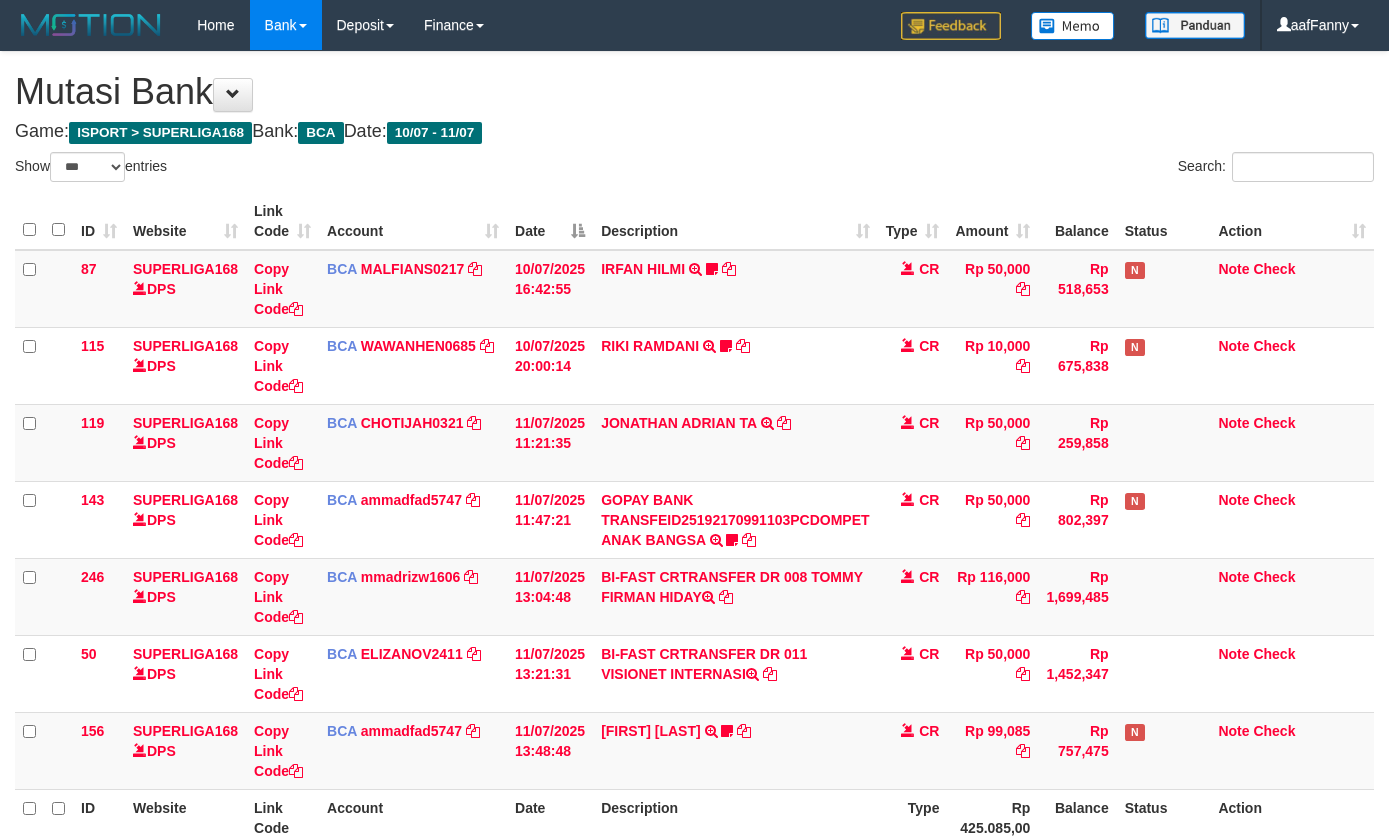 select on "***" 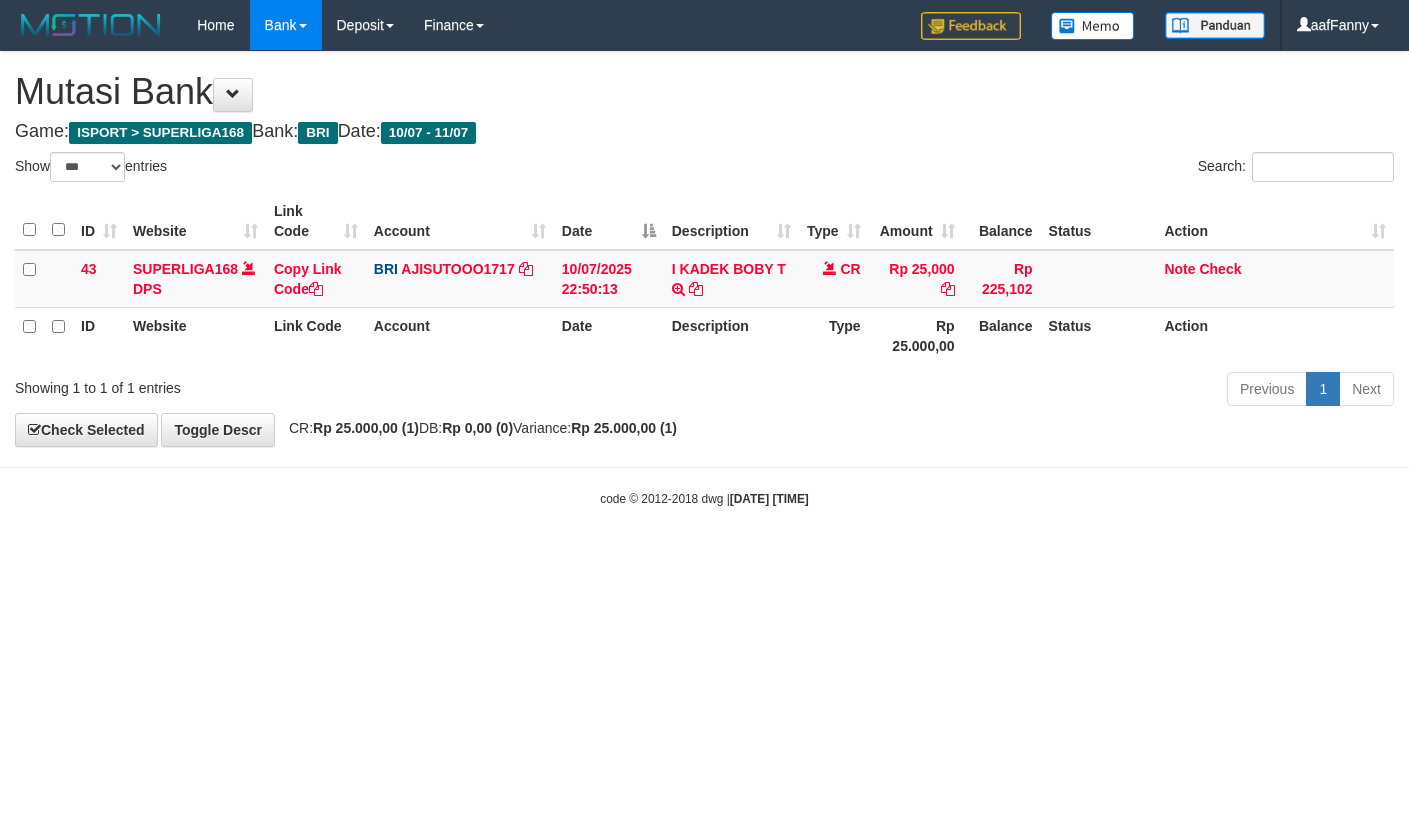 select on "***" 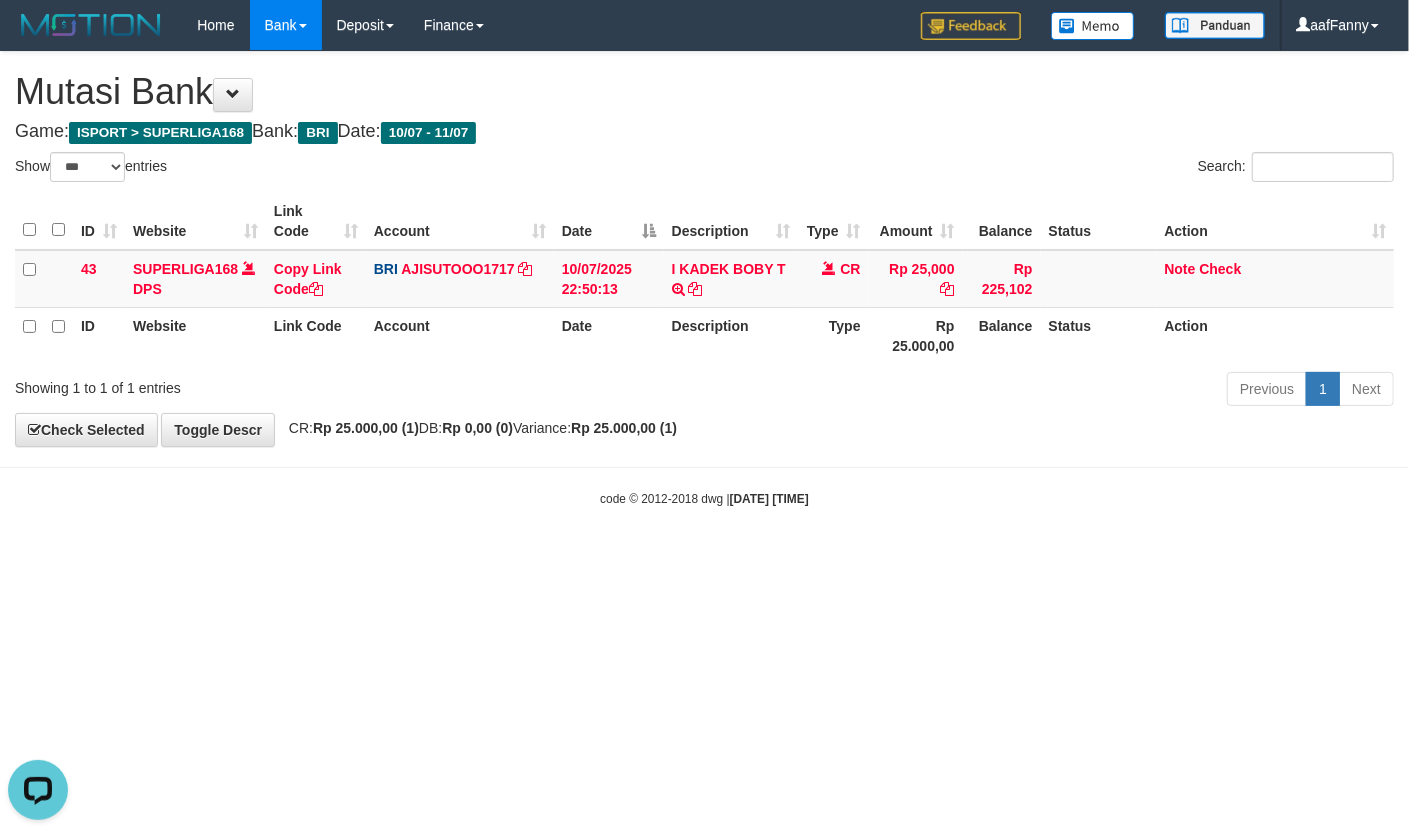 scroll, scrollTop: 0, scrollLeft: 0, axis: both 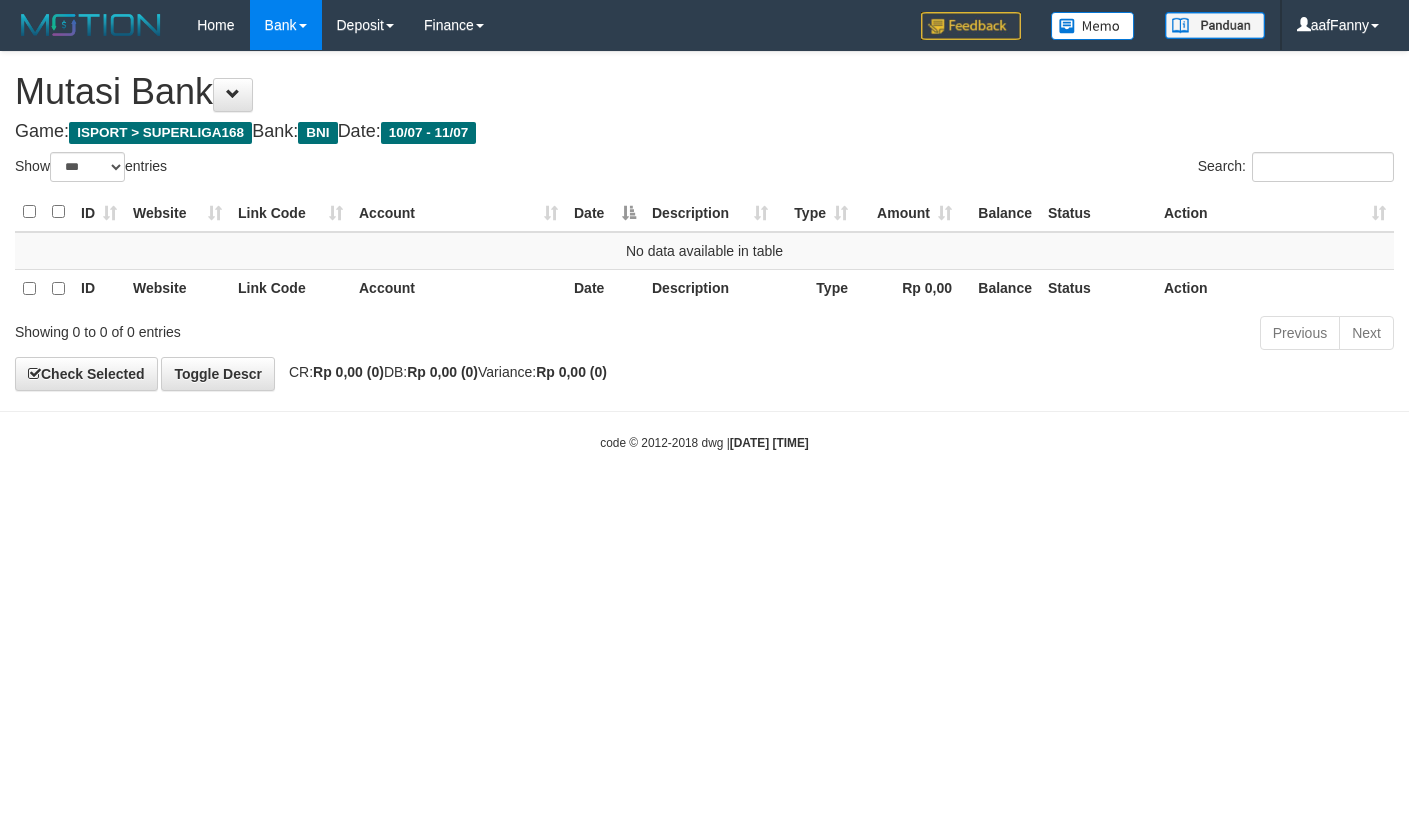 select on "***" 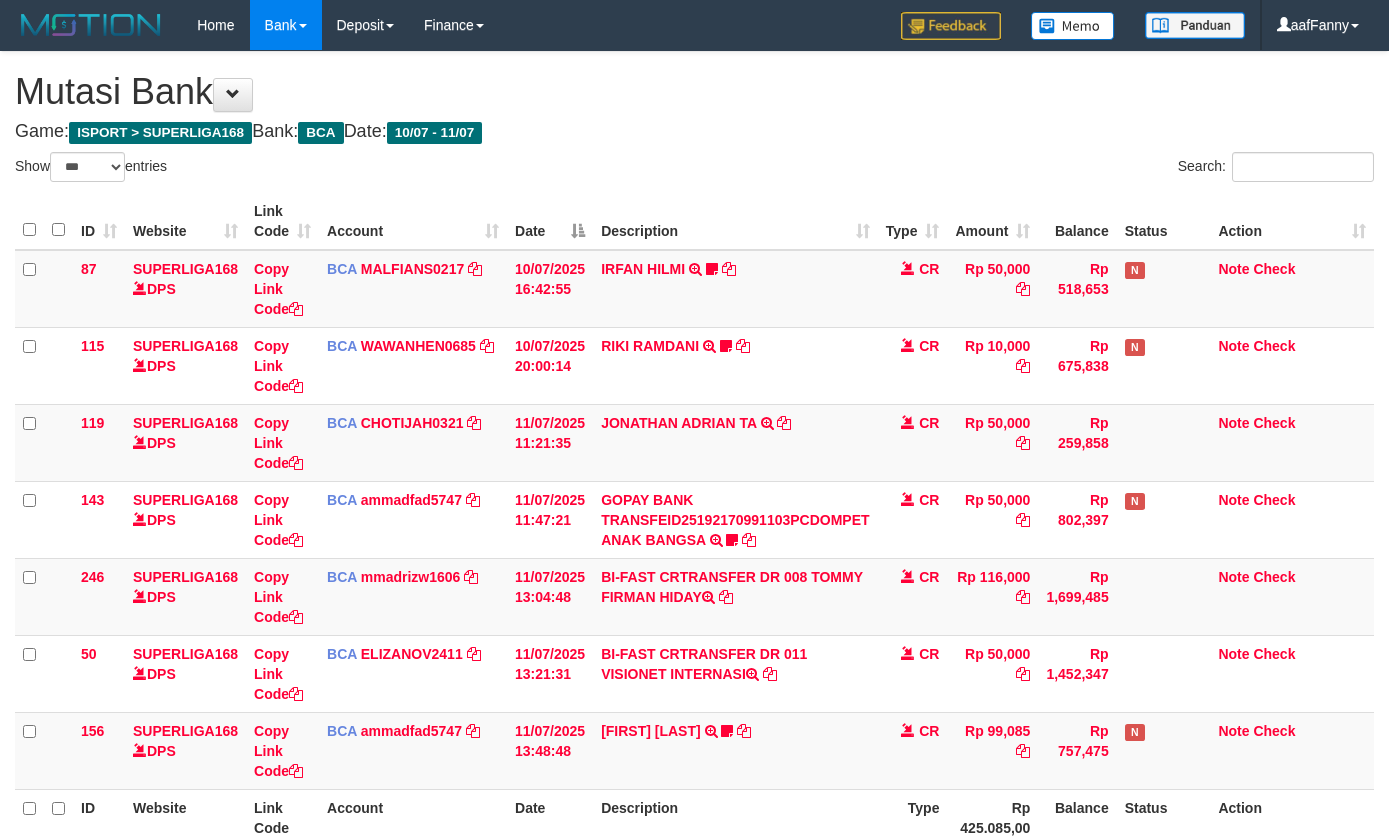 select on "***" 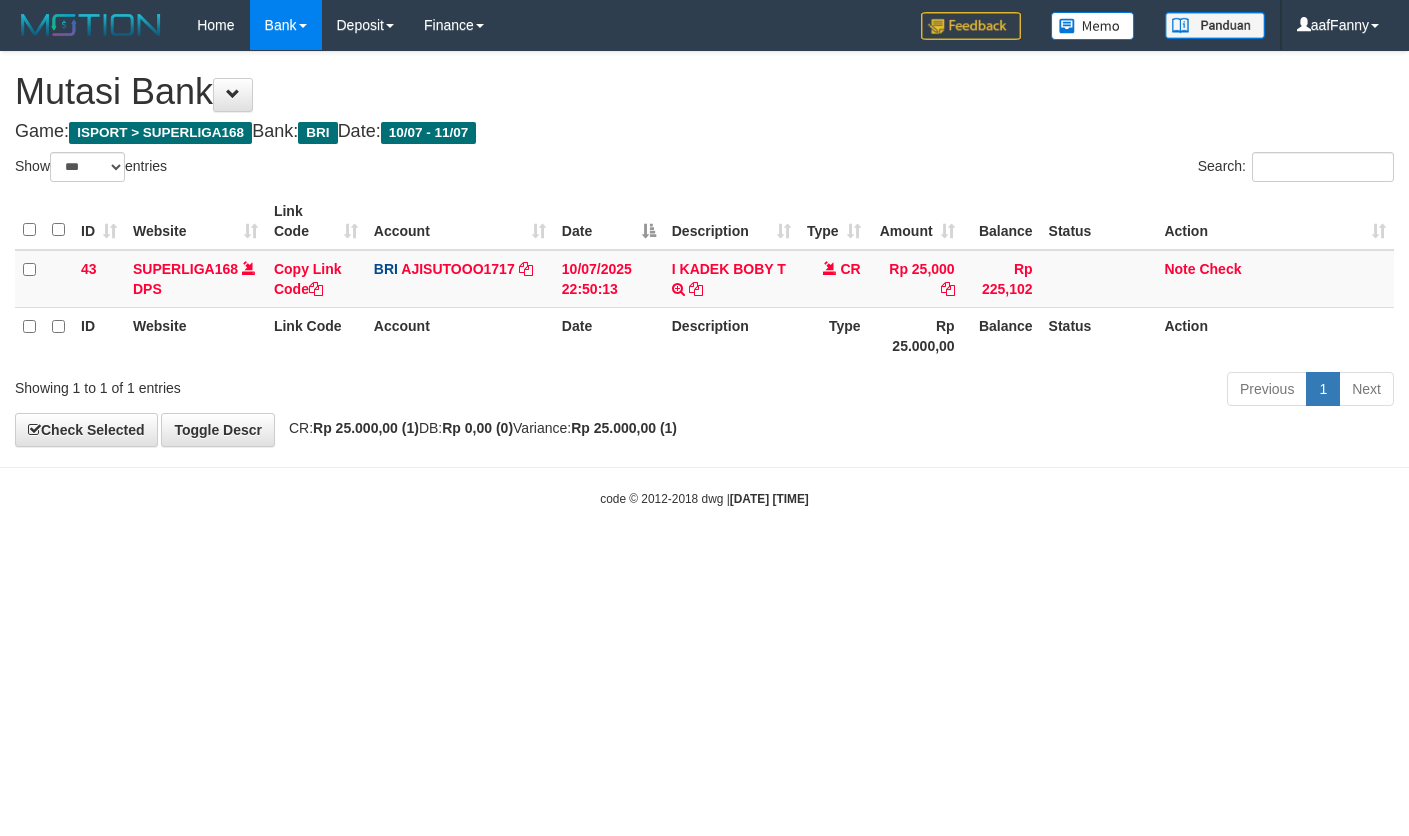 select on "***" 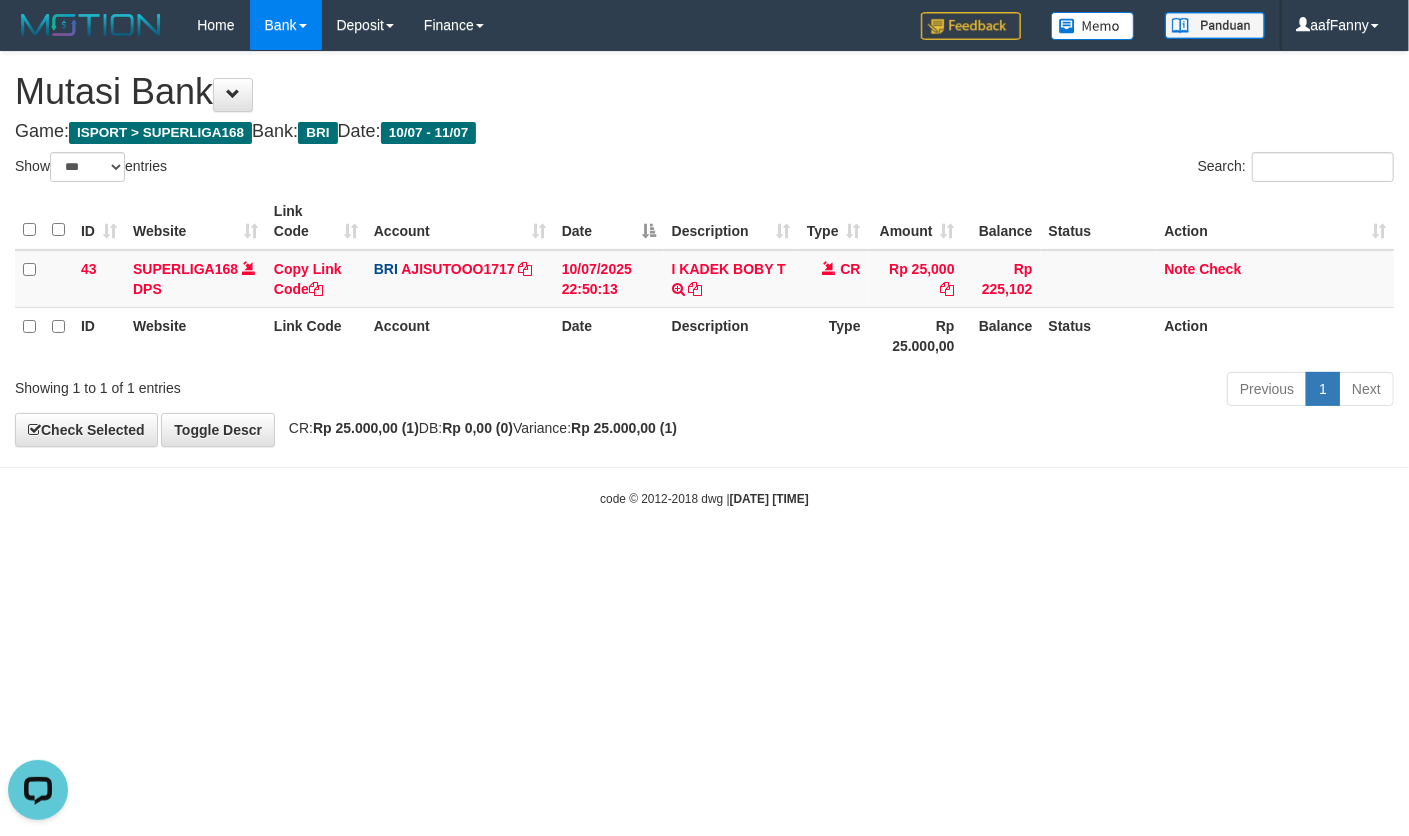 scroll, scrollTop: 0, scrollLeft: 0, axis: both 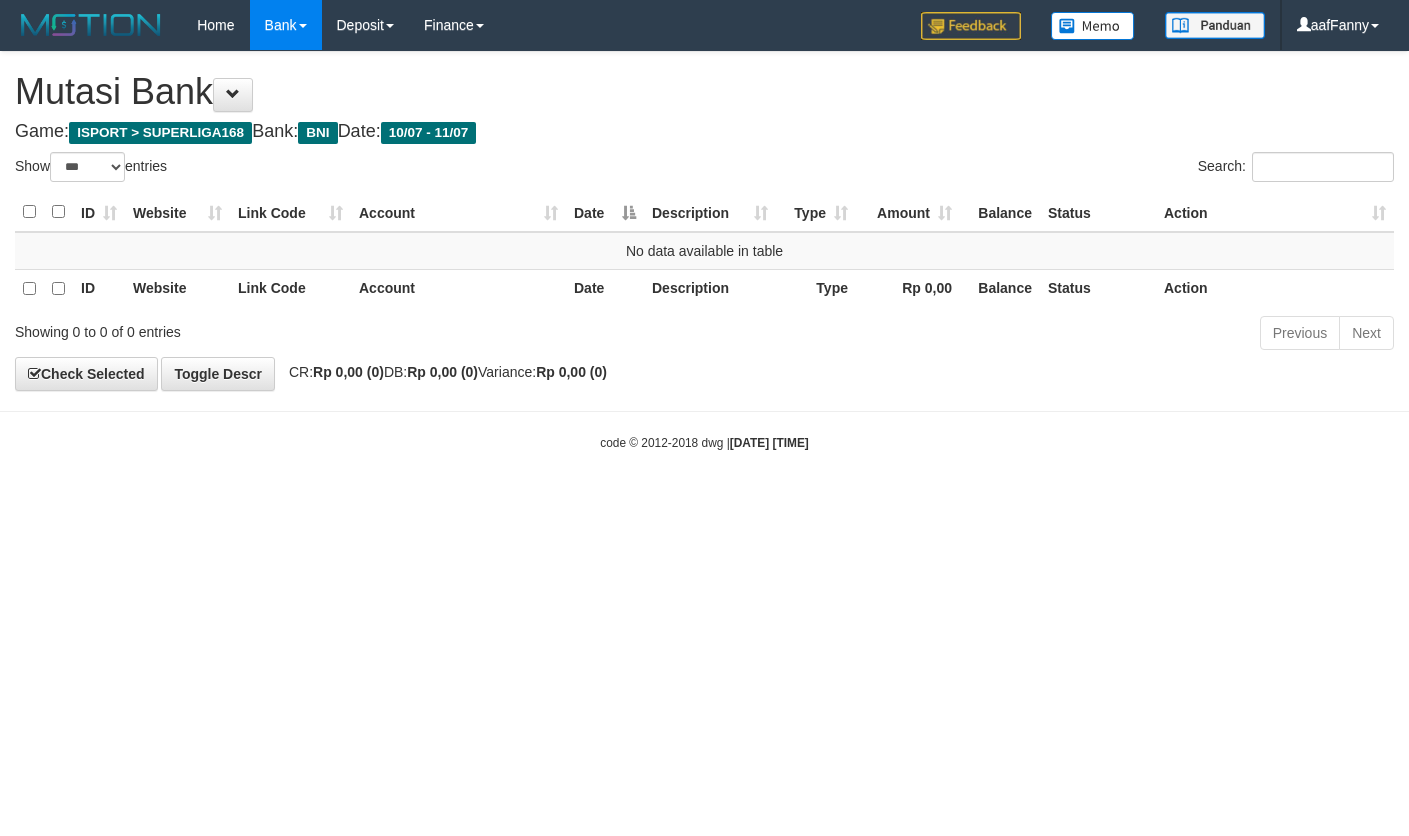 select on "***" 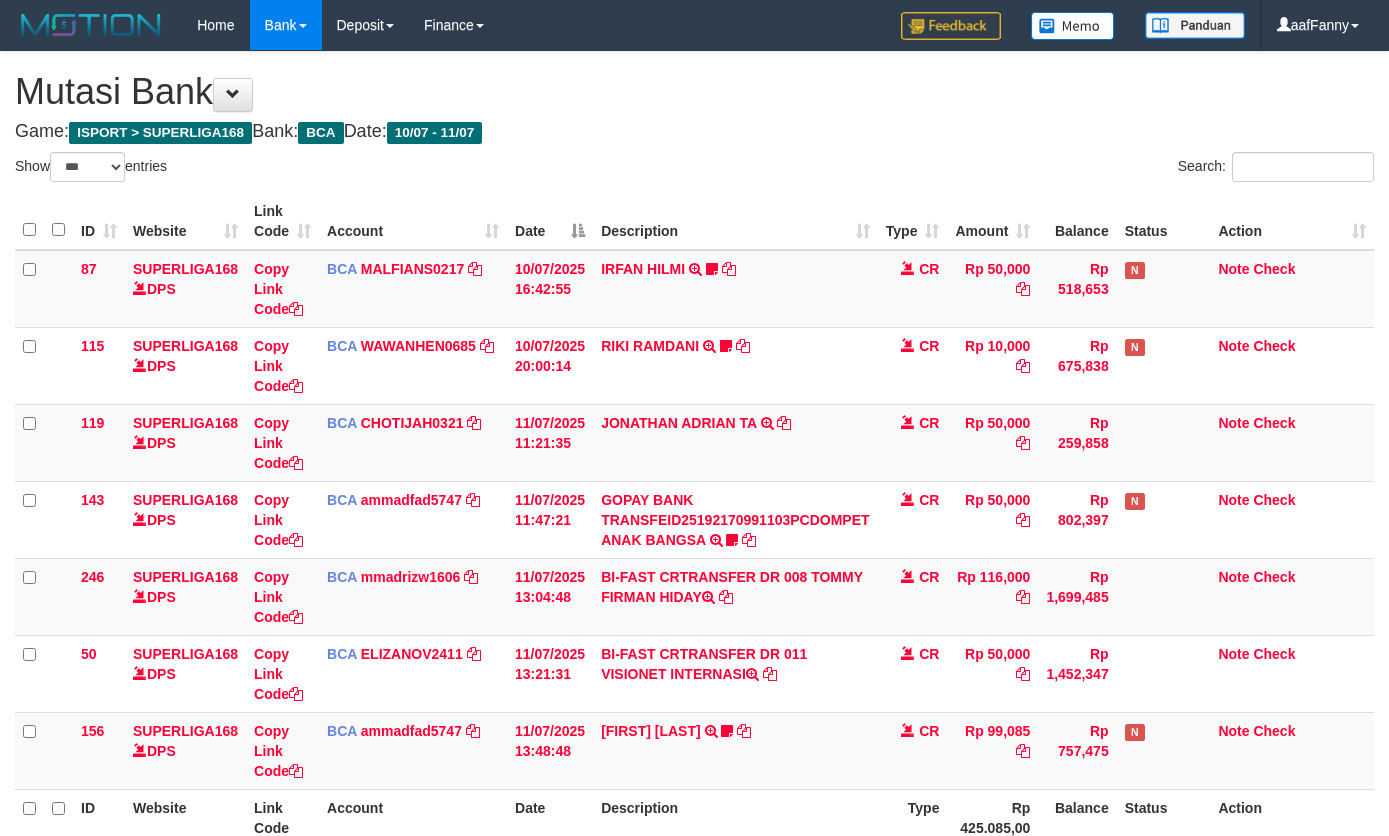 select on "***" 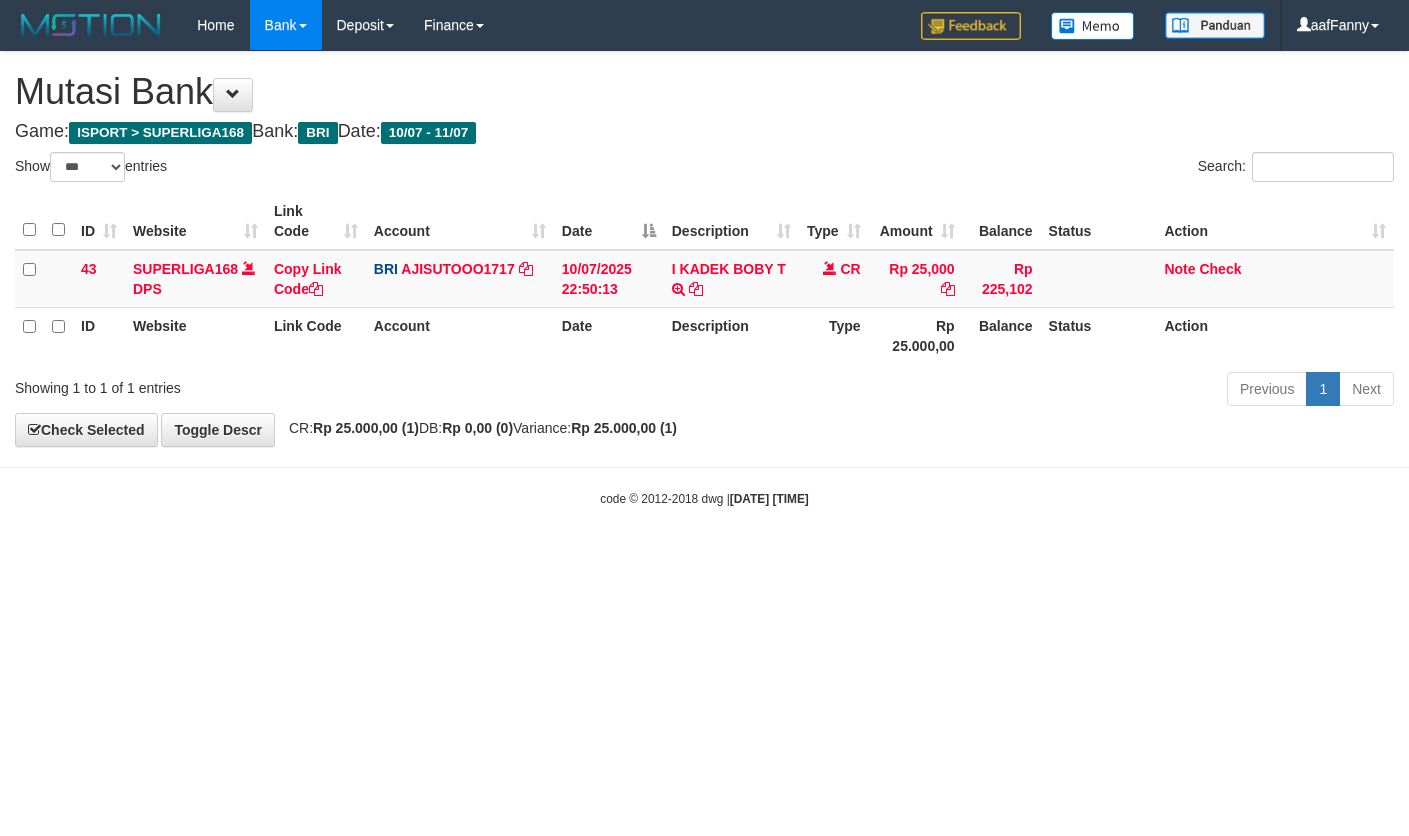 select on "***" 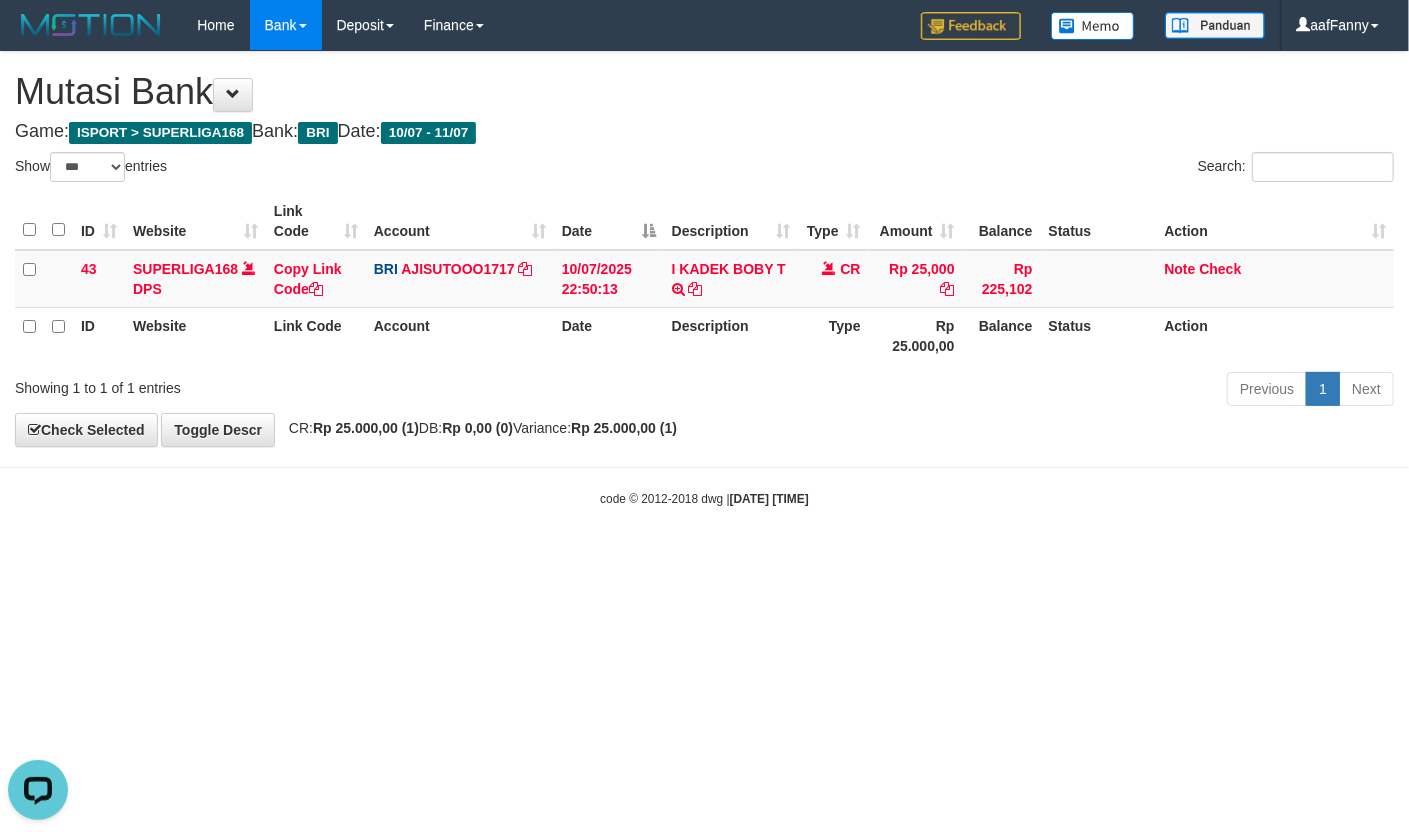 scroll, scrollTop: 0, scrollLeft: 0, axis: both 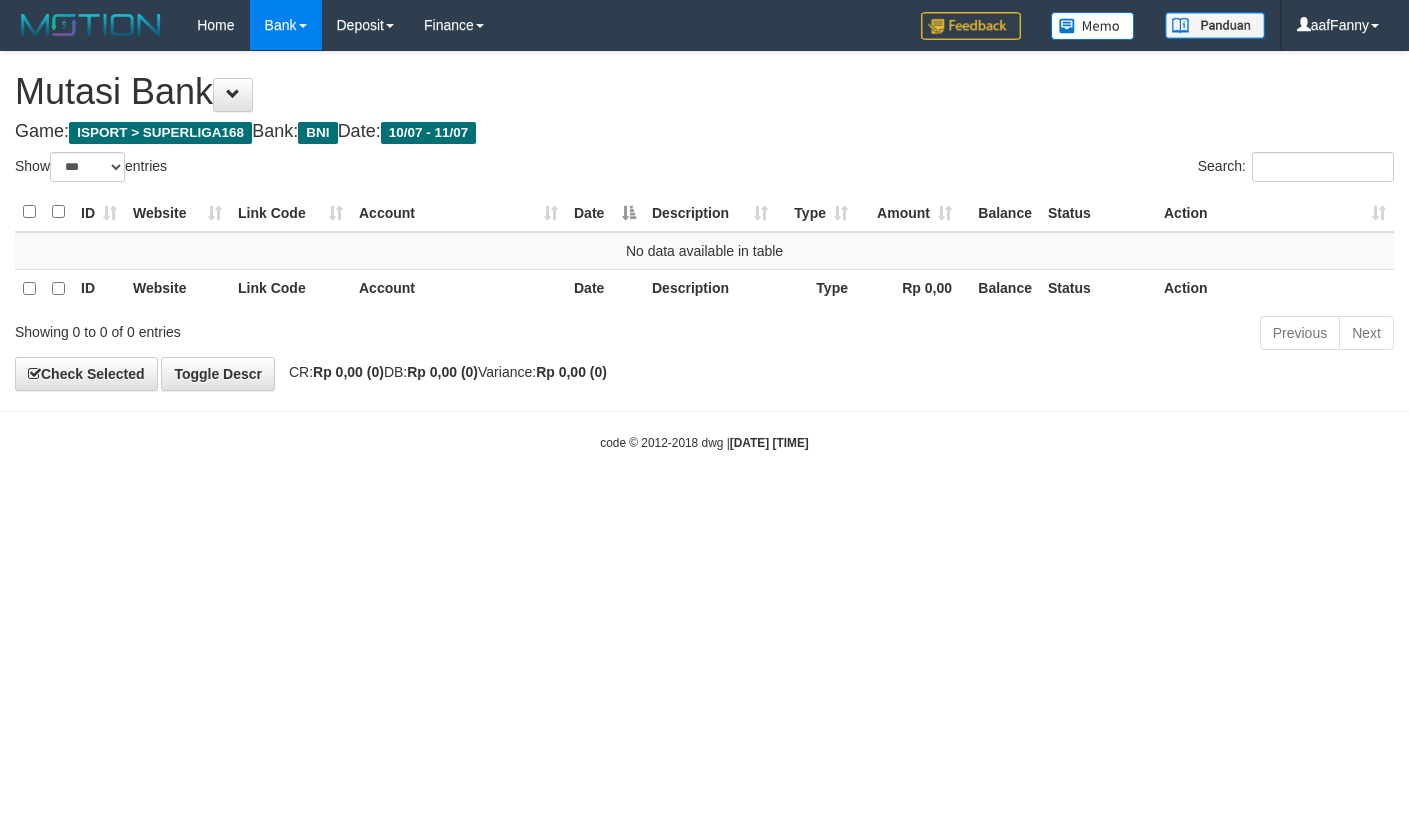 select on "***" 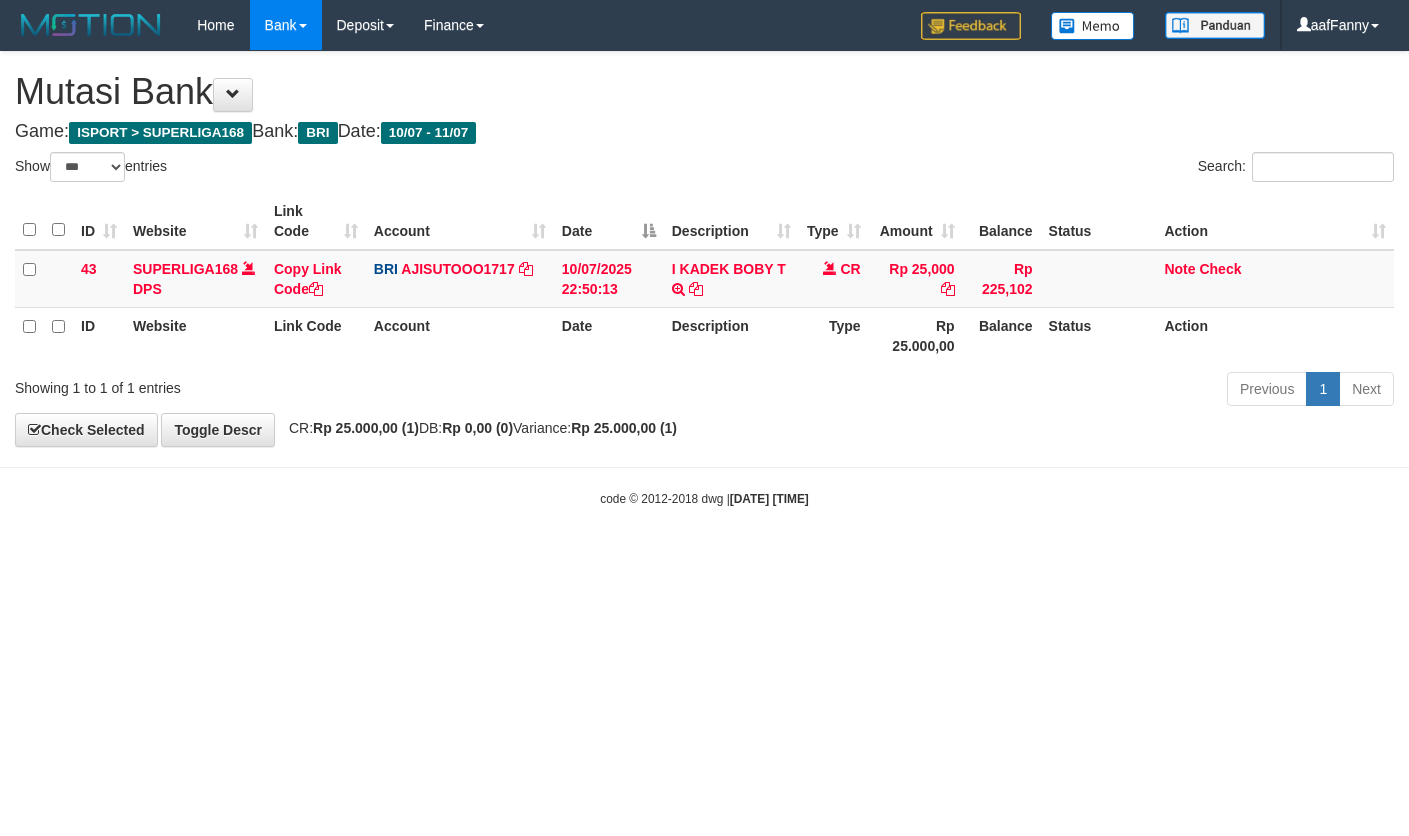 select on "***" 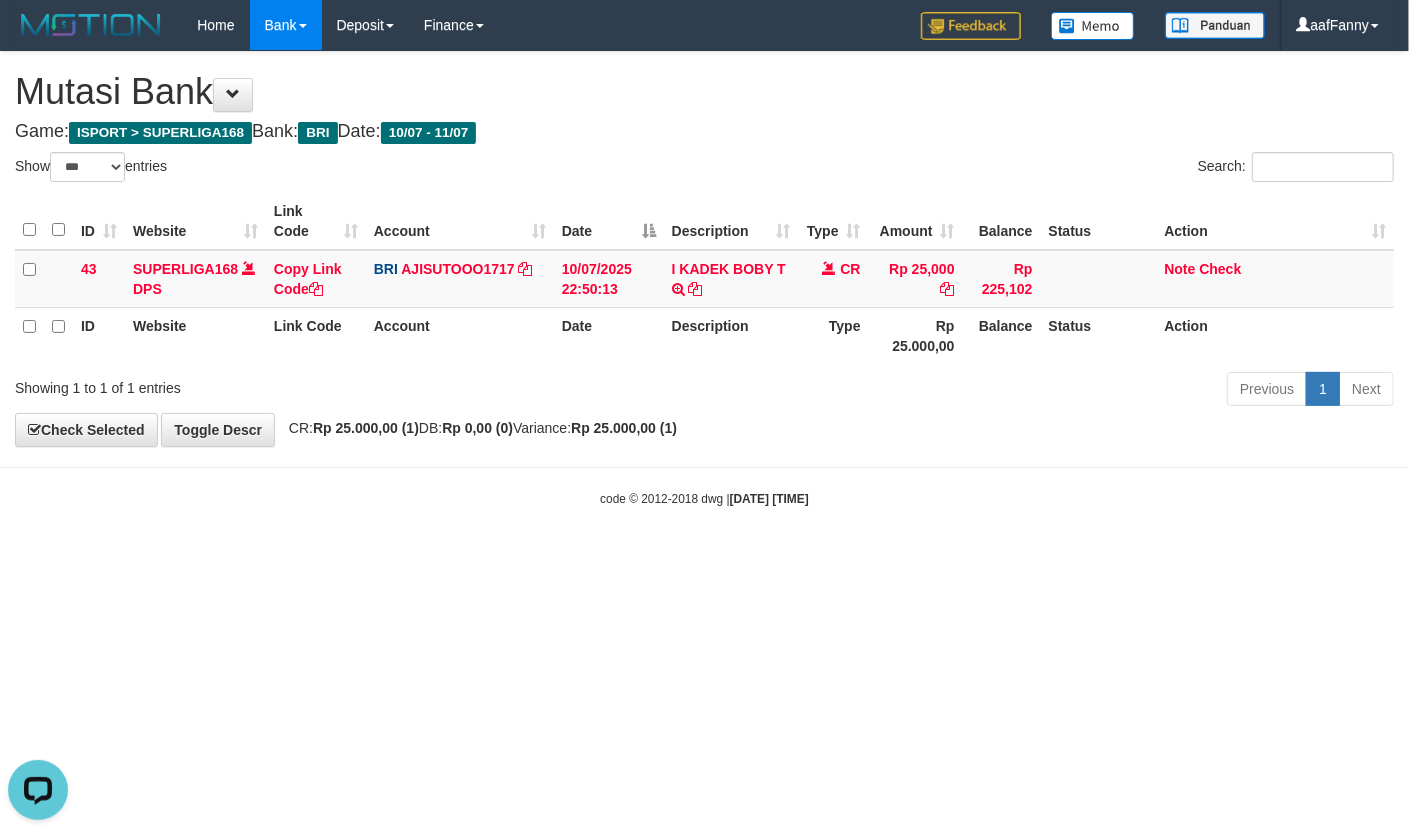 scroll, scrollTop: 0, scrollLeft: 0, axis: both 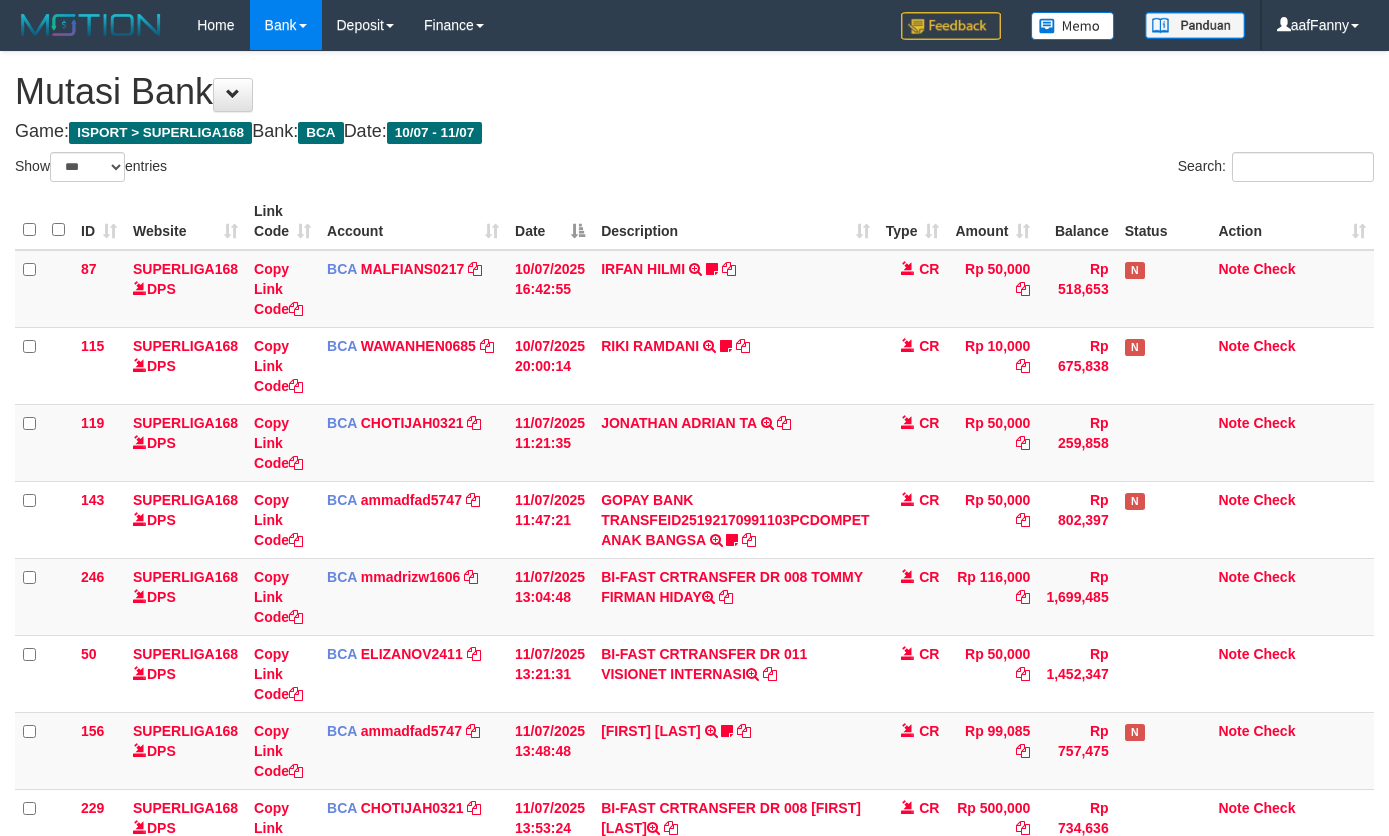 select on "***" 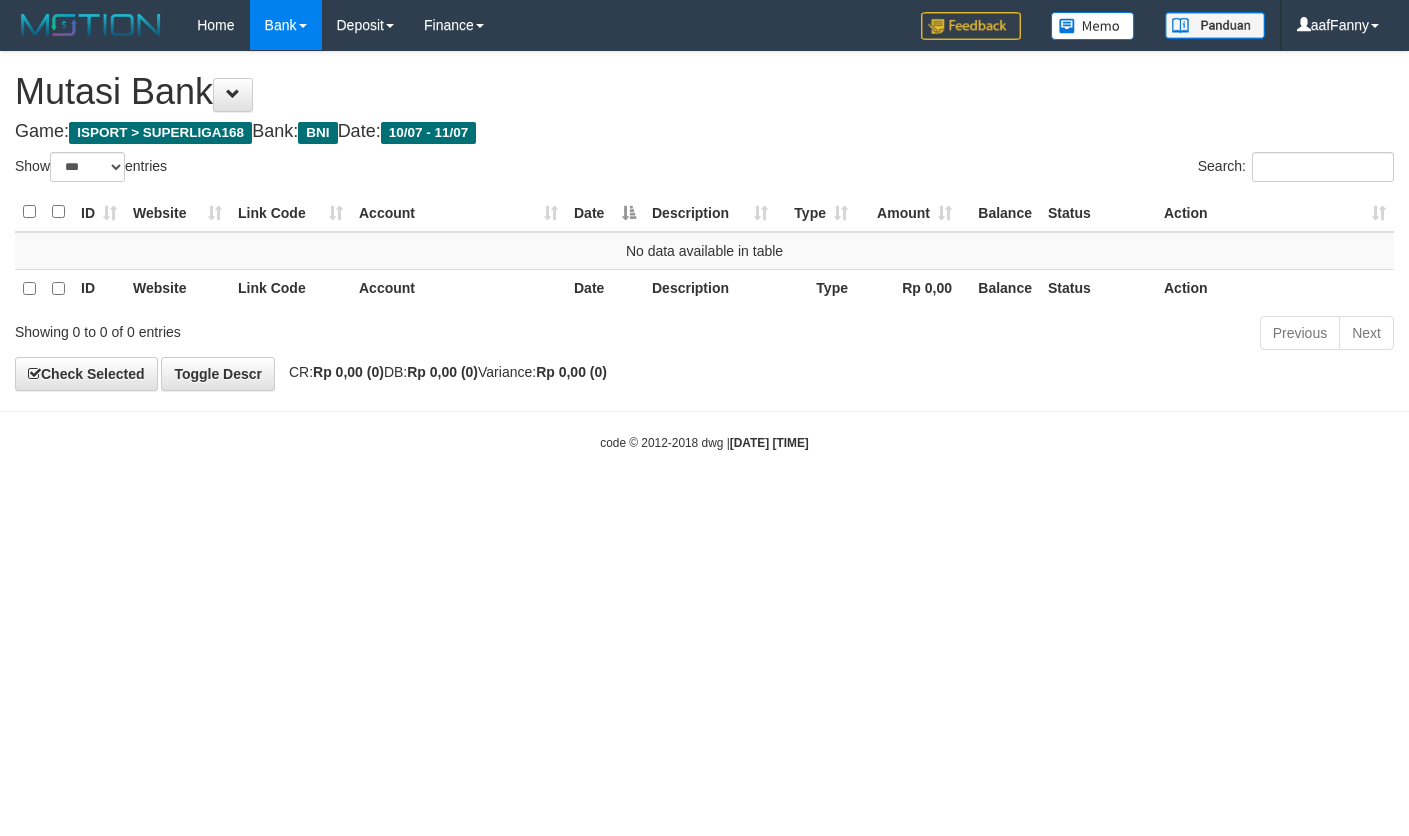select on "***" 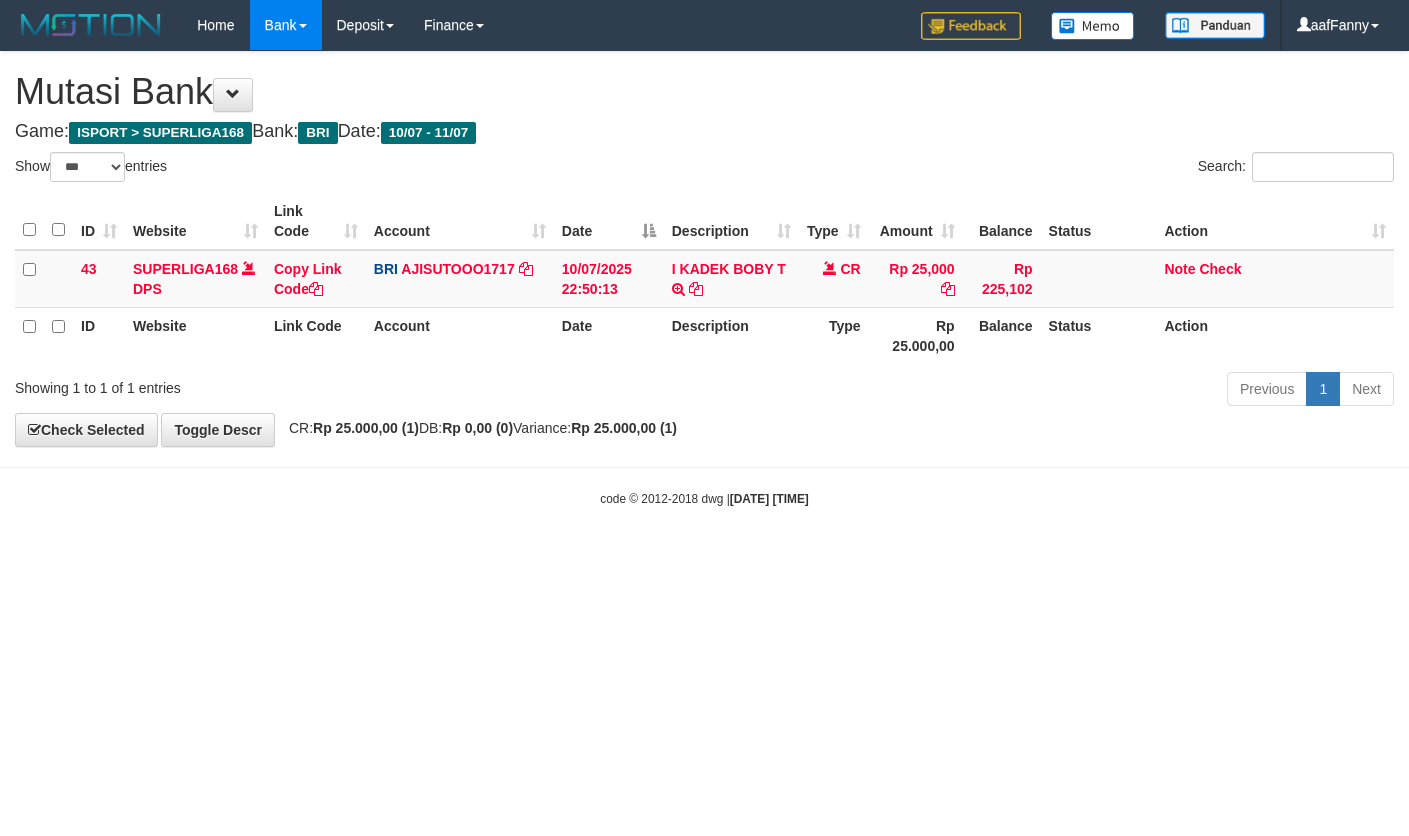 select on "***" 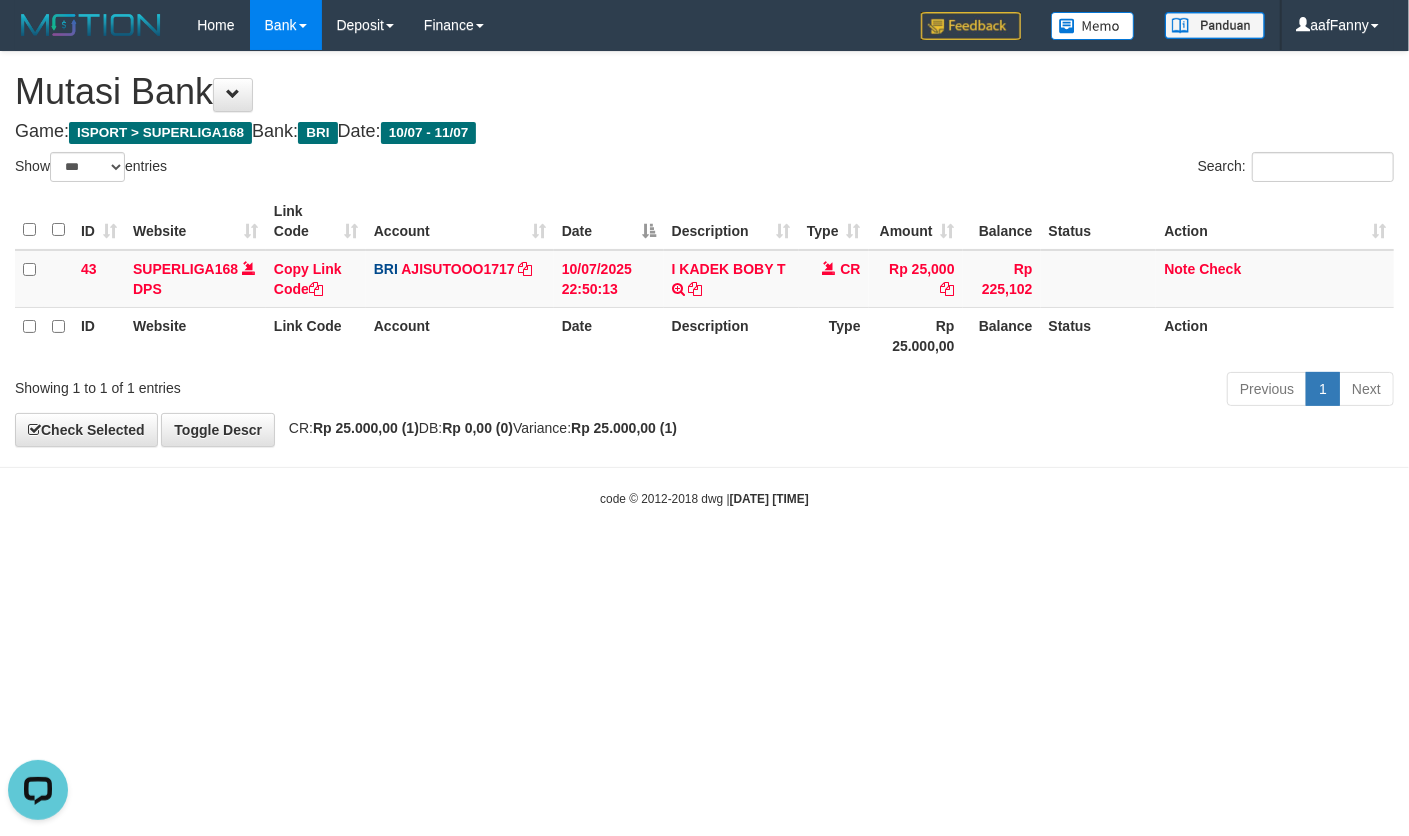 scroll, scrollTop: 0, scrollLeft: 0, axis: both 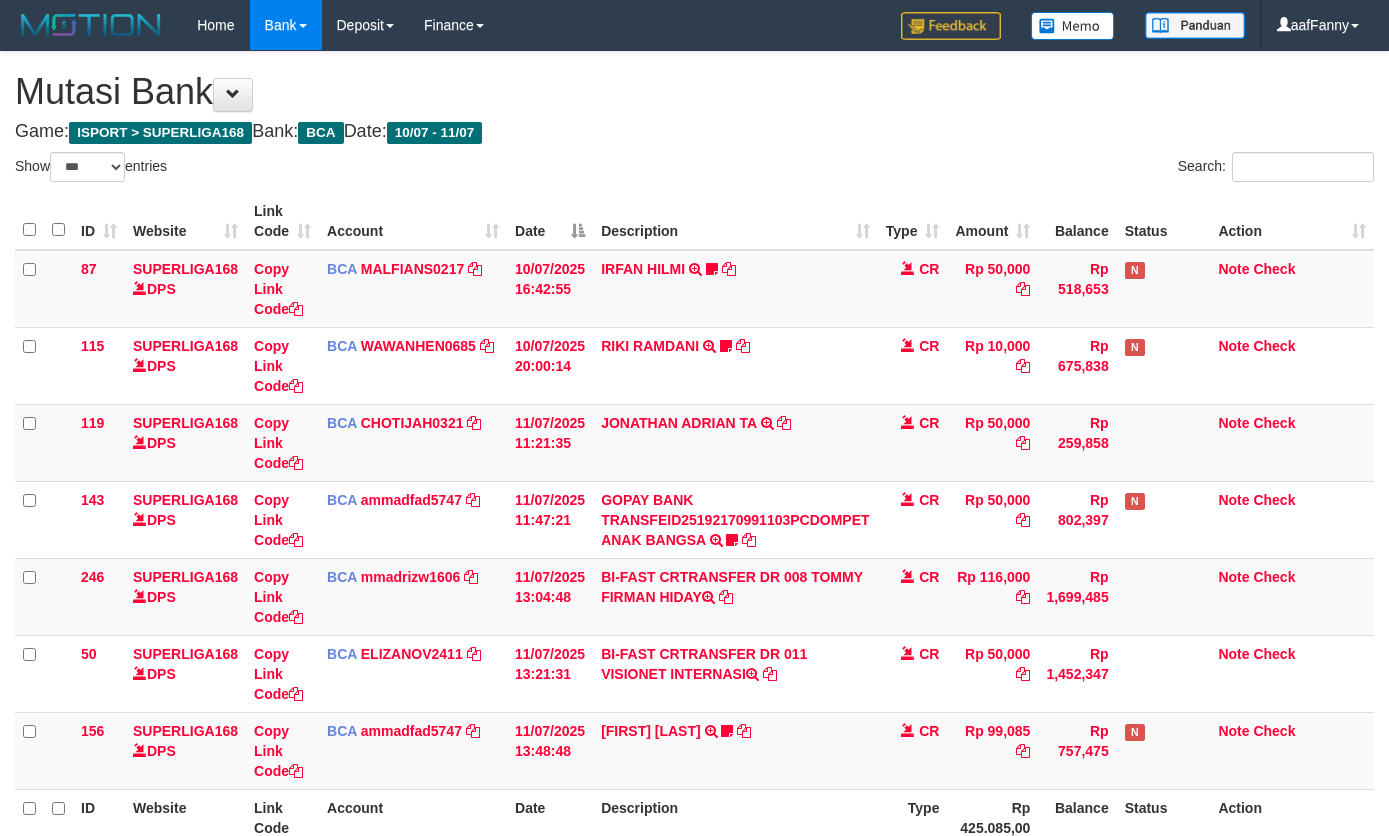 select on "***" 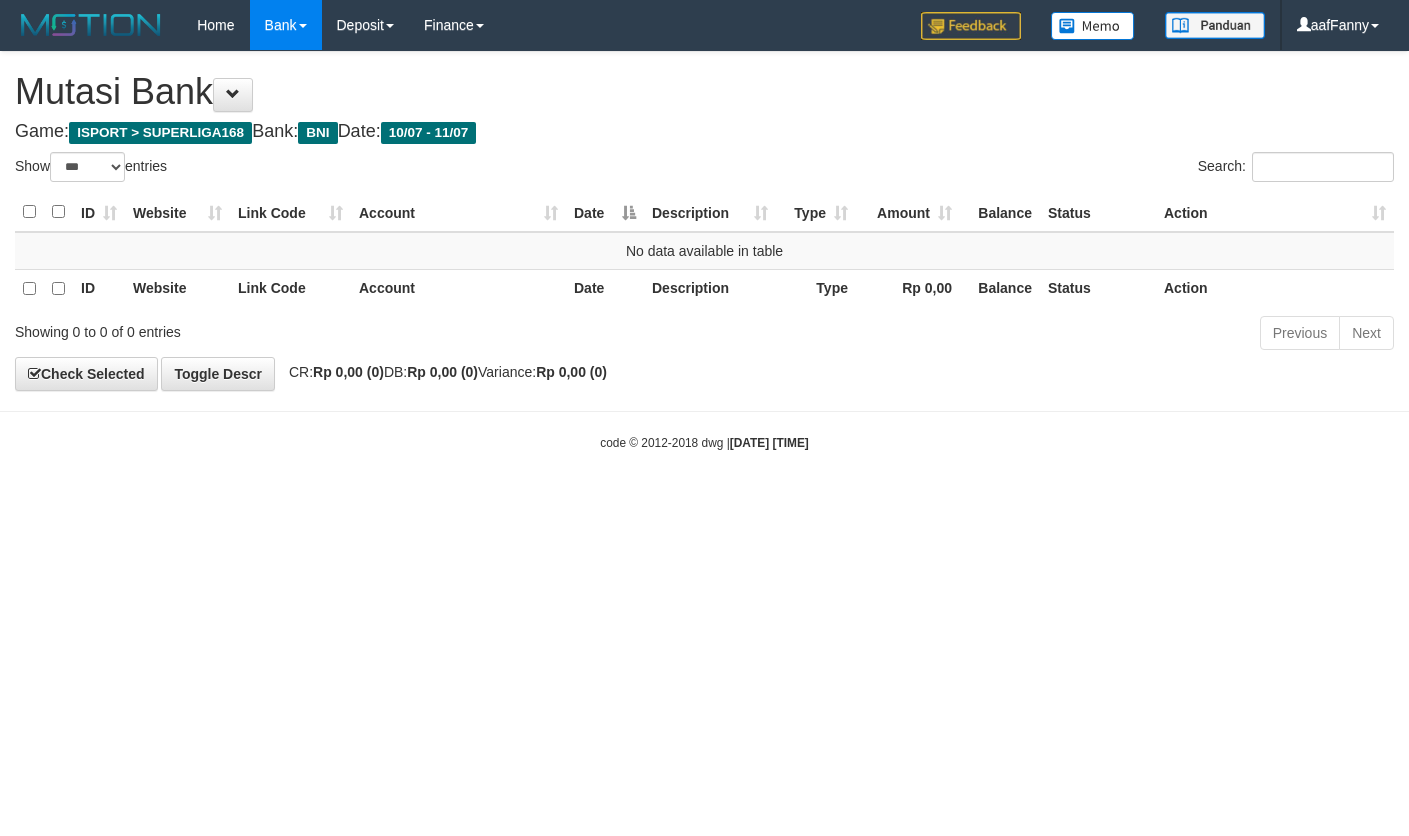 select on "***" 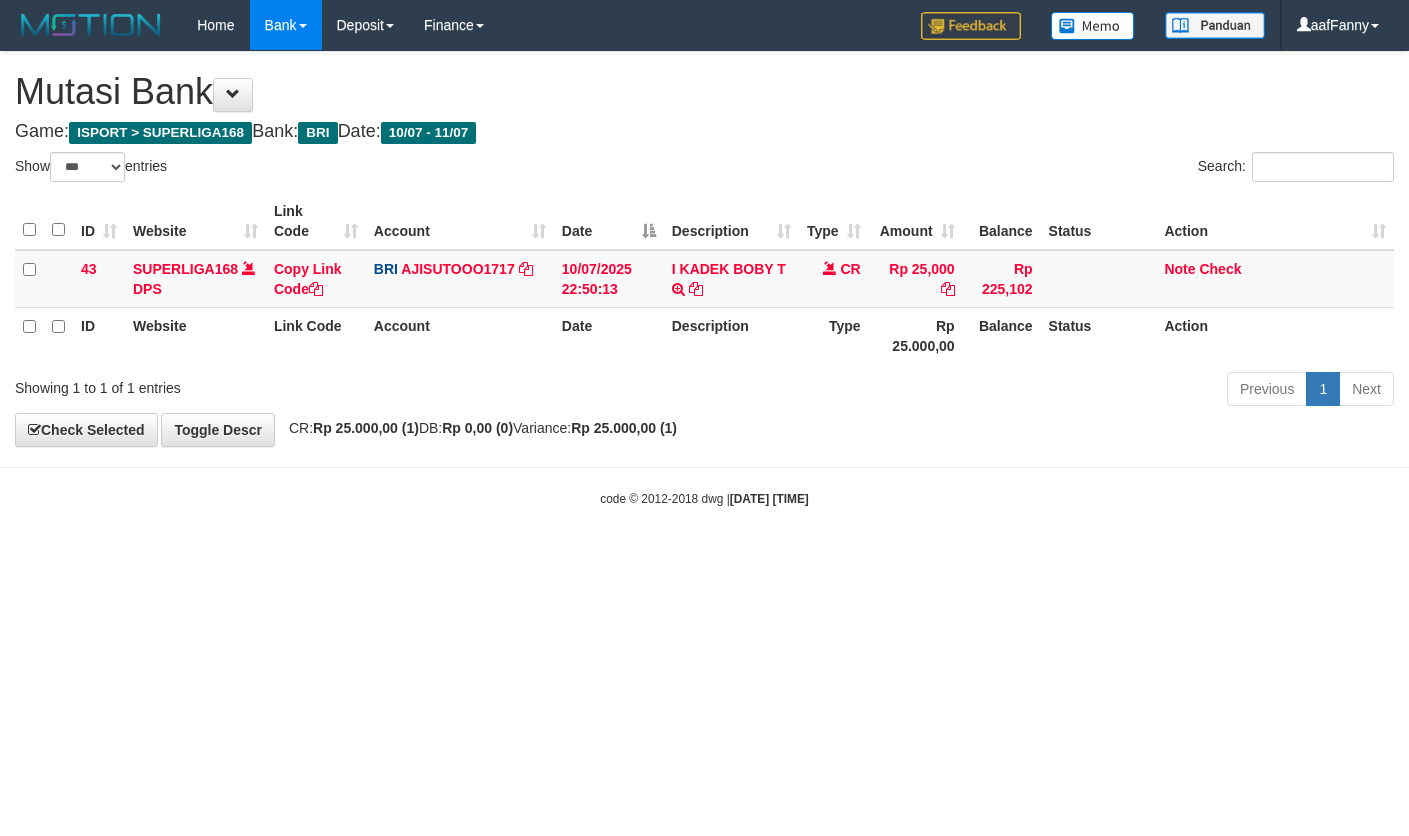 select on "***" 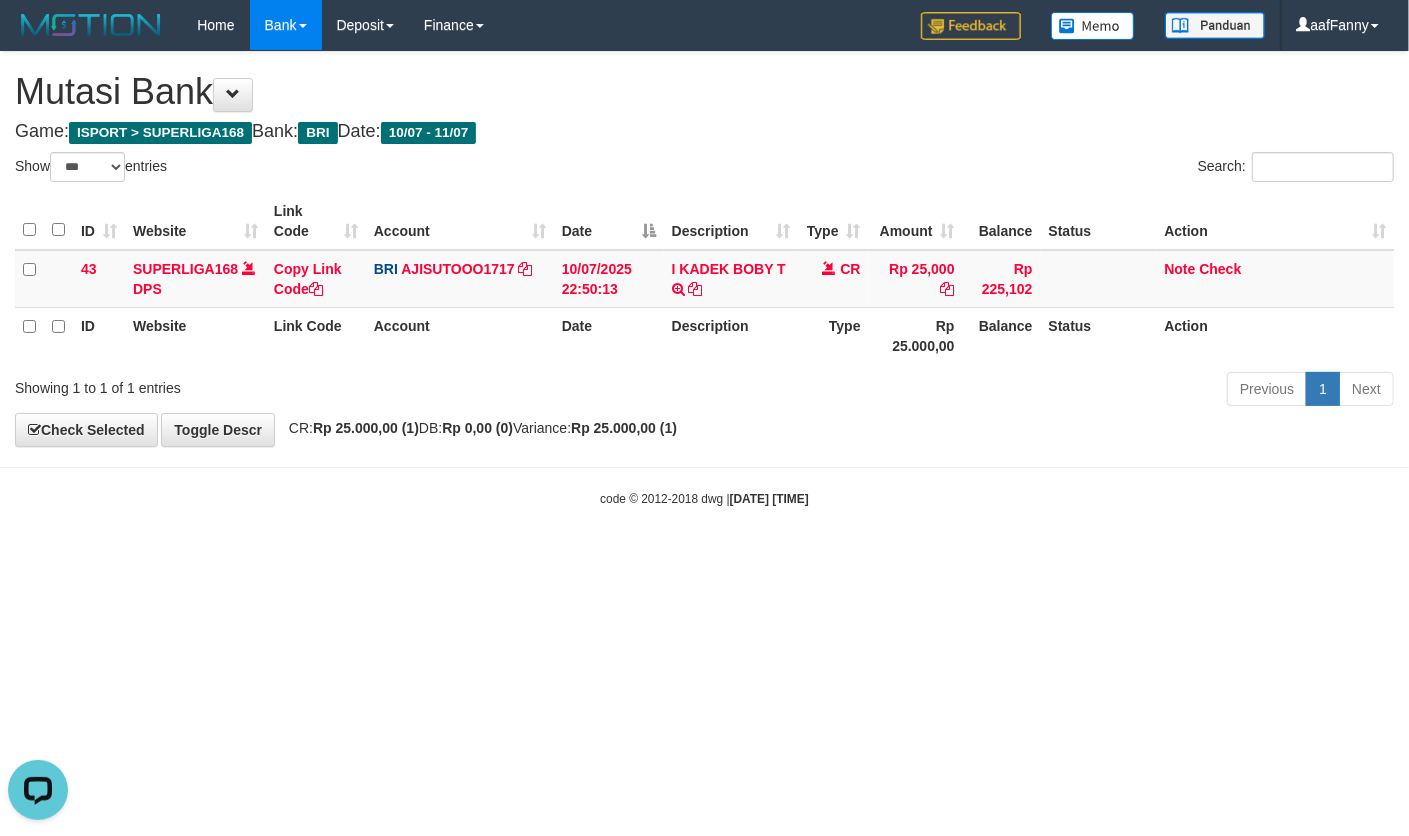 scroll, scrollTop: 0, scrollLeft: 0, axis: both 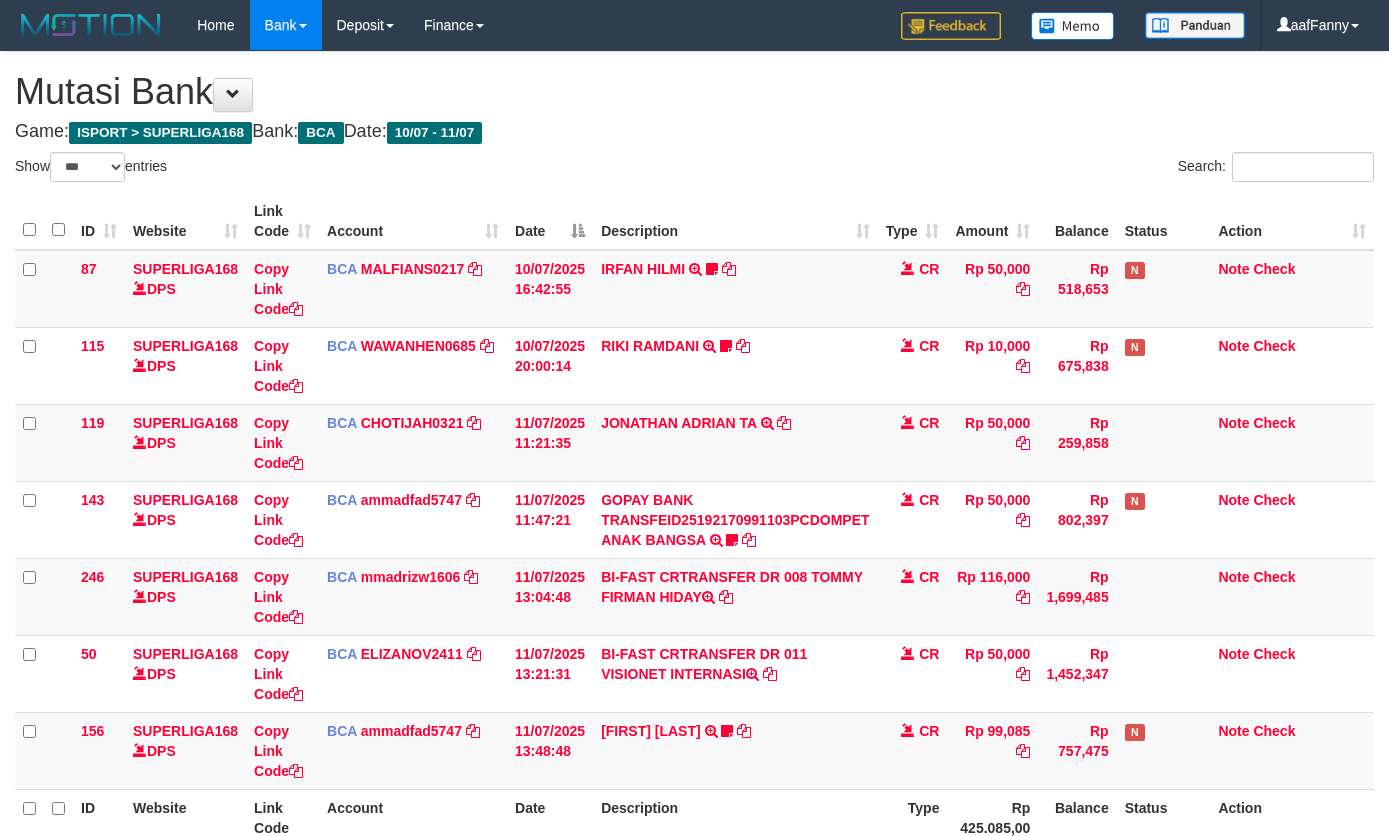 select on "***" 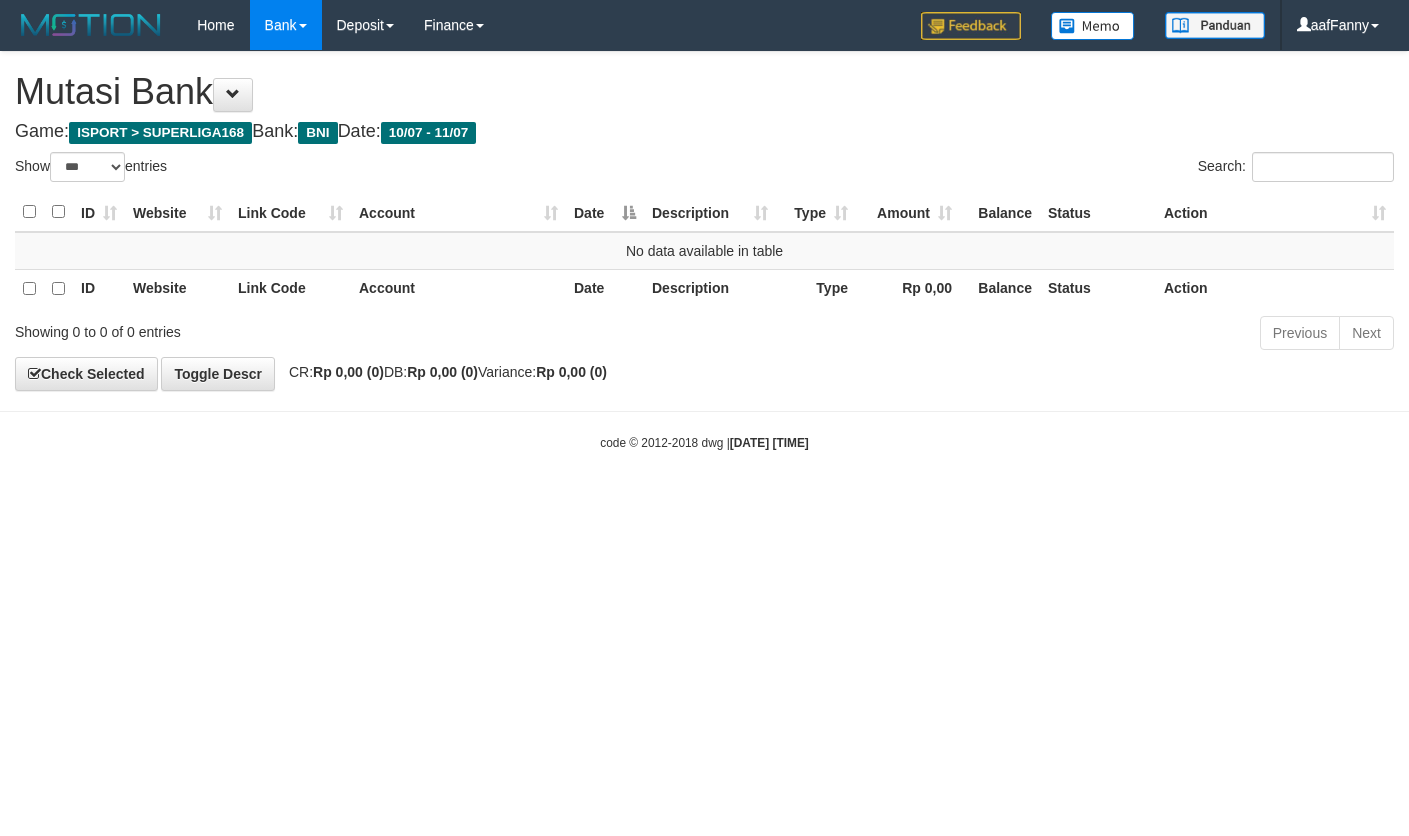 select on "***" 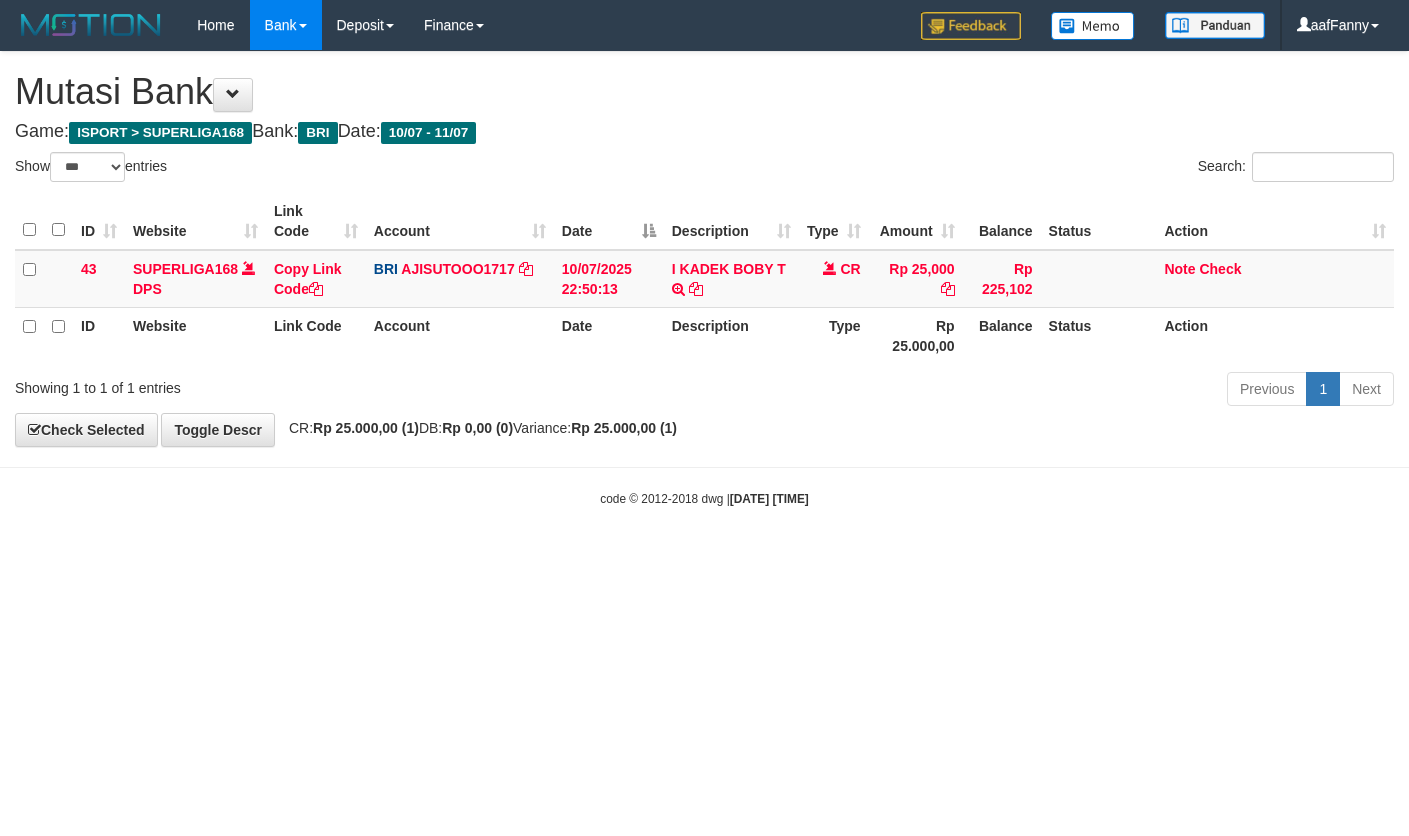 select on "***" 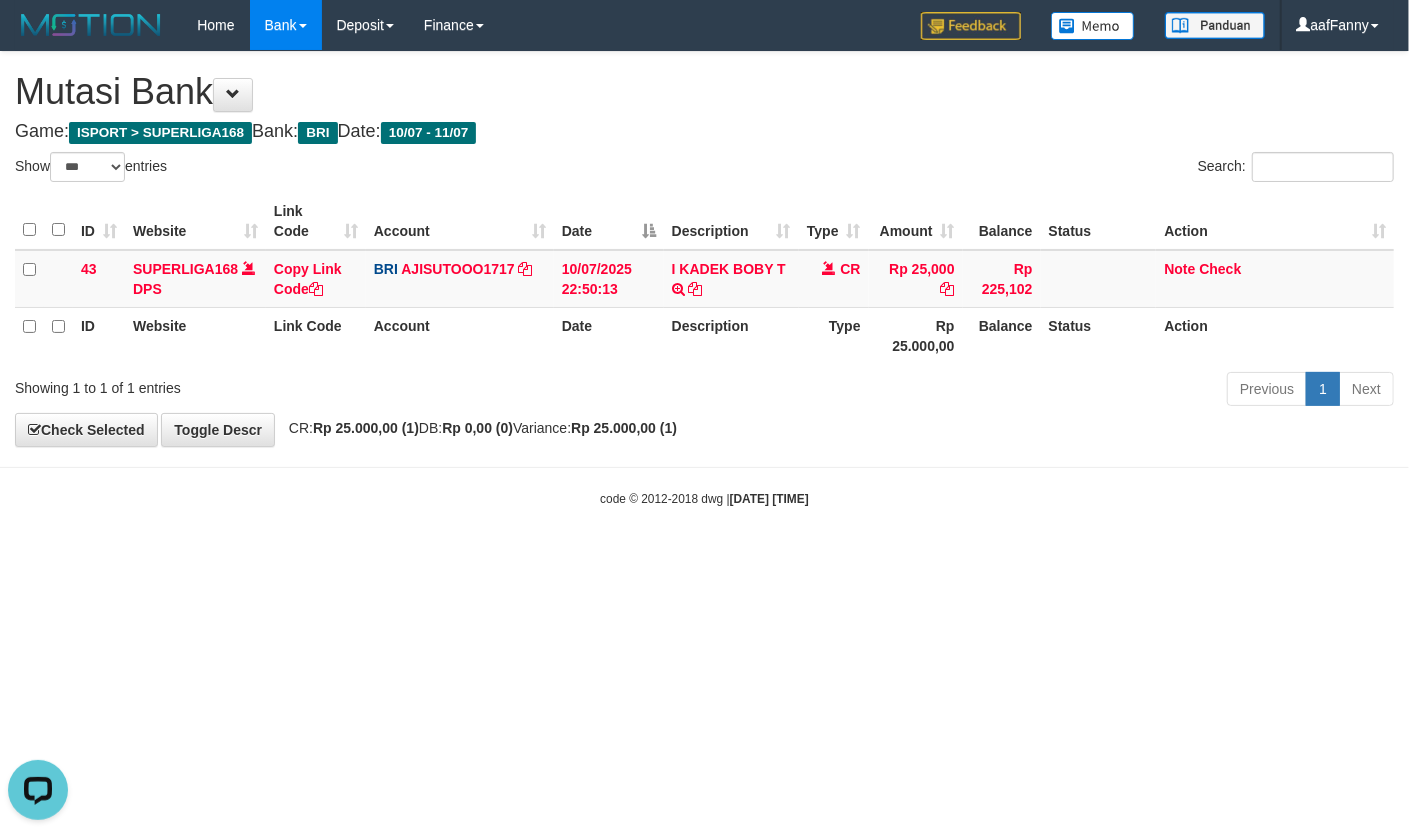 scroll, scrollTop: 0, scrollLeft: 0, axis: both 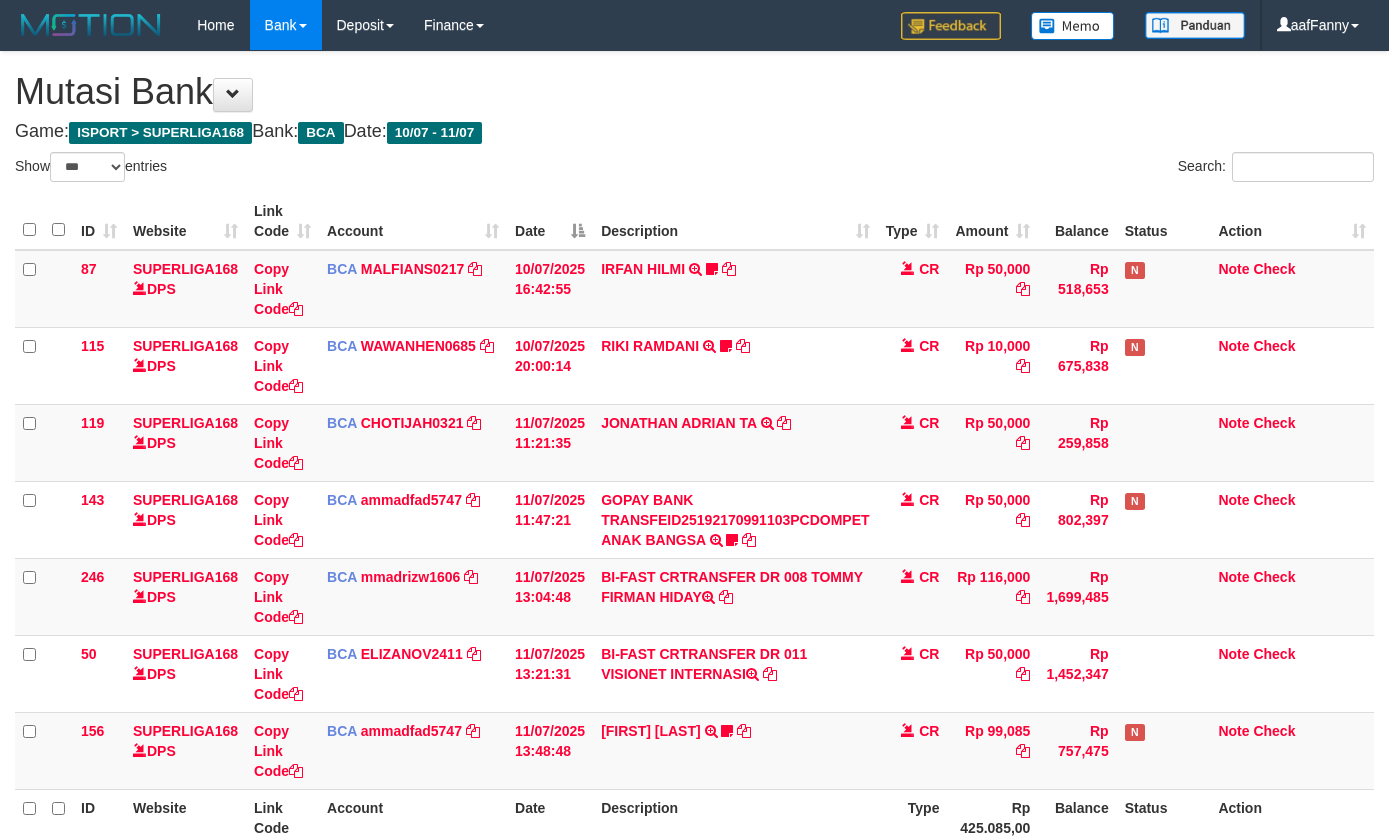 select on "***" 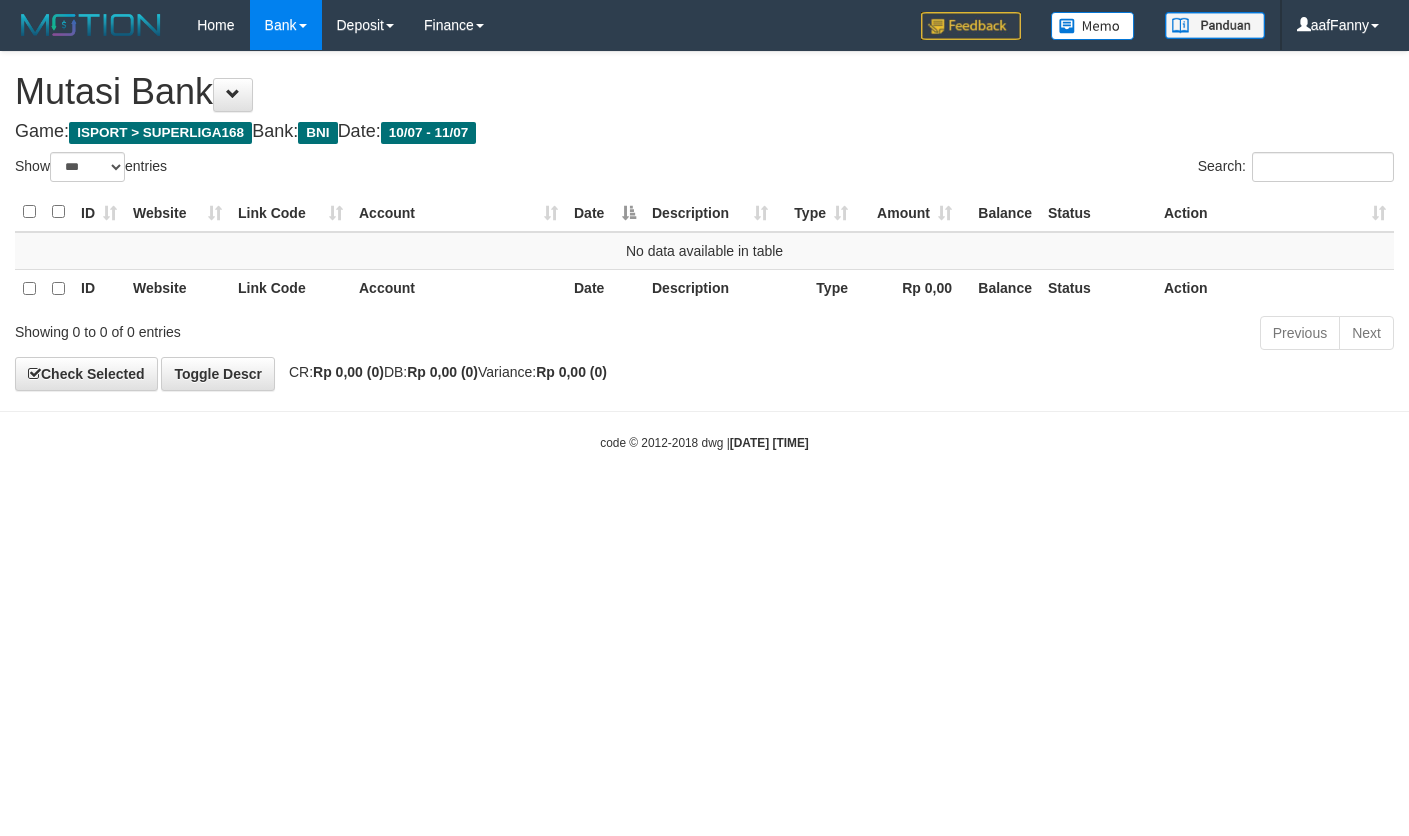 select on "***" 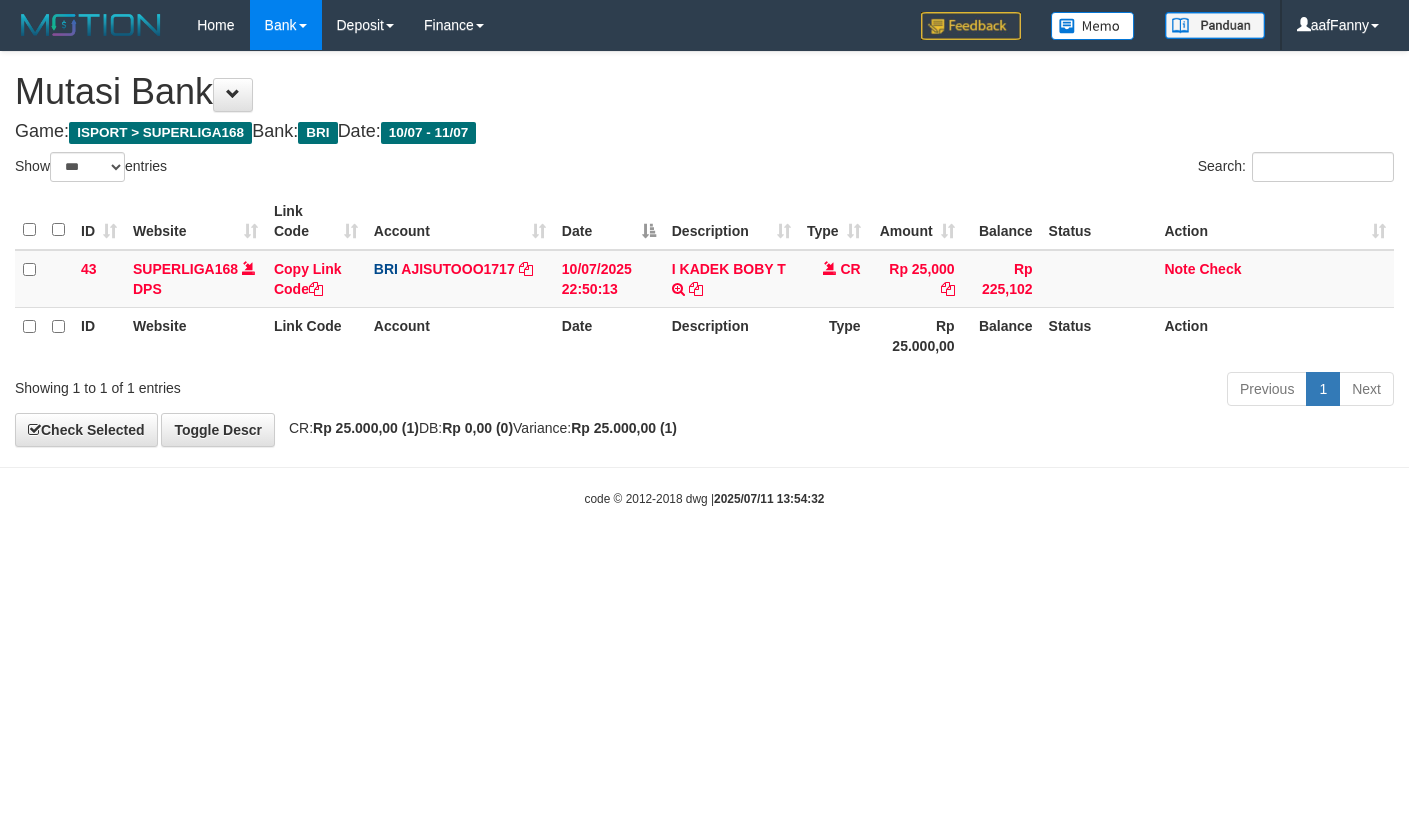 select on "***" 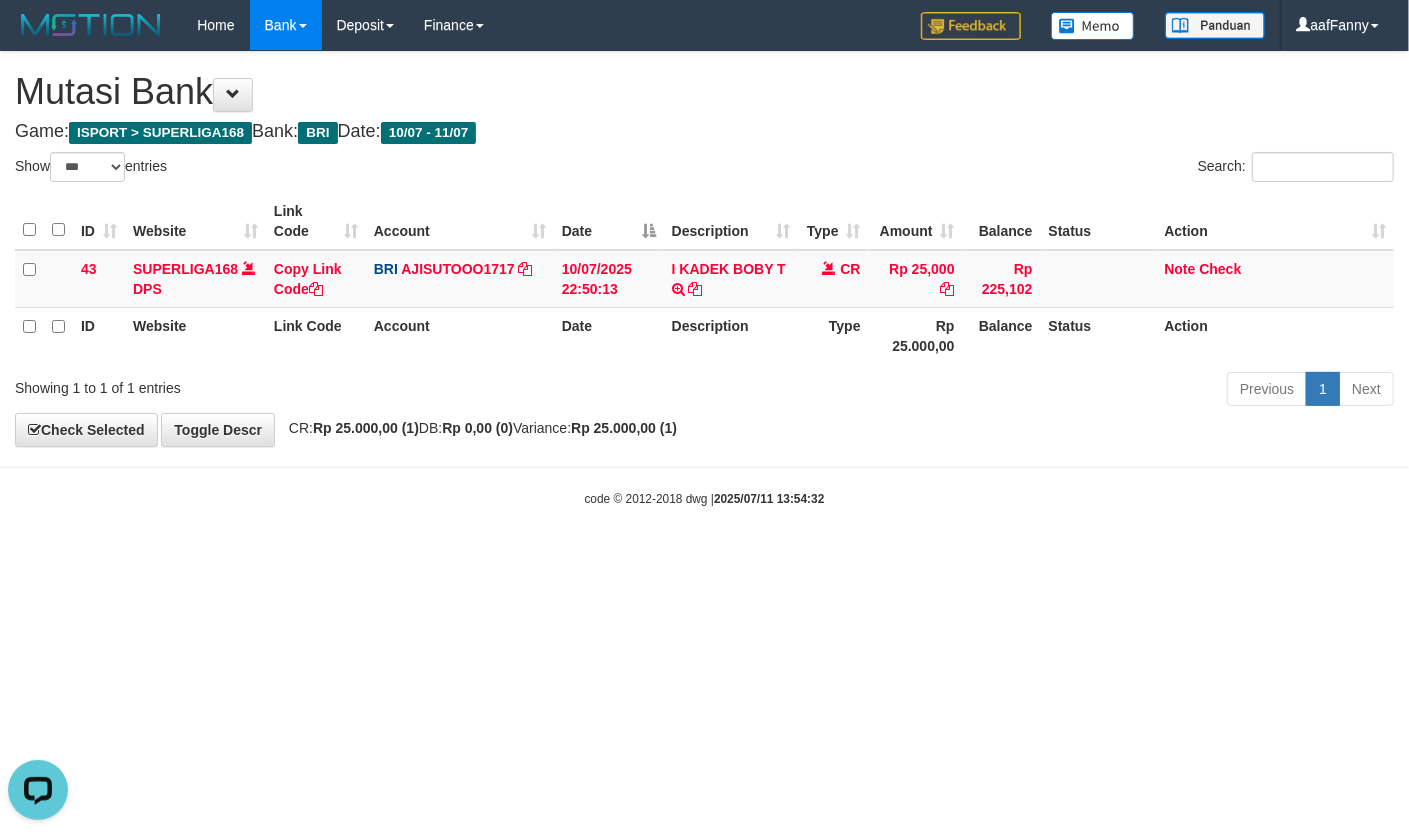 scroll, scrollTop: 0, scrollLeft: 0, axis: both 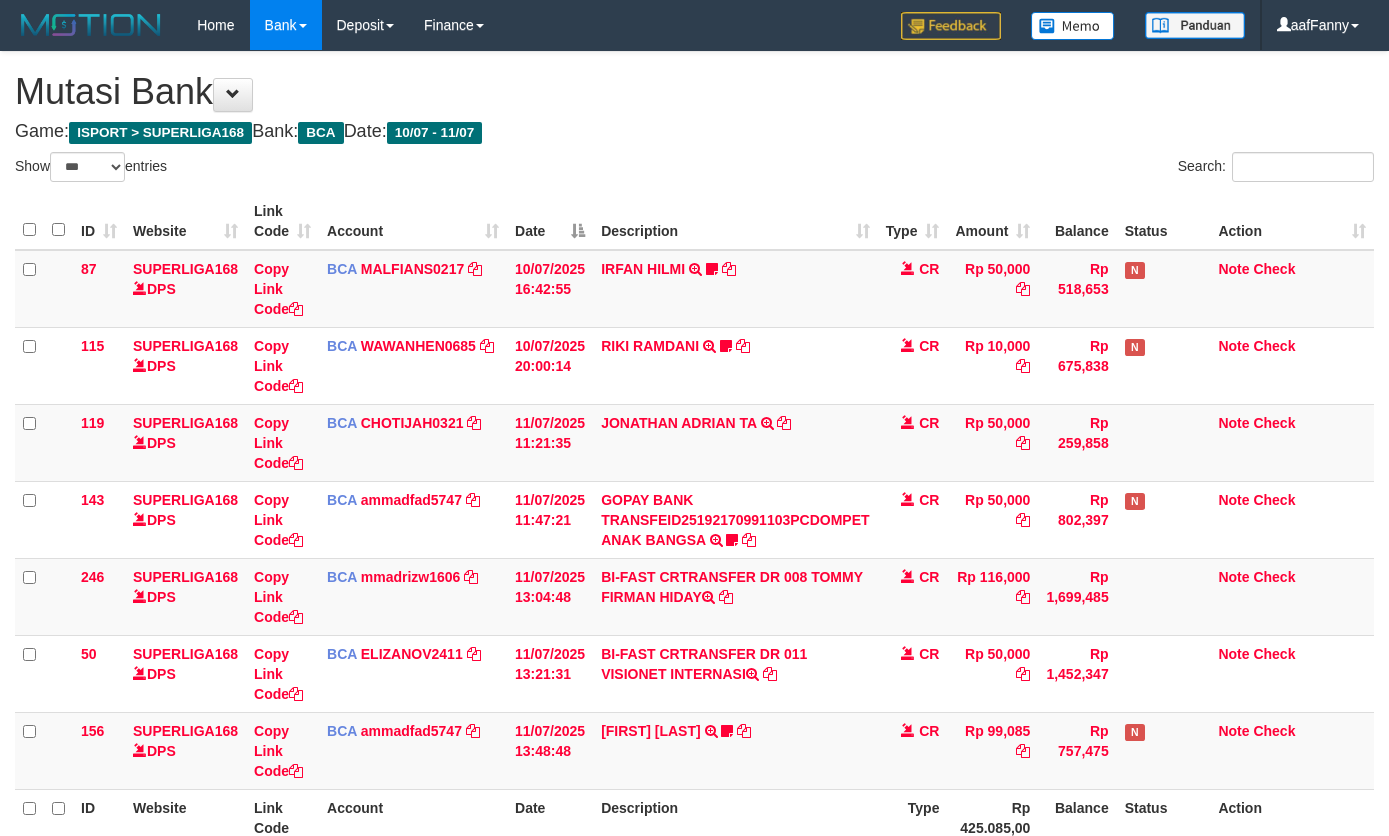 select on "***" 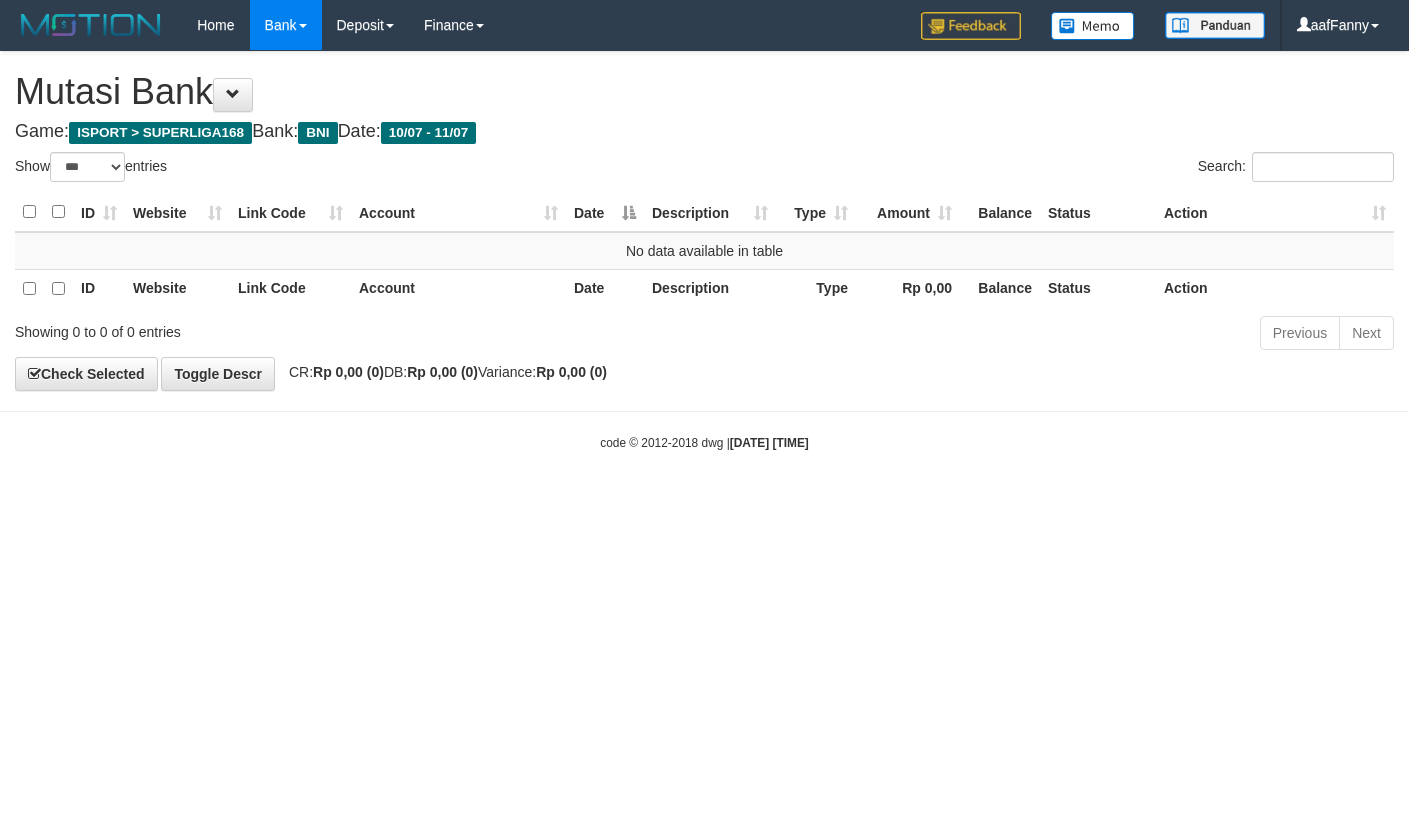 select on "***" 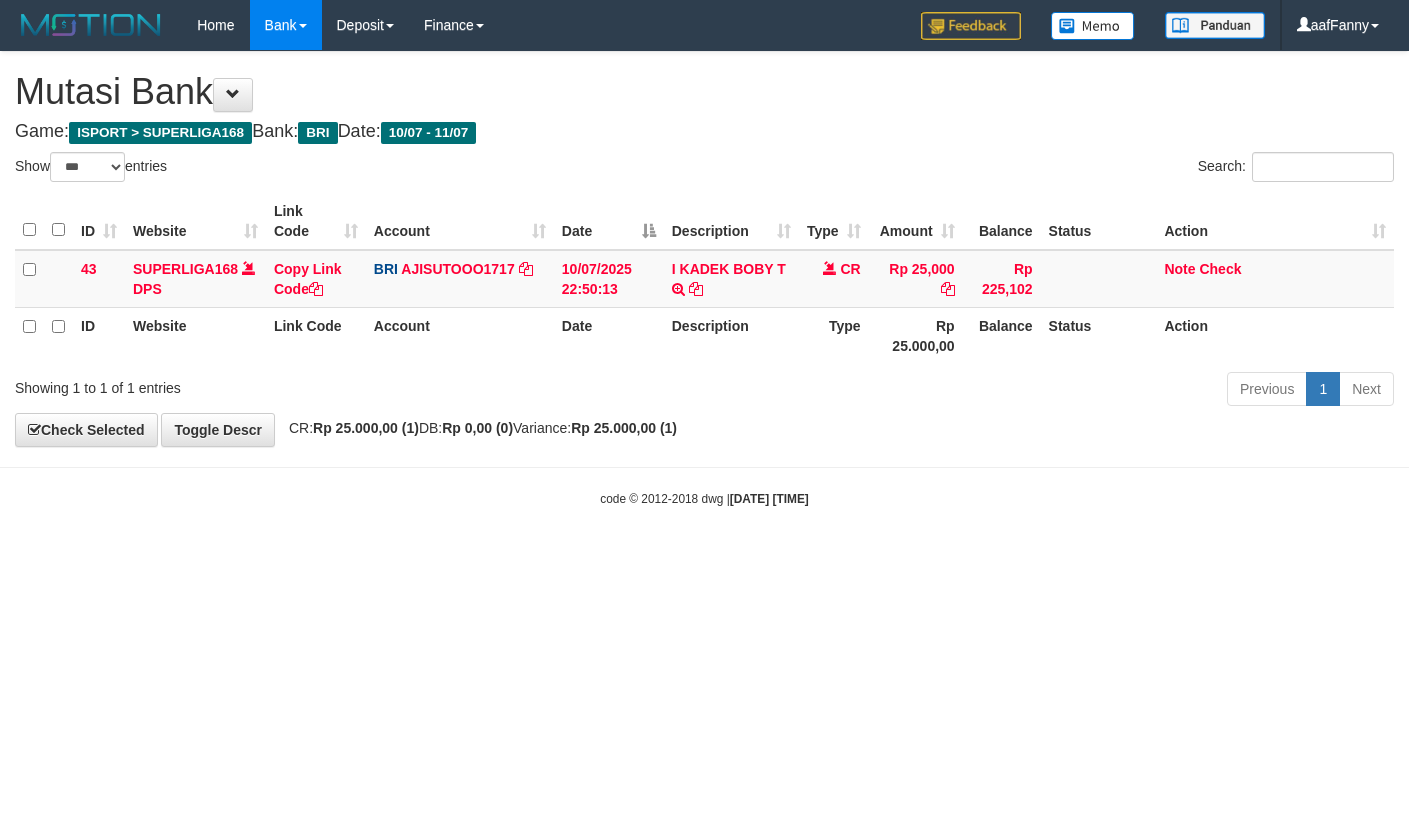 select on "***" 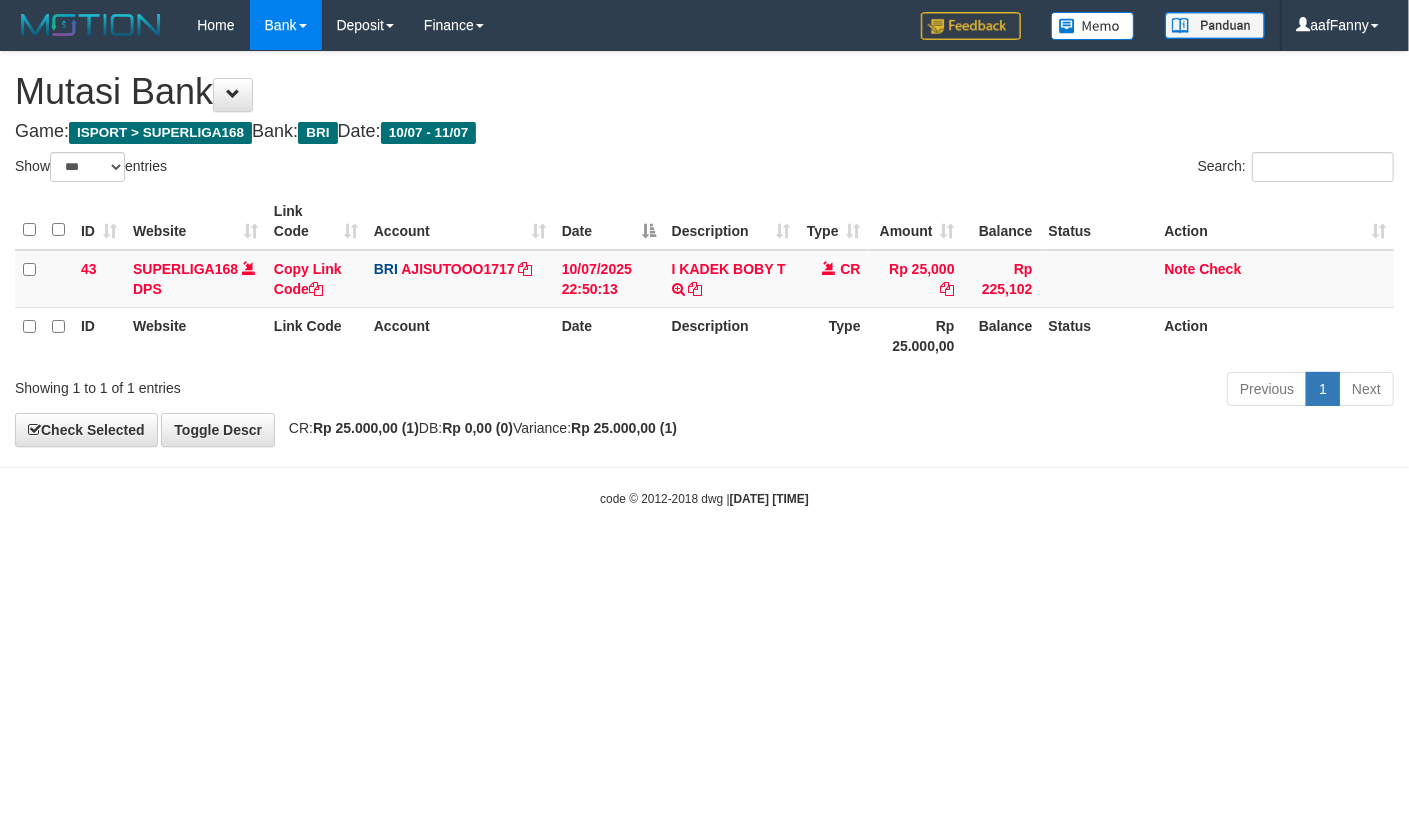 drag, startPoint x: 1022, startPoint y: 774, endPoint x: 1008, endPoint y: 782, distance: 16.124516 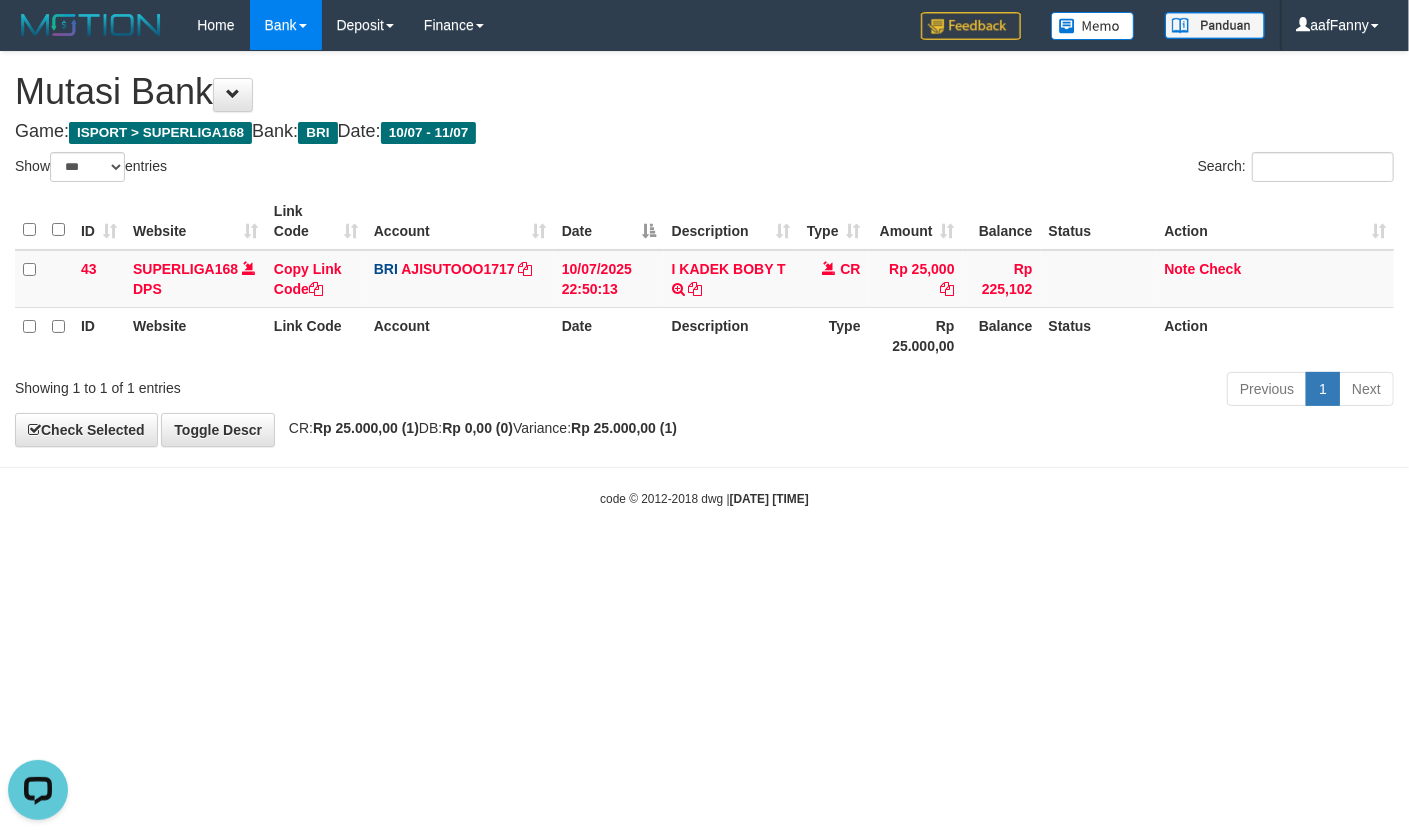 scroll, scrollTop: 0, scrollLeft: 0, axis: both 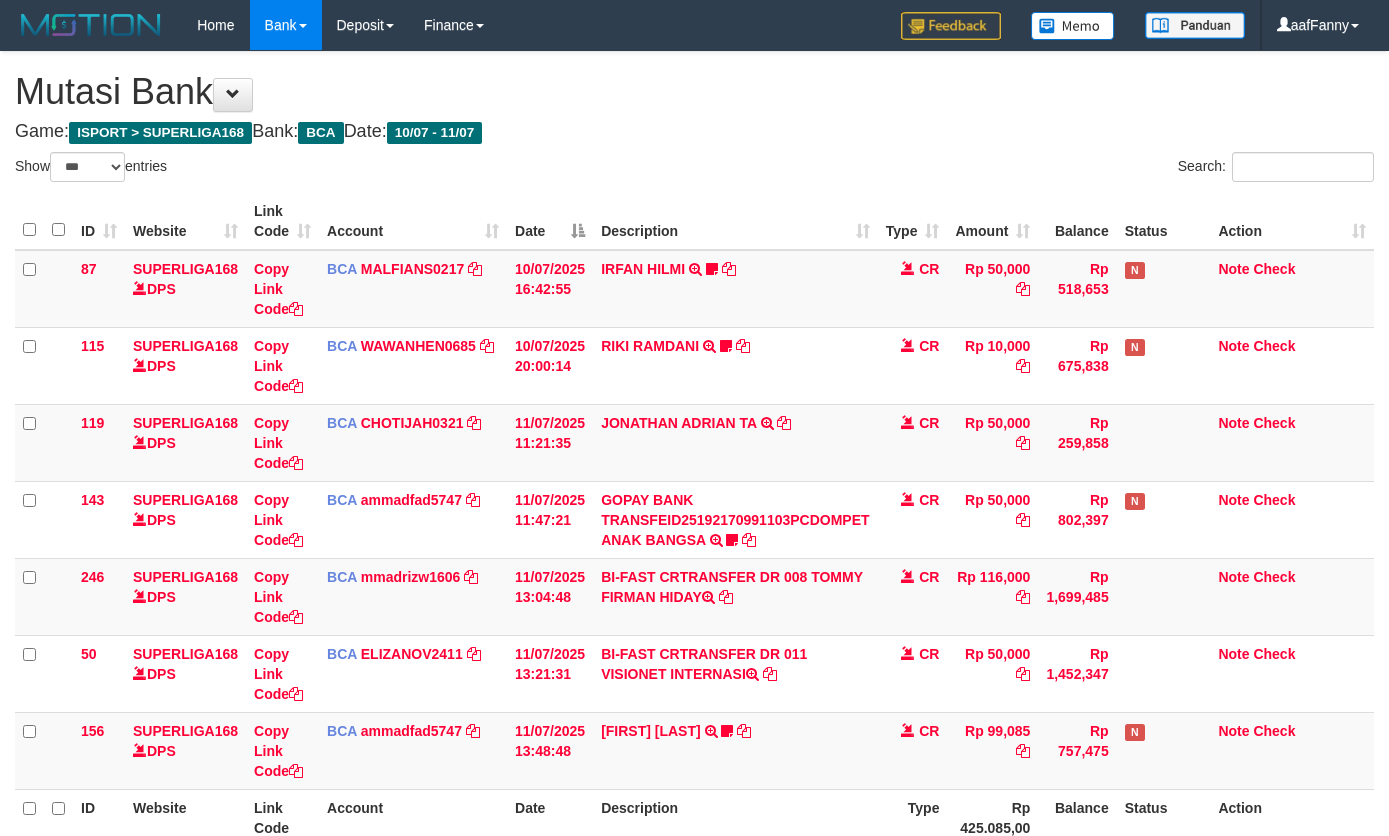select on "***" 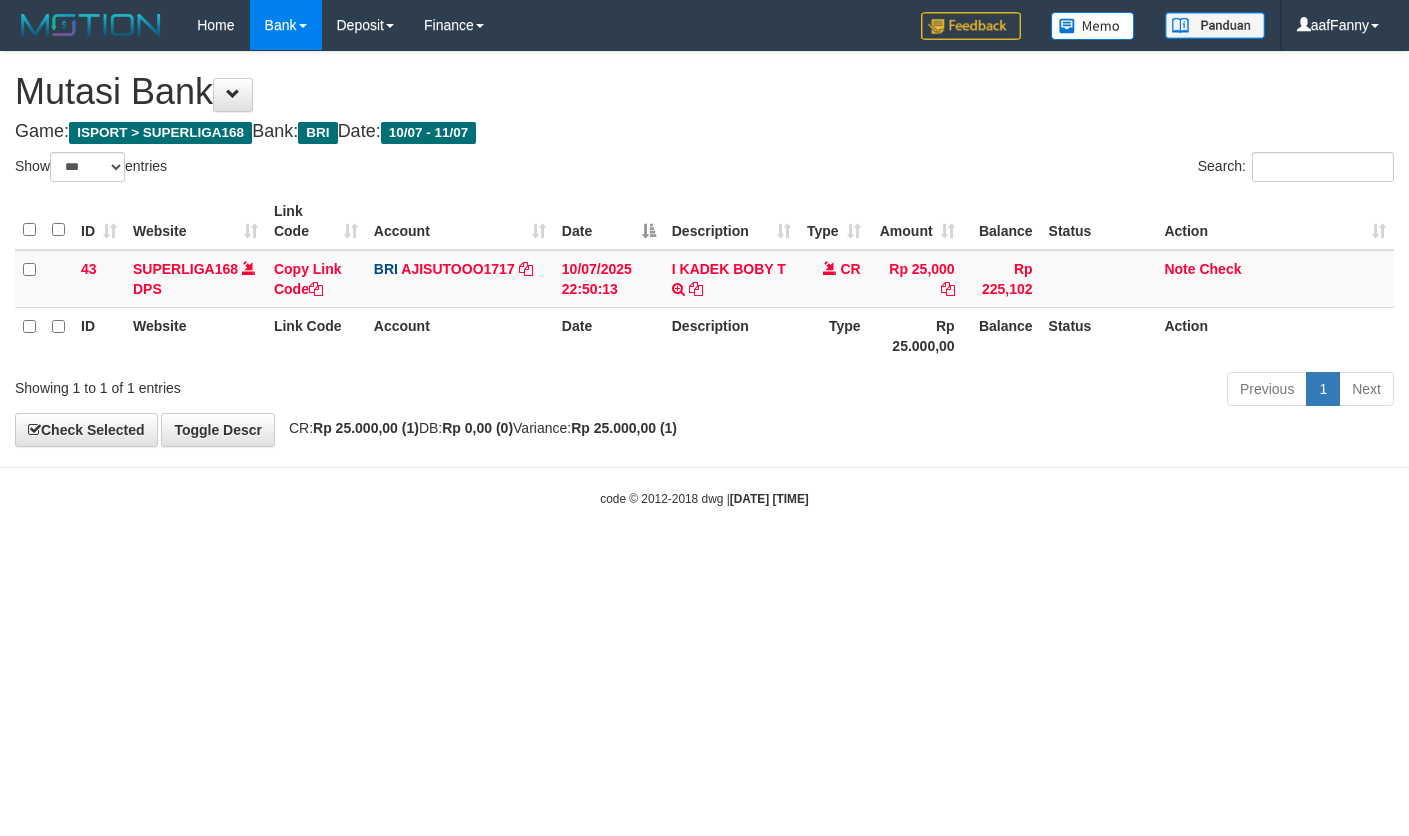 select on "***" 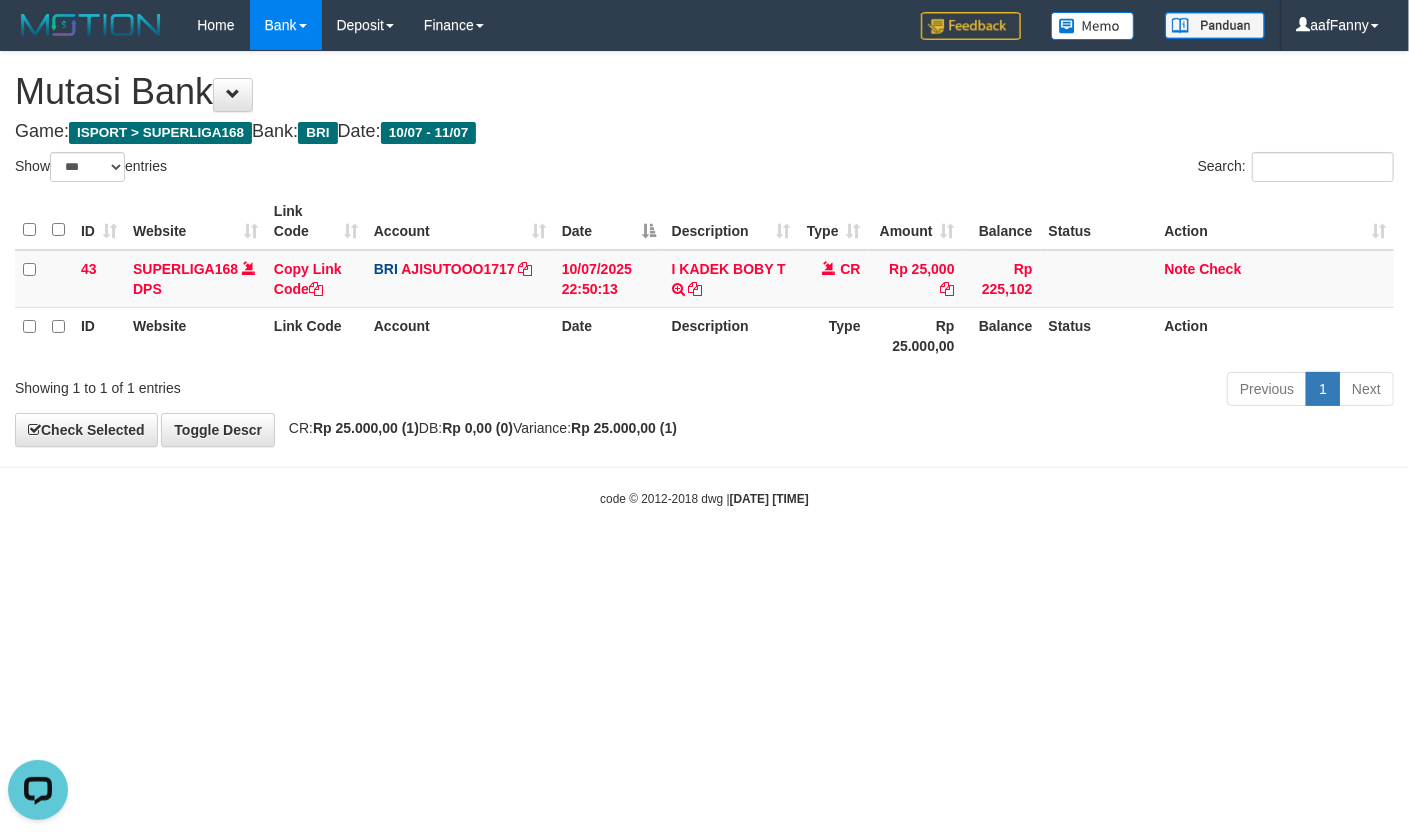 scroll, scrollTop: 0, scrollLeft: 0, axis: both 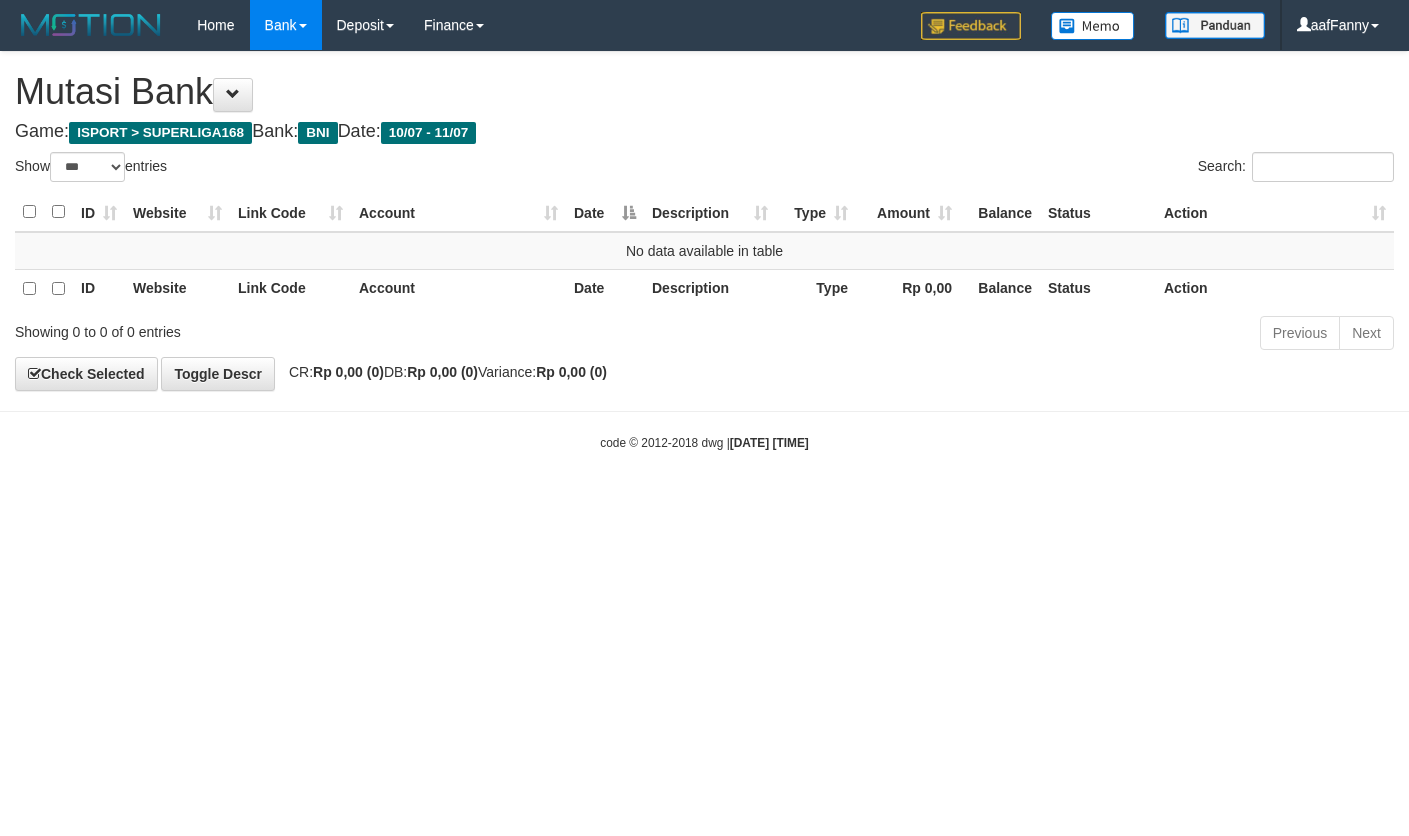 select on "***" 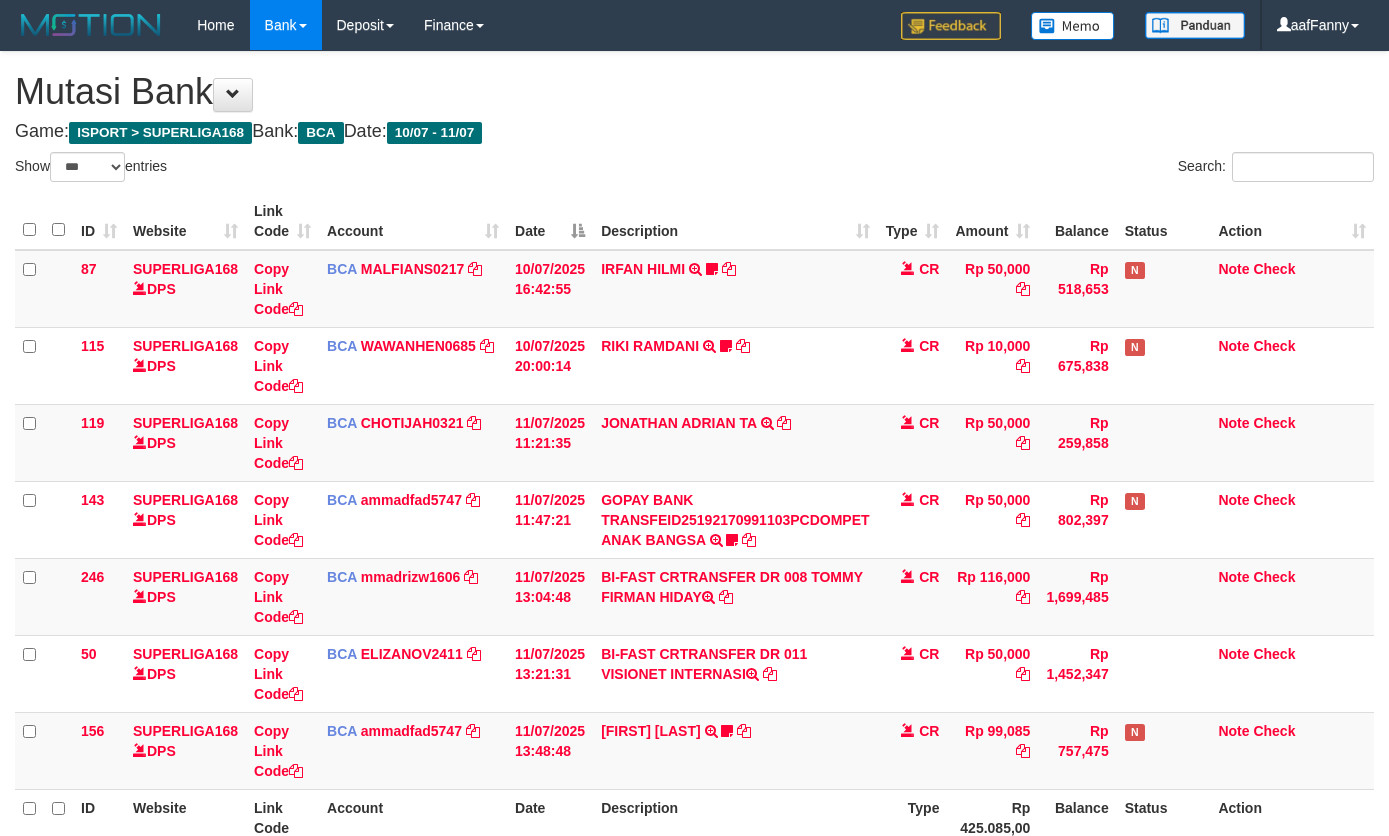 select on "***" 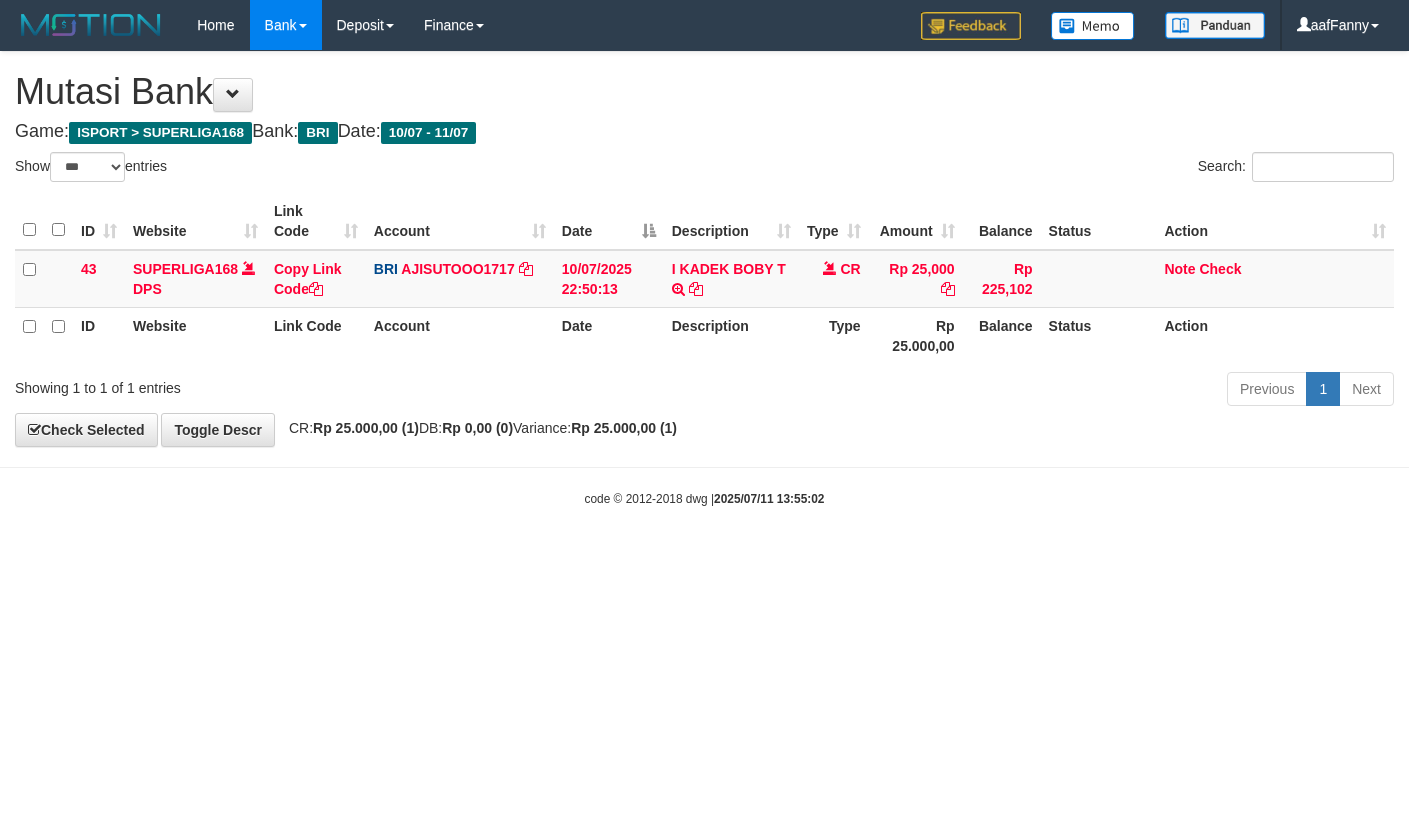 select on "***" 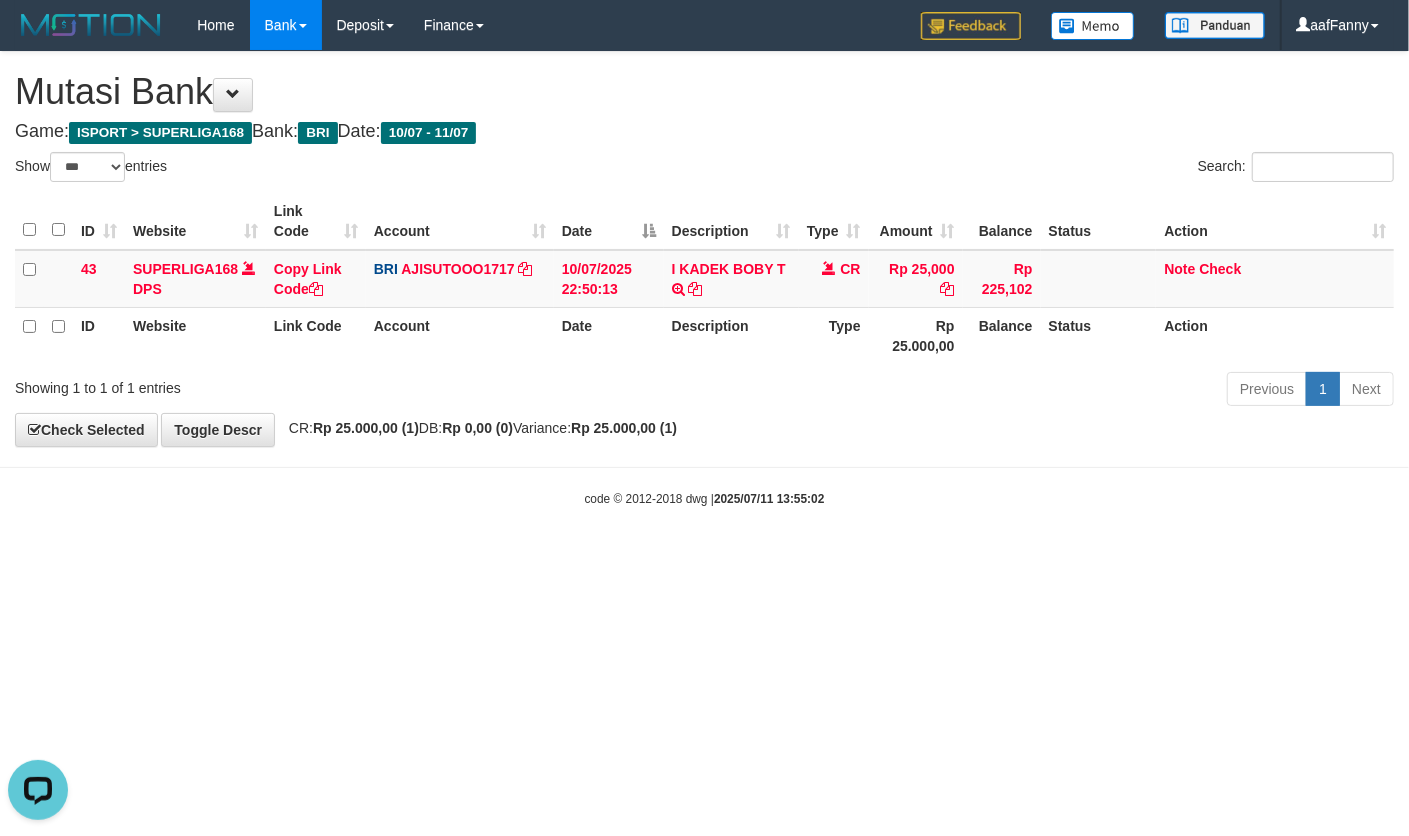 scroll, scrollTop: 0, scrollLeft: 0, axis: both 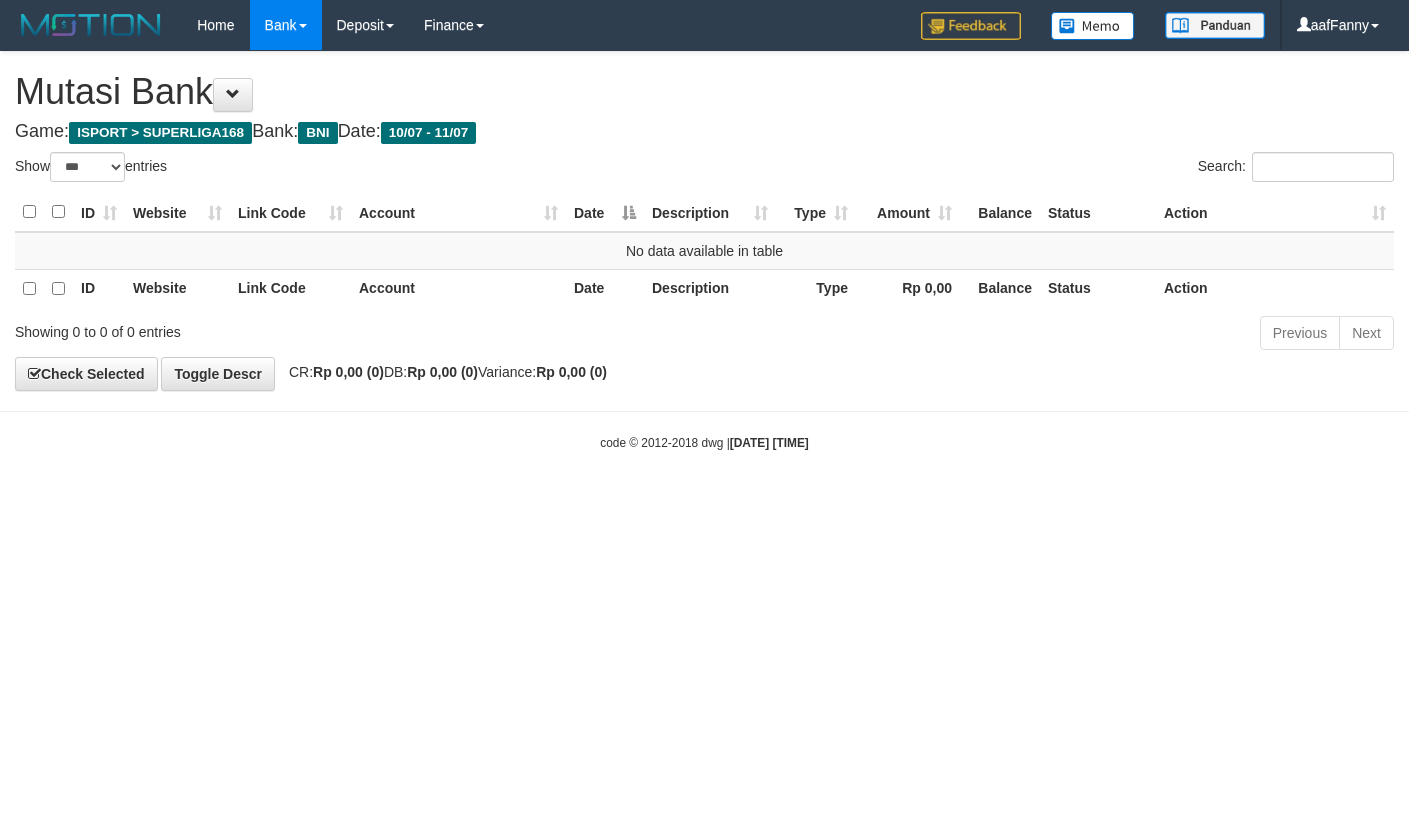 select on "***" 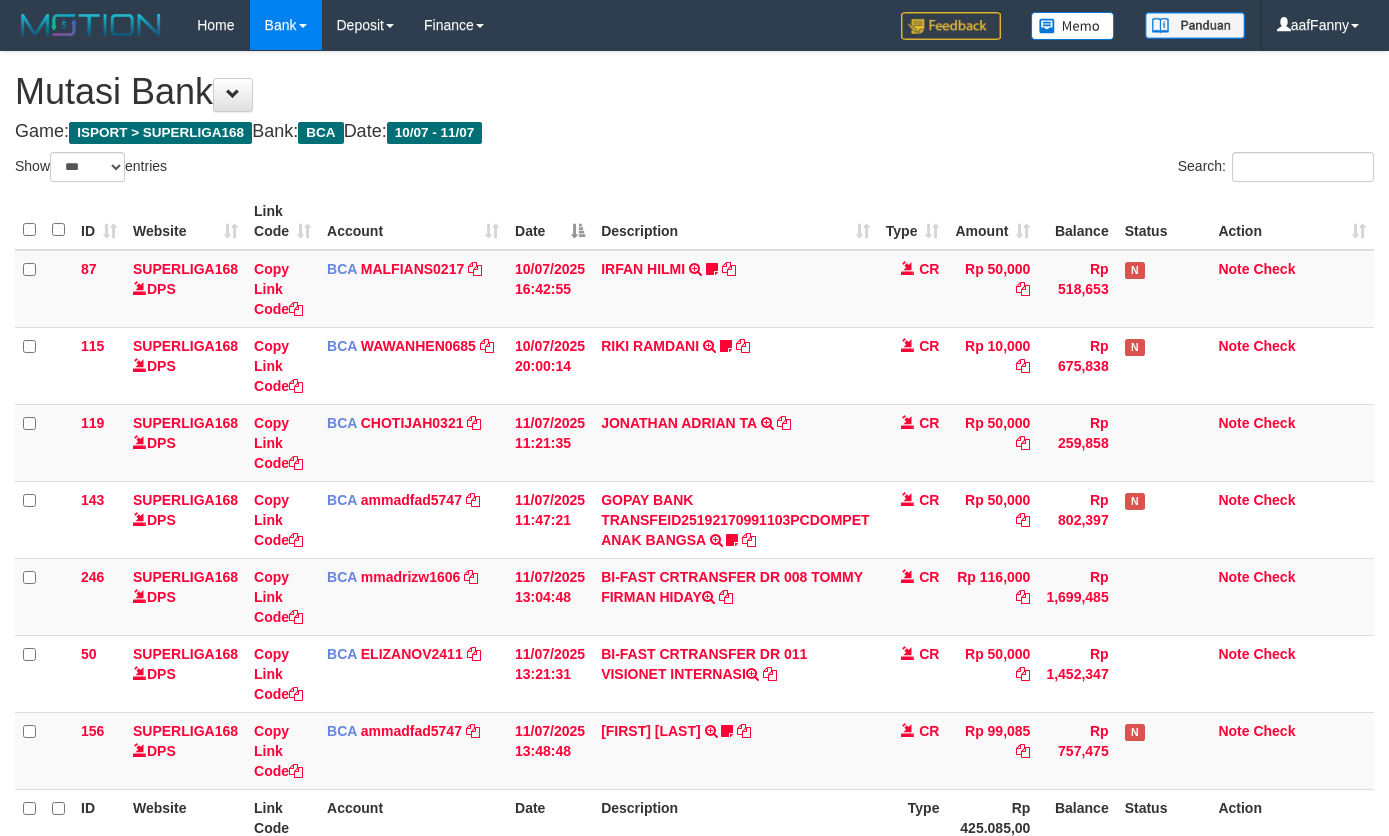 select on "***" 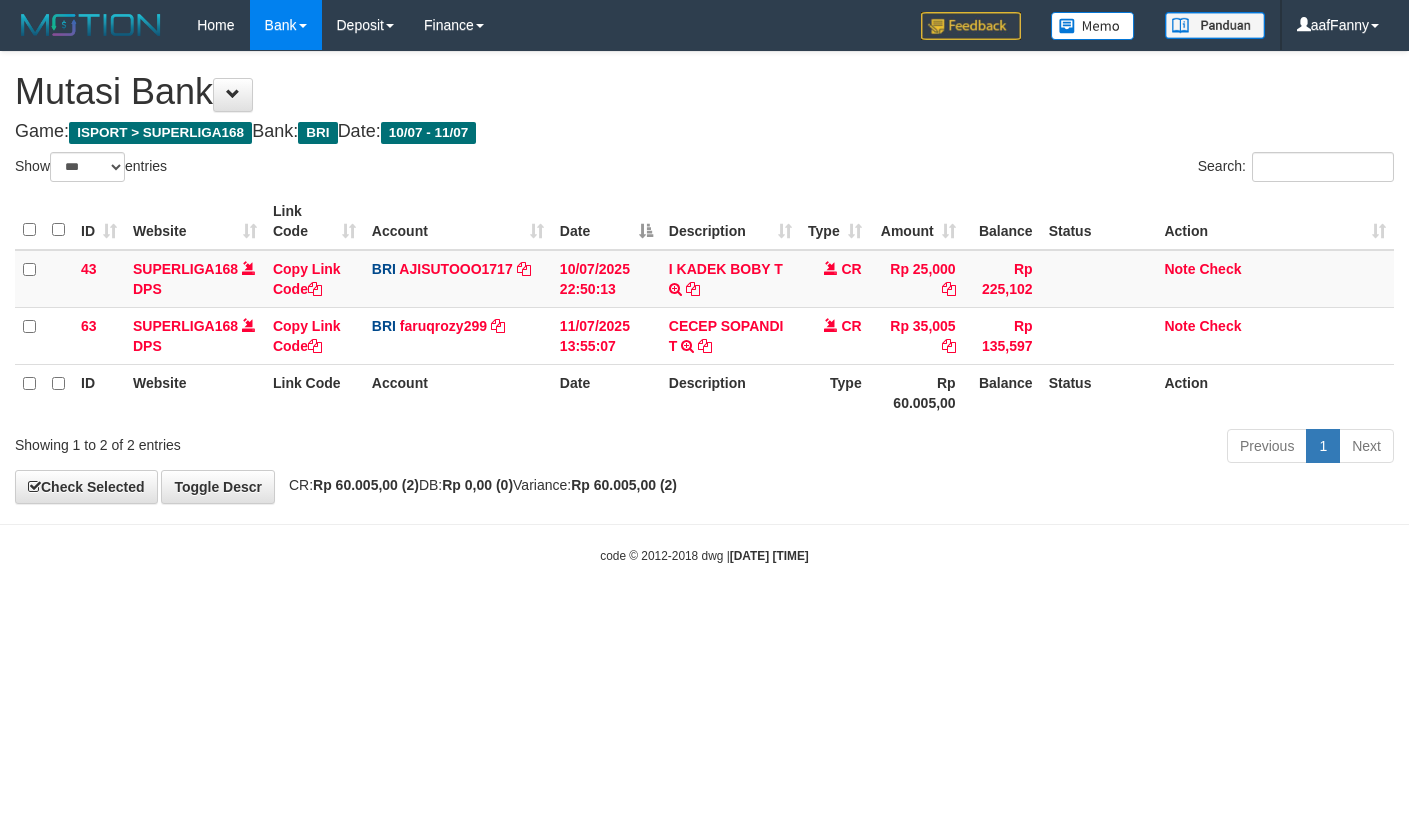 select on "***" 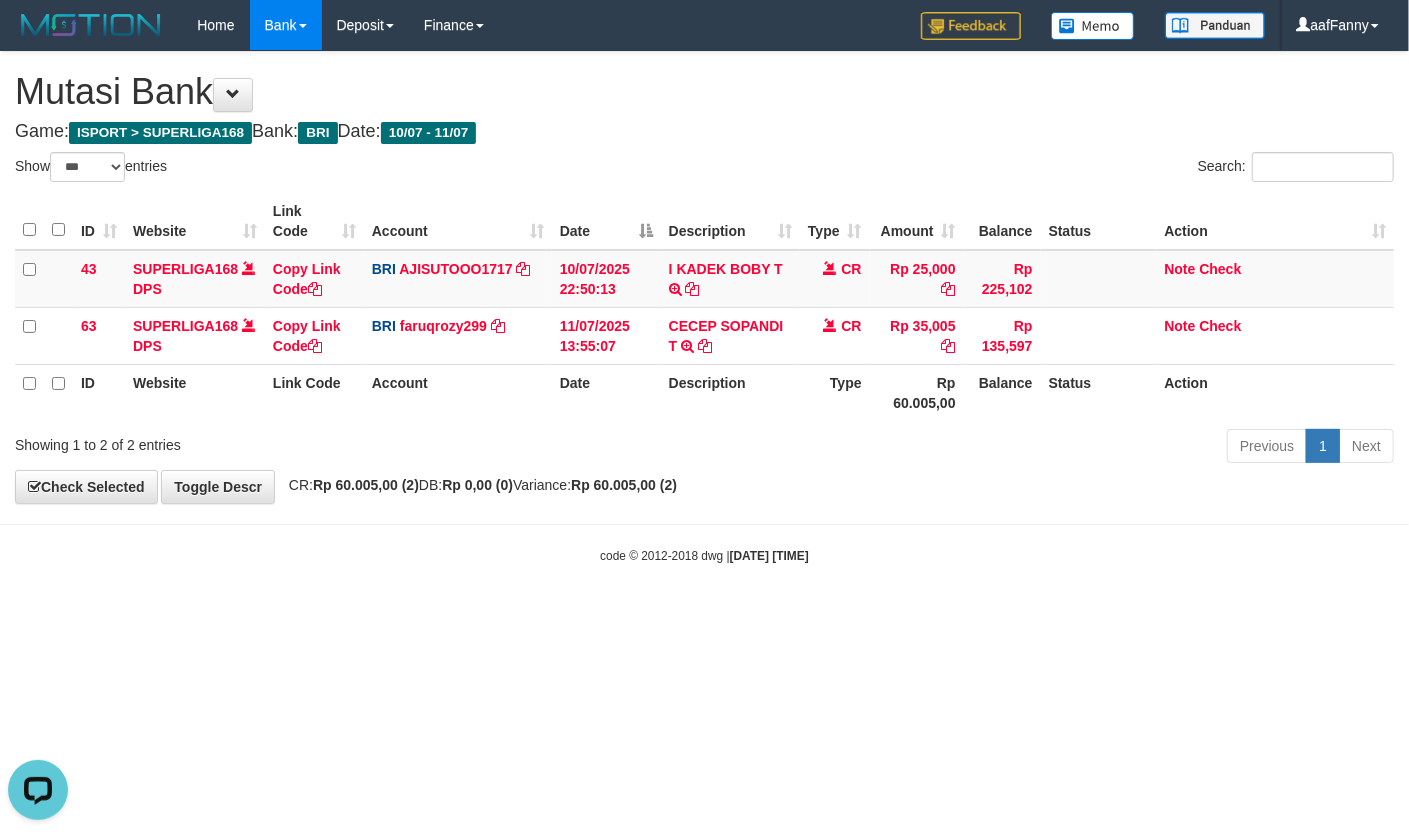 scroll, scrollTop: 0, scrollLeft: 0, axis: both 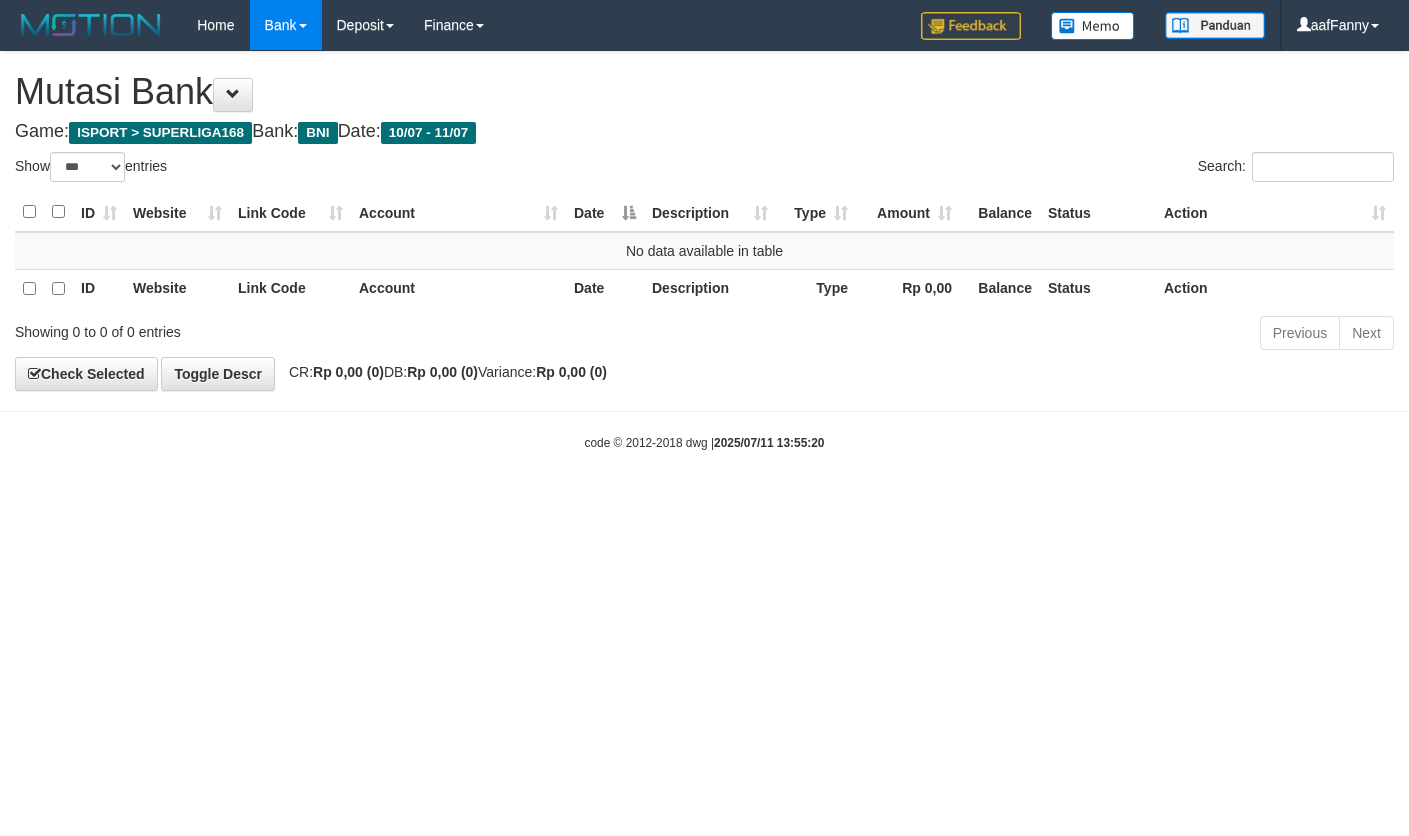 select on "***" 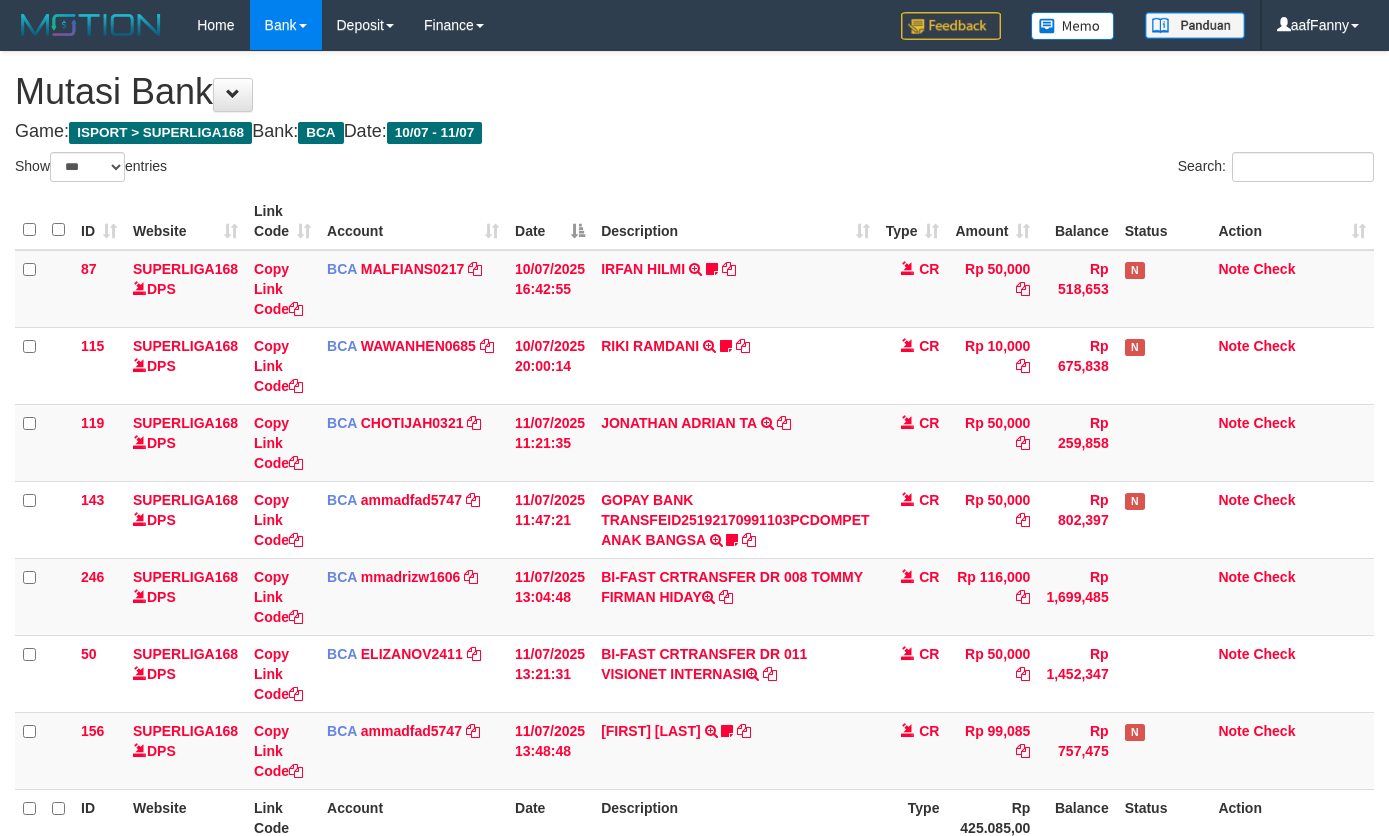 select on "***" 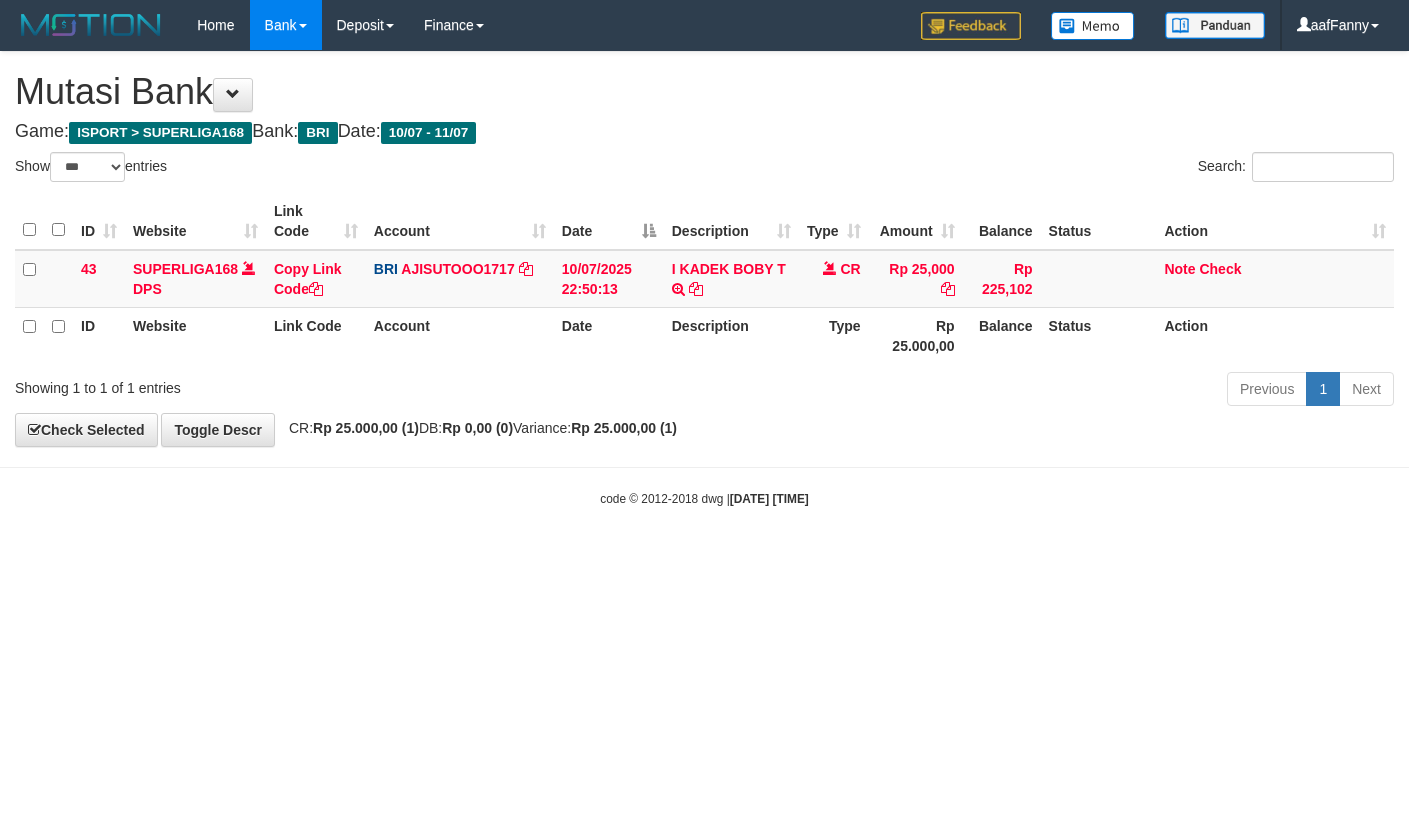 select on "***" 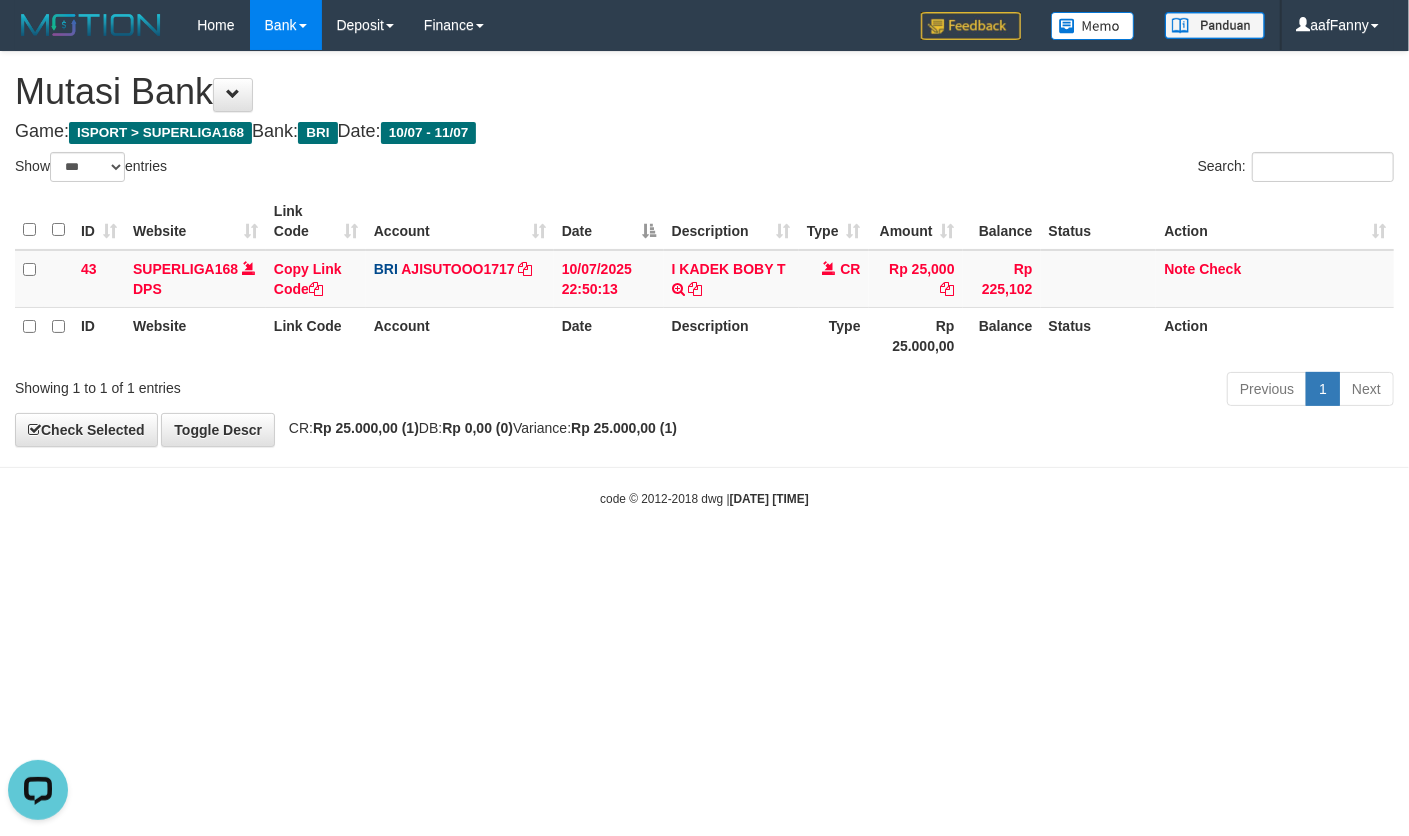 scroll, scrollTop: 0, scrollLeft: 0, axis: both 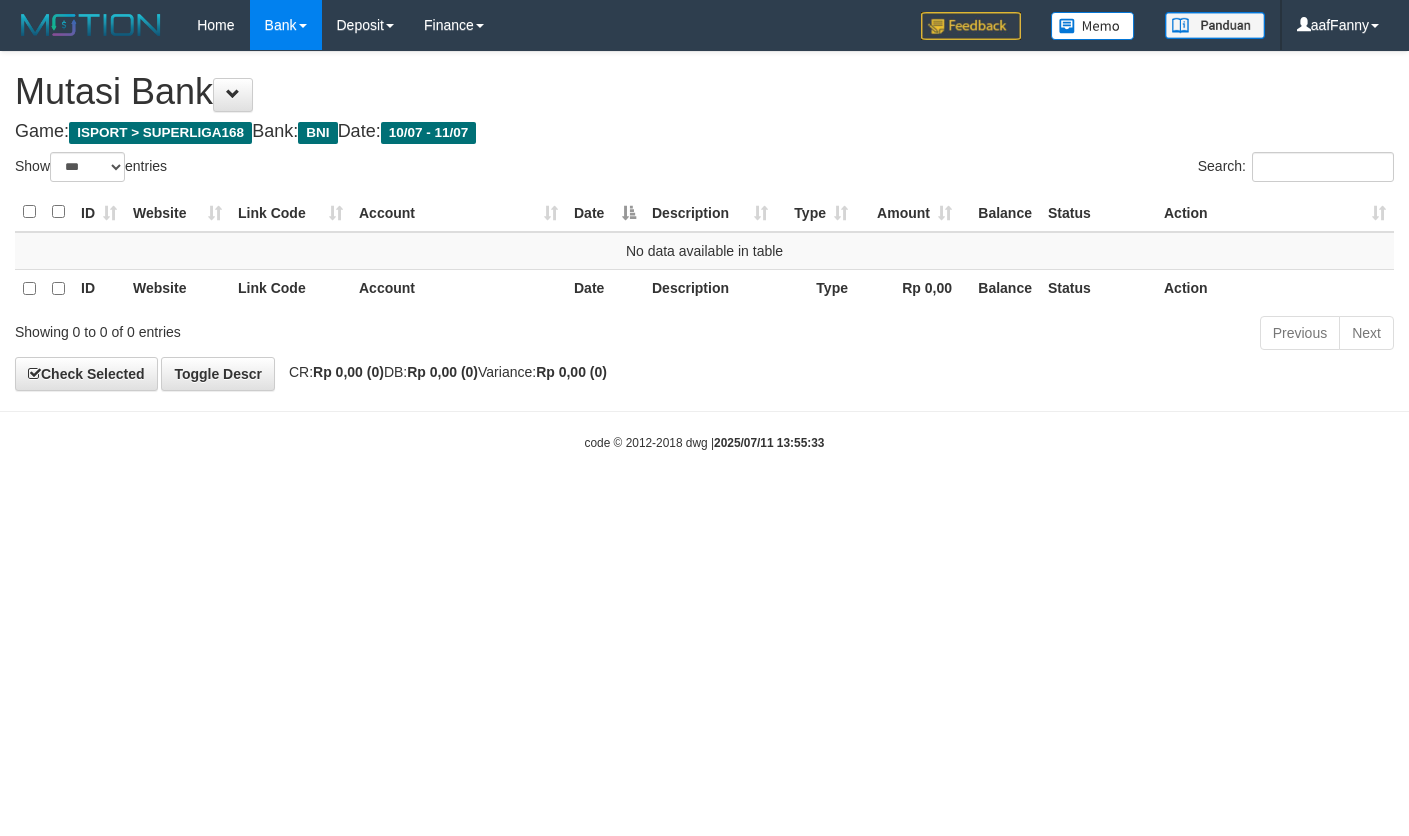select on "***" 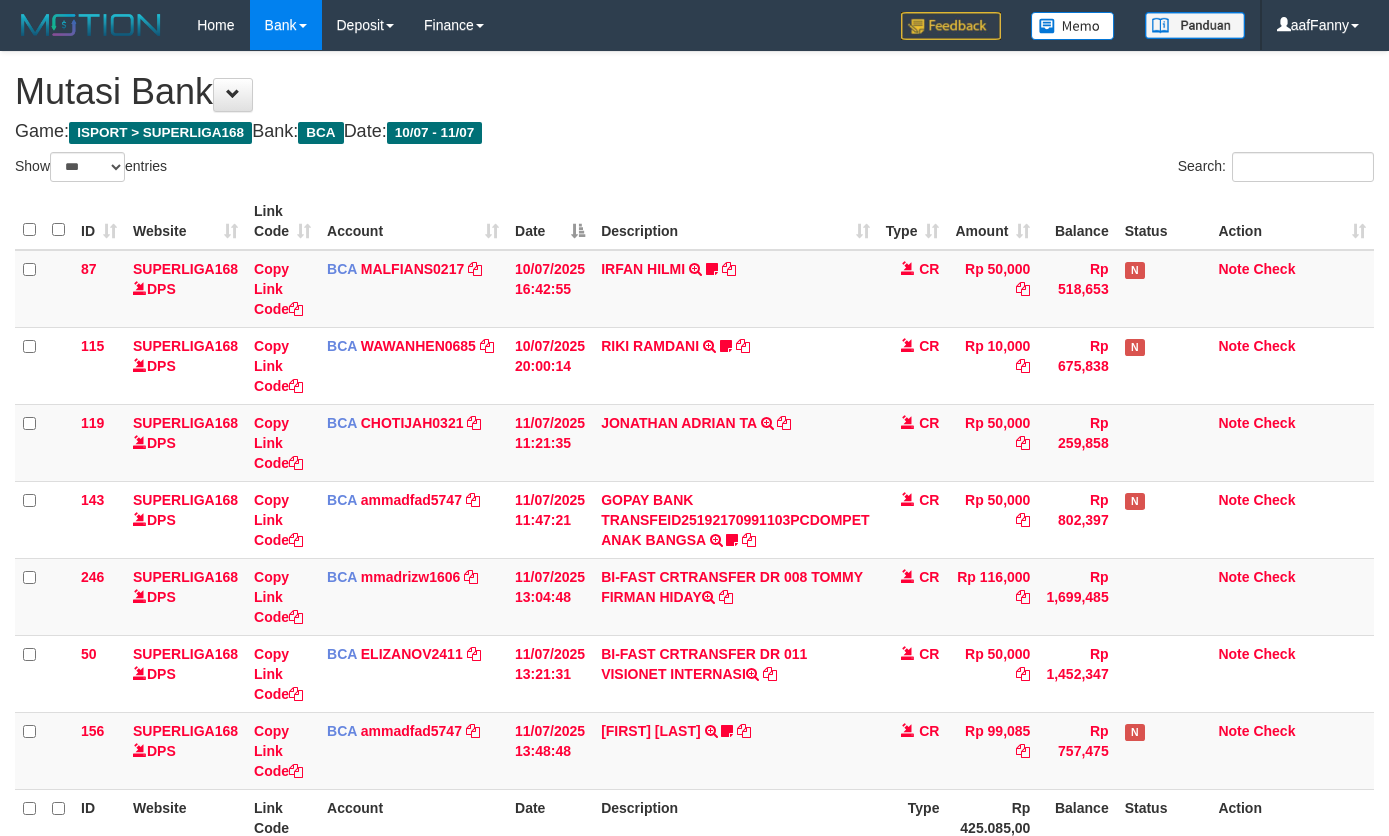 select on "***" 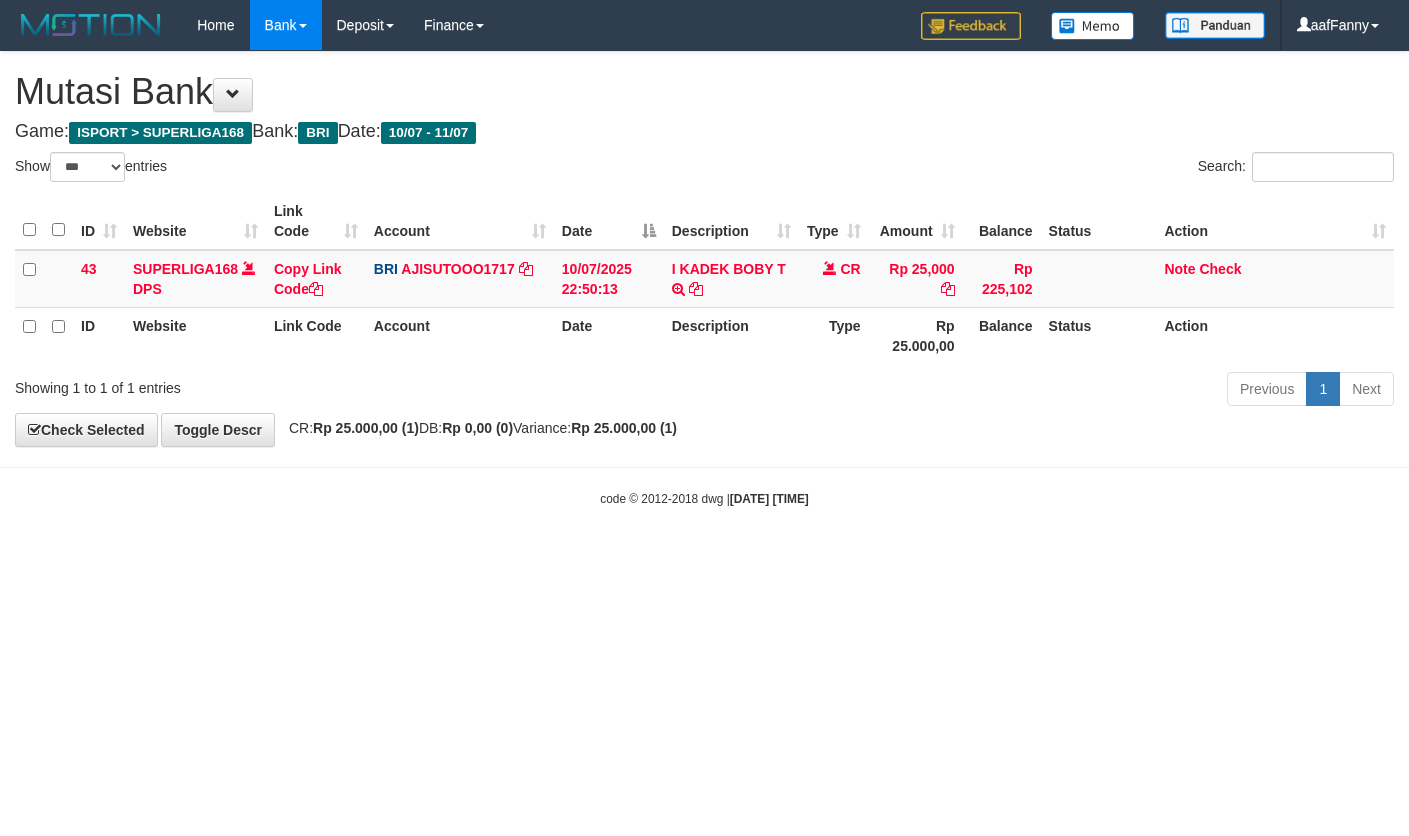 select on "***" 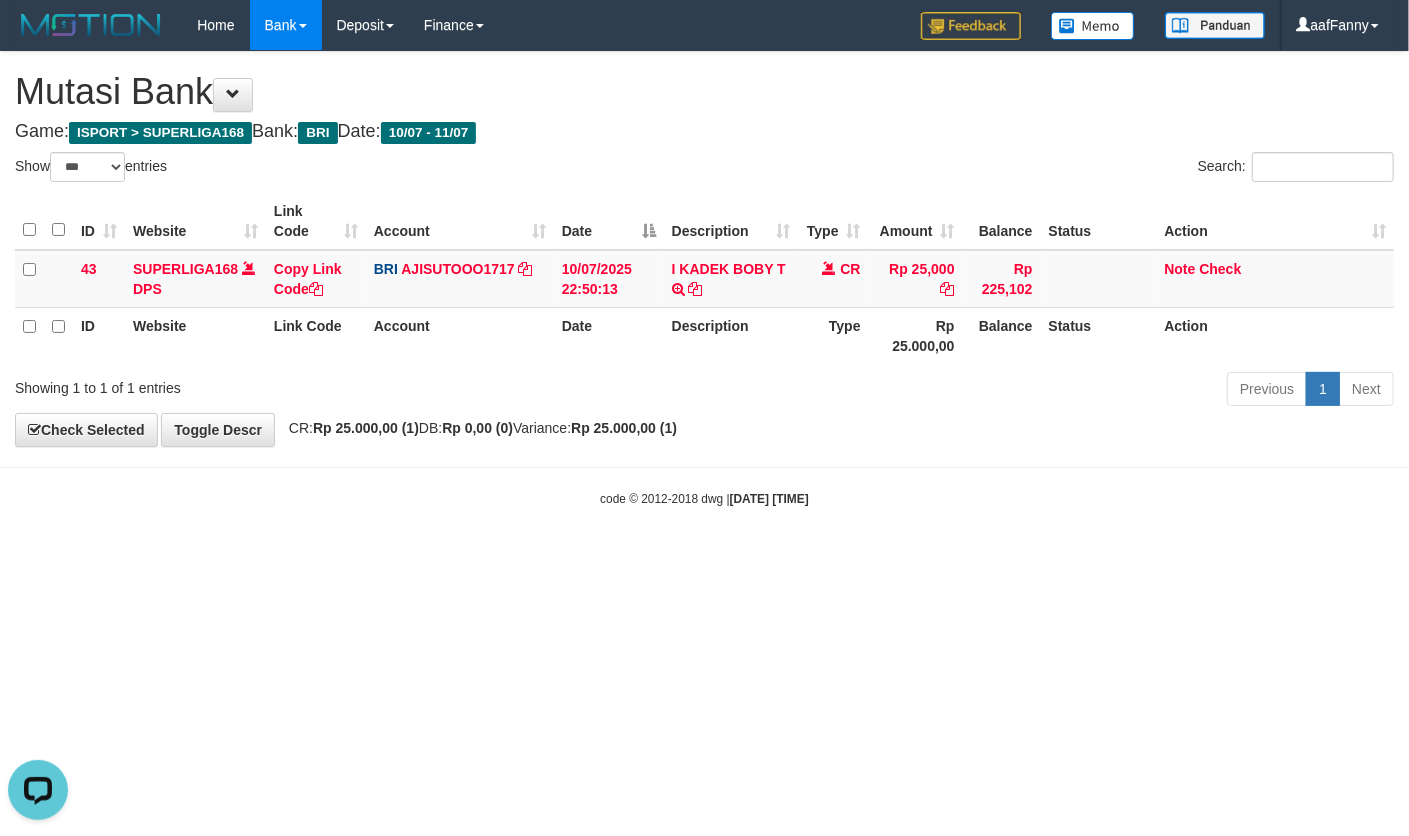 scroll, scrollTop: 0, scrollLeft: 0, axis: both 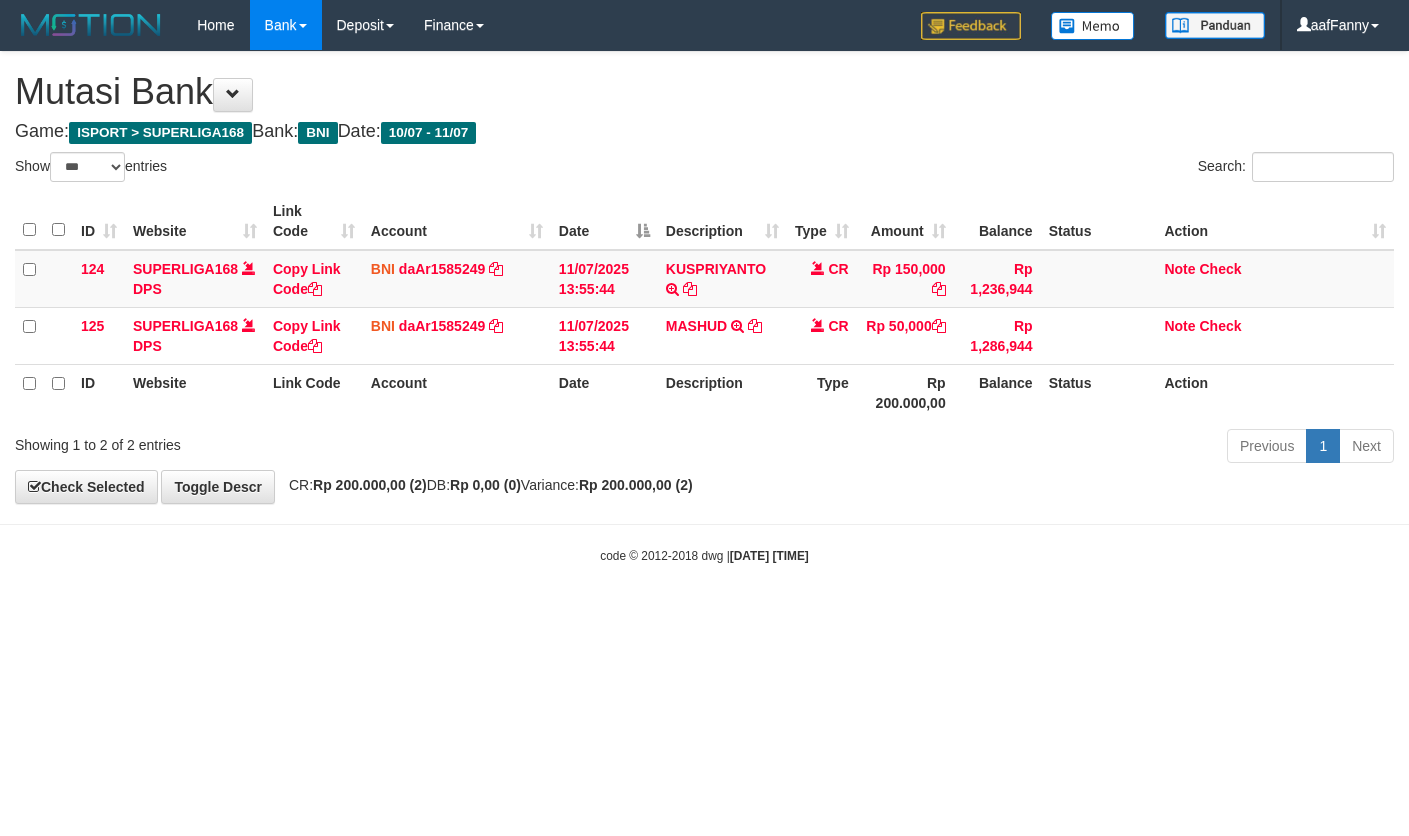 select on "***" 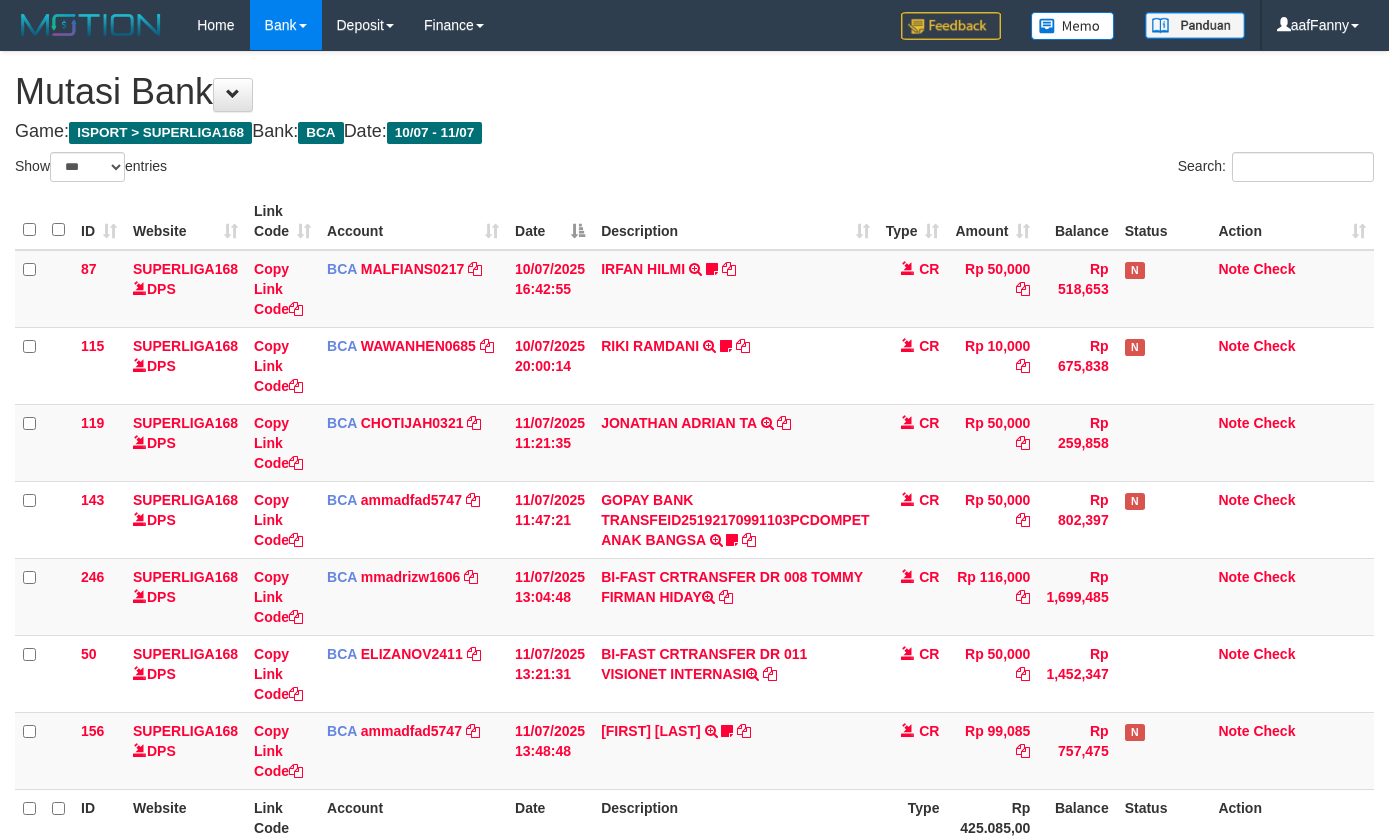 select on "***" 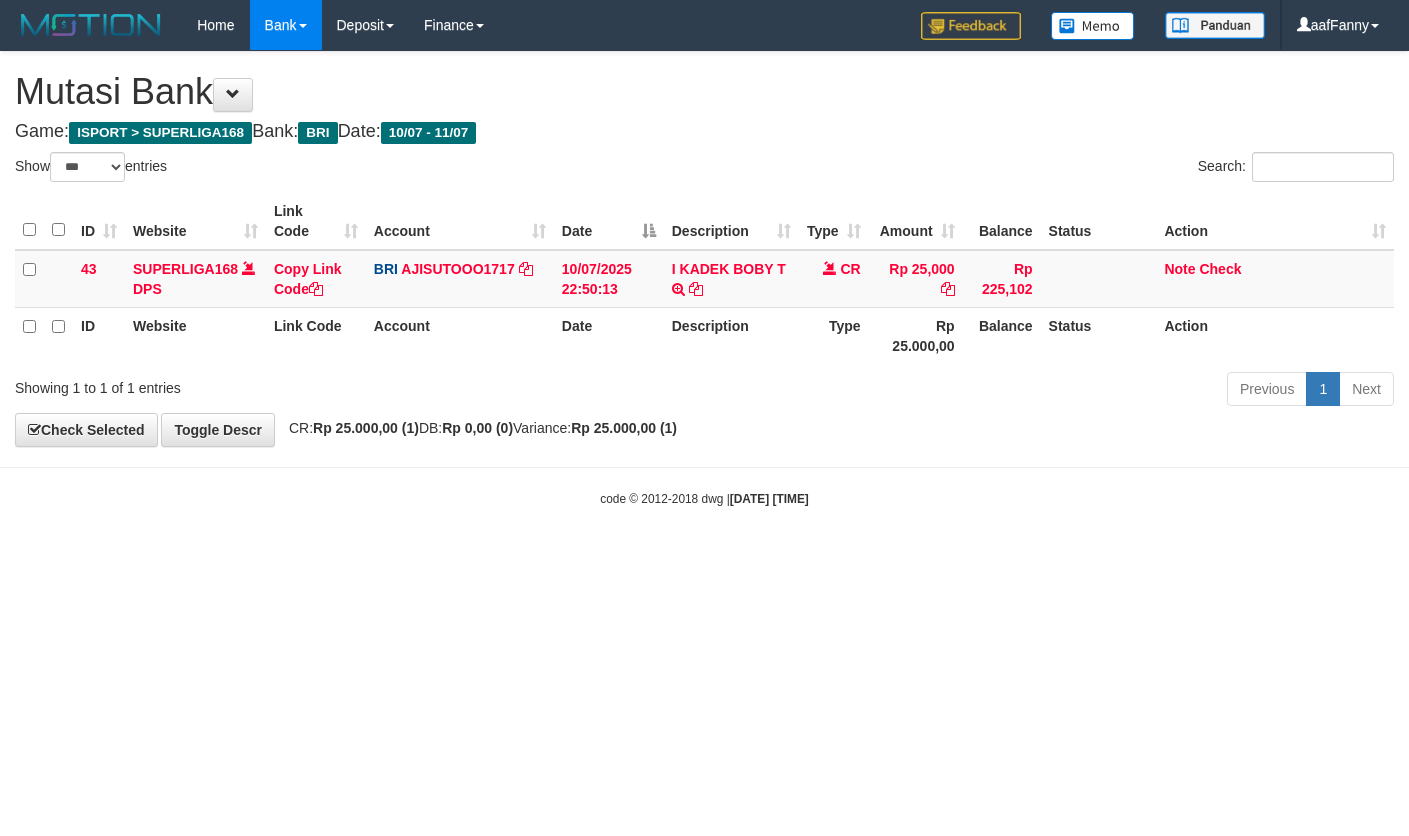 select on "***" 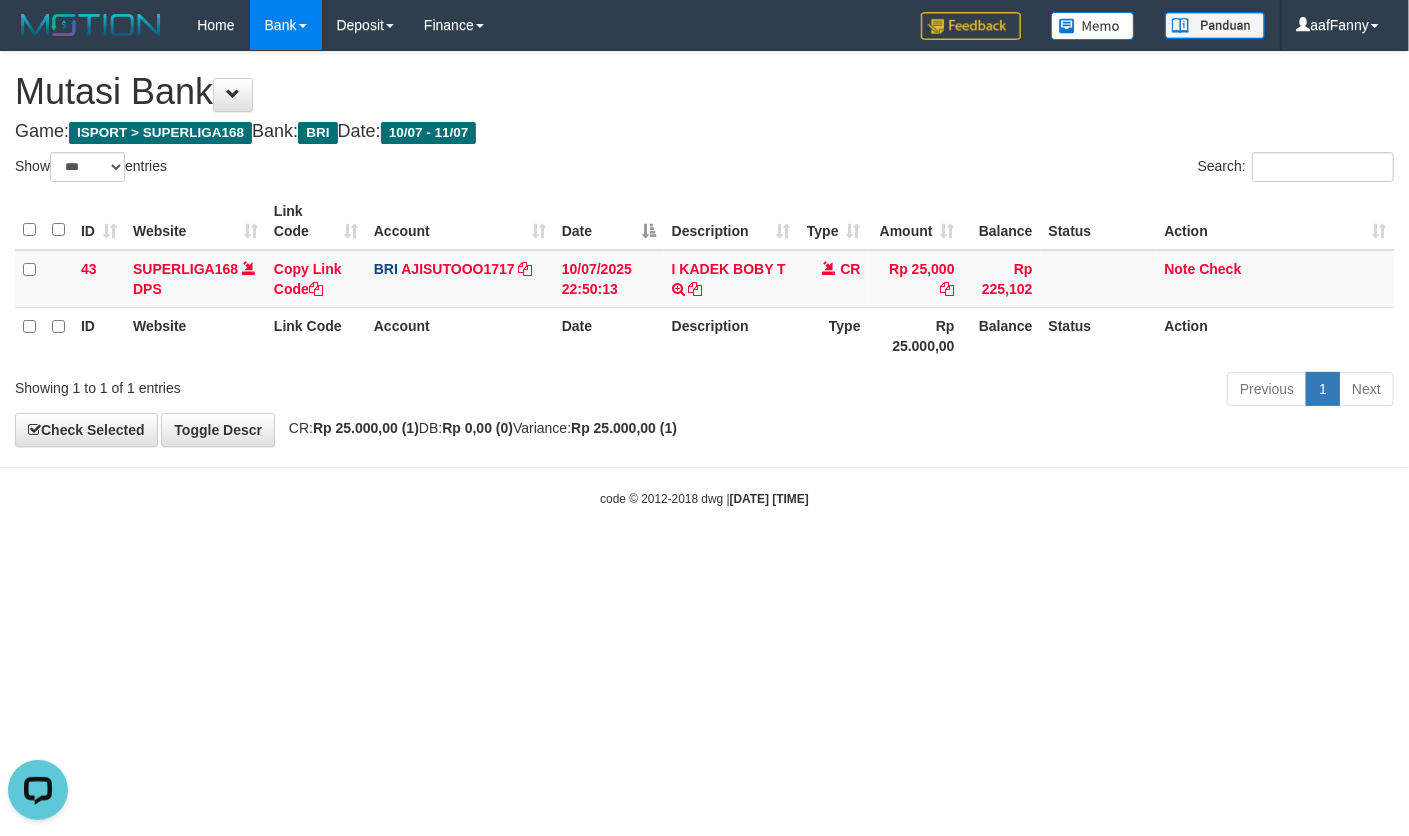 scroll, scrollTop: 0, scrollLeft: 0, axis: both 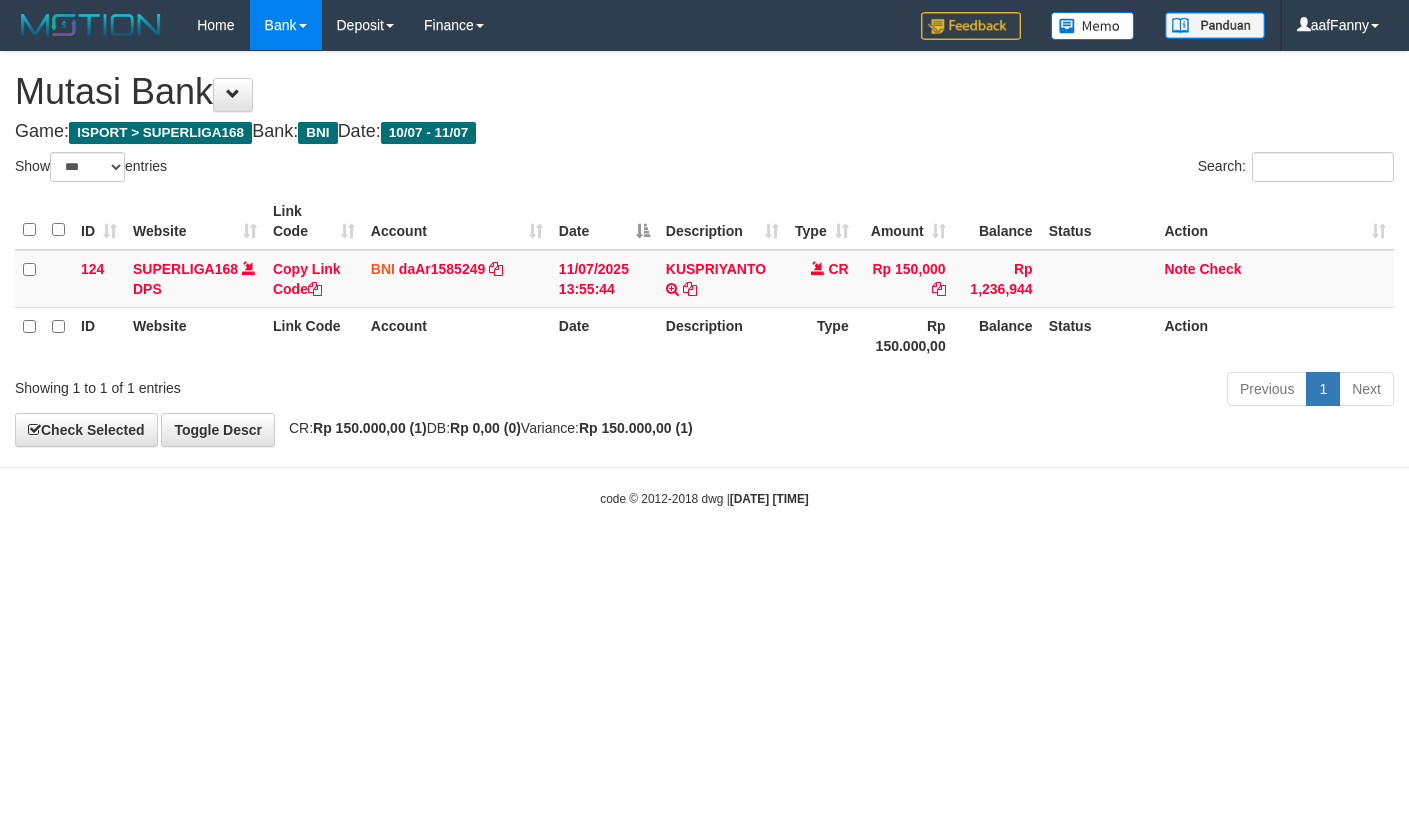 select on "***" 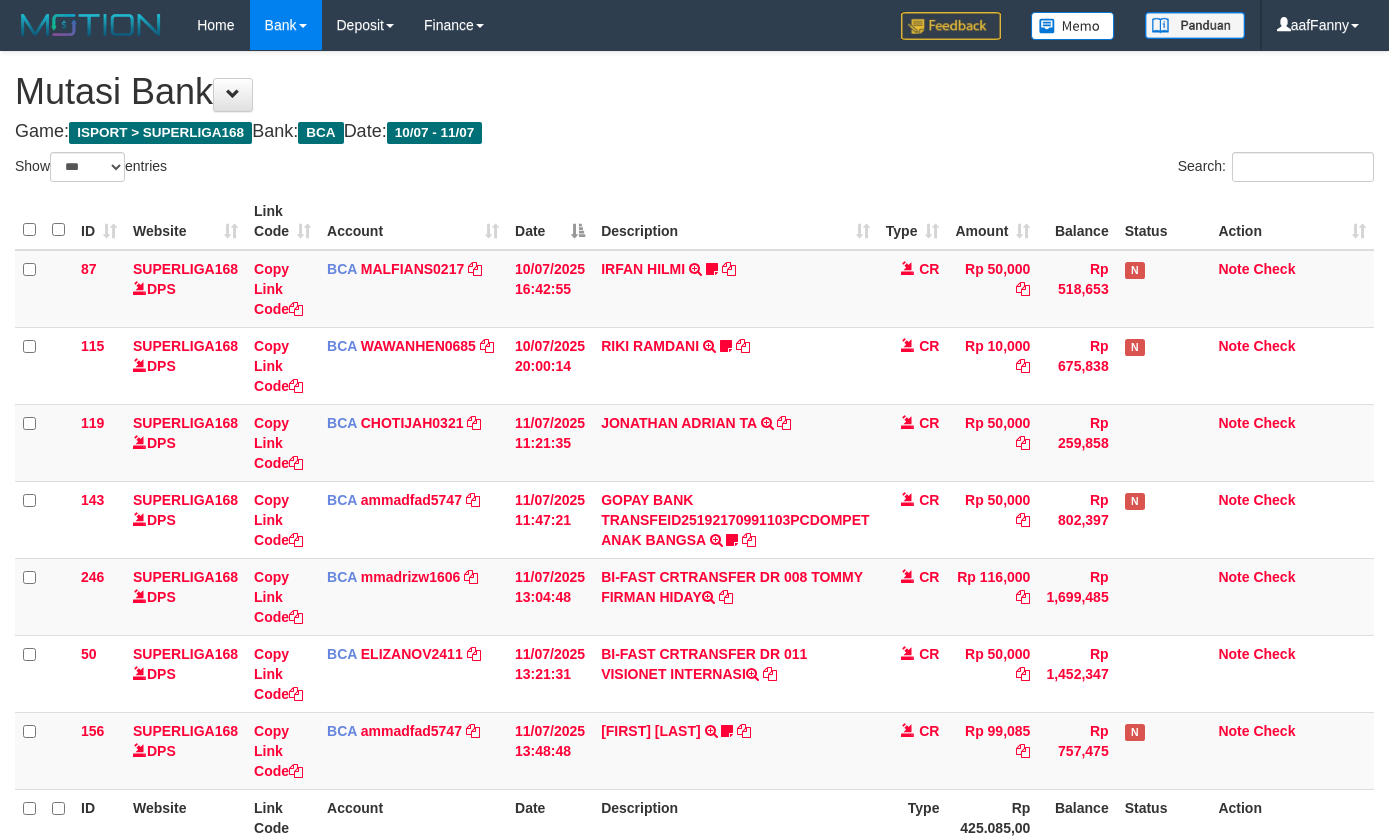 select on "***" 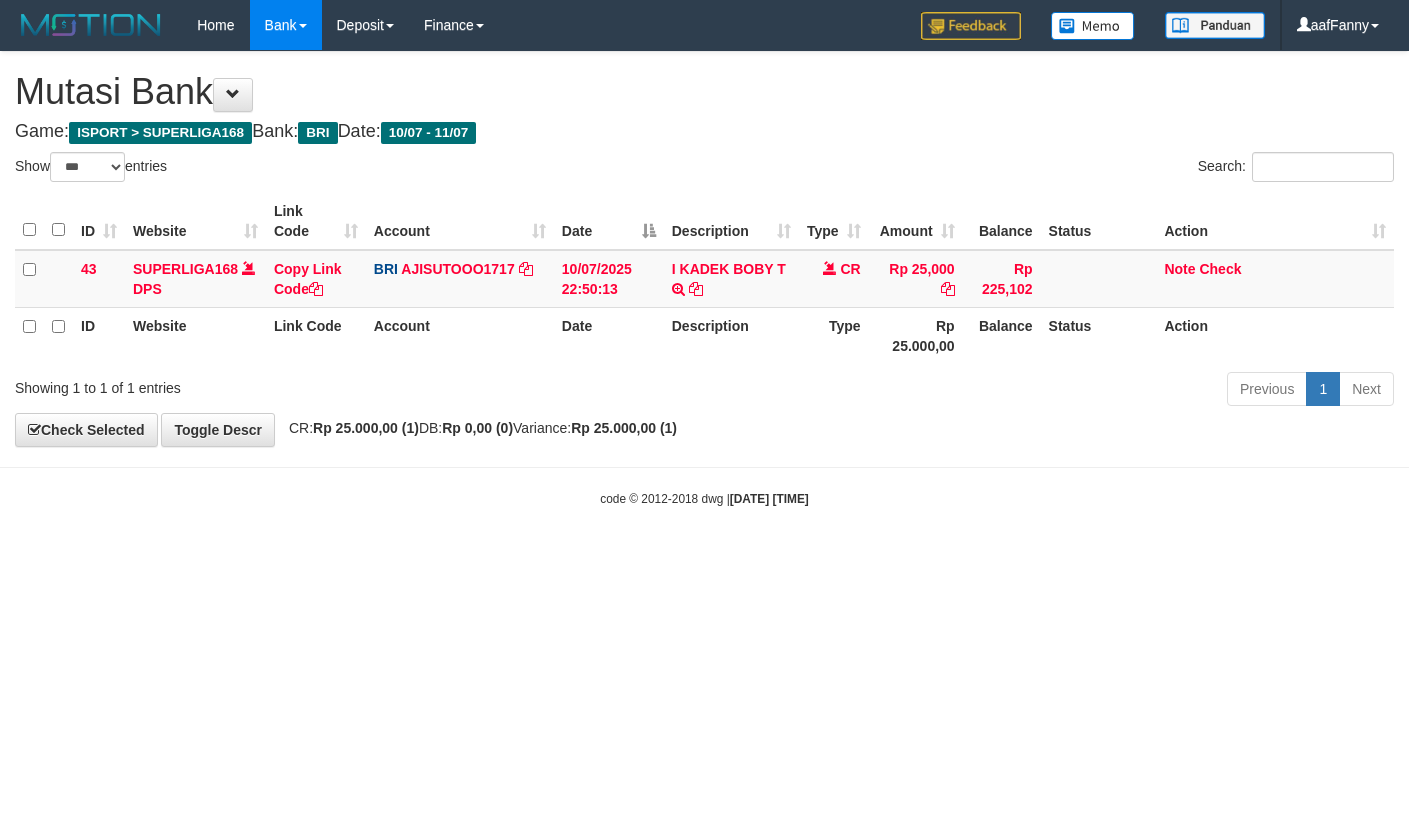 select on "***" 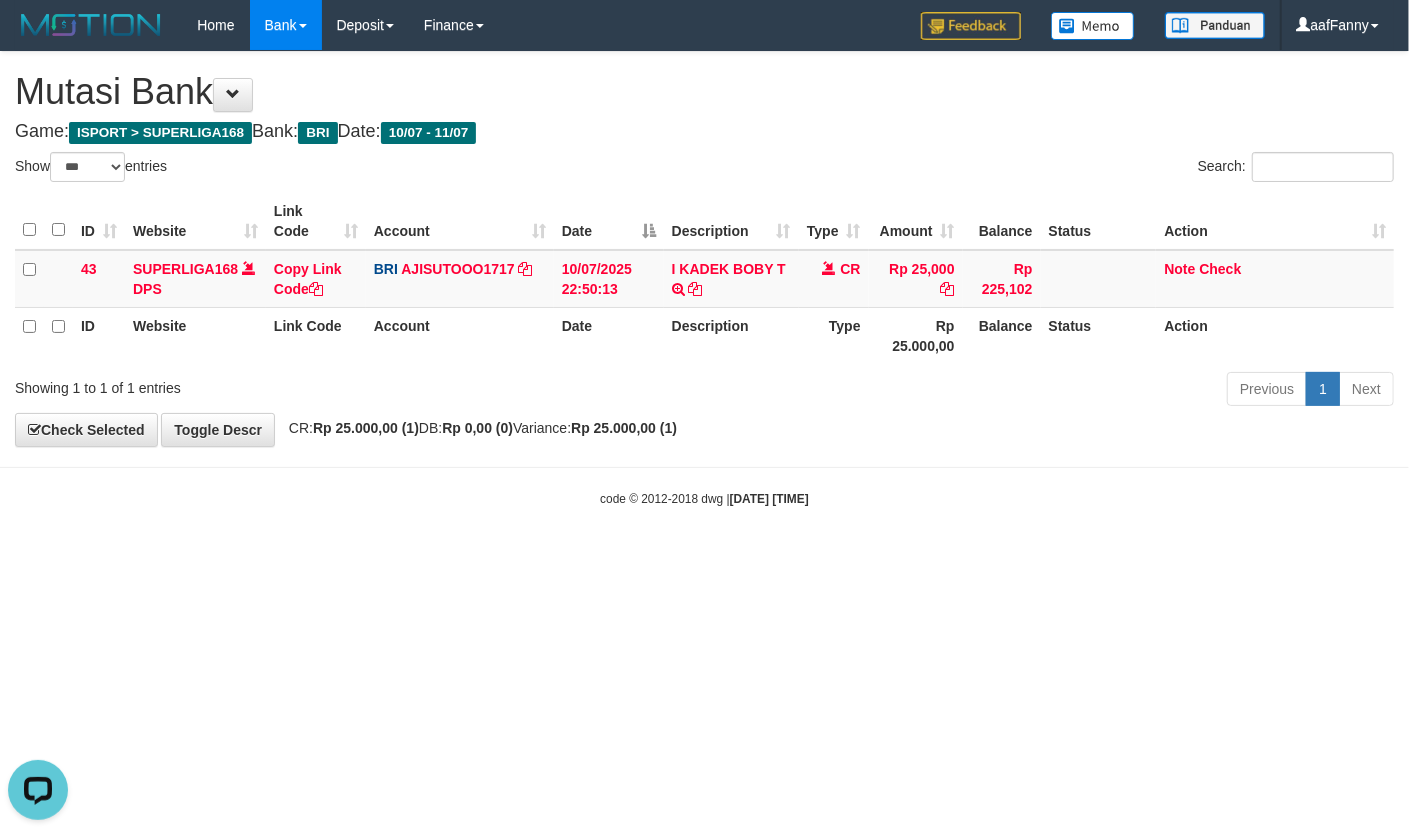 scroll, scrollTop: 0, scrollLeft: 0, axis: both 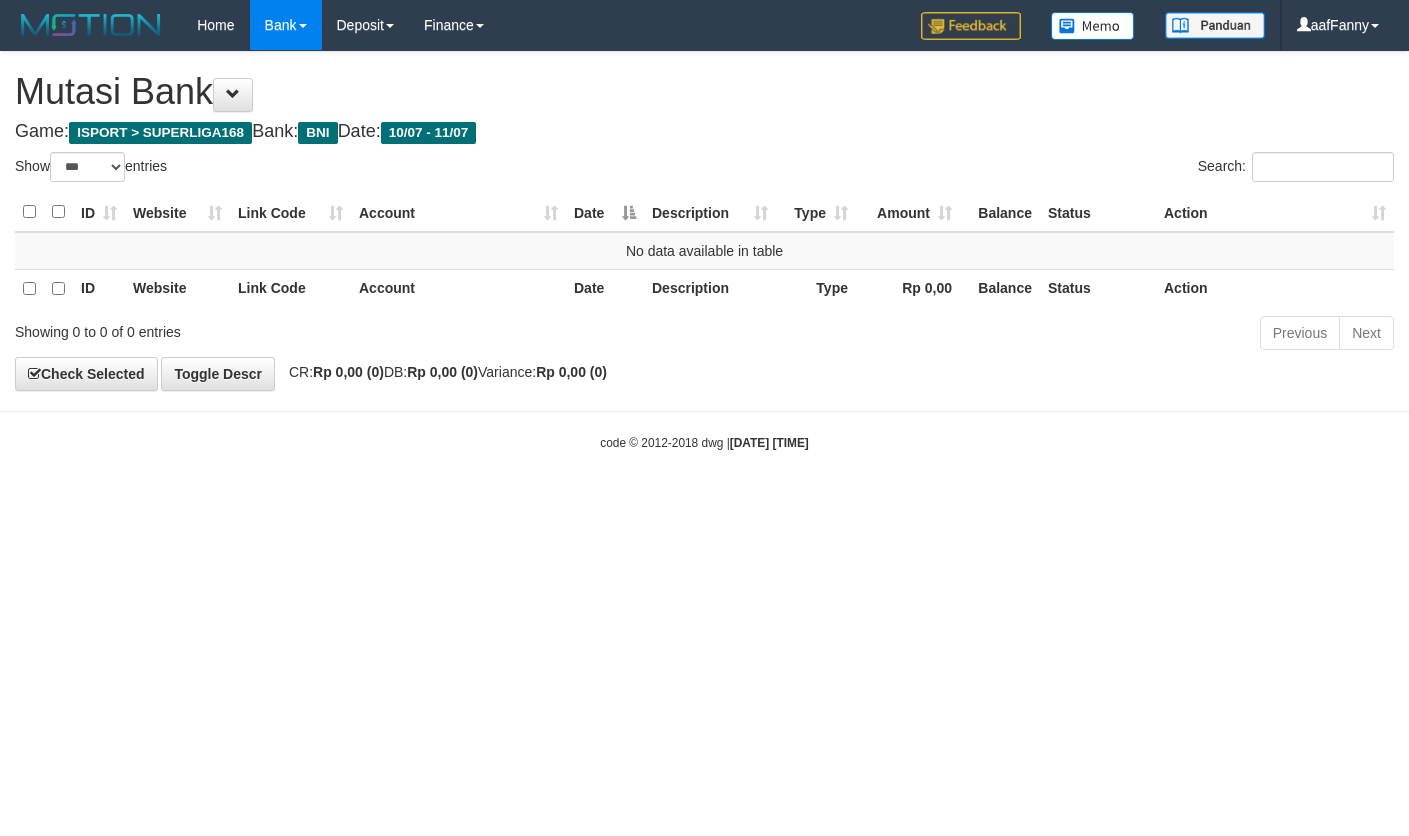 select on "***" 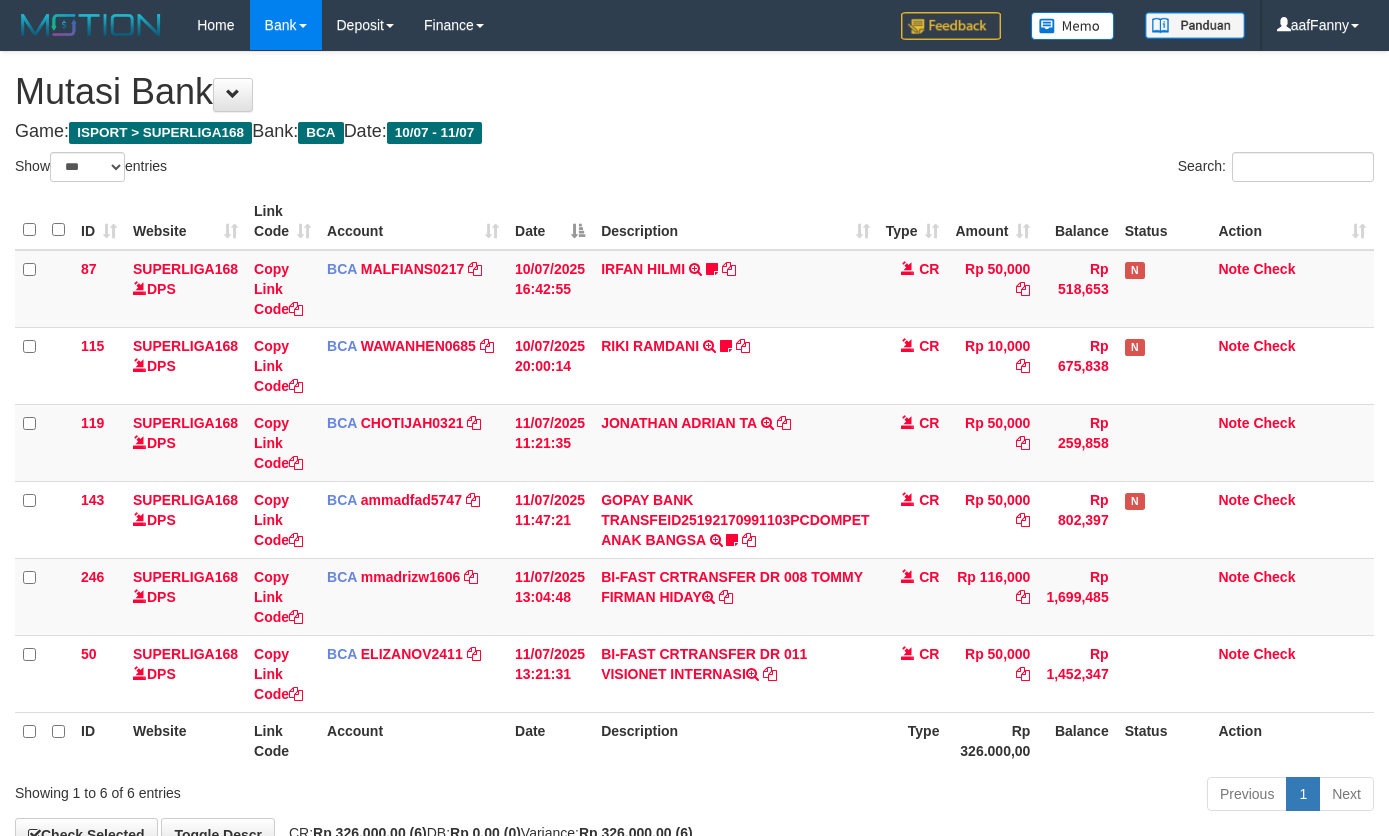 select on "***" 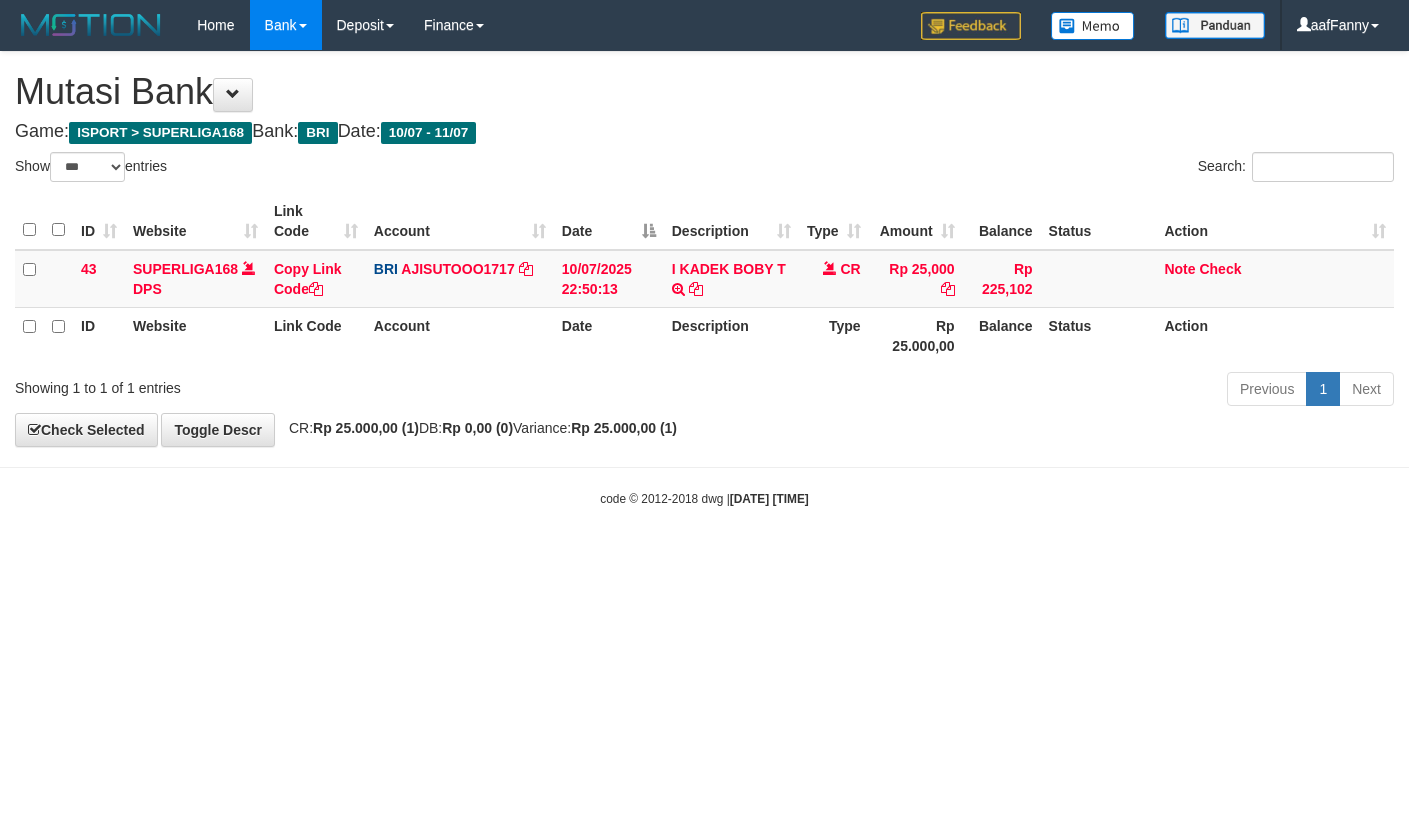select on "***" 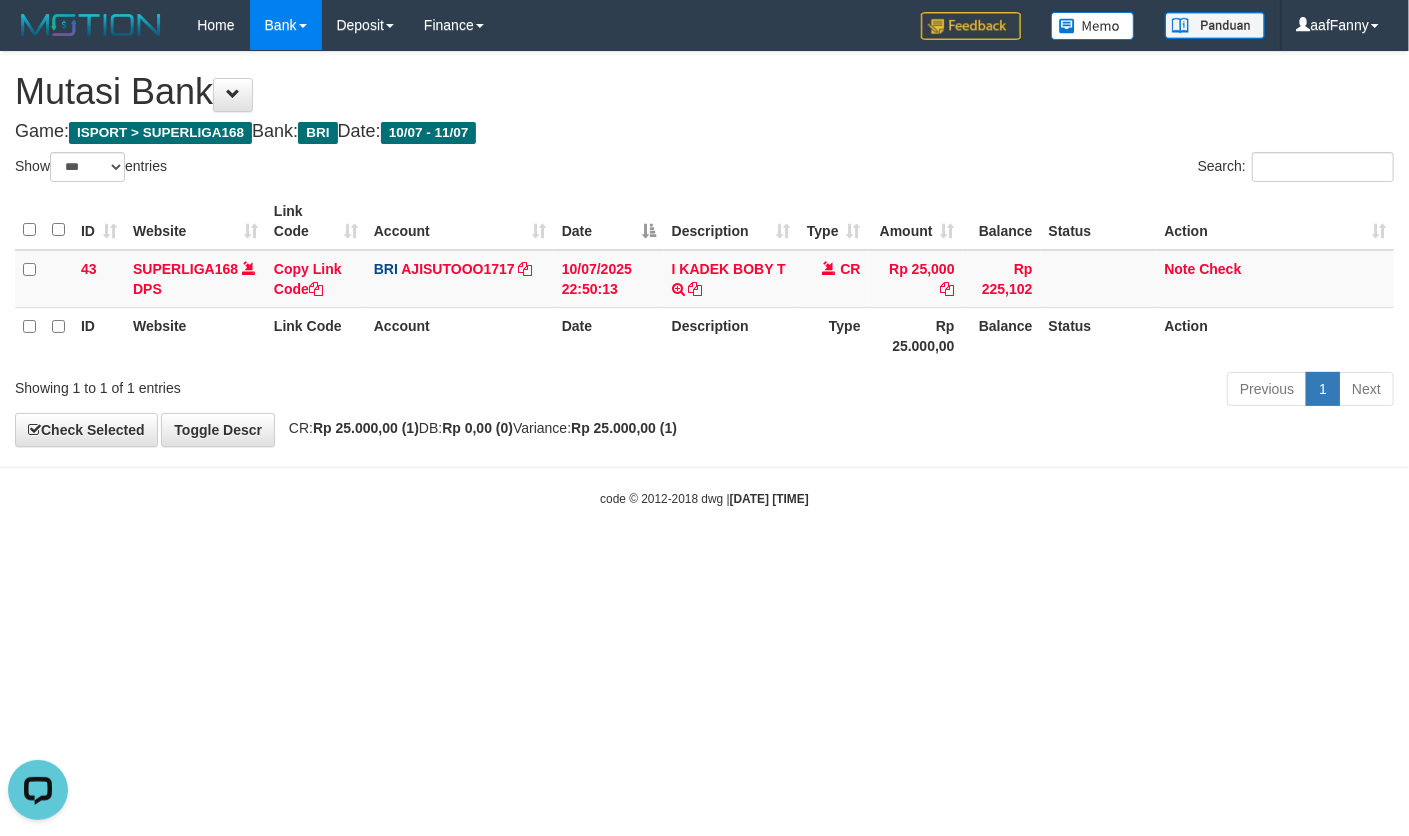 scroll, scrollTop: 0, scrollLeft: 0, axis: both 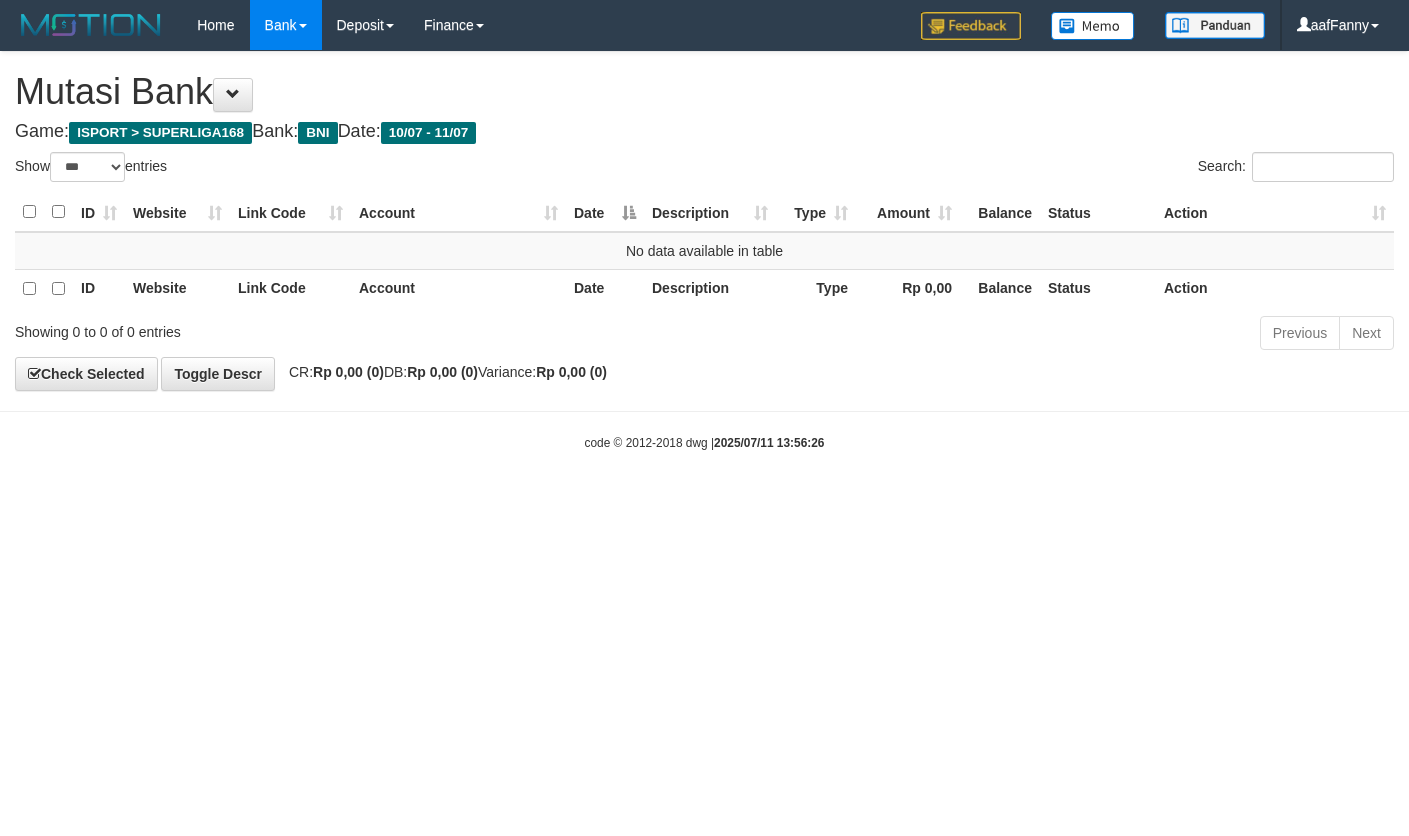 select on "***" 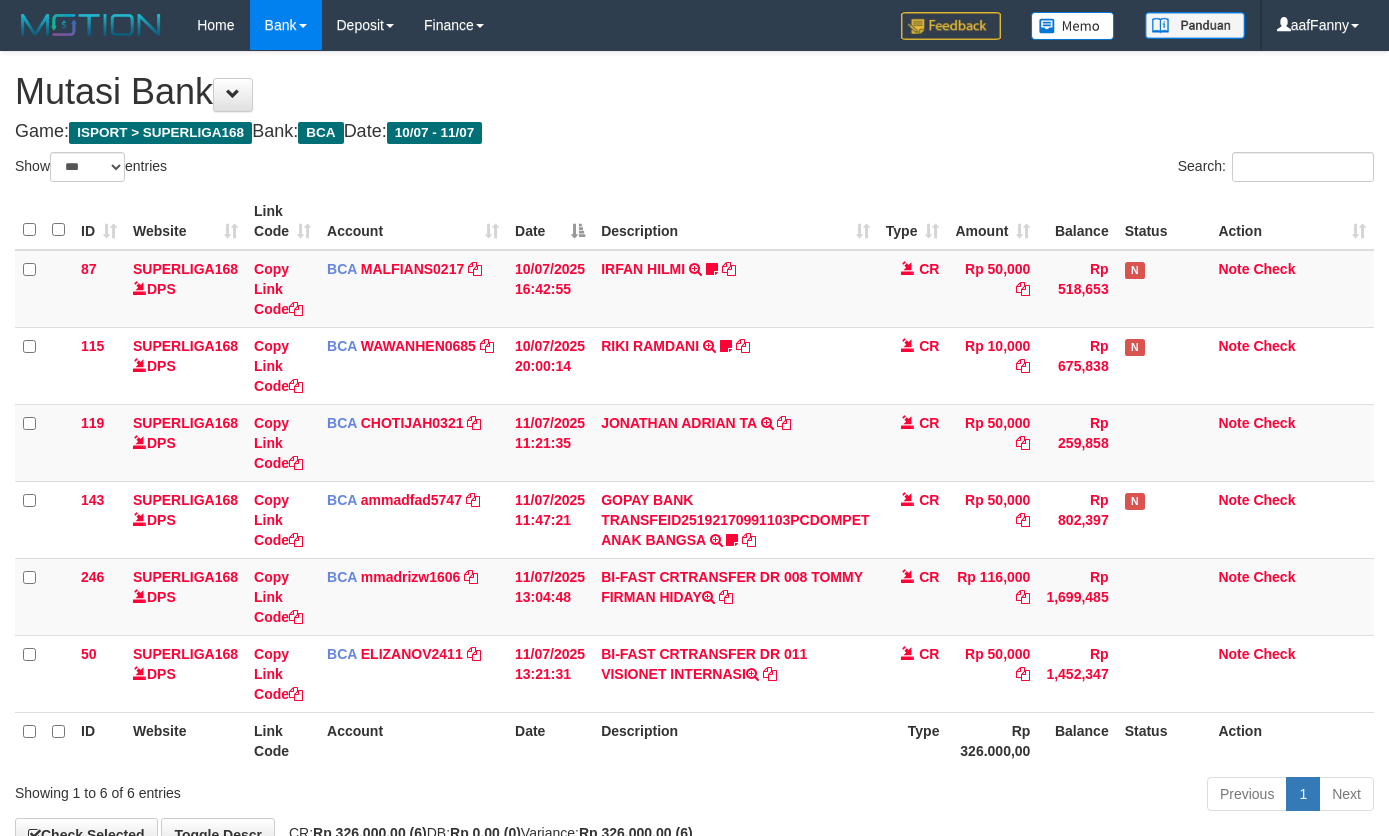 select on "***" 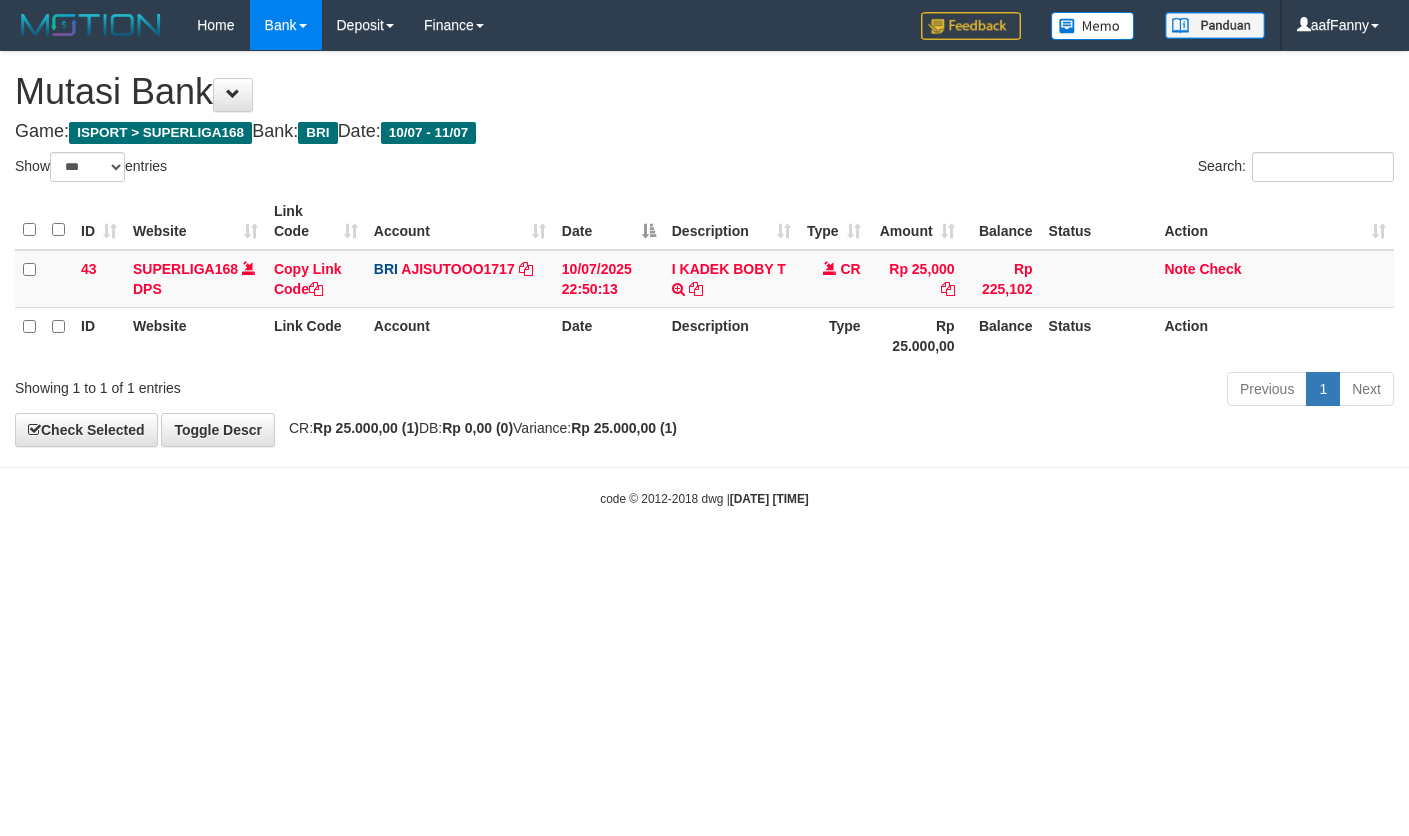 select on "***" 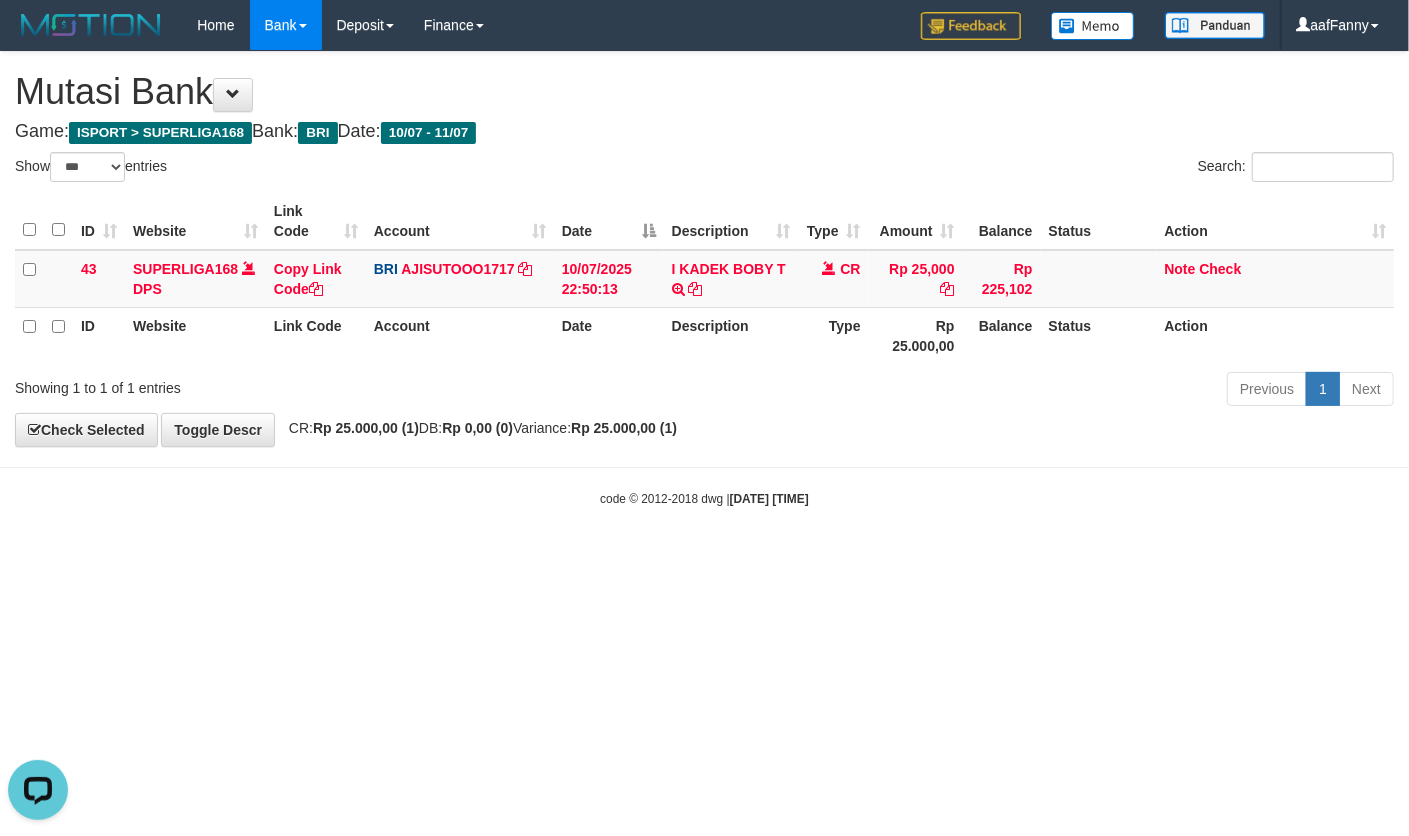 scroll, scrollTop: 0, scrollLeft: 0, axis: both 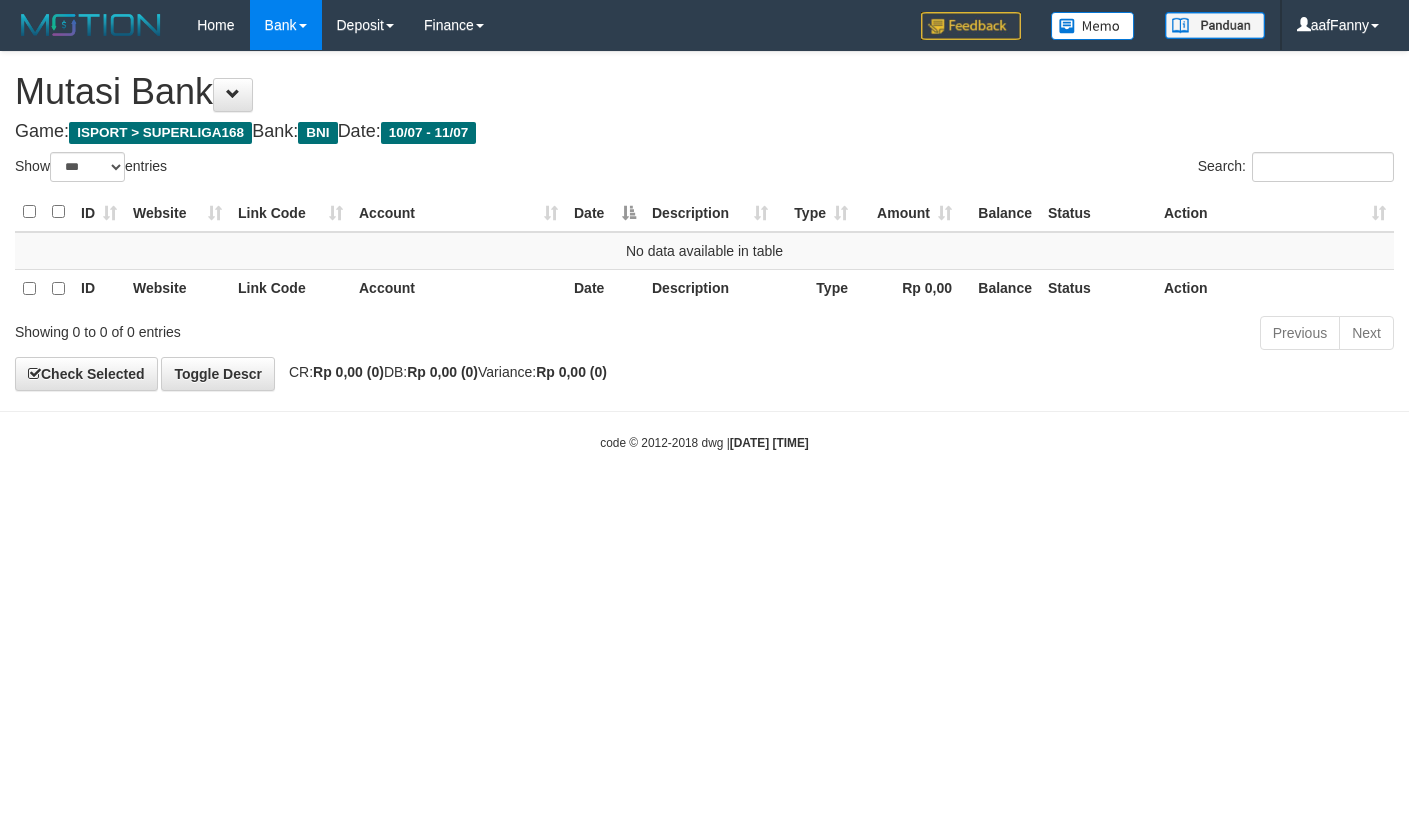 select on "***" 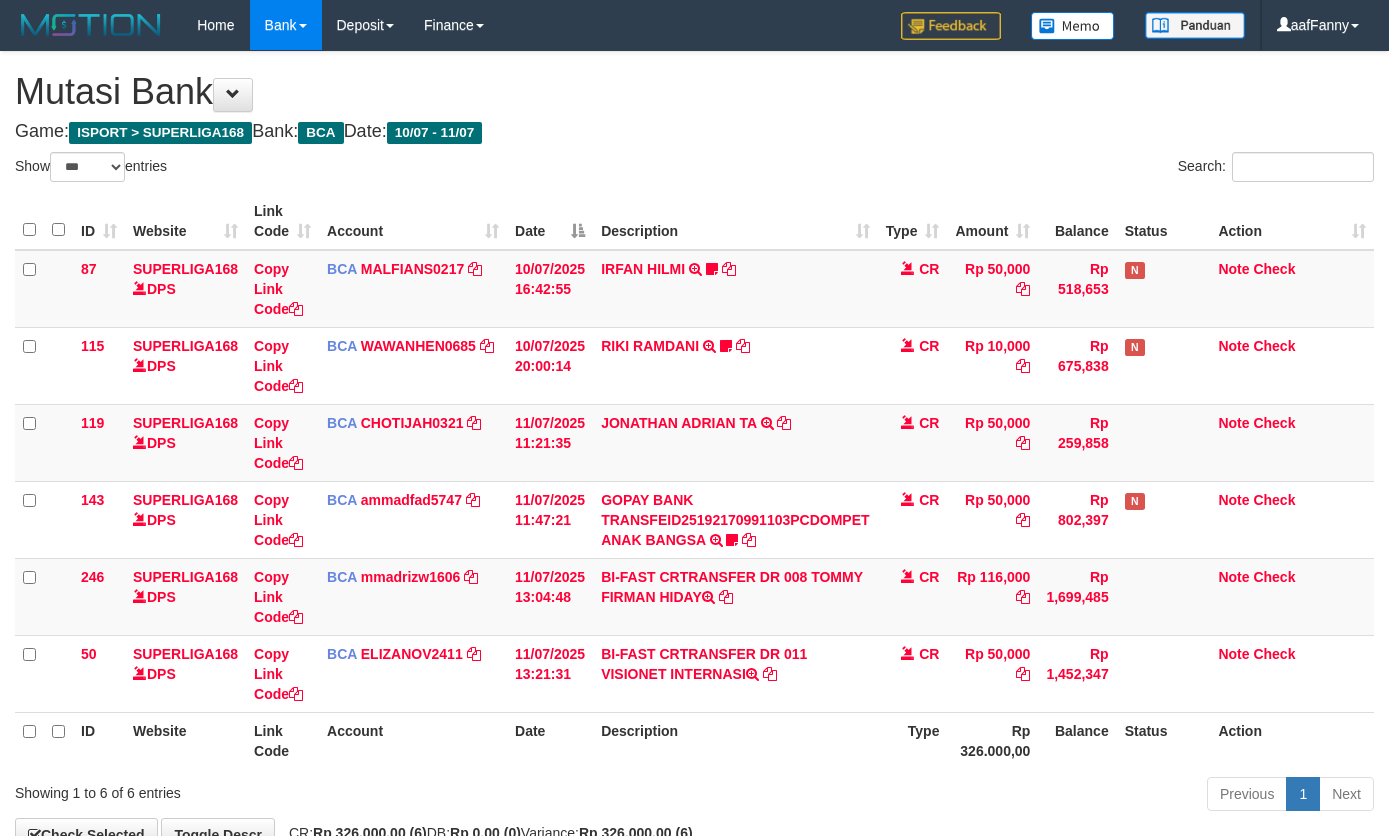 select on "***" 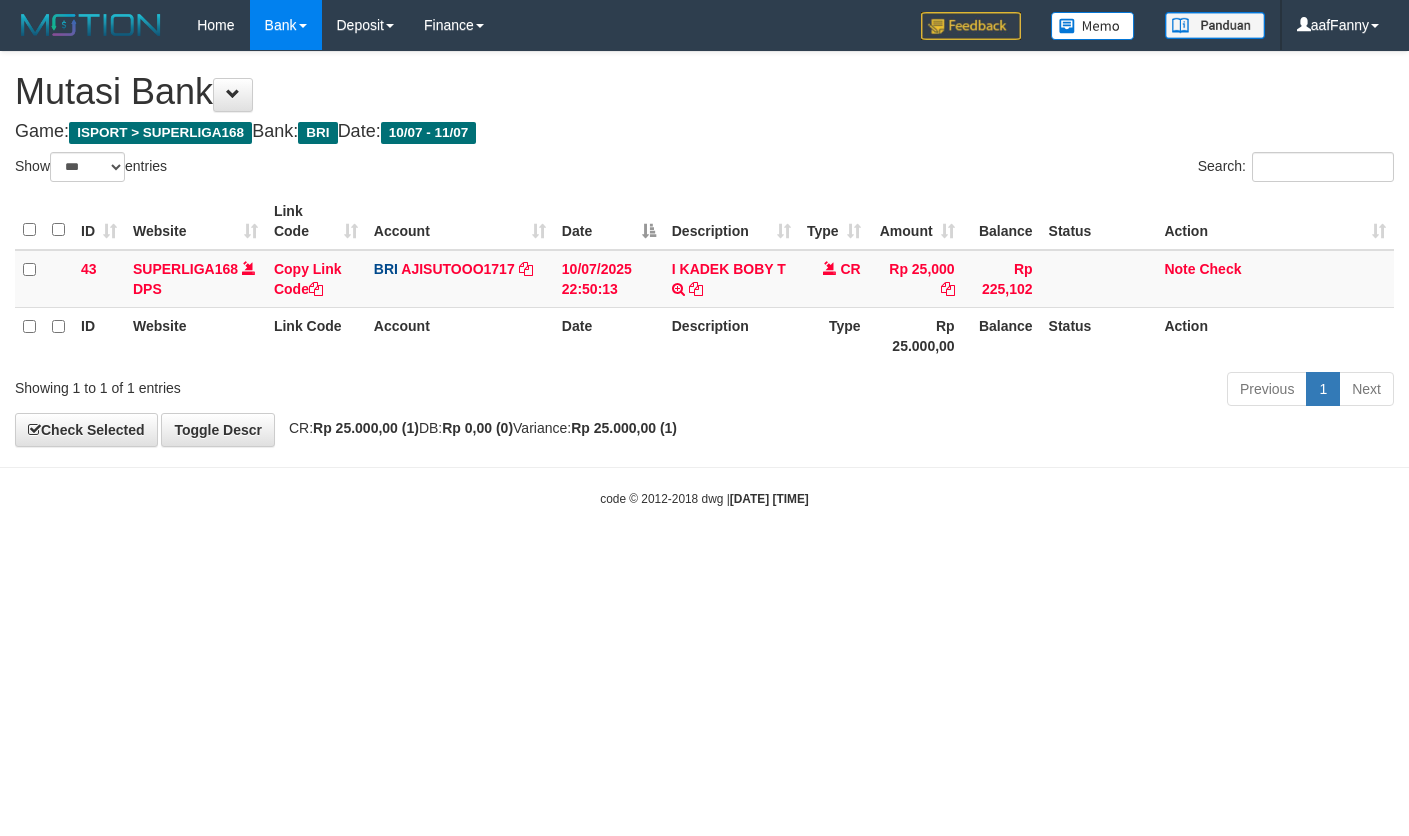 select on "***" 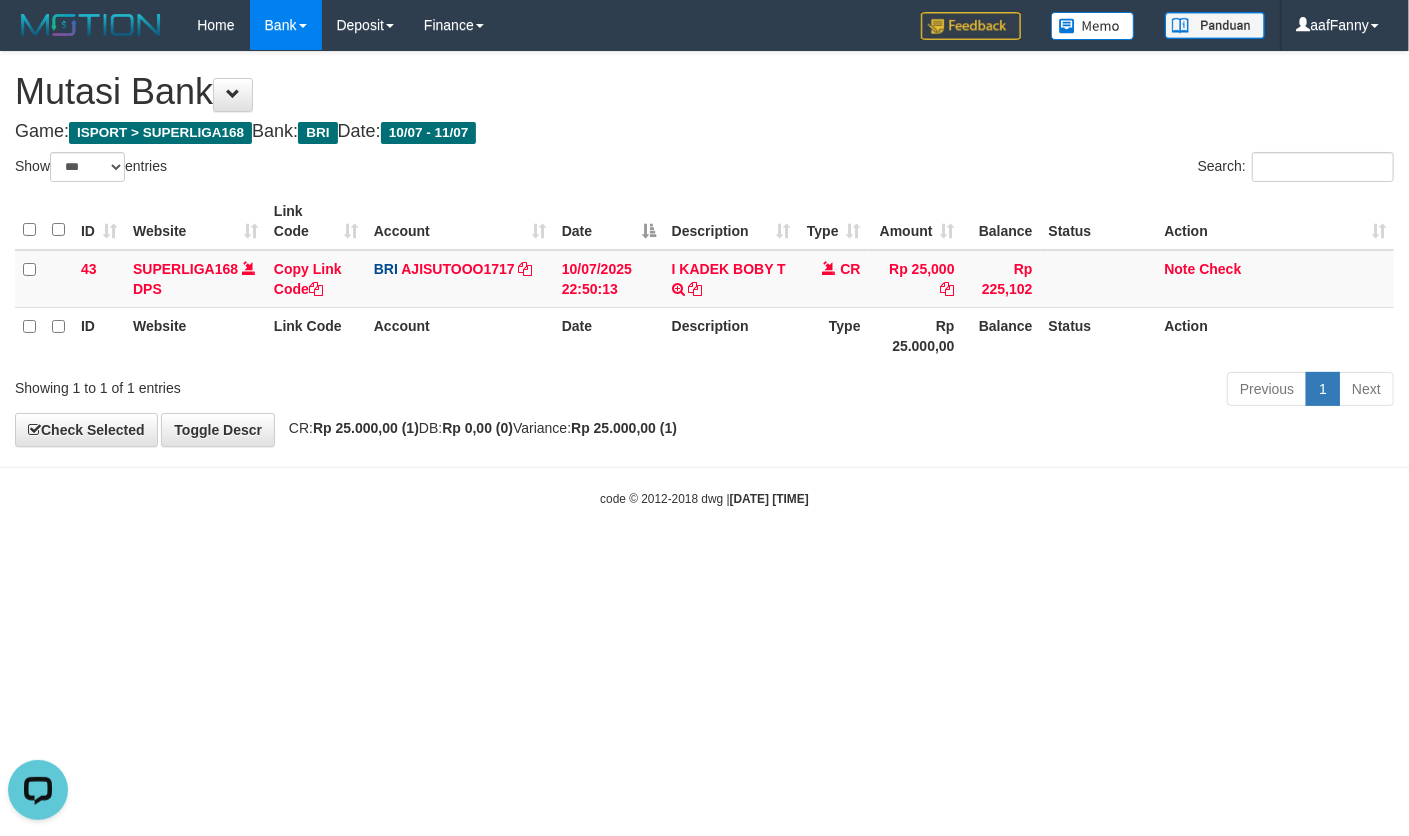 scroll, scrollTop: 0, scrollLeft: 0, axis: both 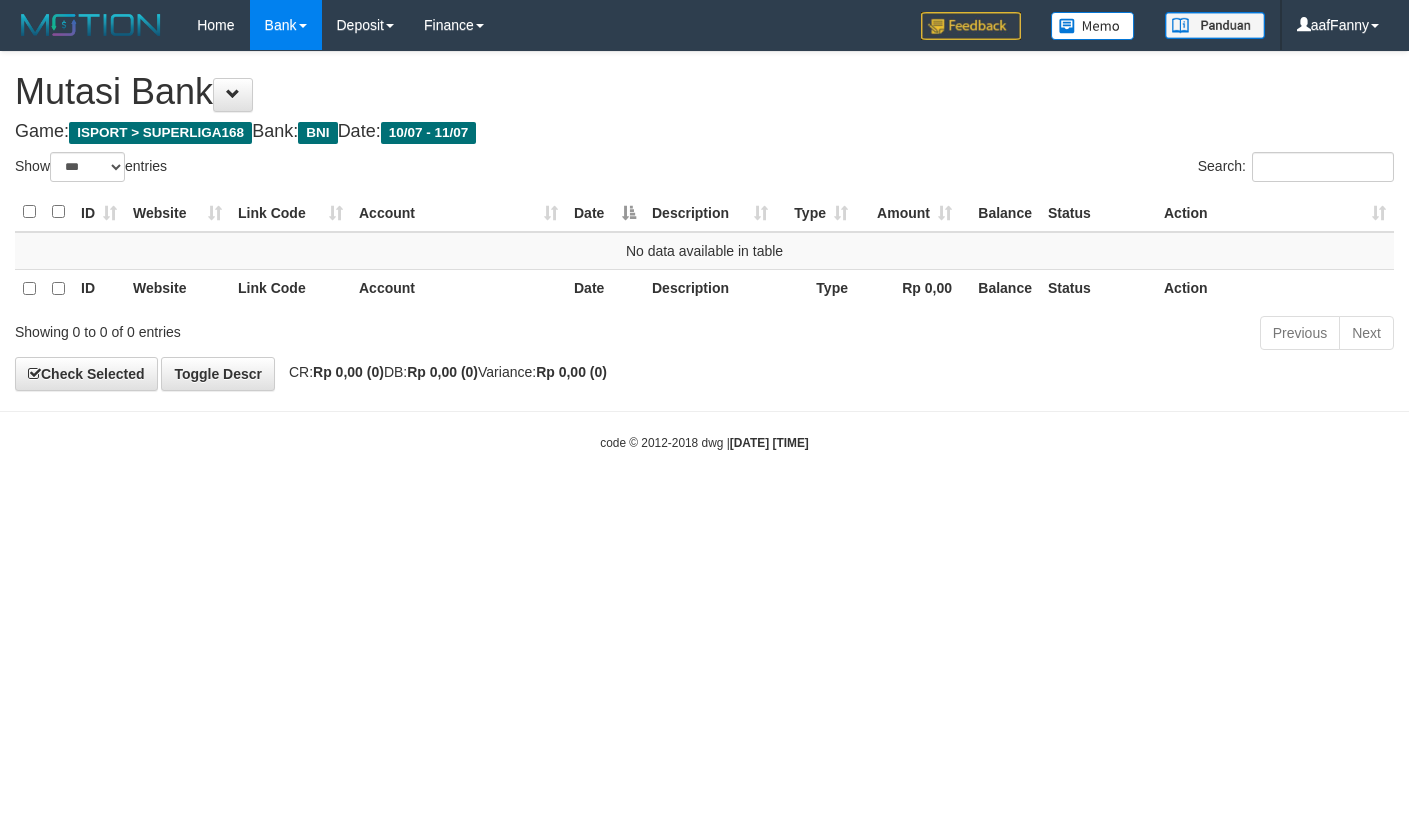 select on "***" 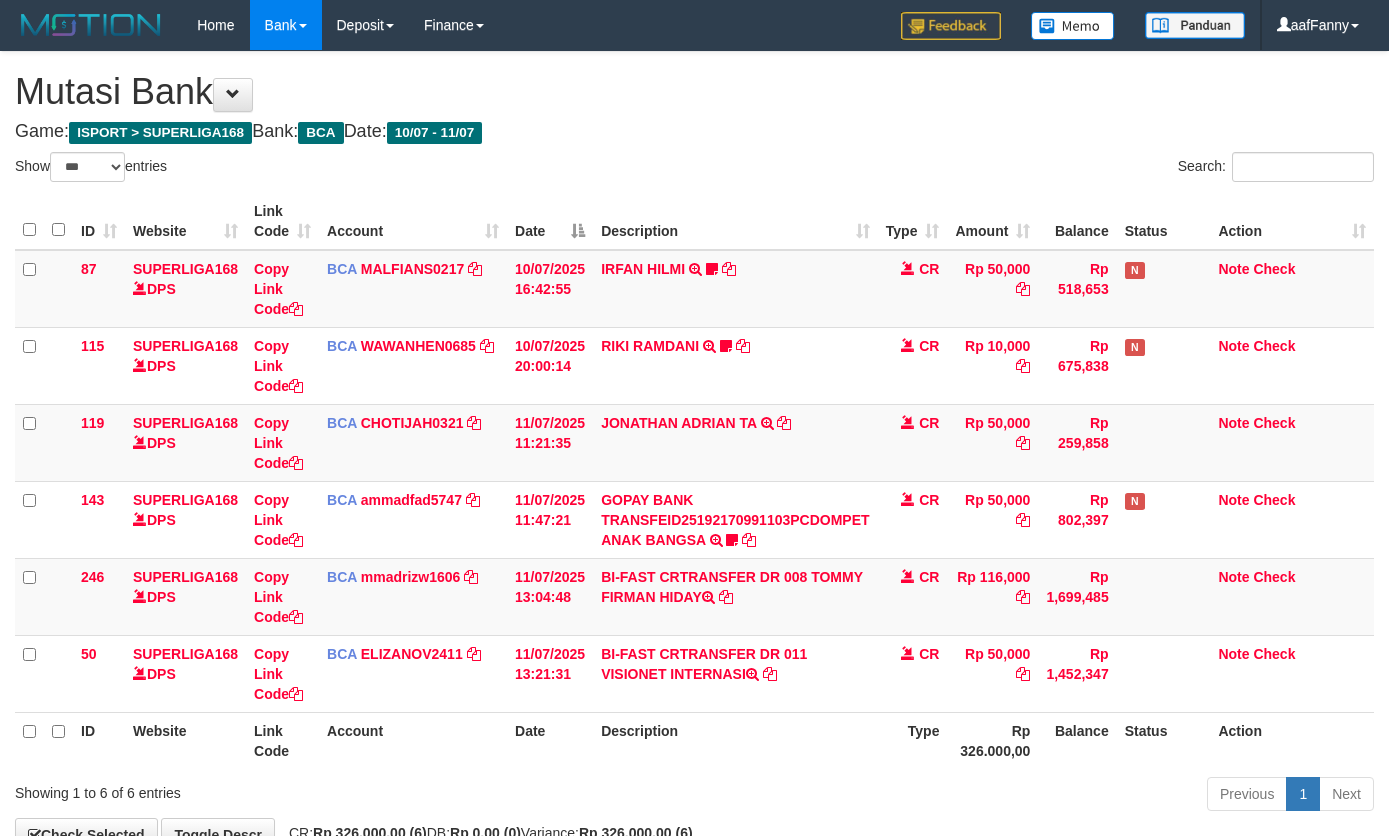 select on "***" 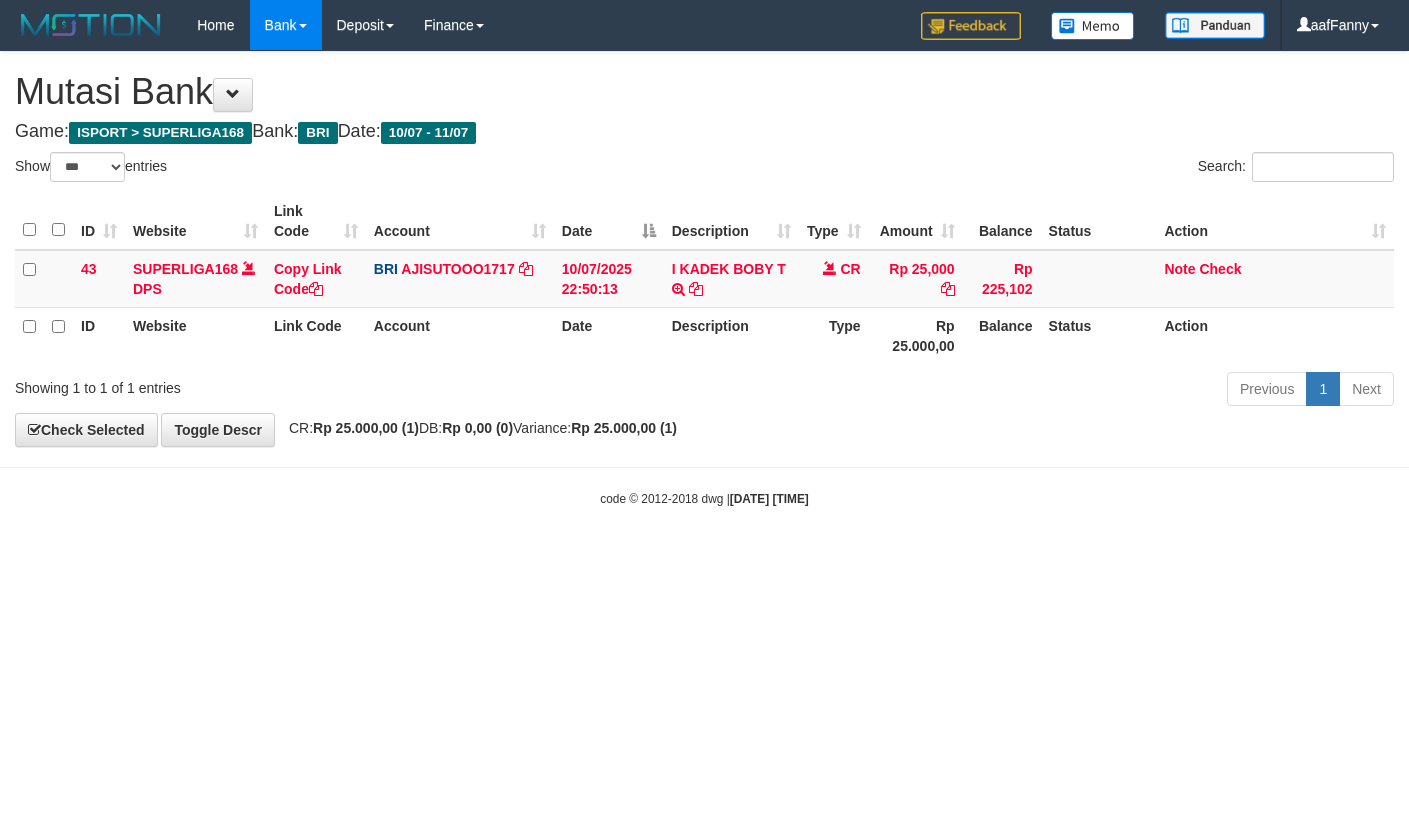 select on "***" 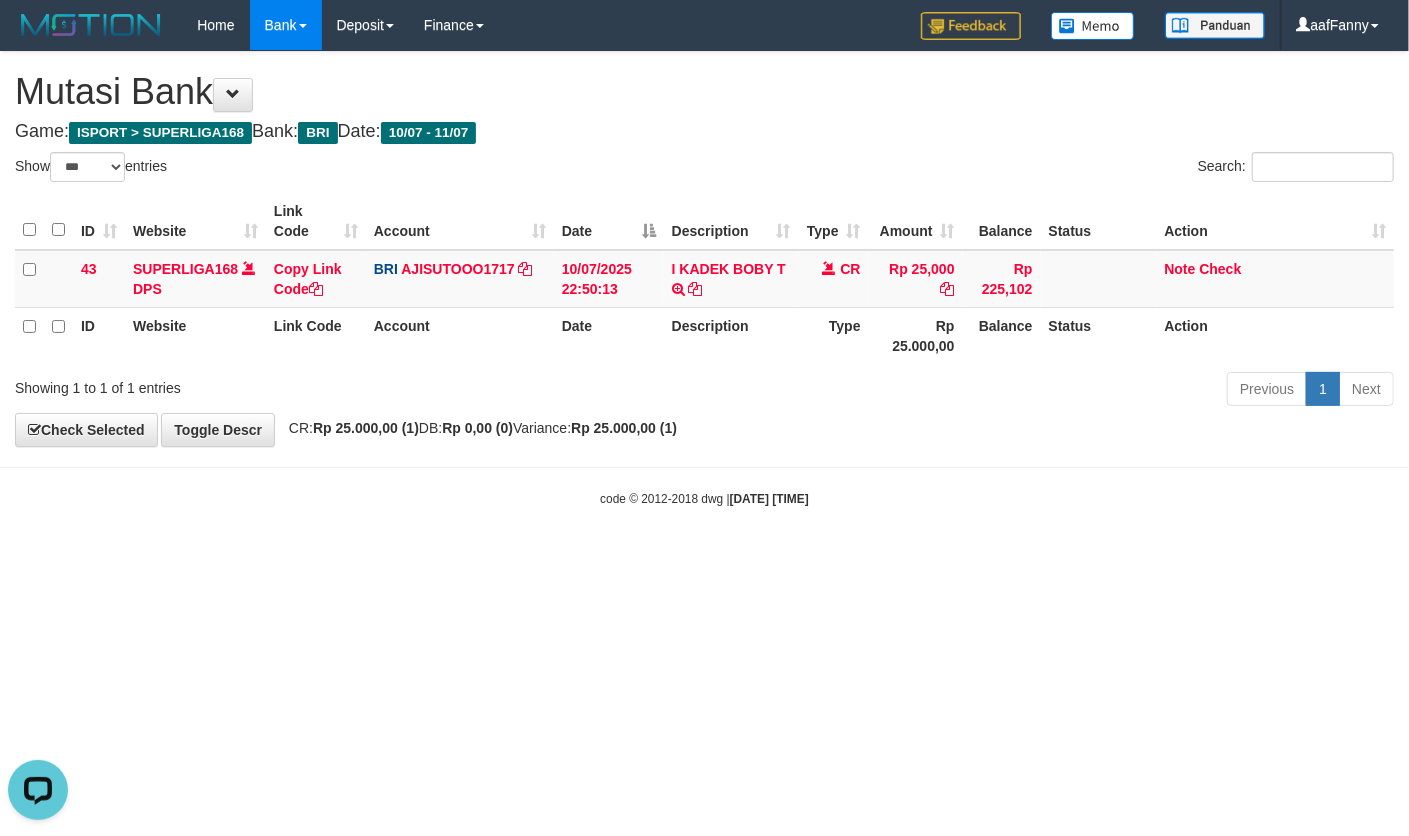 scroll, scrollTop: 0, scrollLeft: 0, axis: both 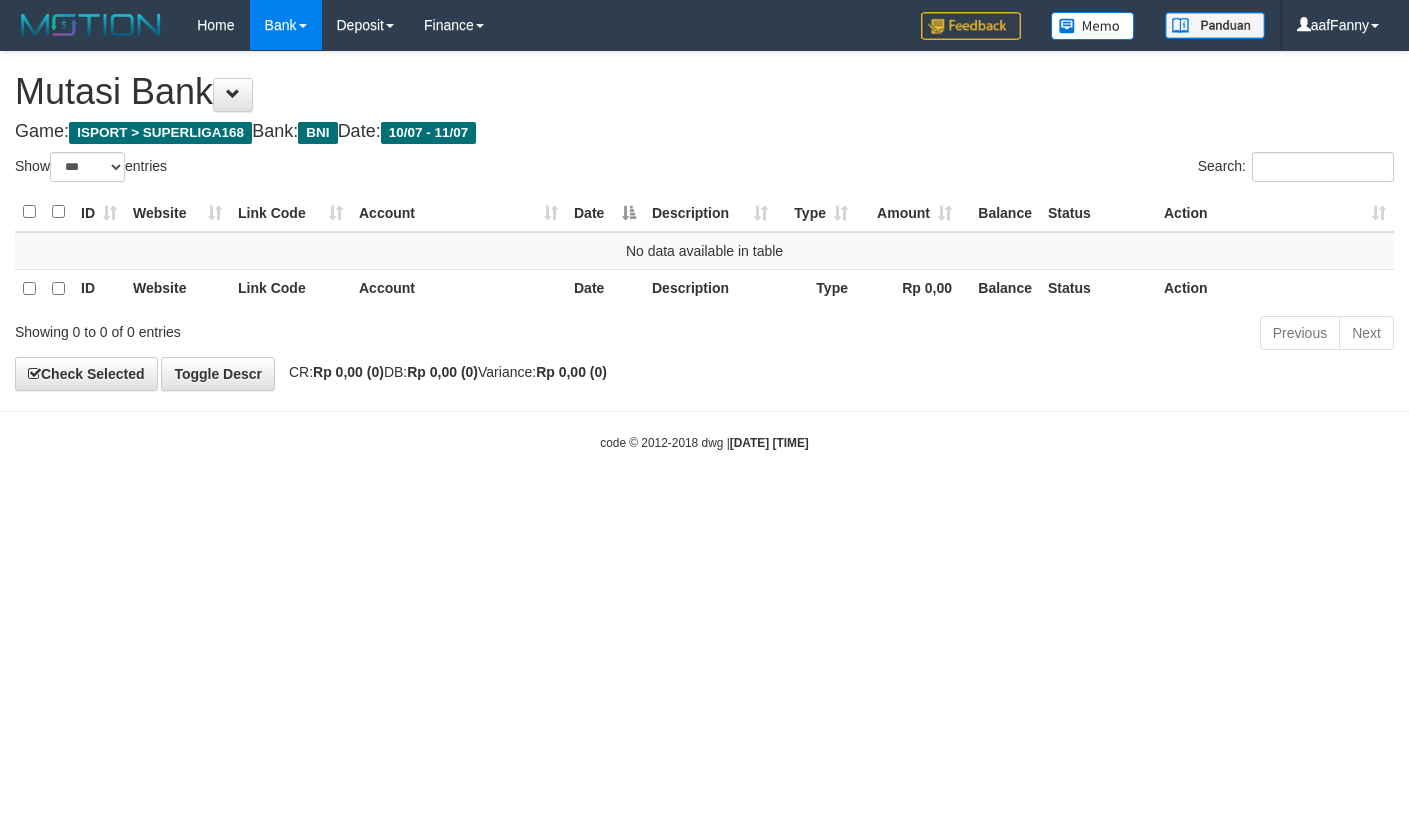 select on "***" 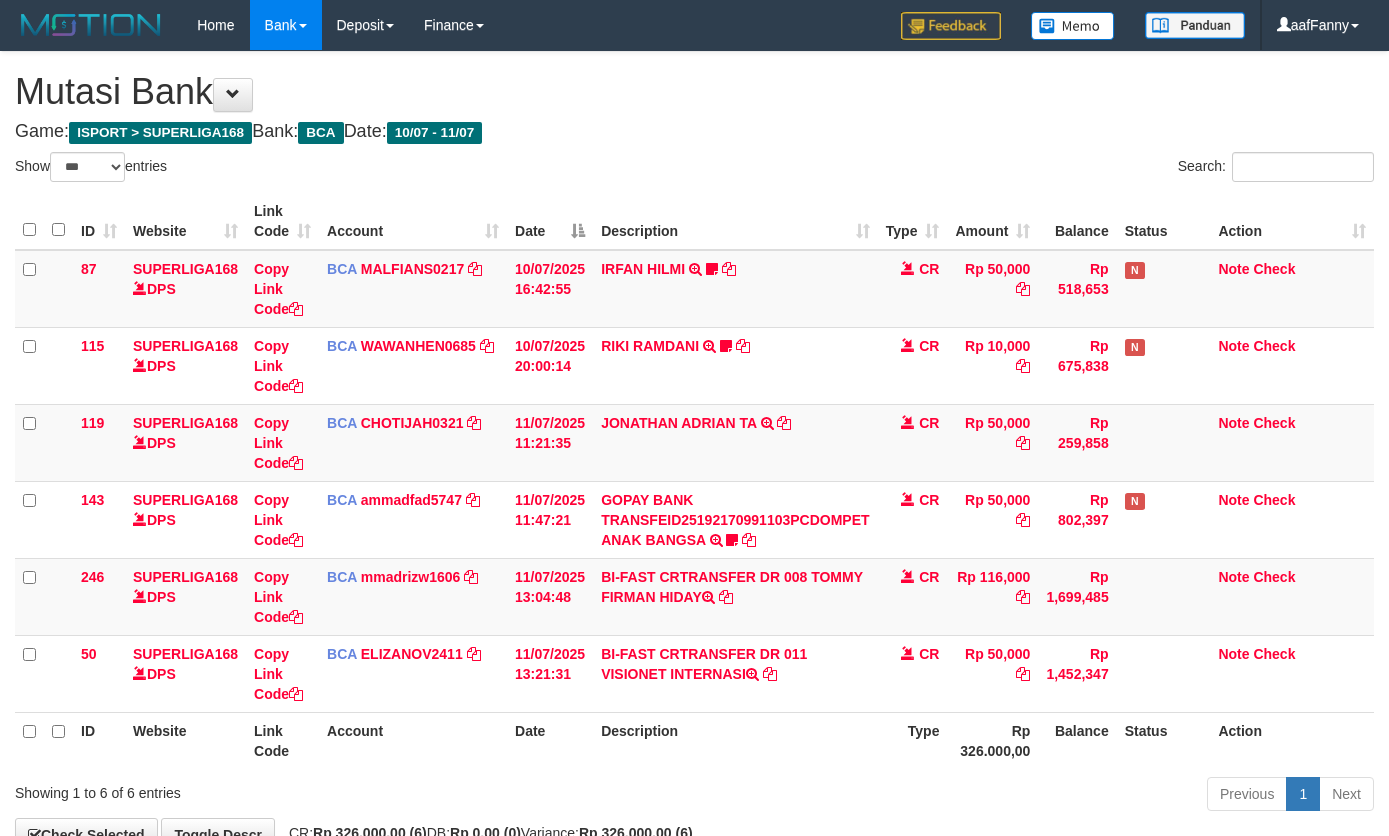 select on "***" 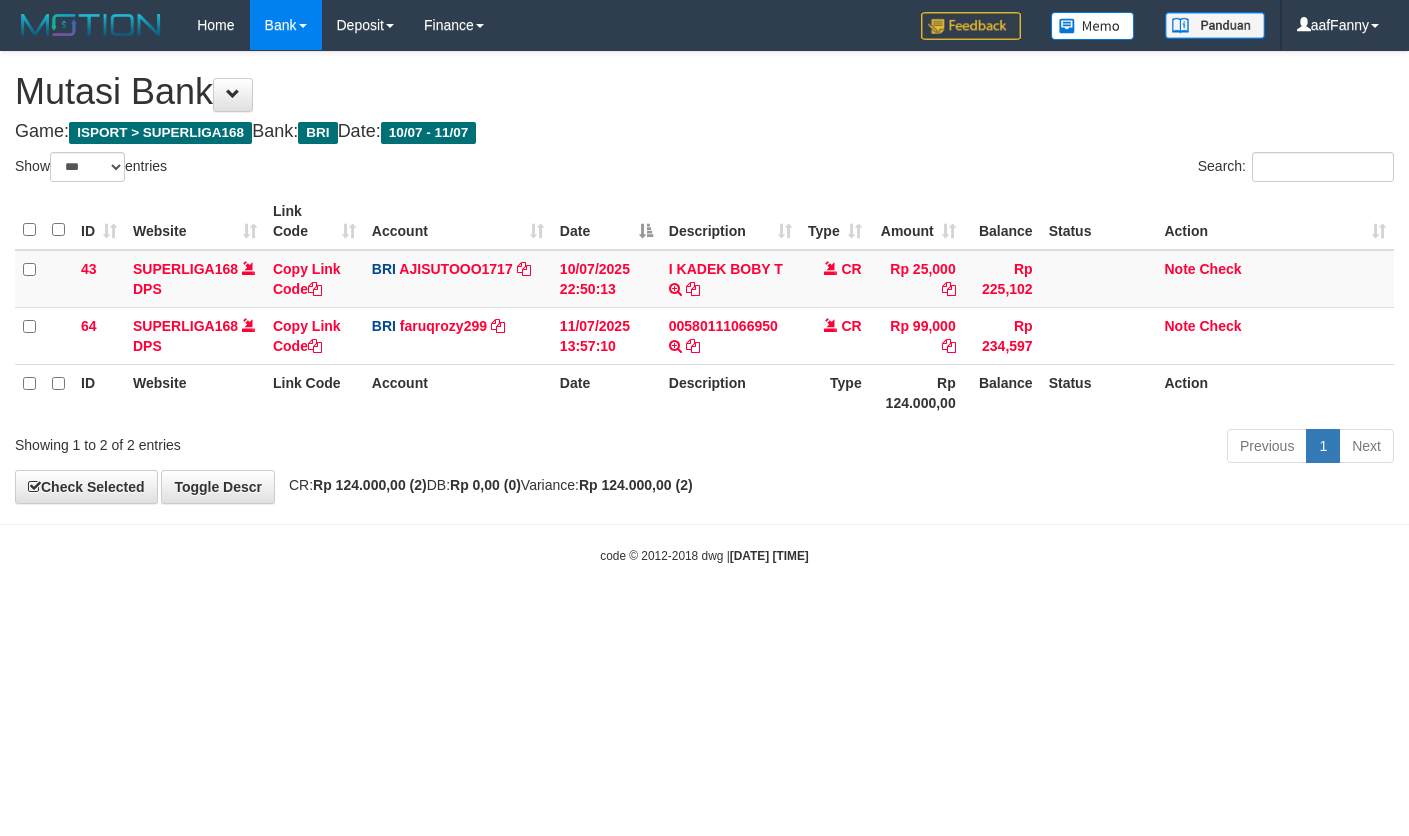 select on "***" 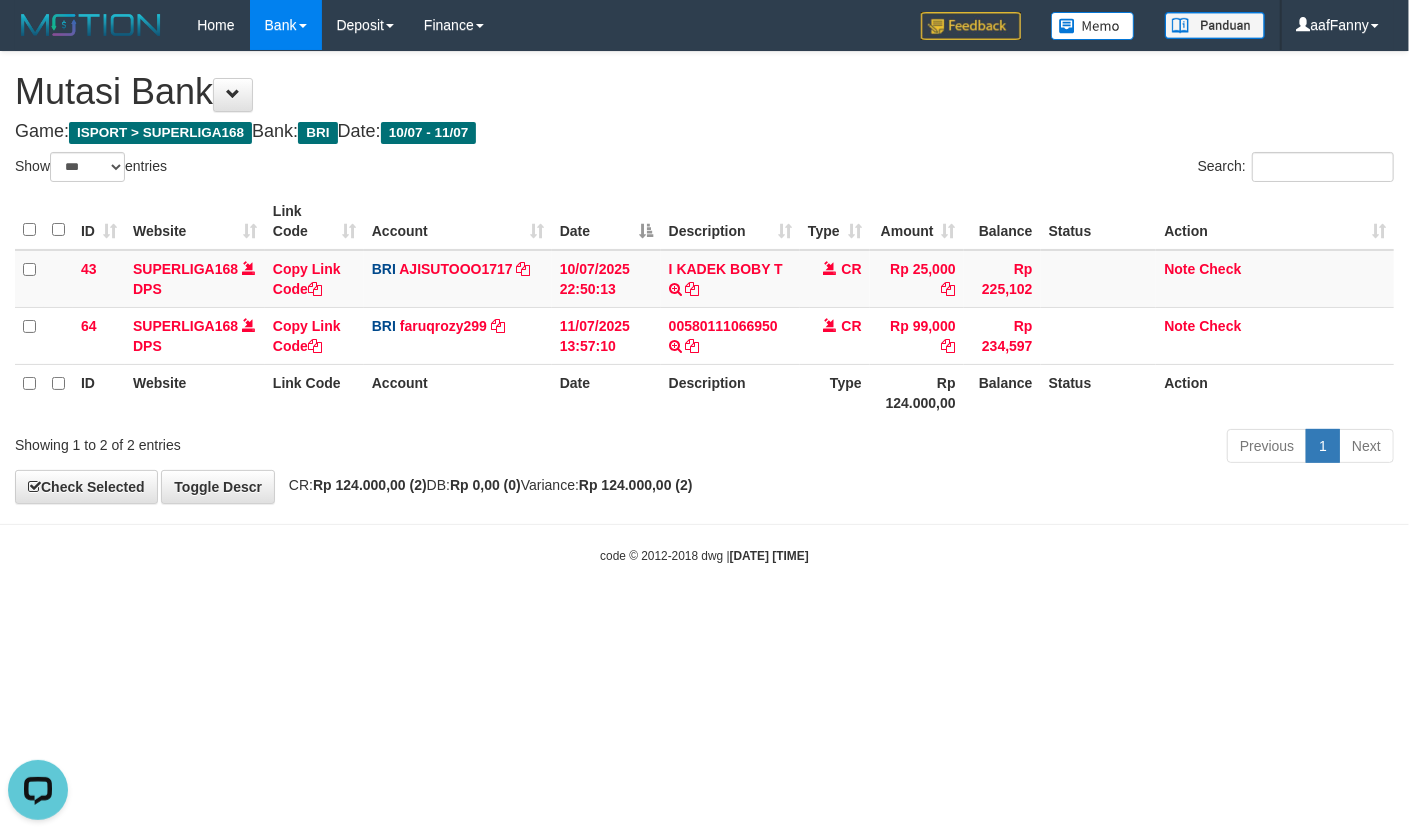 scroll, scrollTop: 0, scrollLeft: 0, axis: both 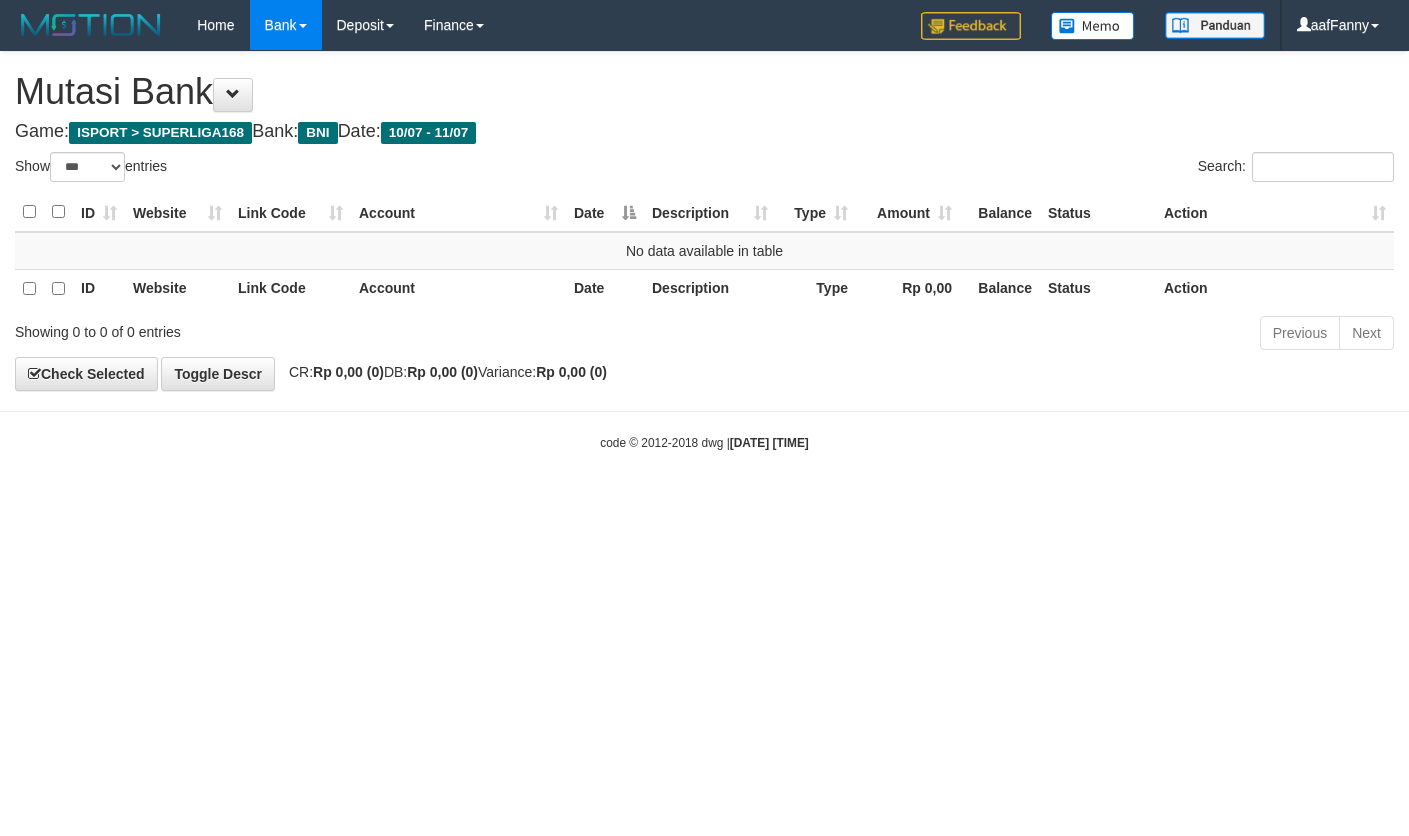 select on "***" 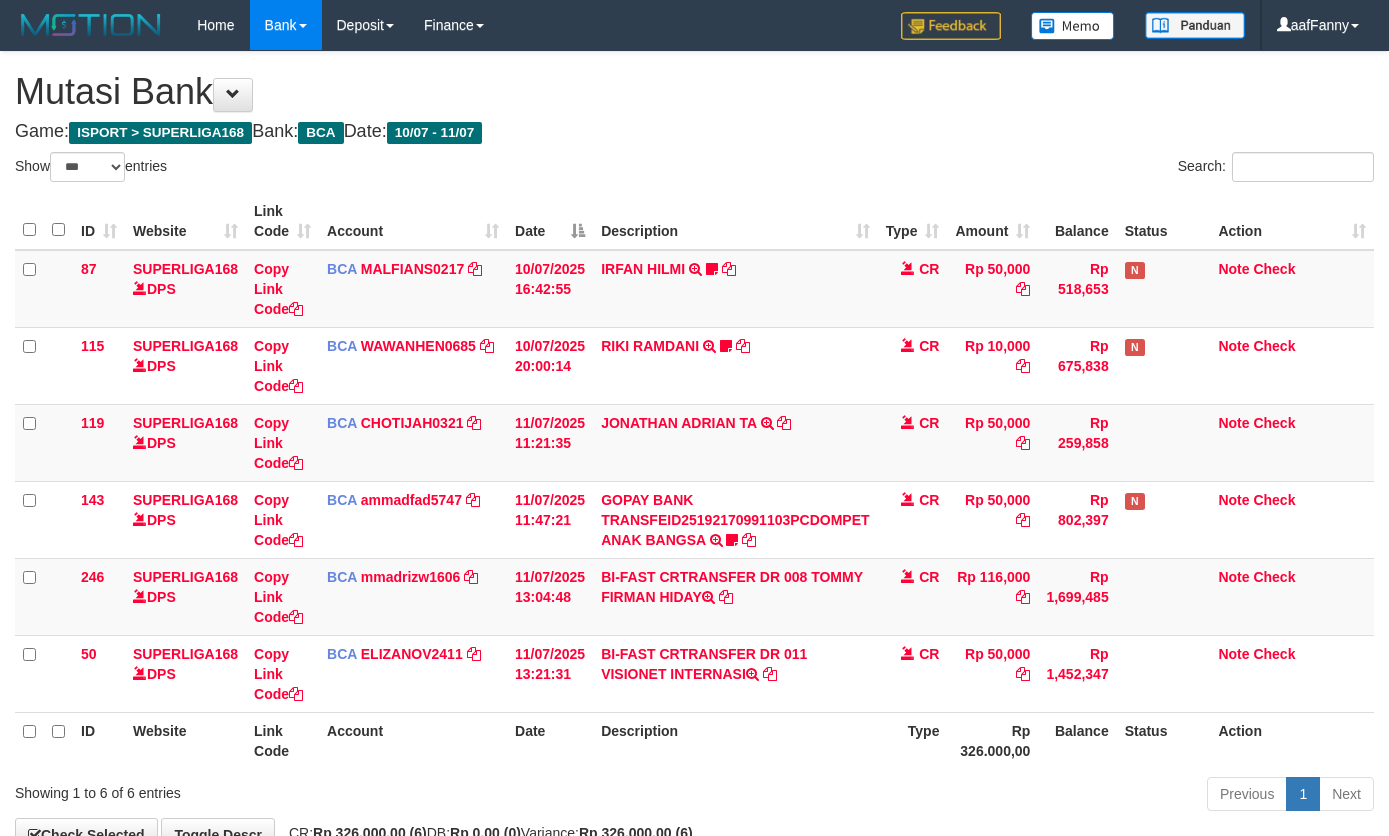 select on "***" 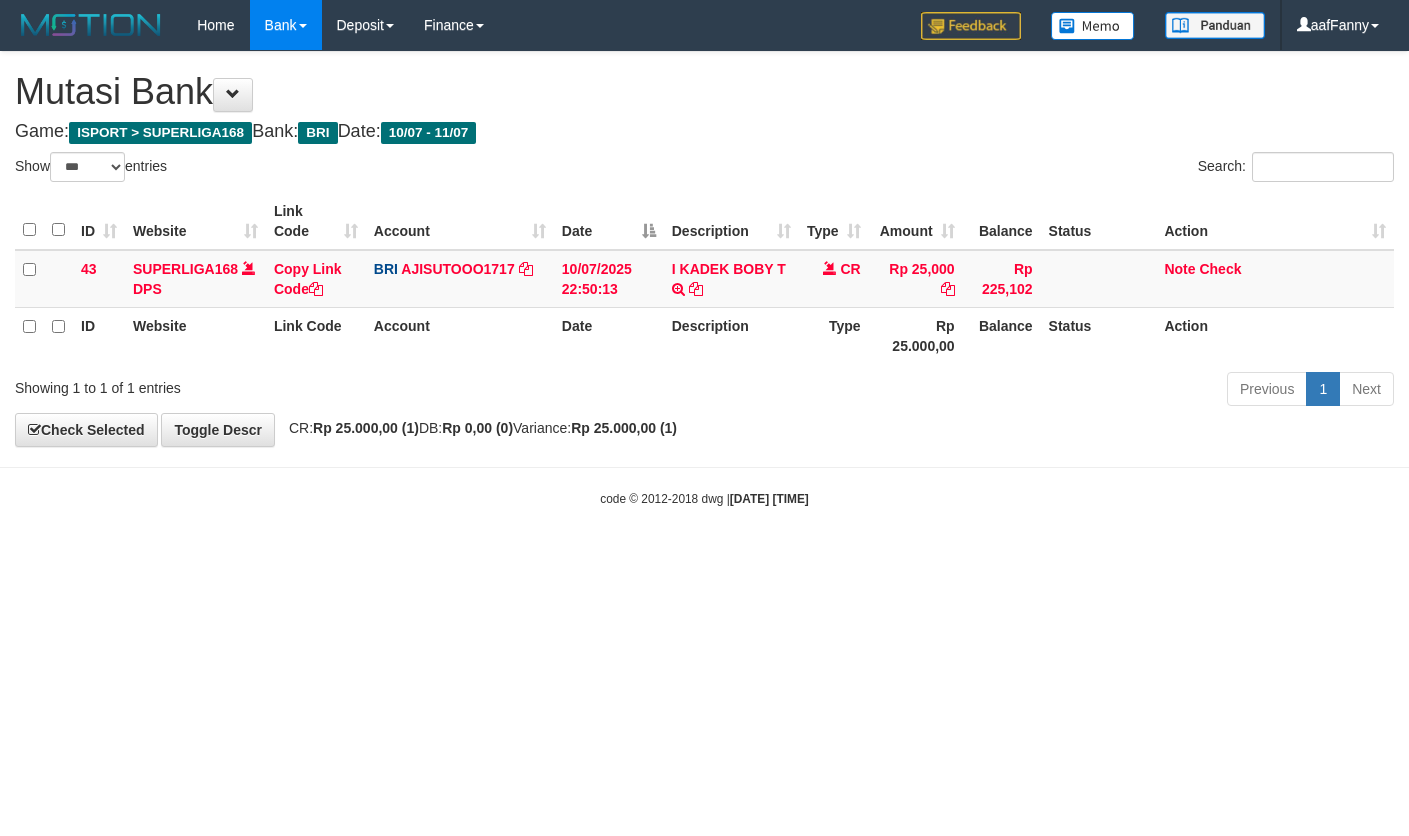 select on "***" 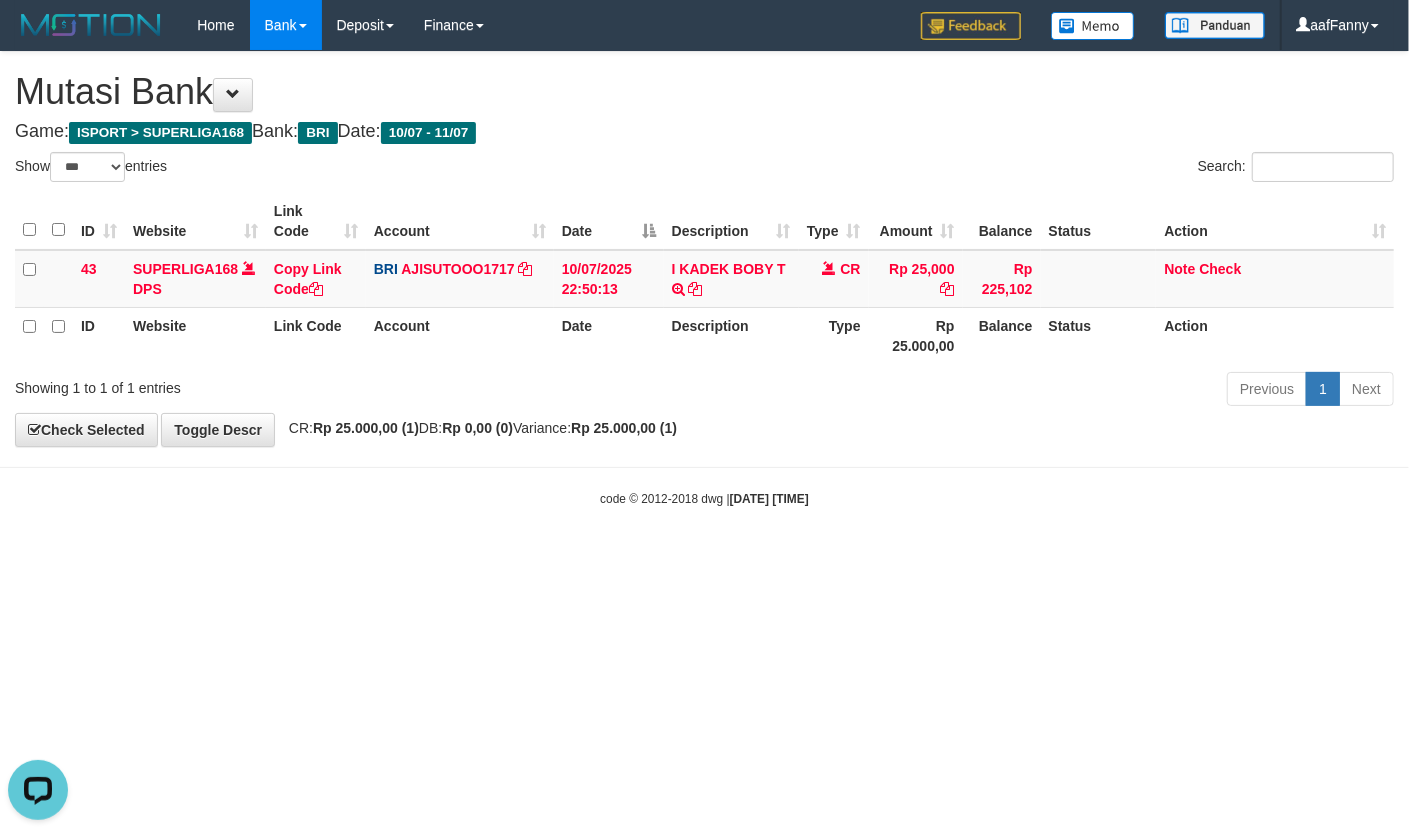 scroll, scrollTop: 0, scrollLeft: 0, axis: both 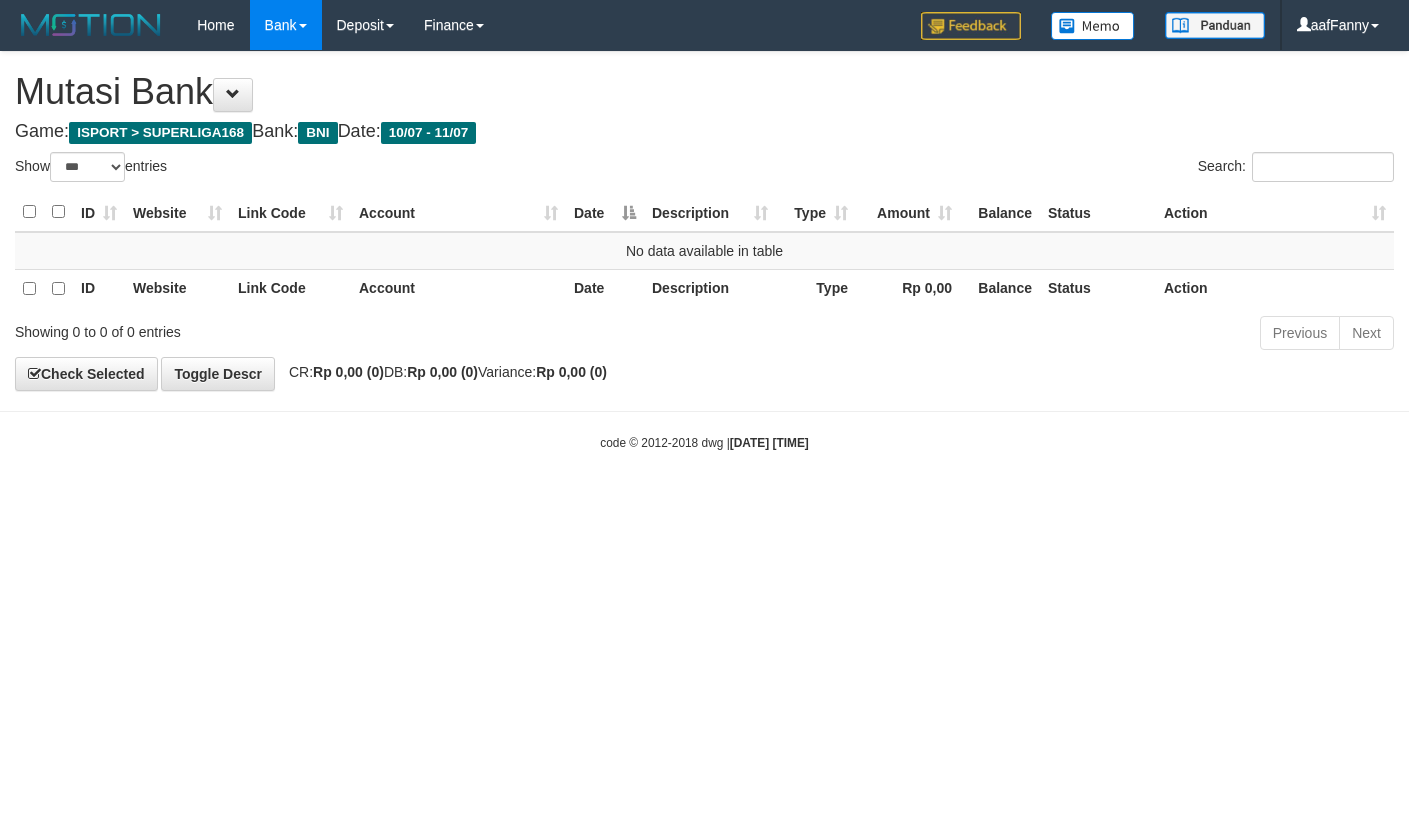 select on "***" 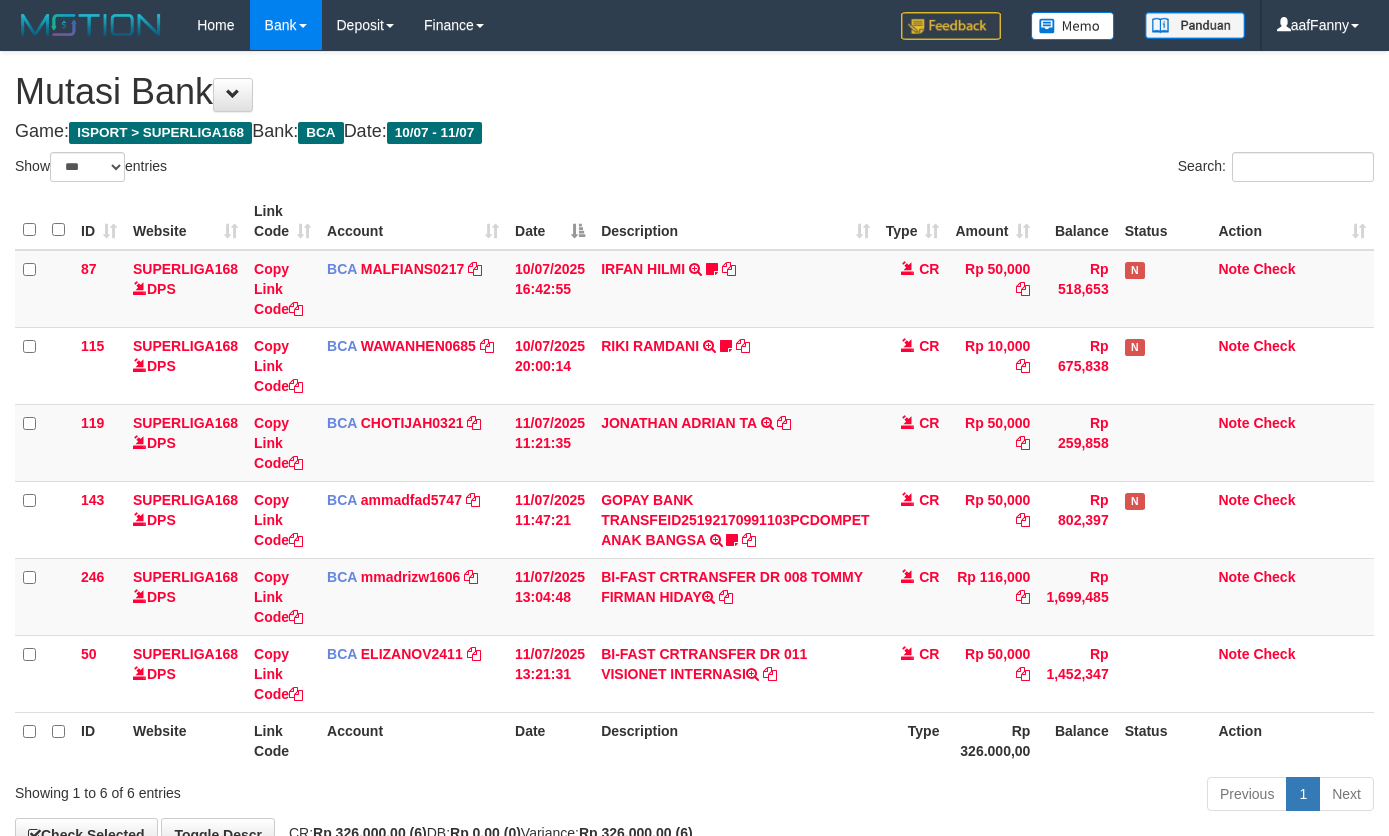 select on "***" 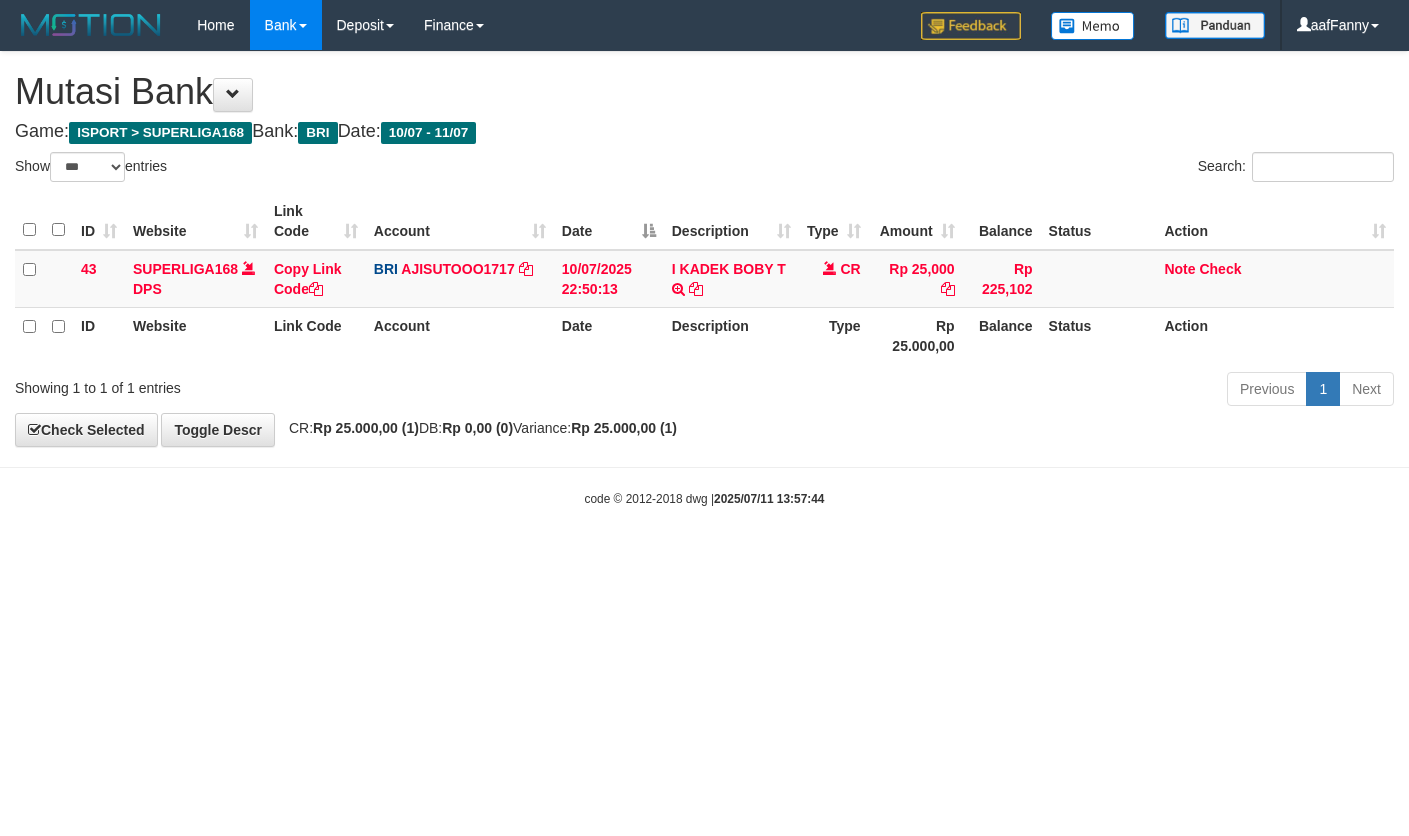 select on "***" 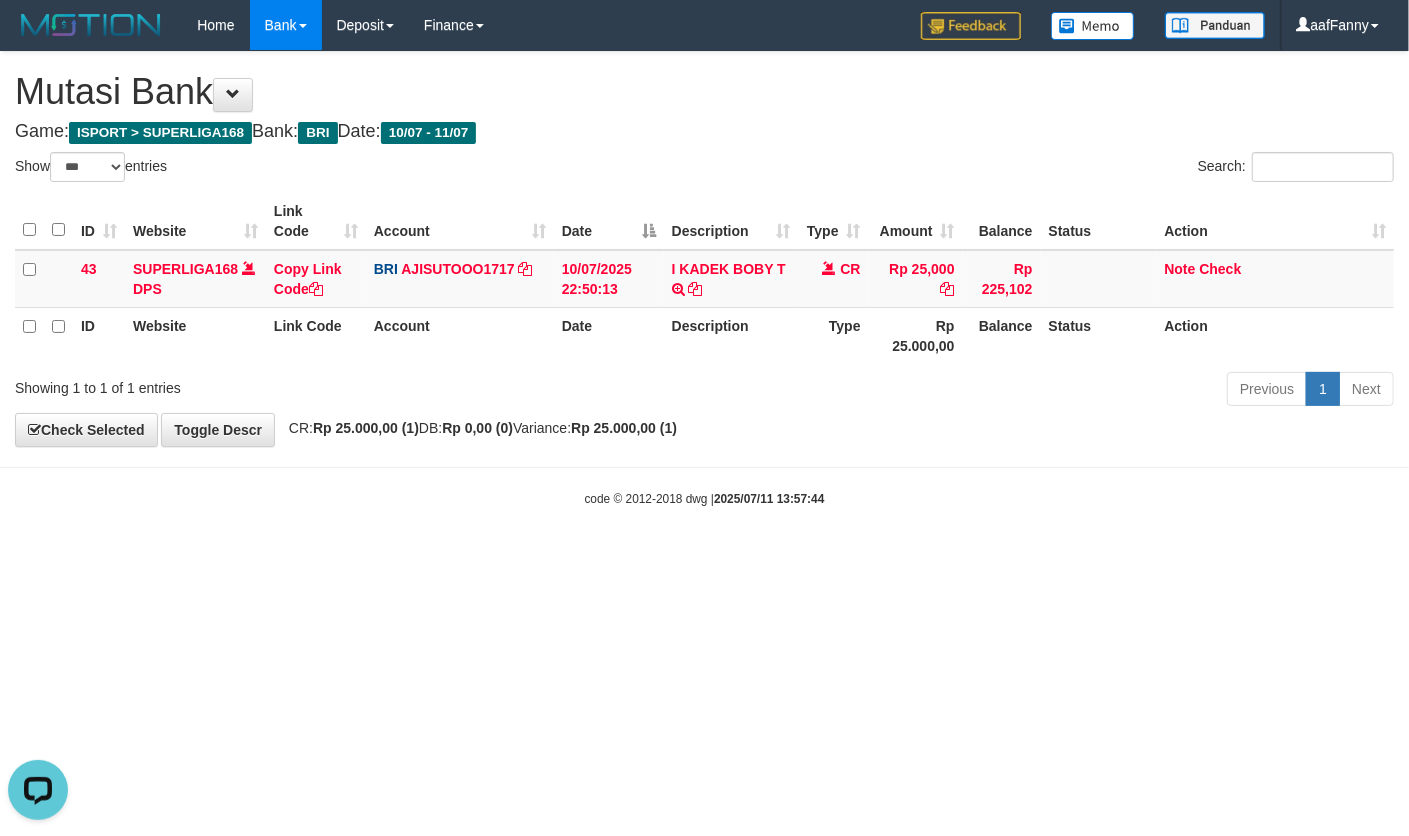 scroll, scrollTop: 0, scrollLeft: 0, axis: both 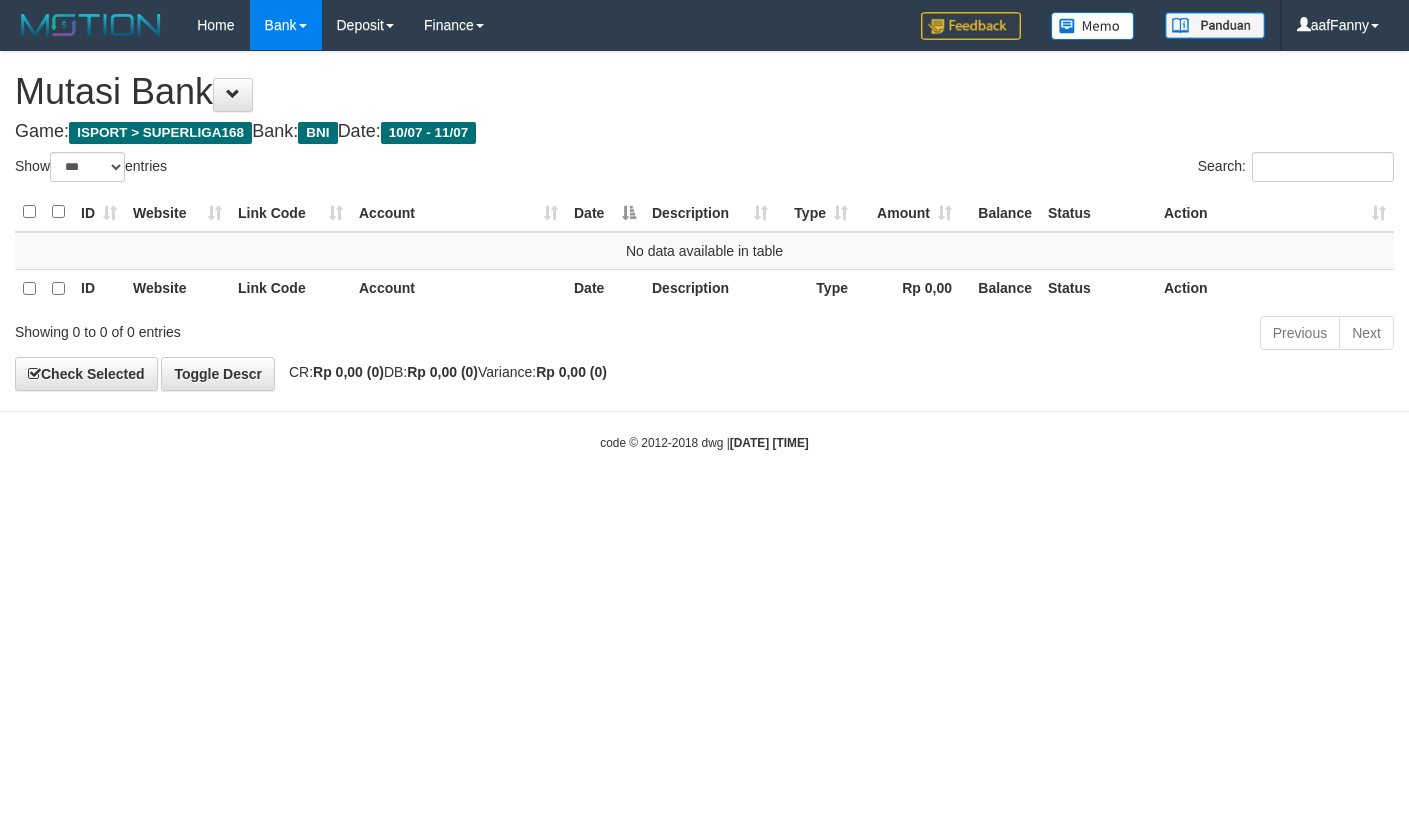 select on "***" 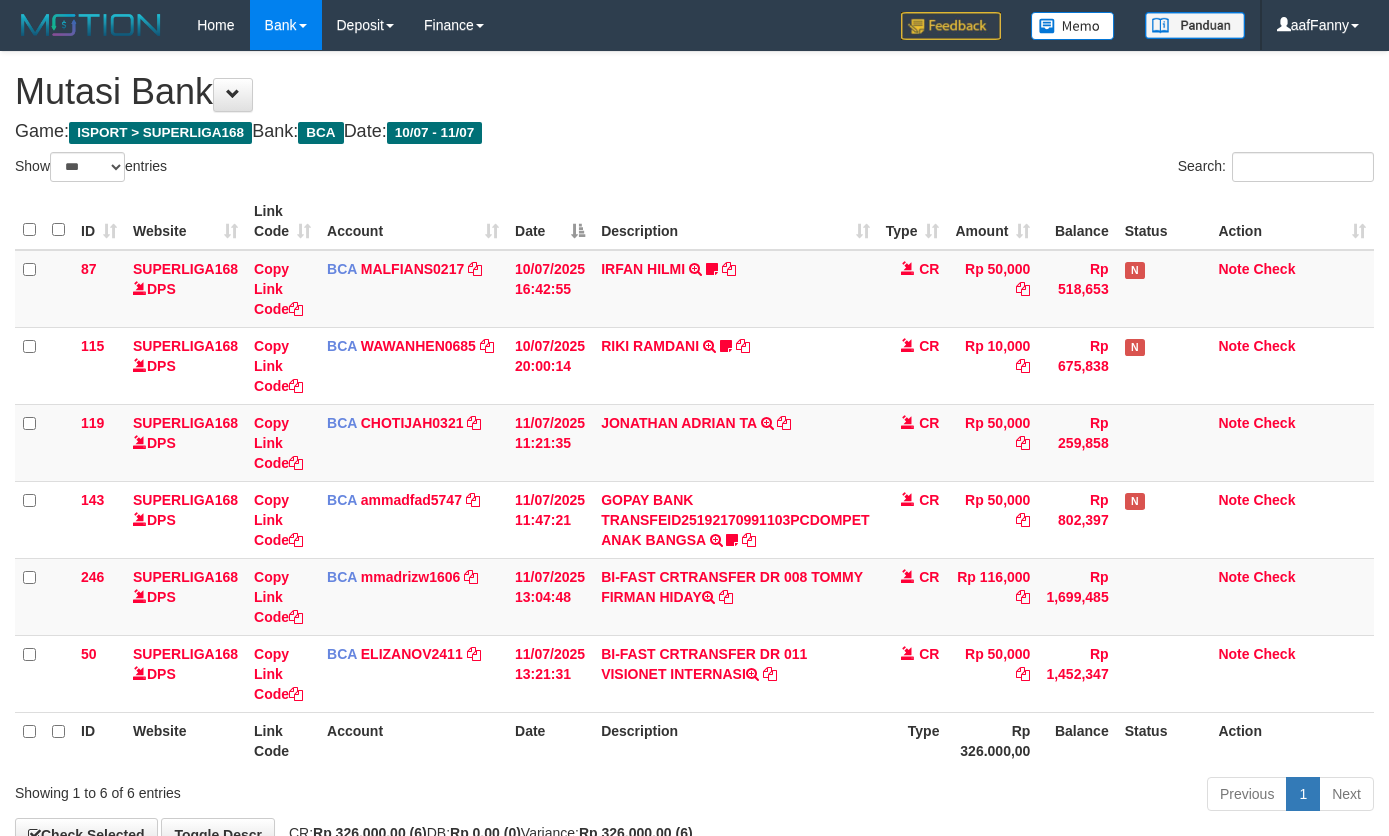 select on "***" 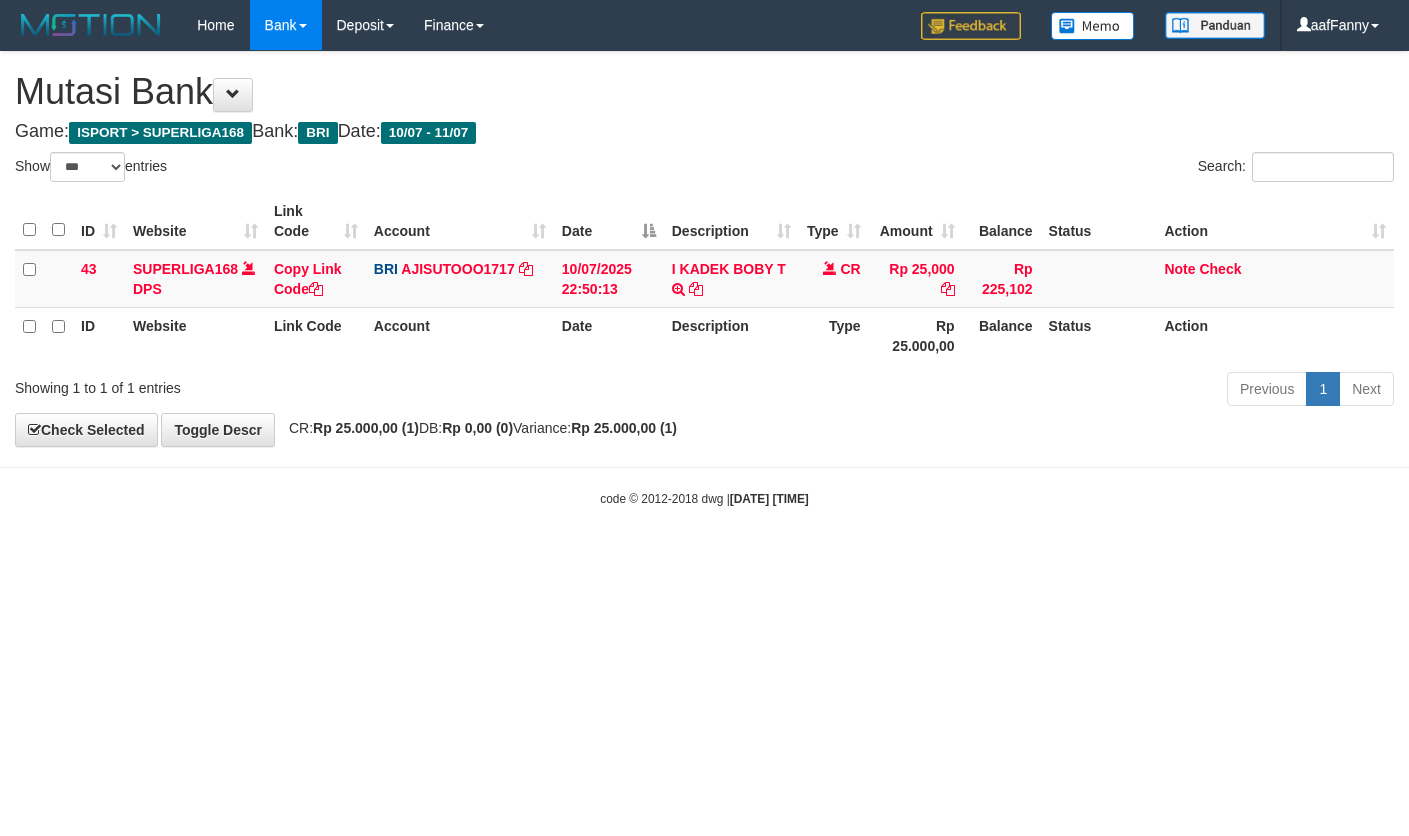 select on "***" 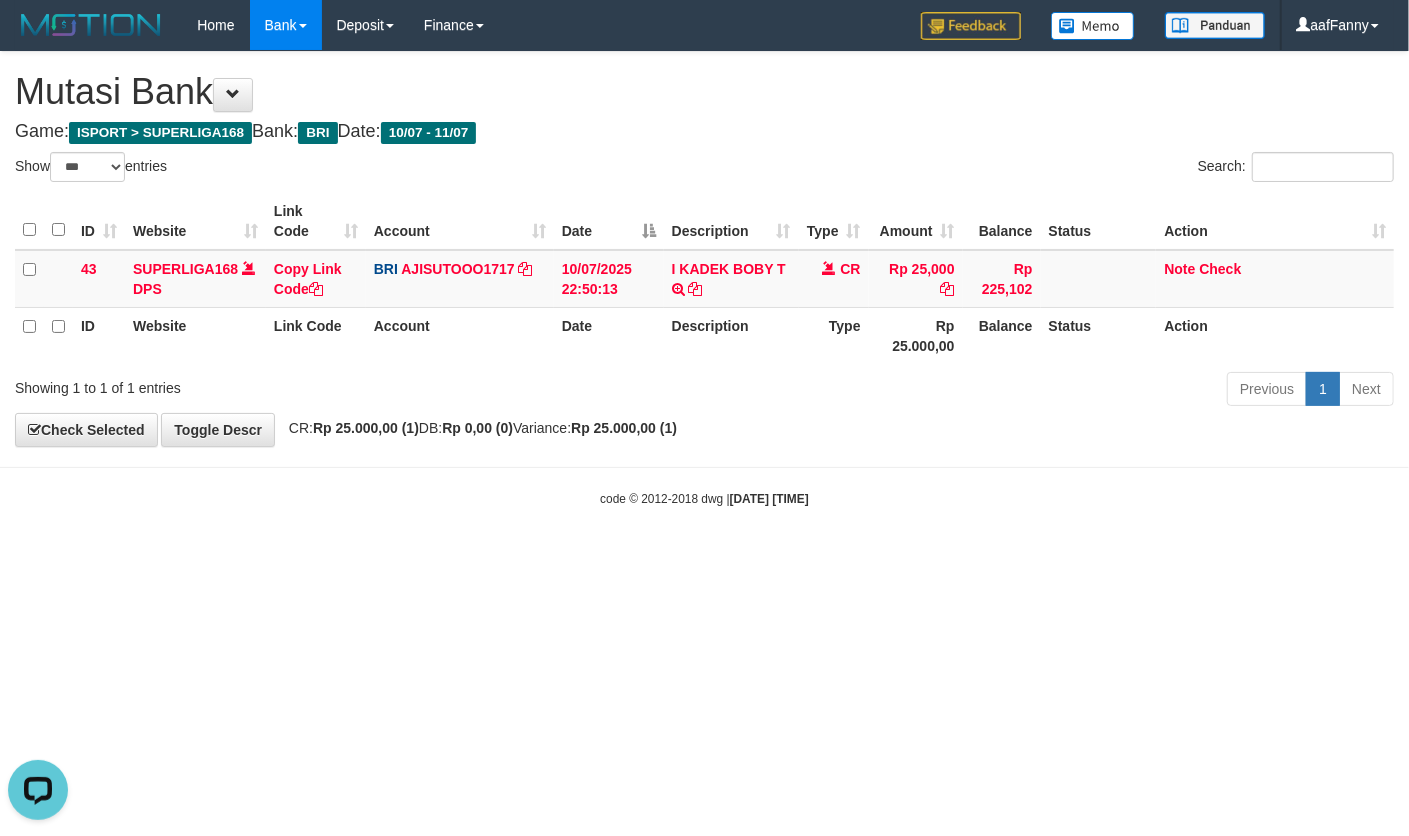 scroll, scrollTop: 0, scrollLeft: 0, axis: both 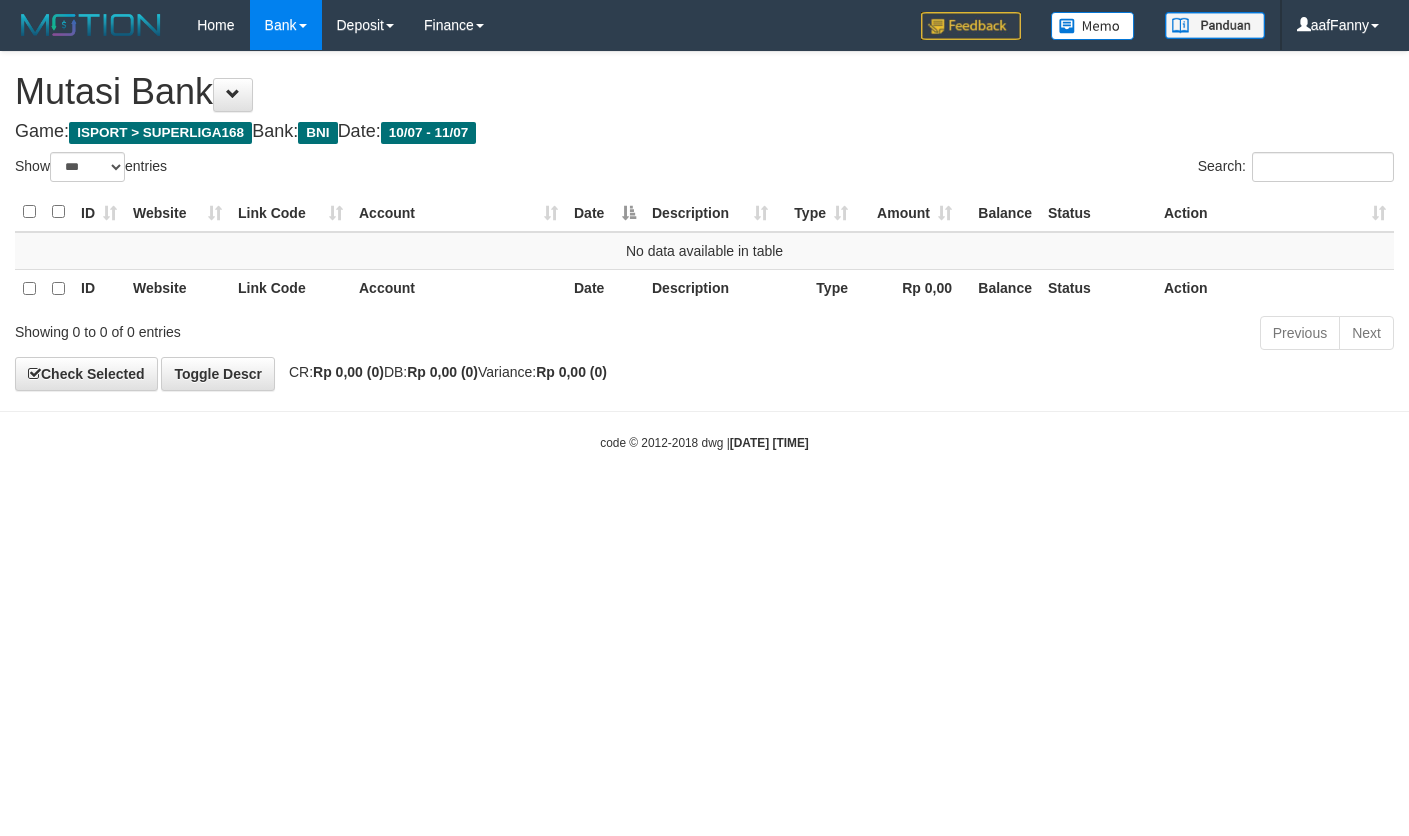 select on "***" 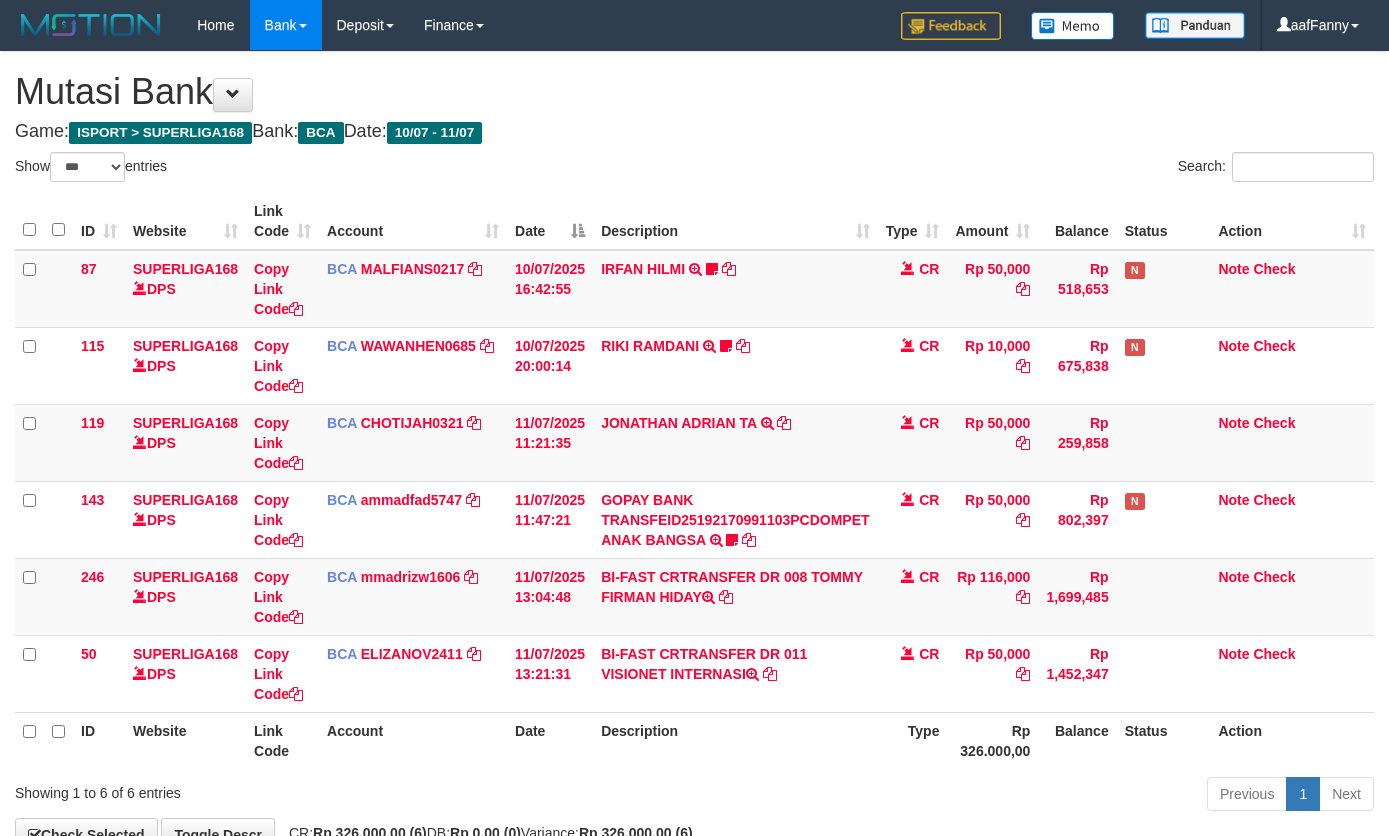 select on "***" 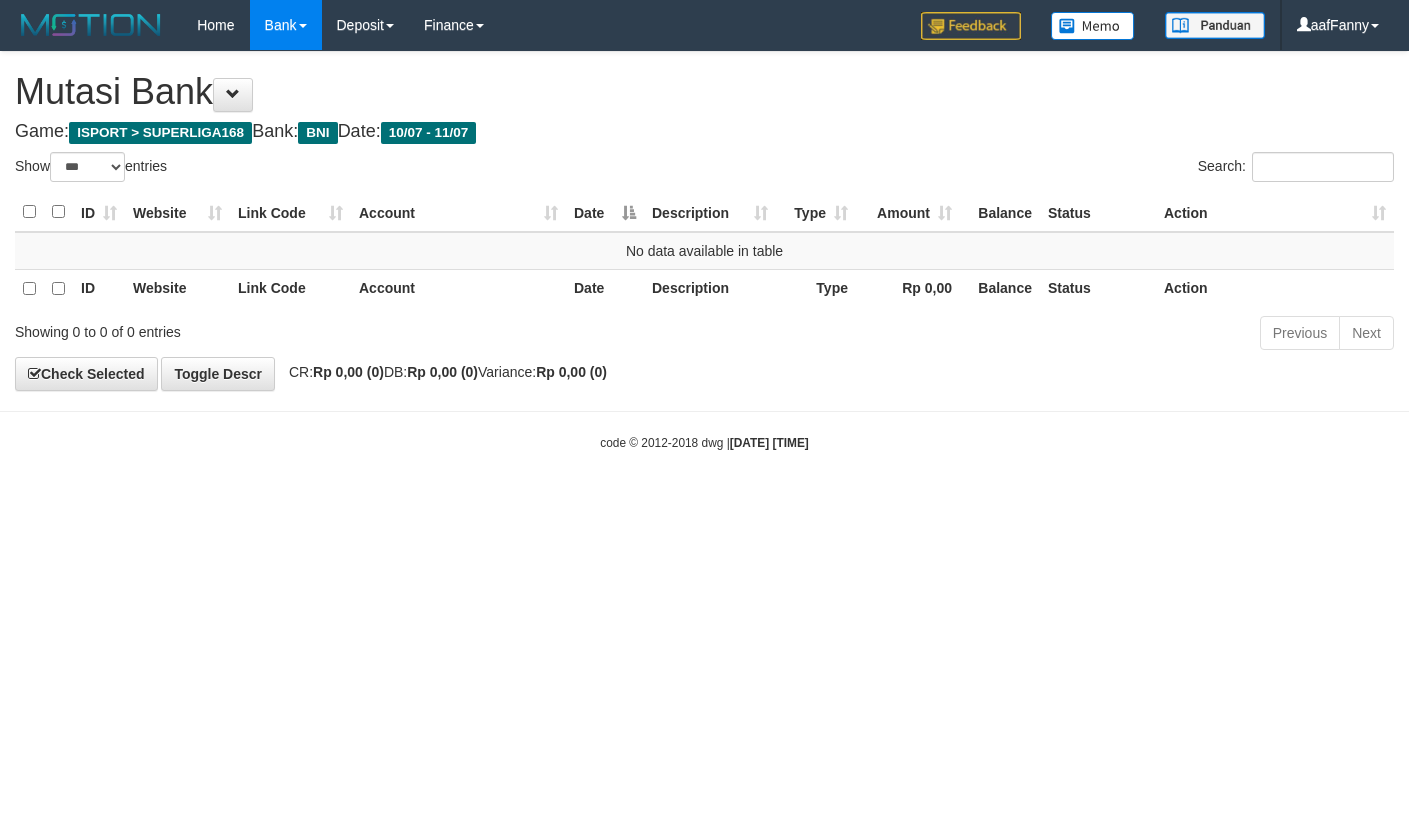 select on "***" 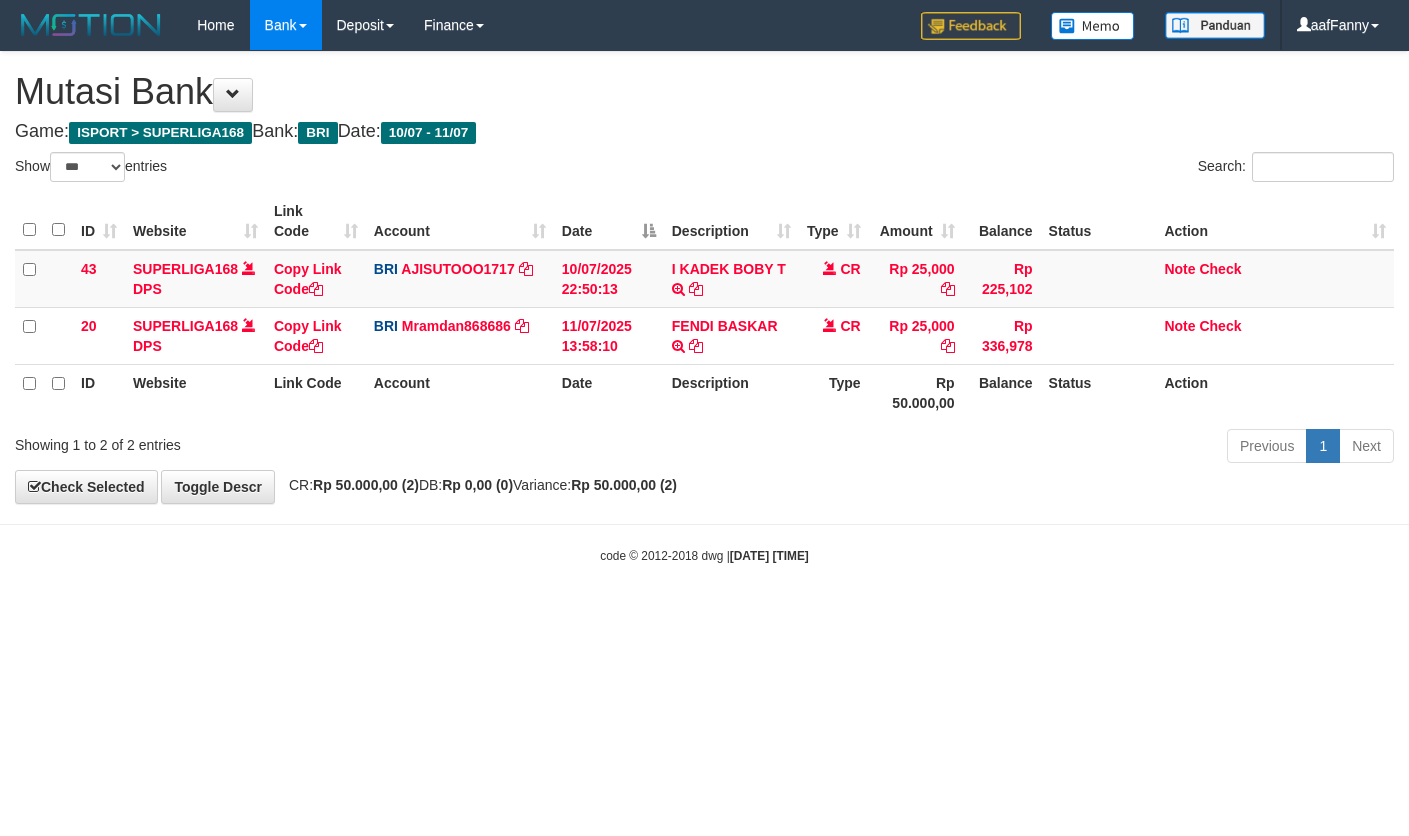 select on "***" 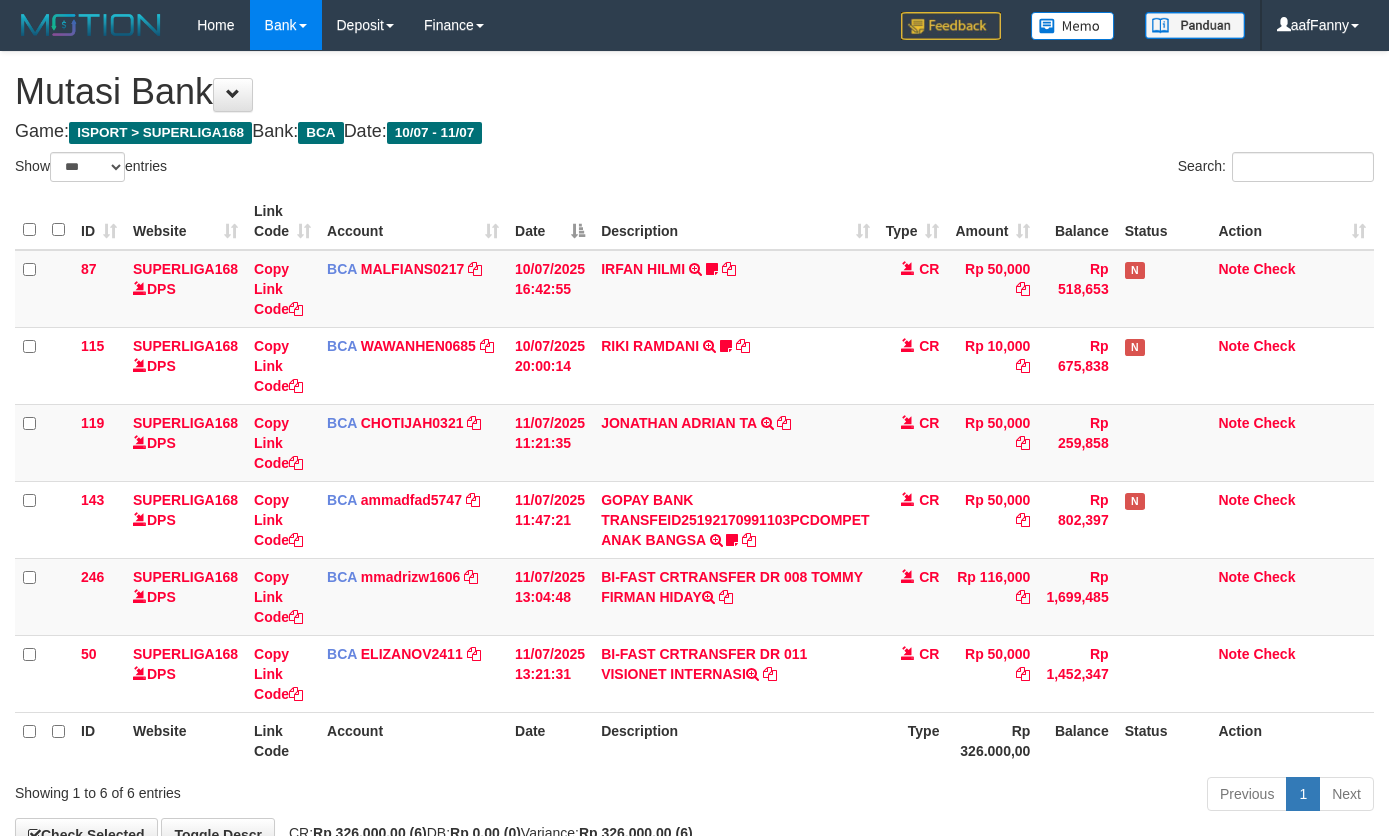 select on "***" 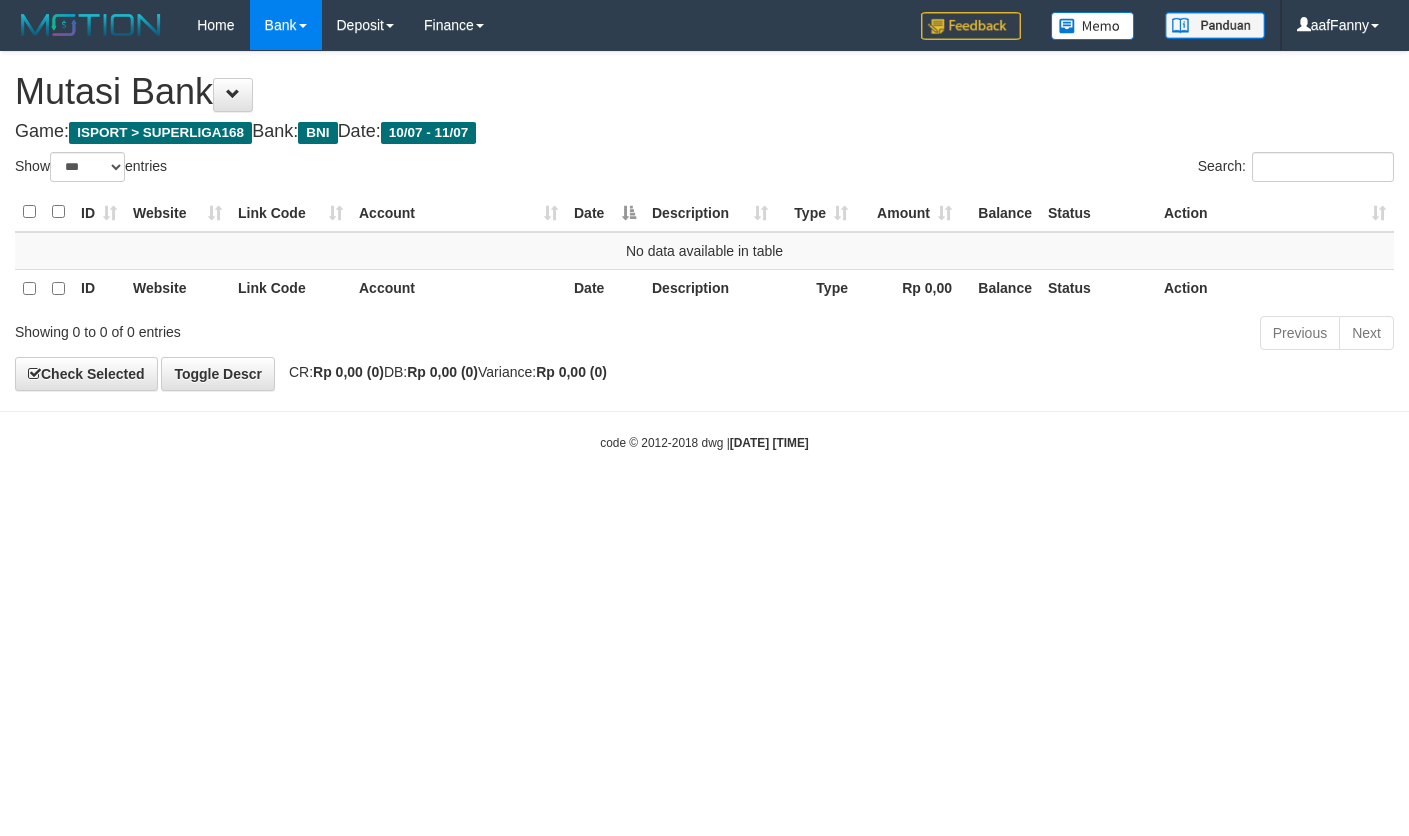 select on "***" 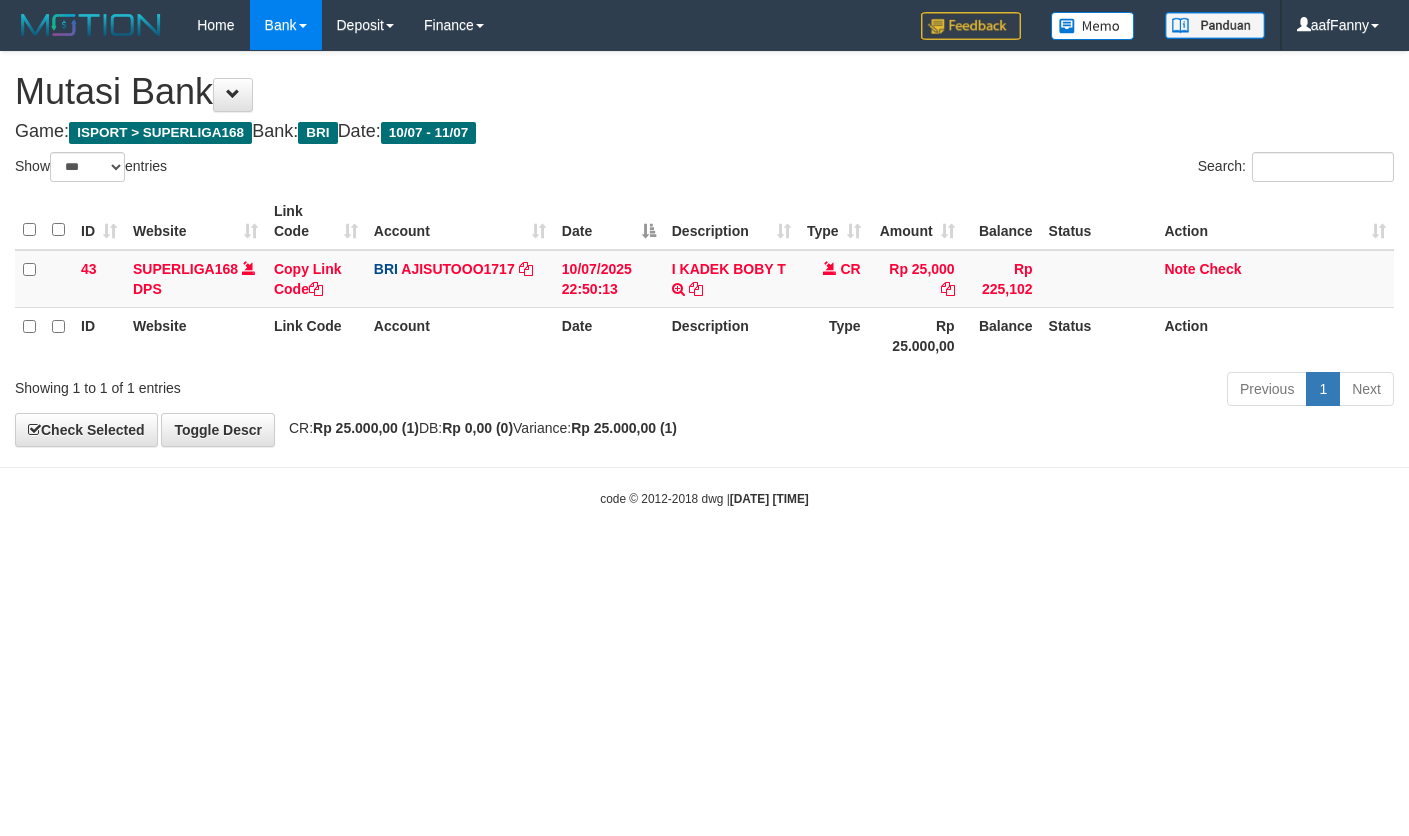 select on "***" 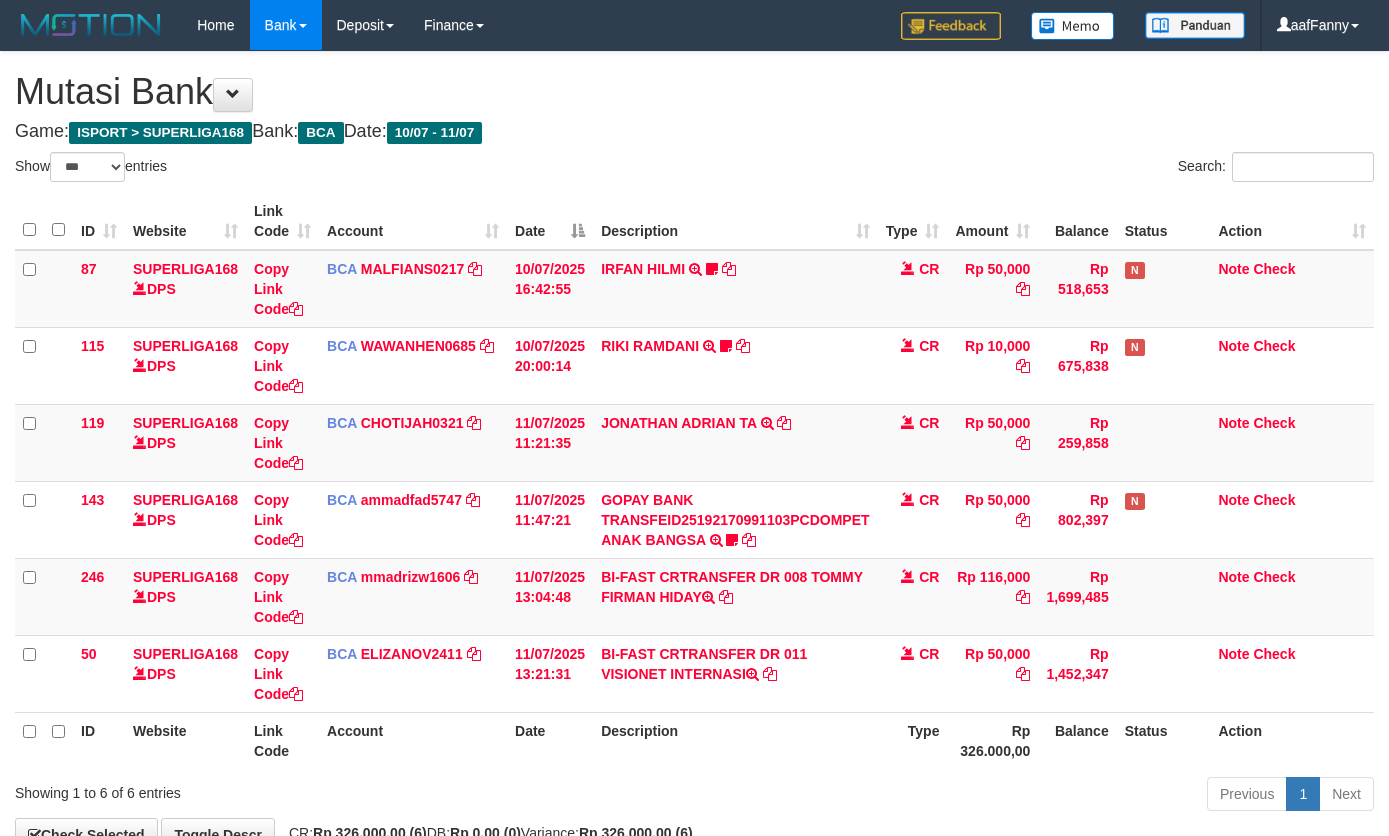 select on "***" 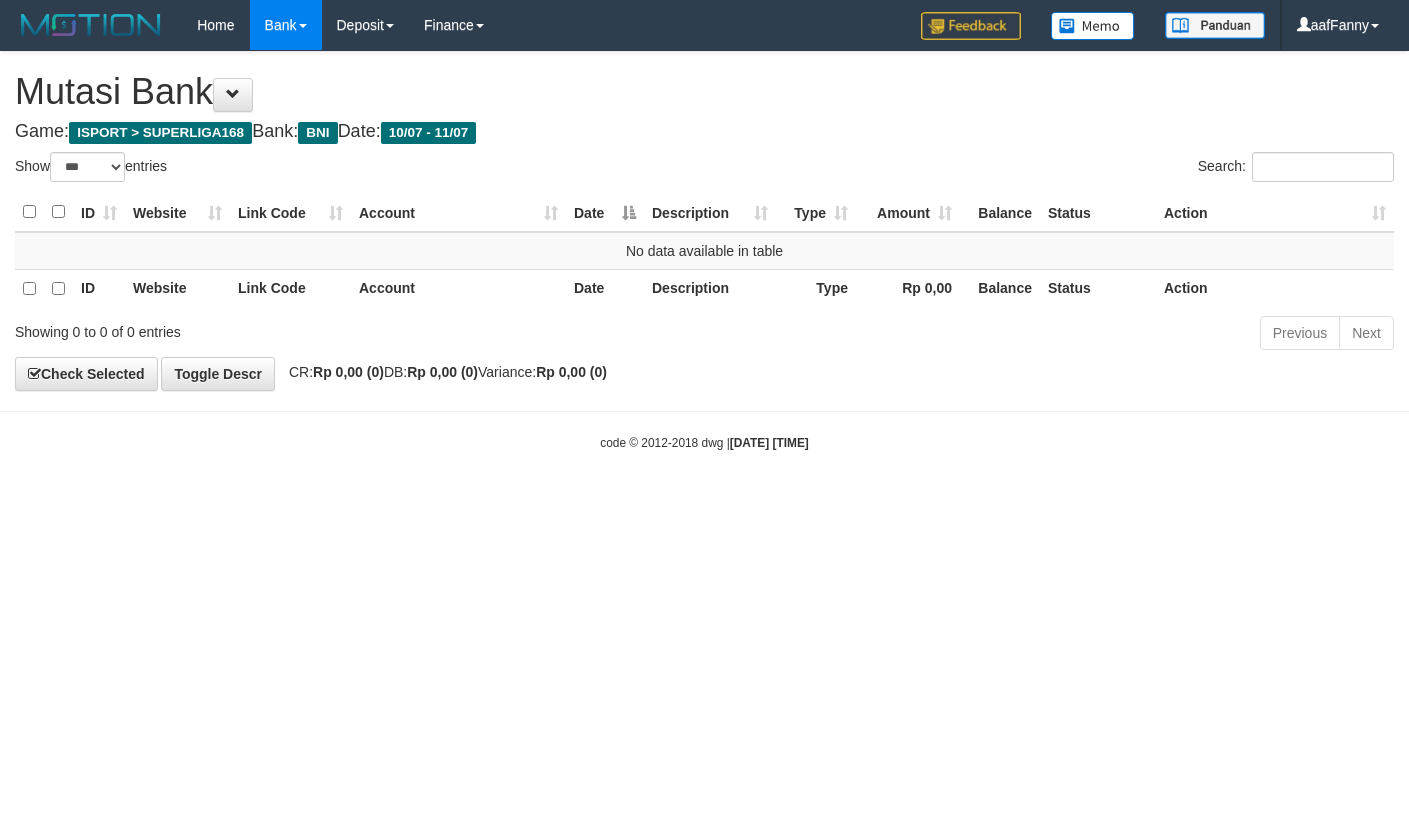 select on "***" 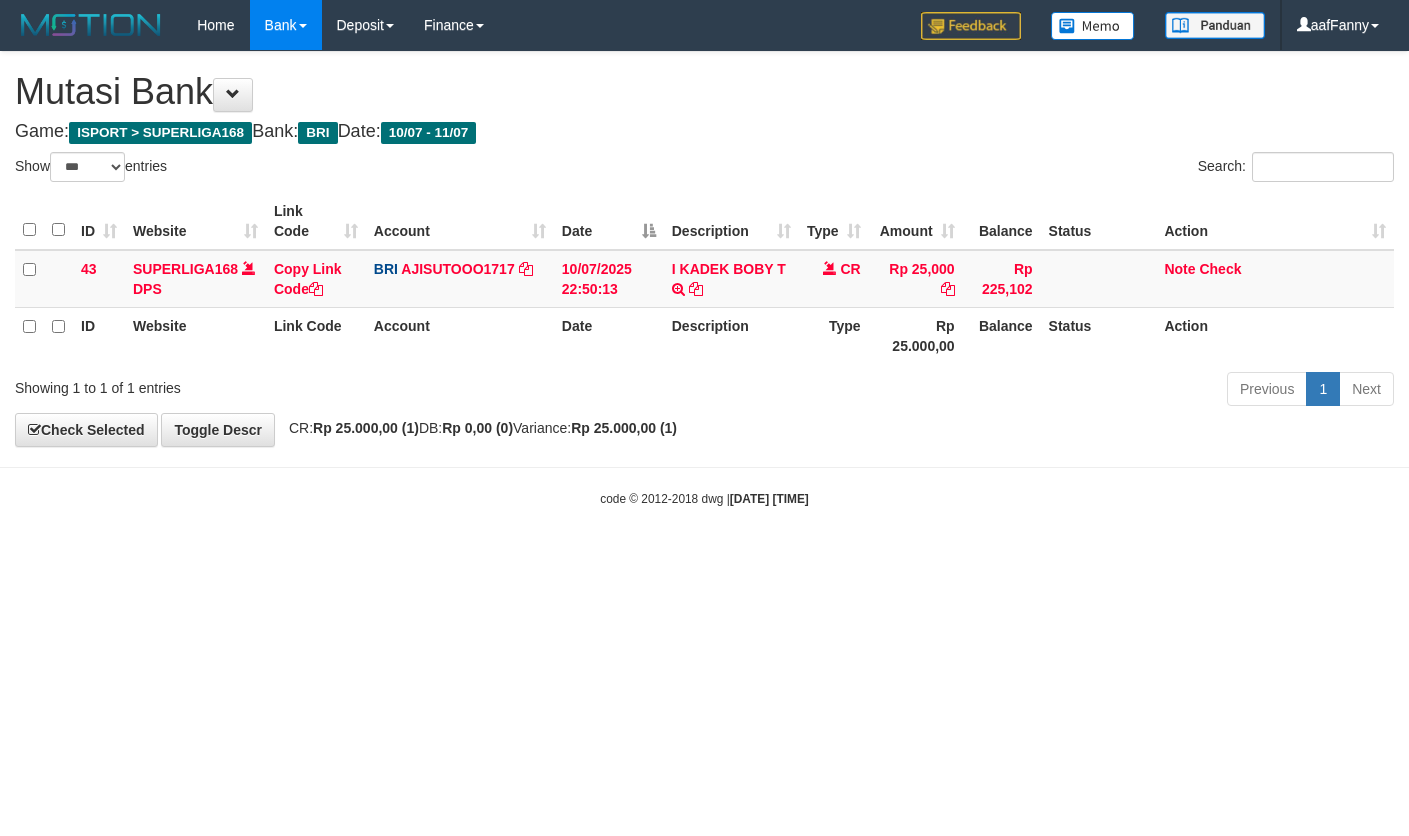 select on "***" 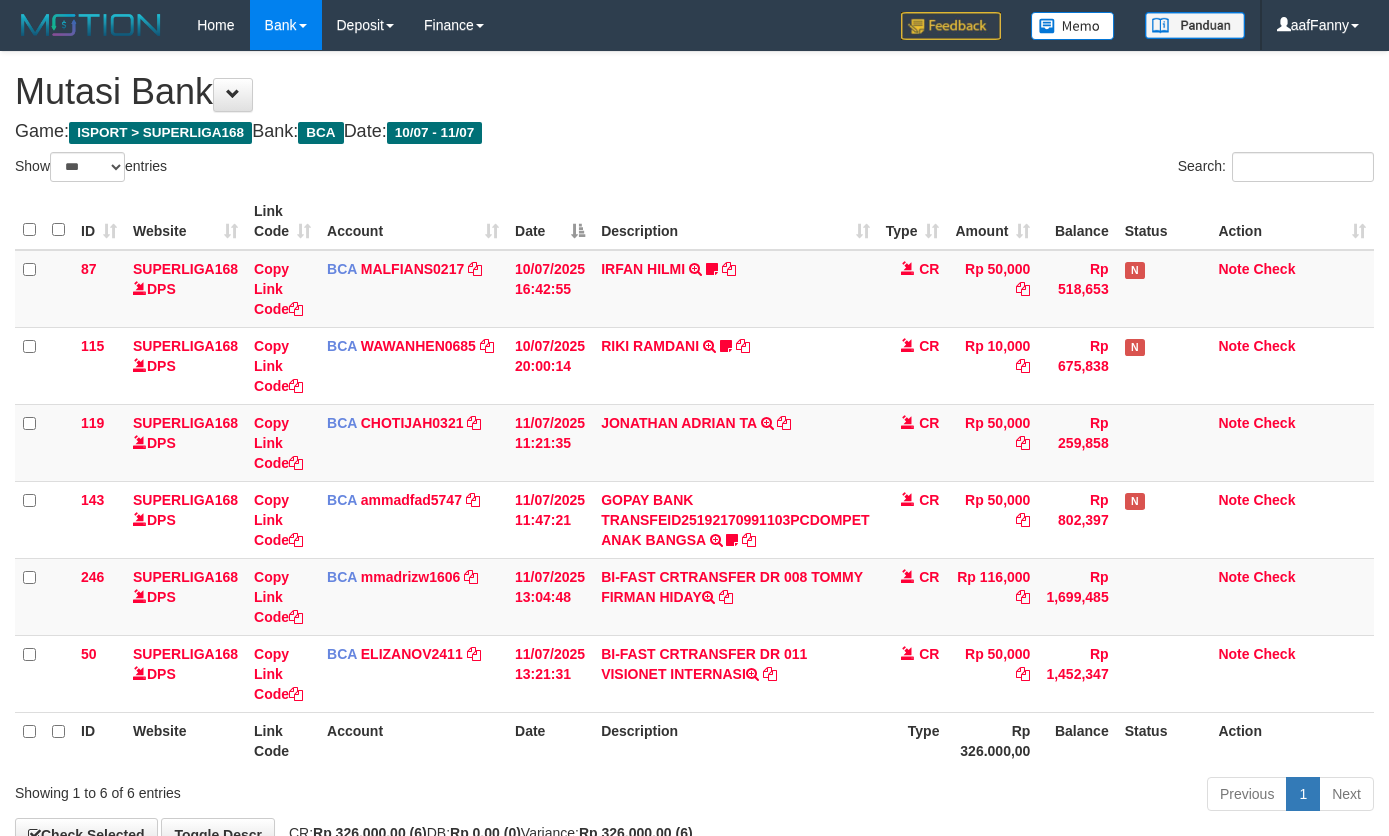 select on "***" 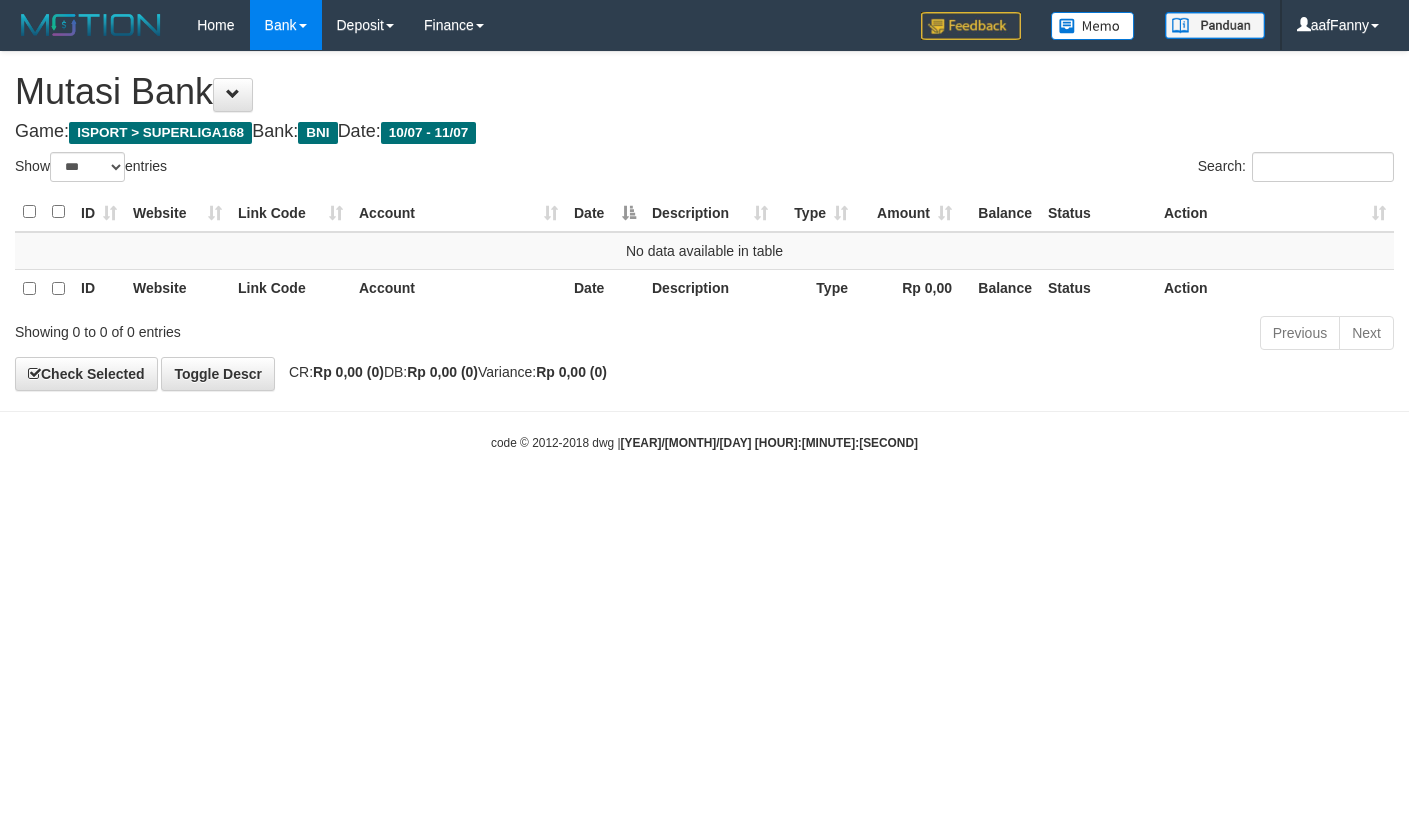 select on "***" 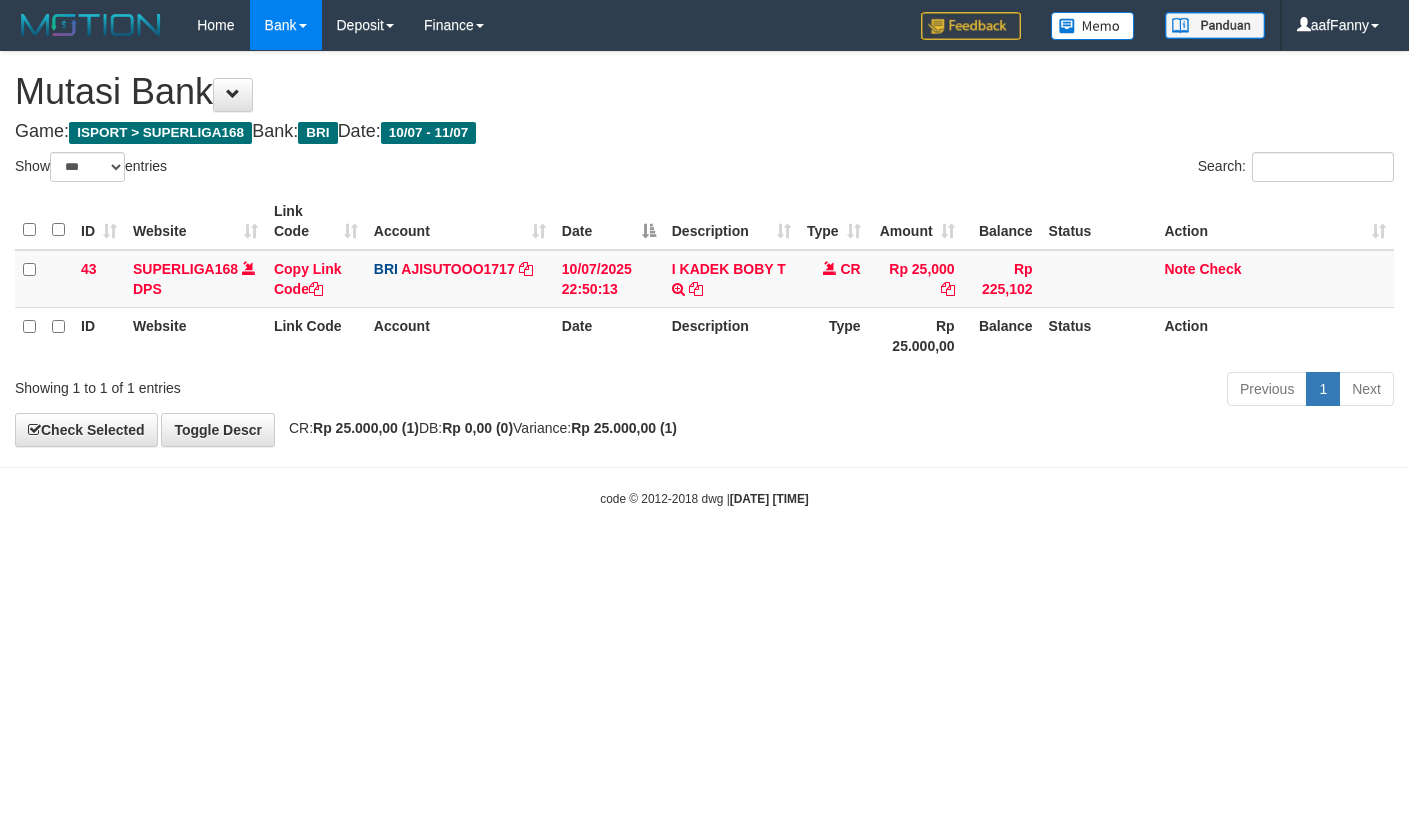 select on "***" 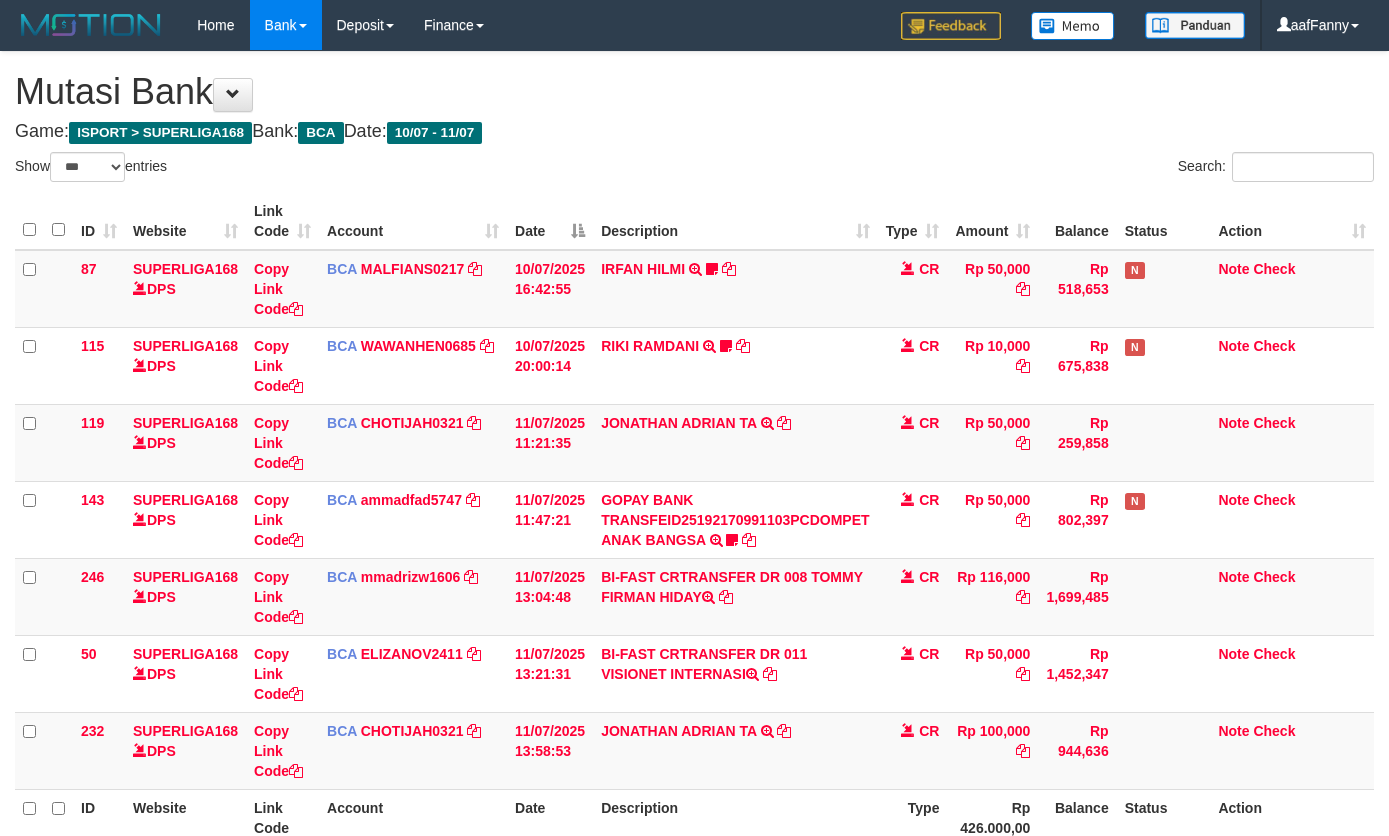 select on "***" 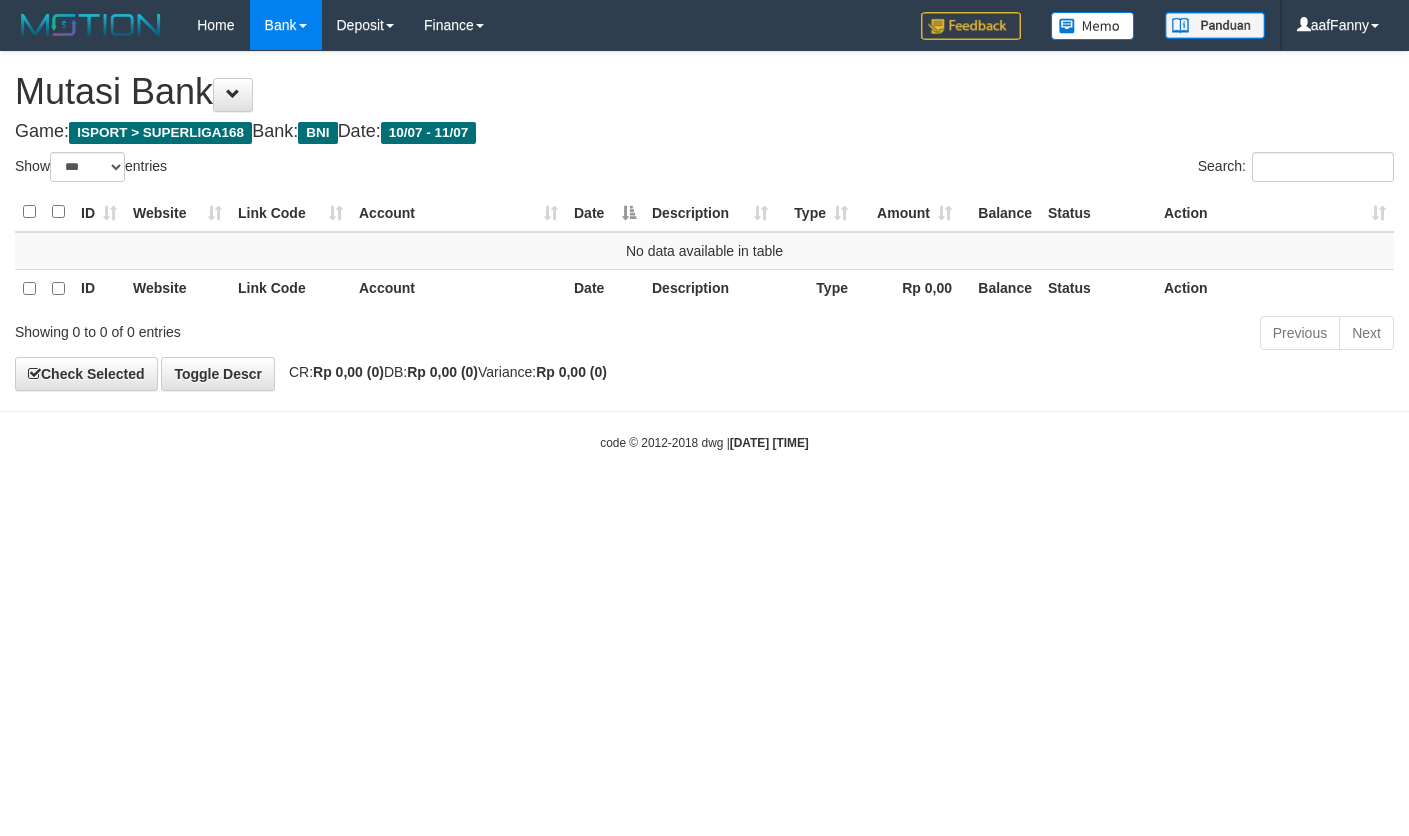 select on "***" 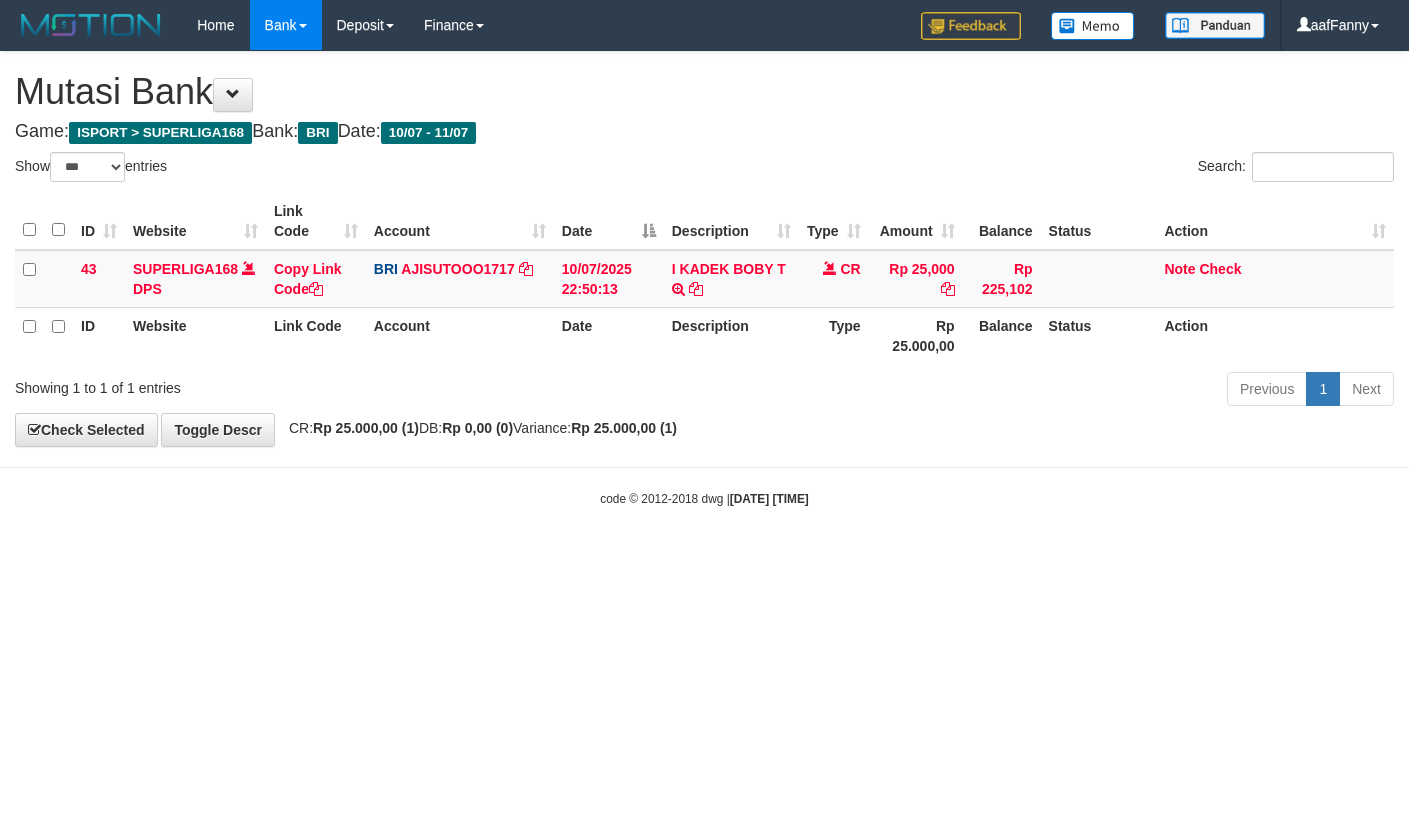 select on "***" 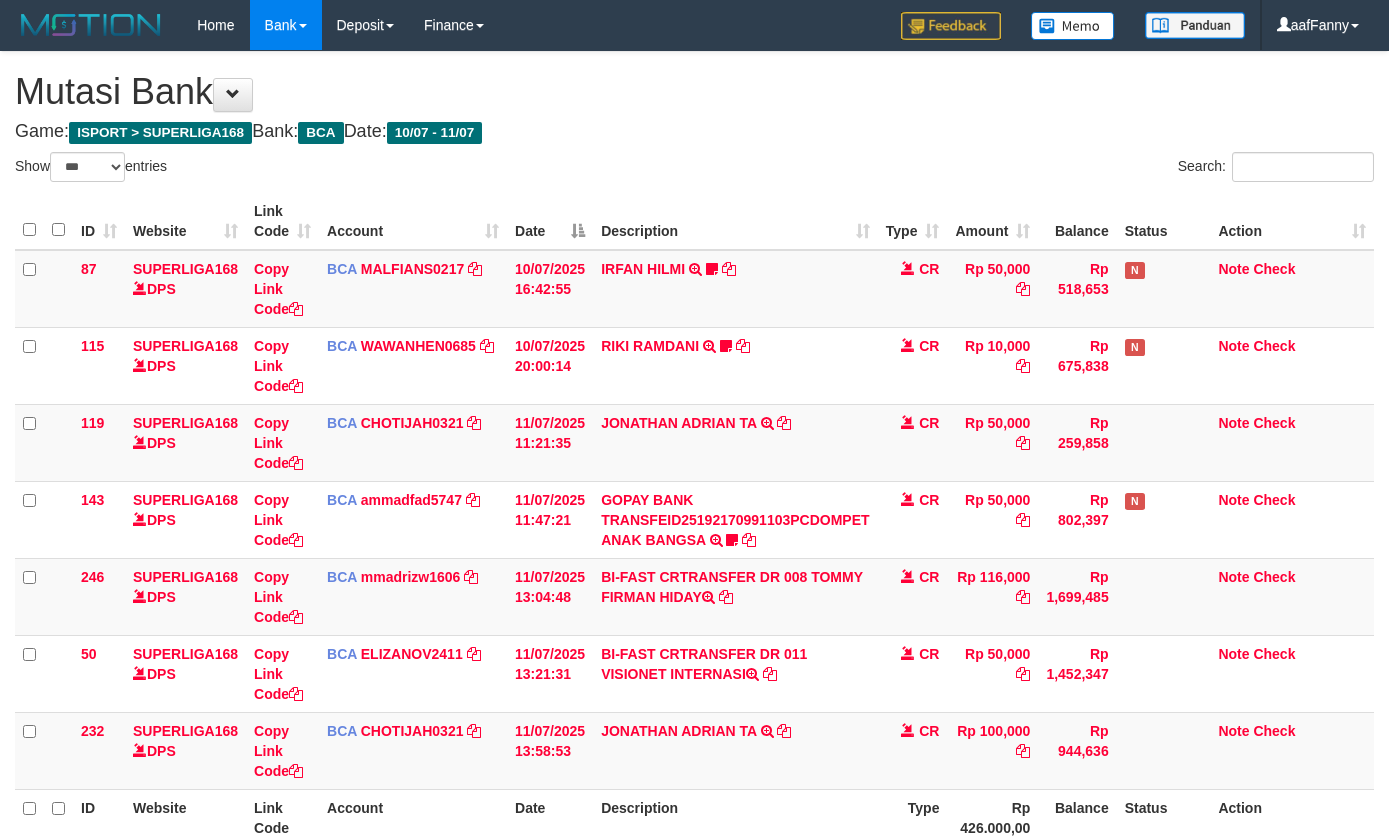 select on "***" 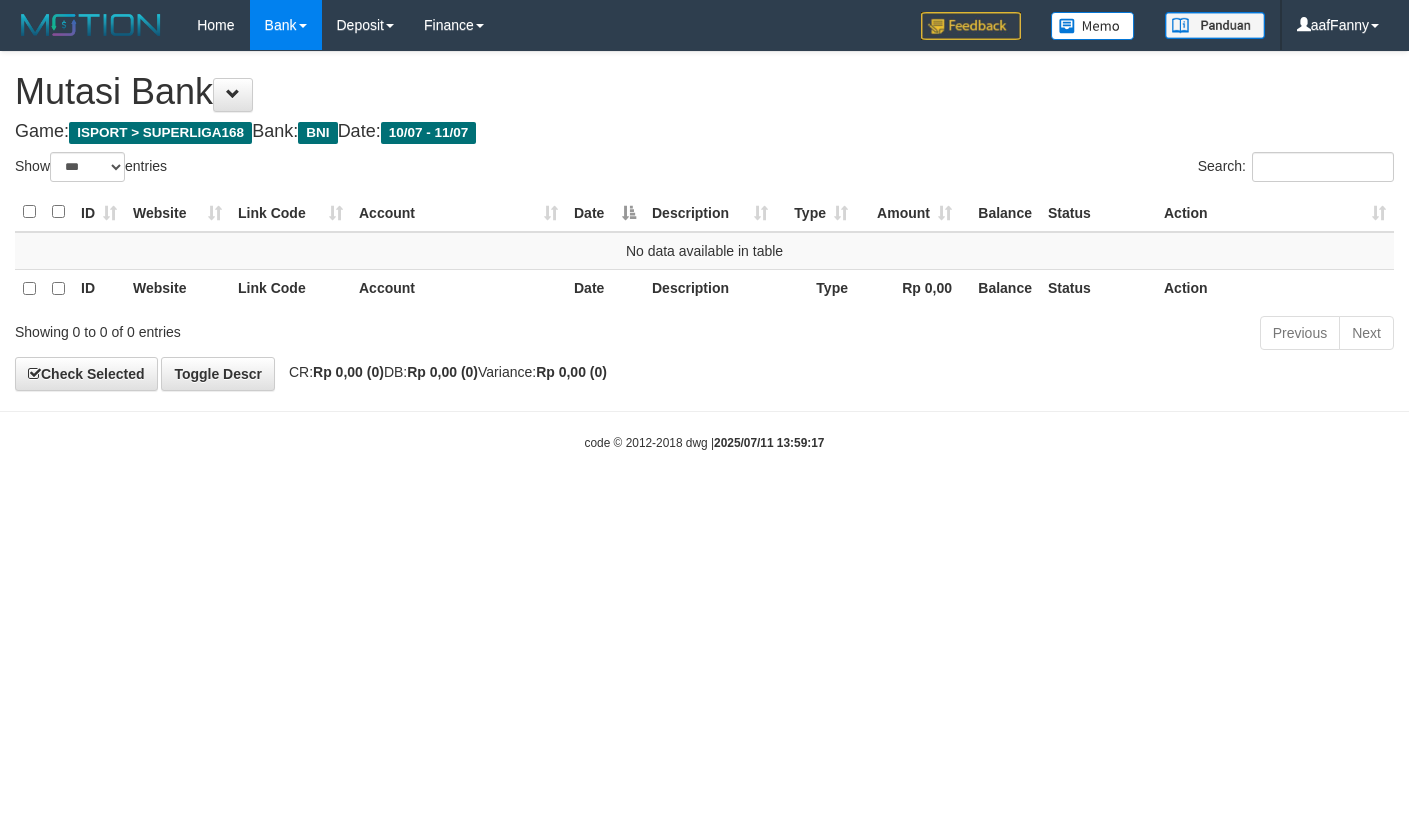 select on "***" 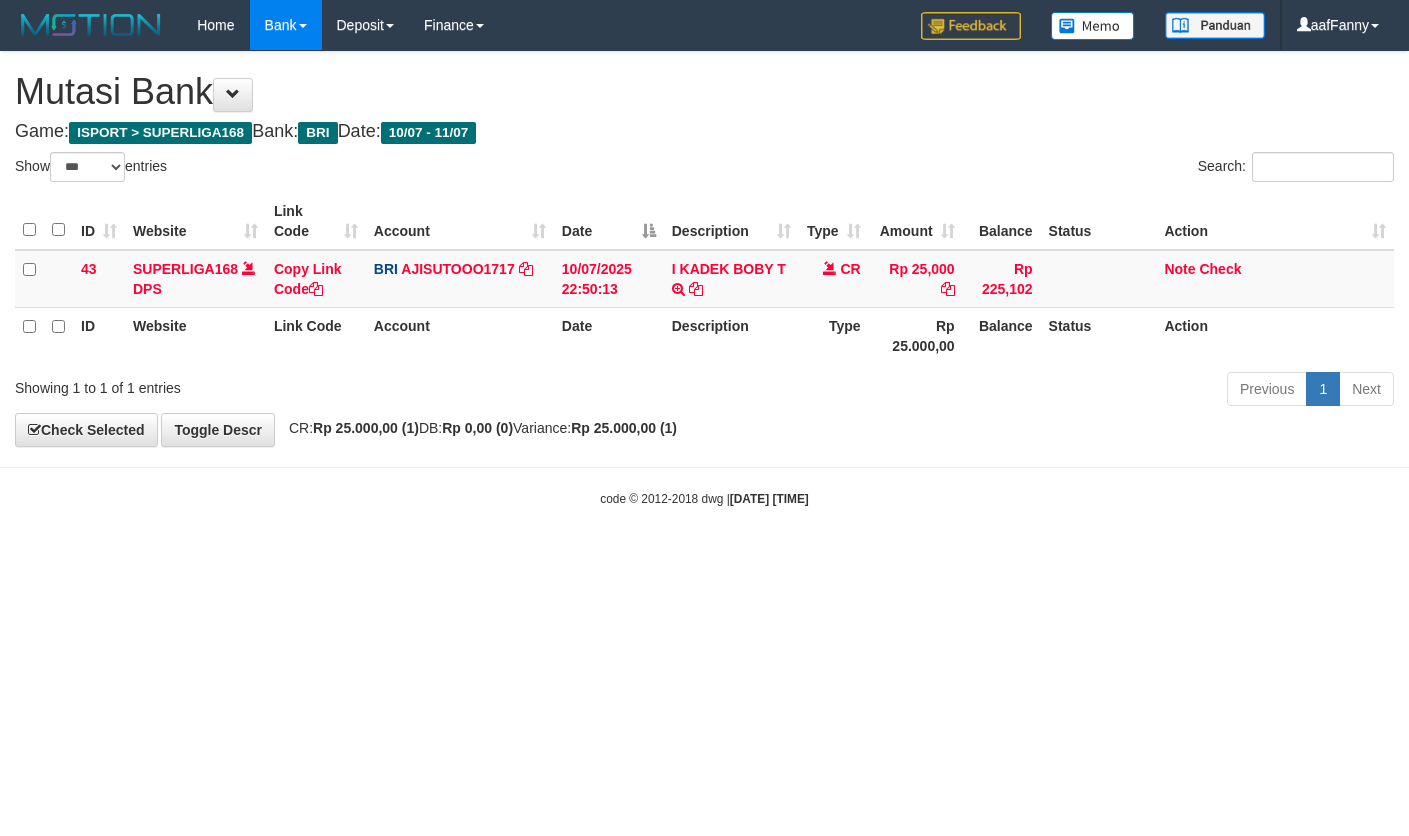 select on "***" 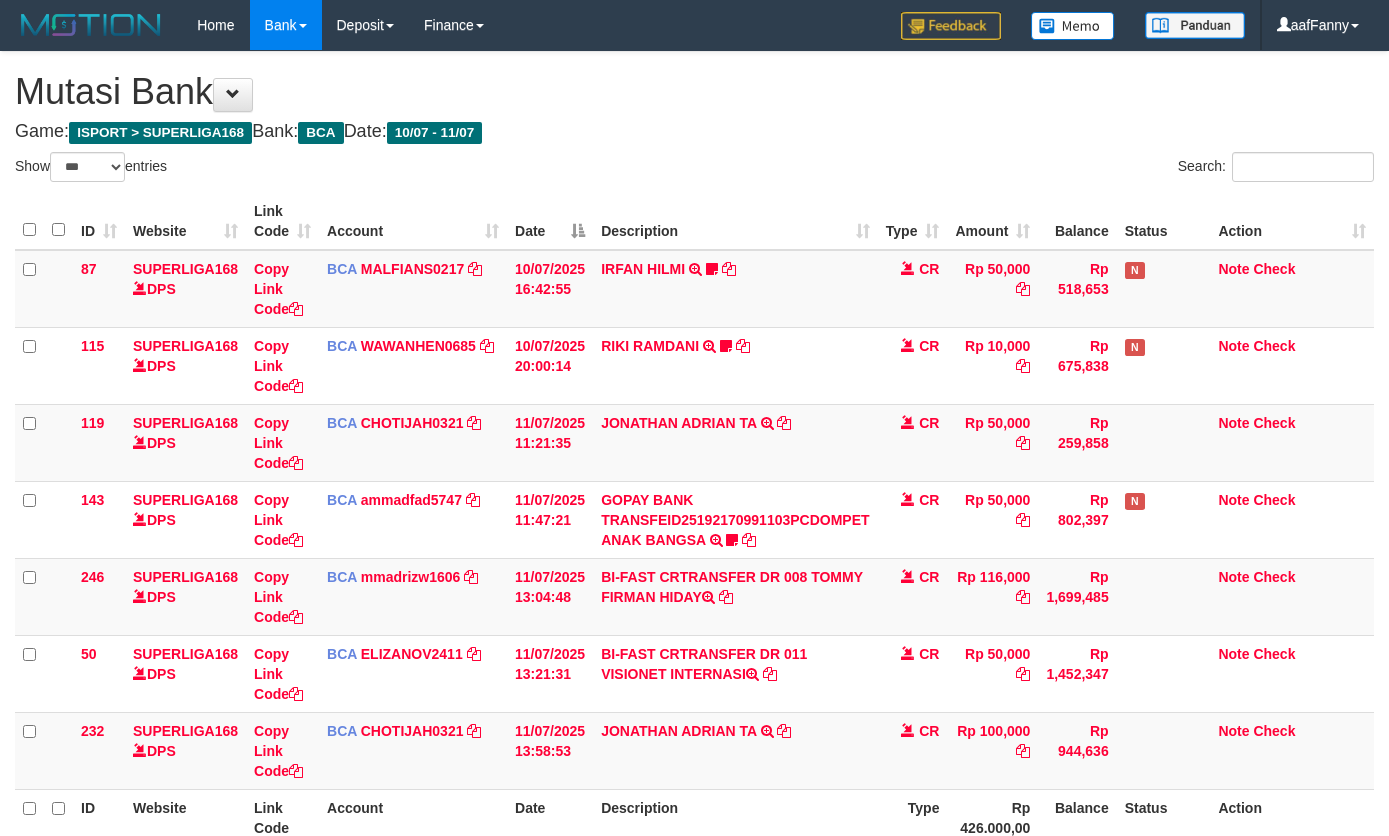select on "***" 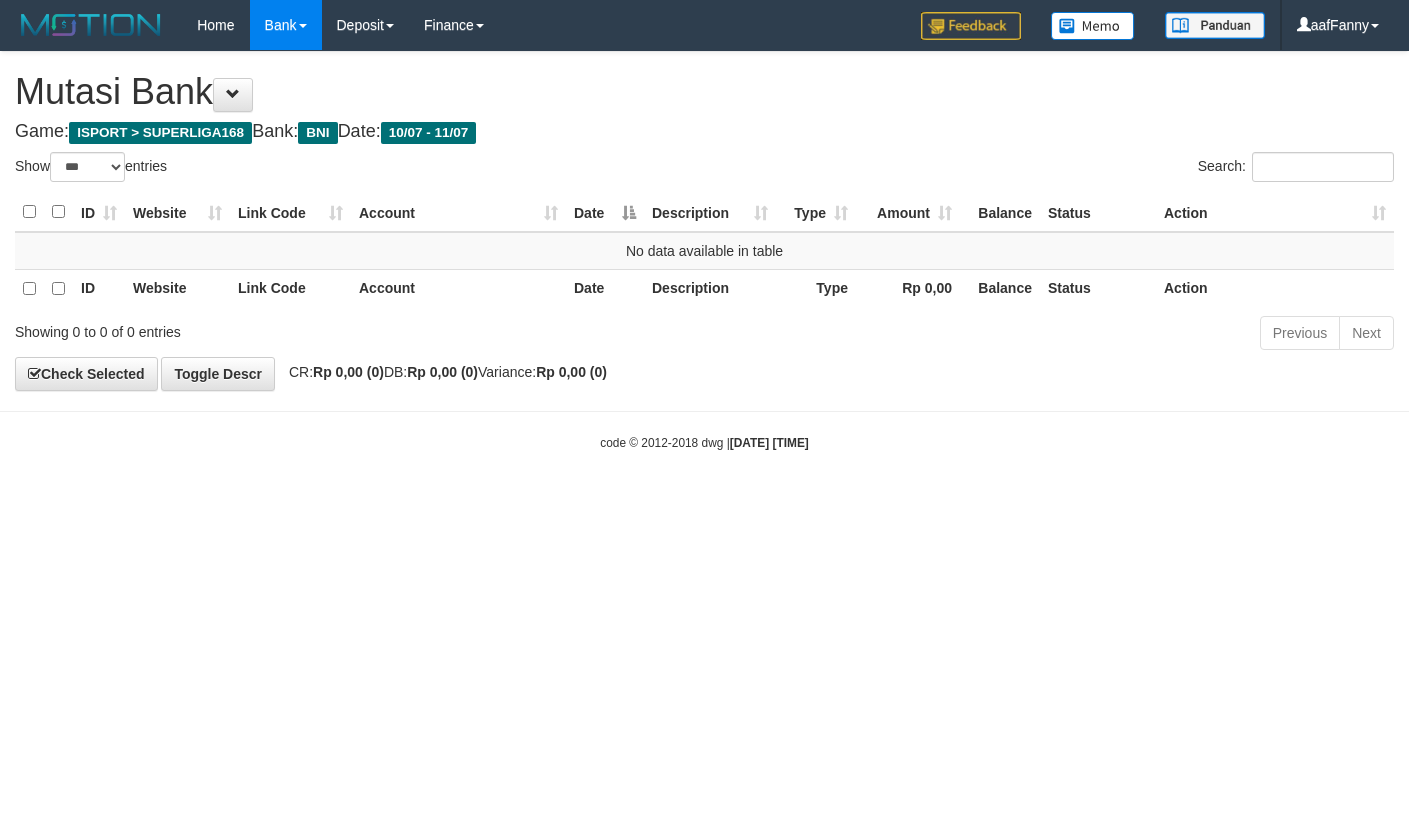 select on "***" 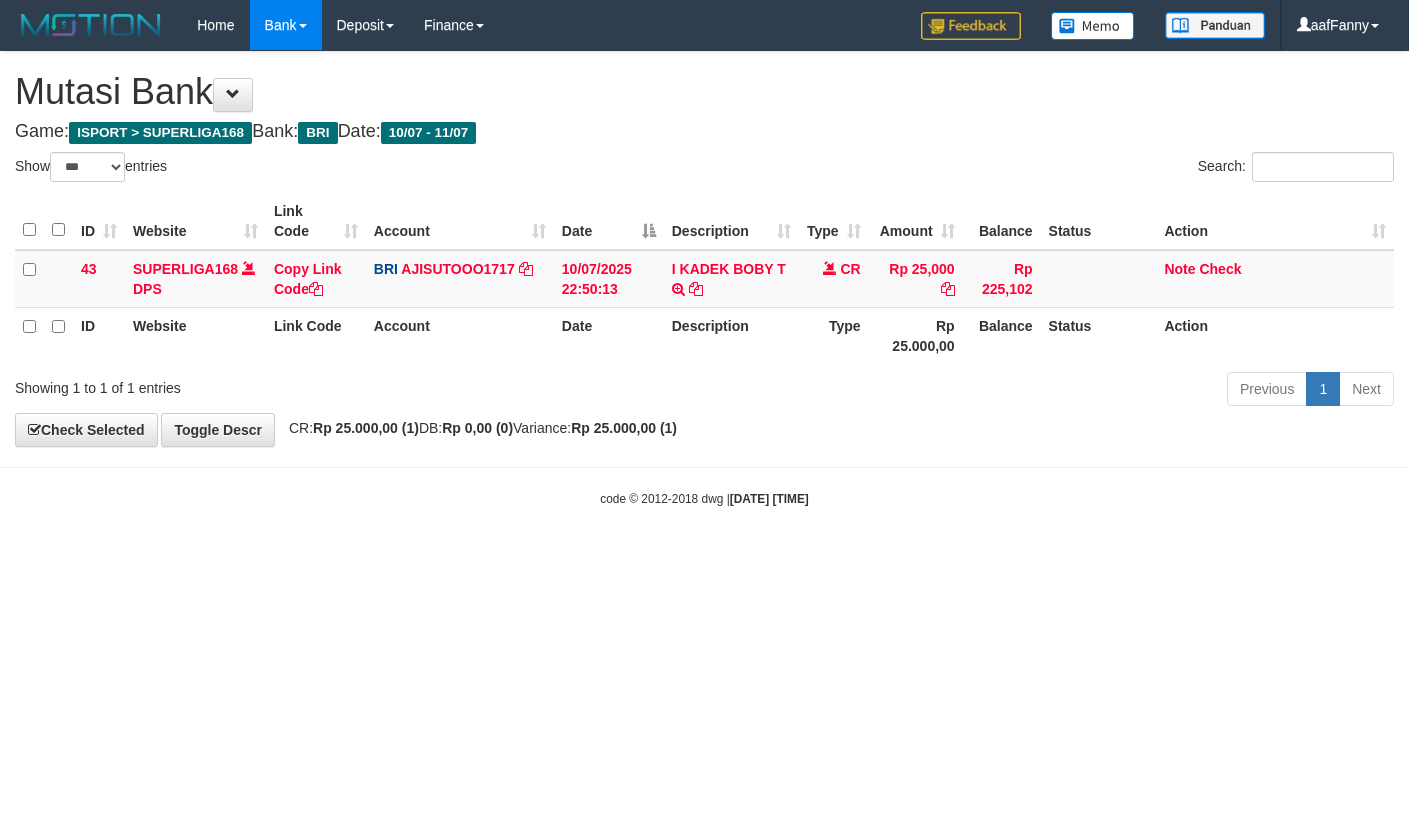 select on "***" 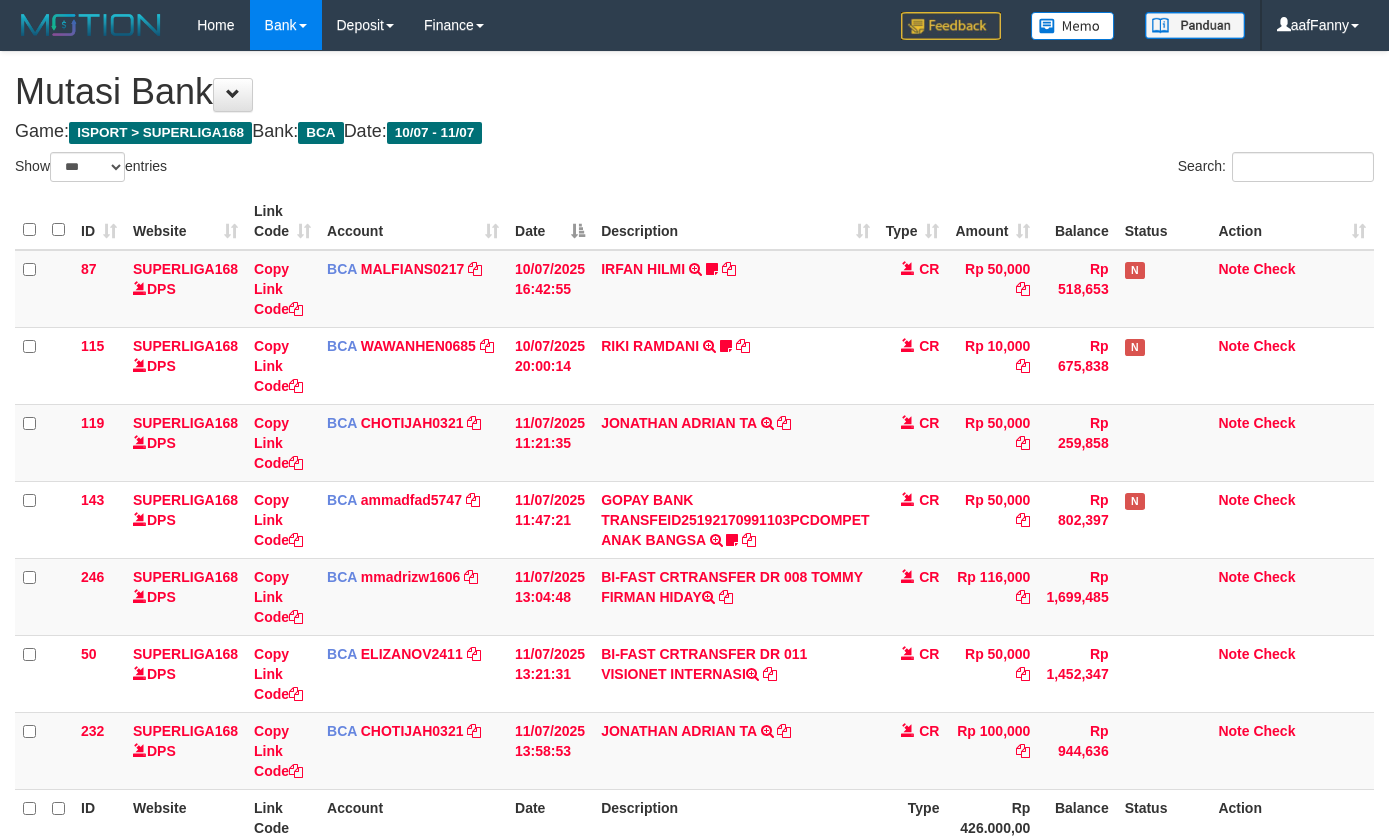 select on "***" 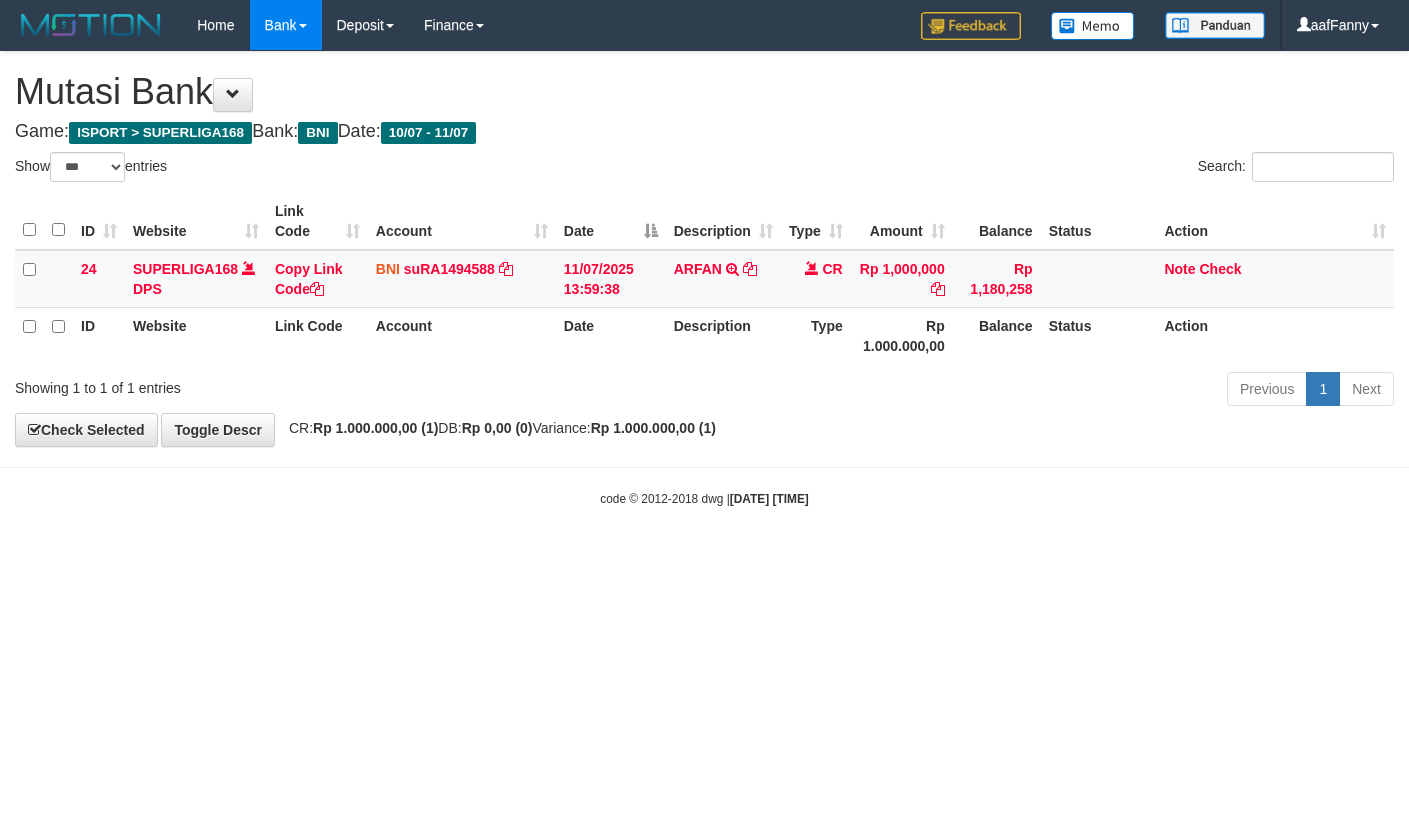 select on "***" 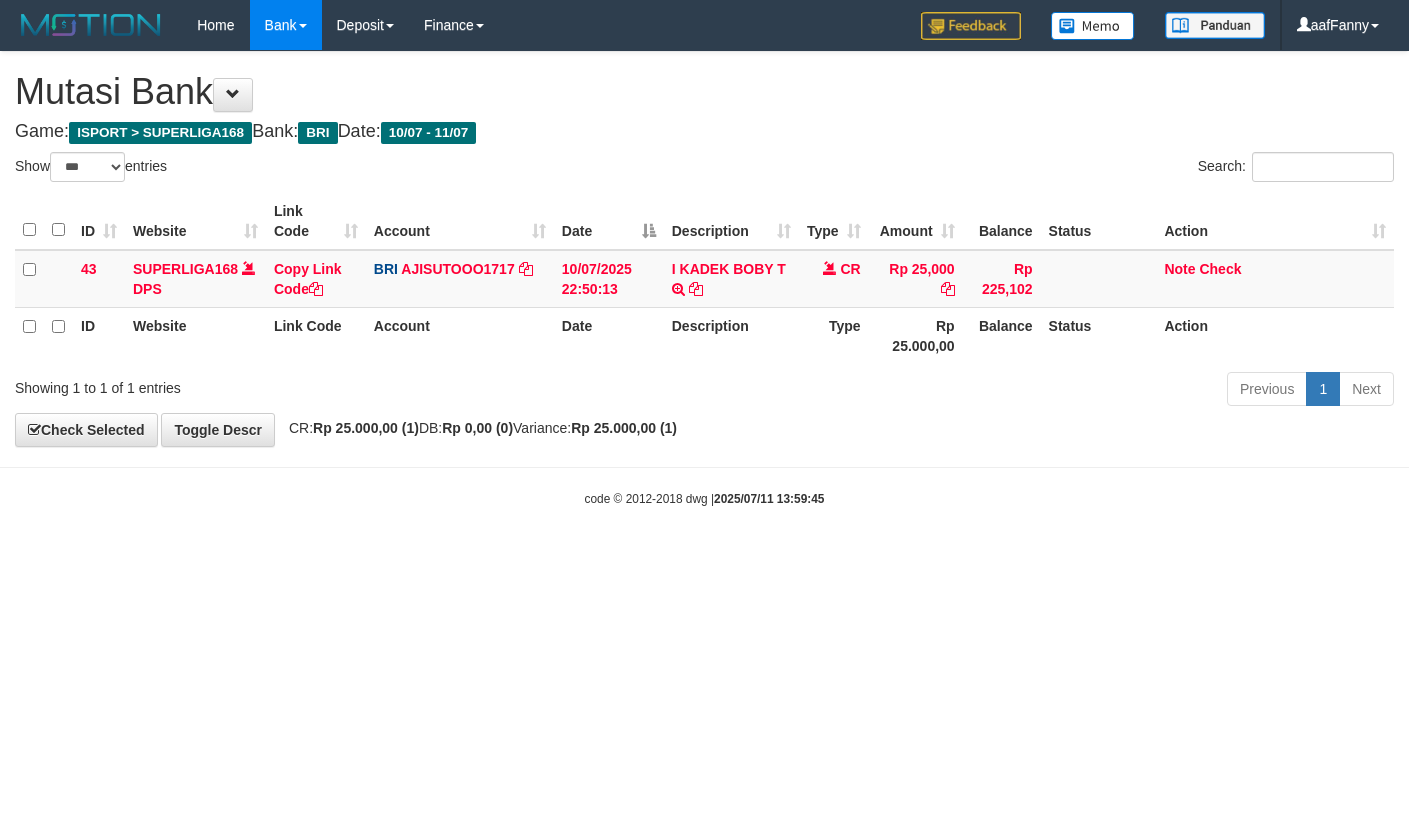 select on "***" 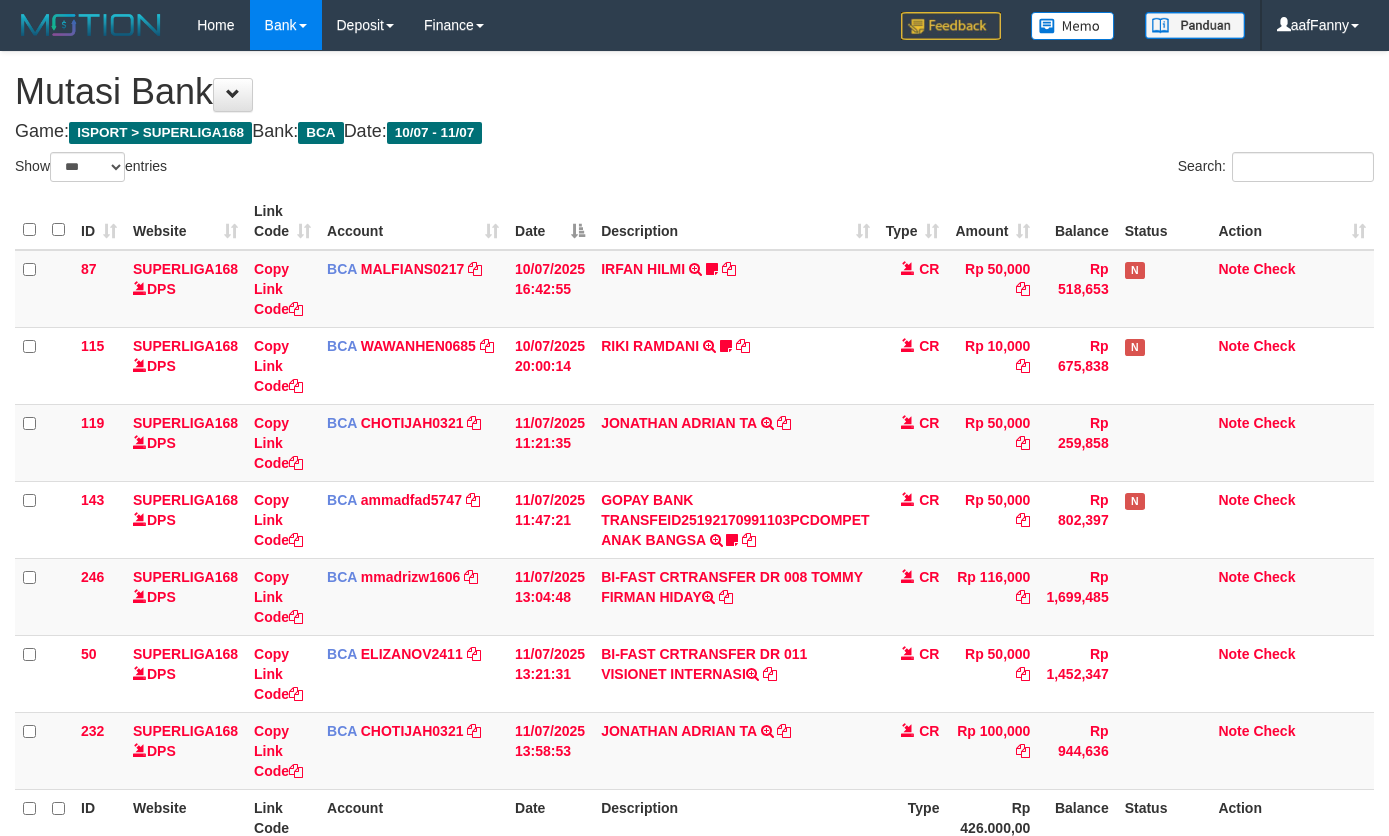 select on "***" 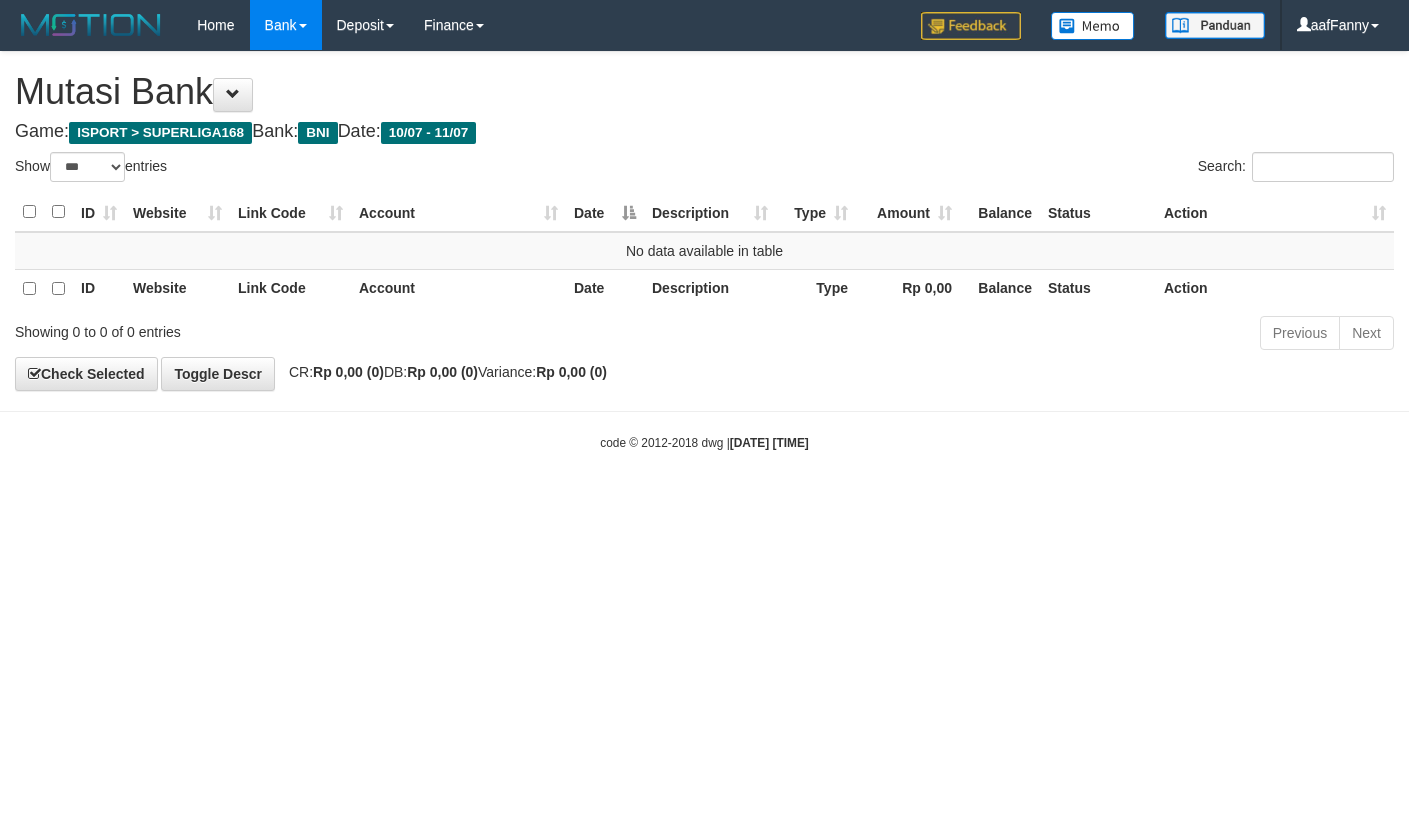 select on "***" 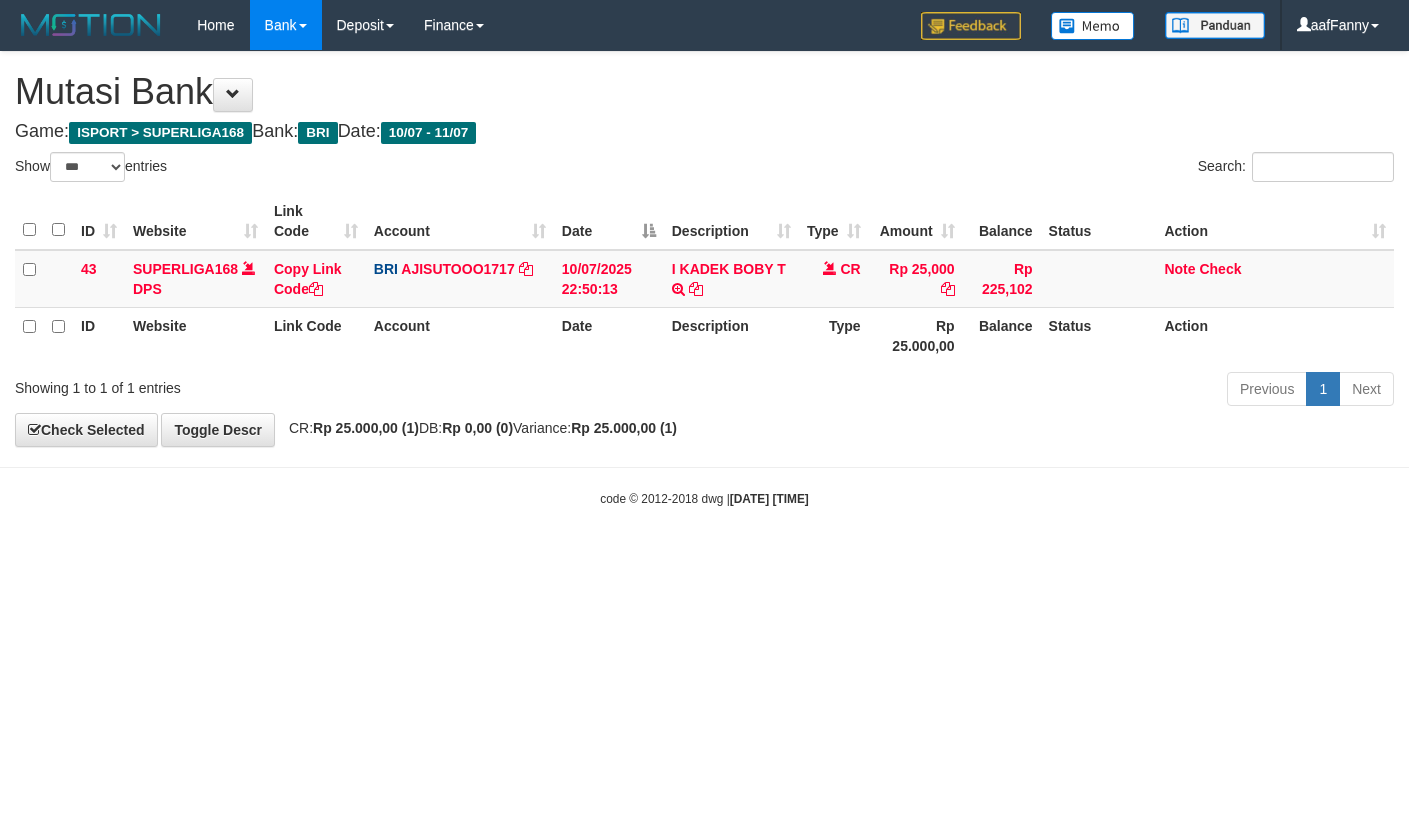select on "***" 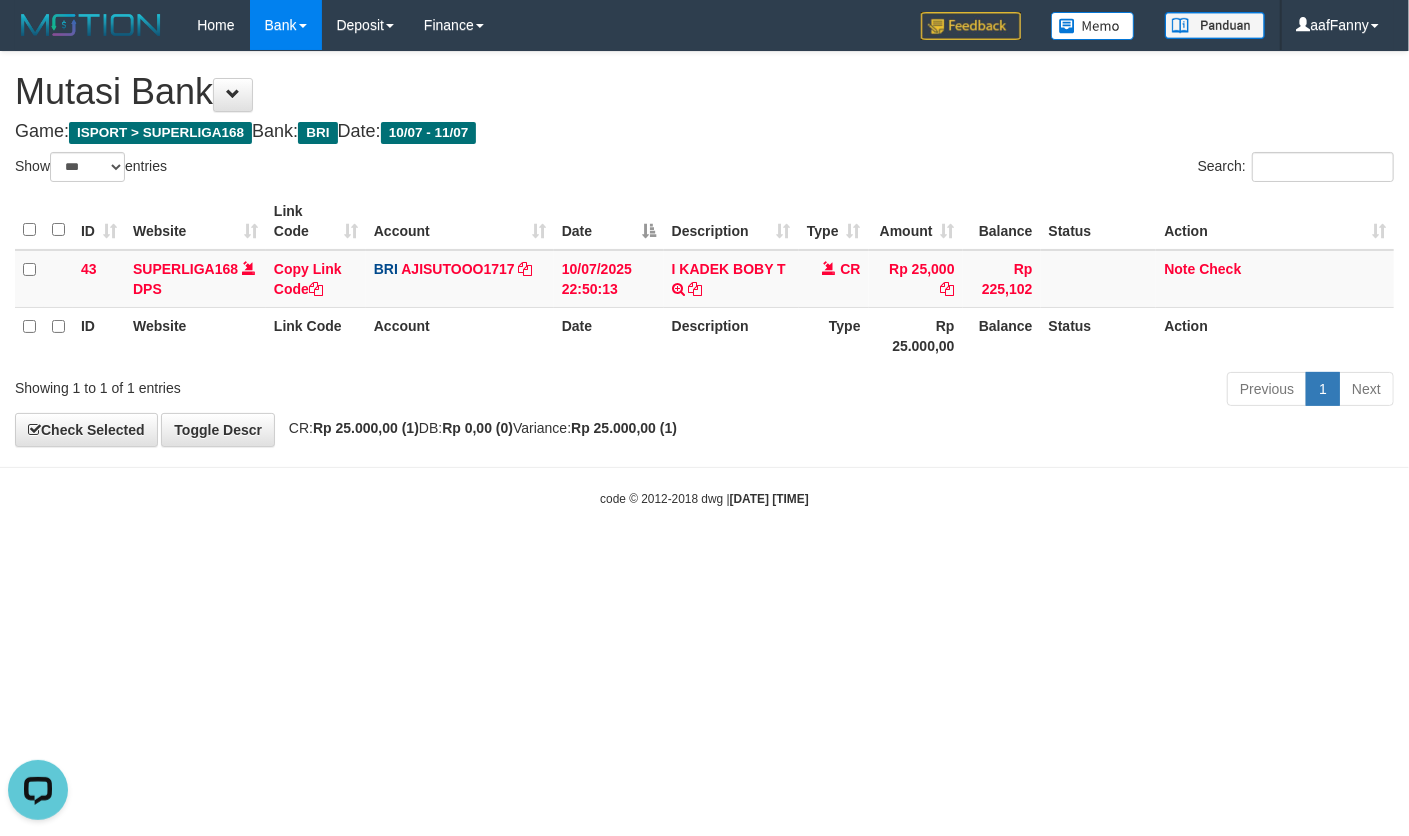scroll, scrollTop: 0, scrollLeft: 0, axis: both 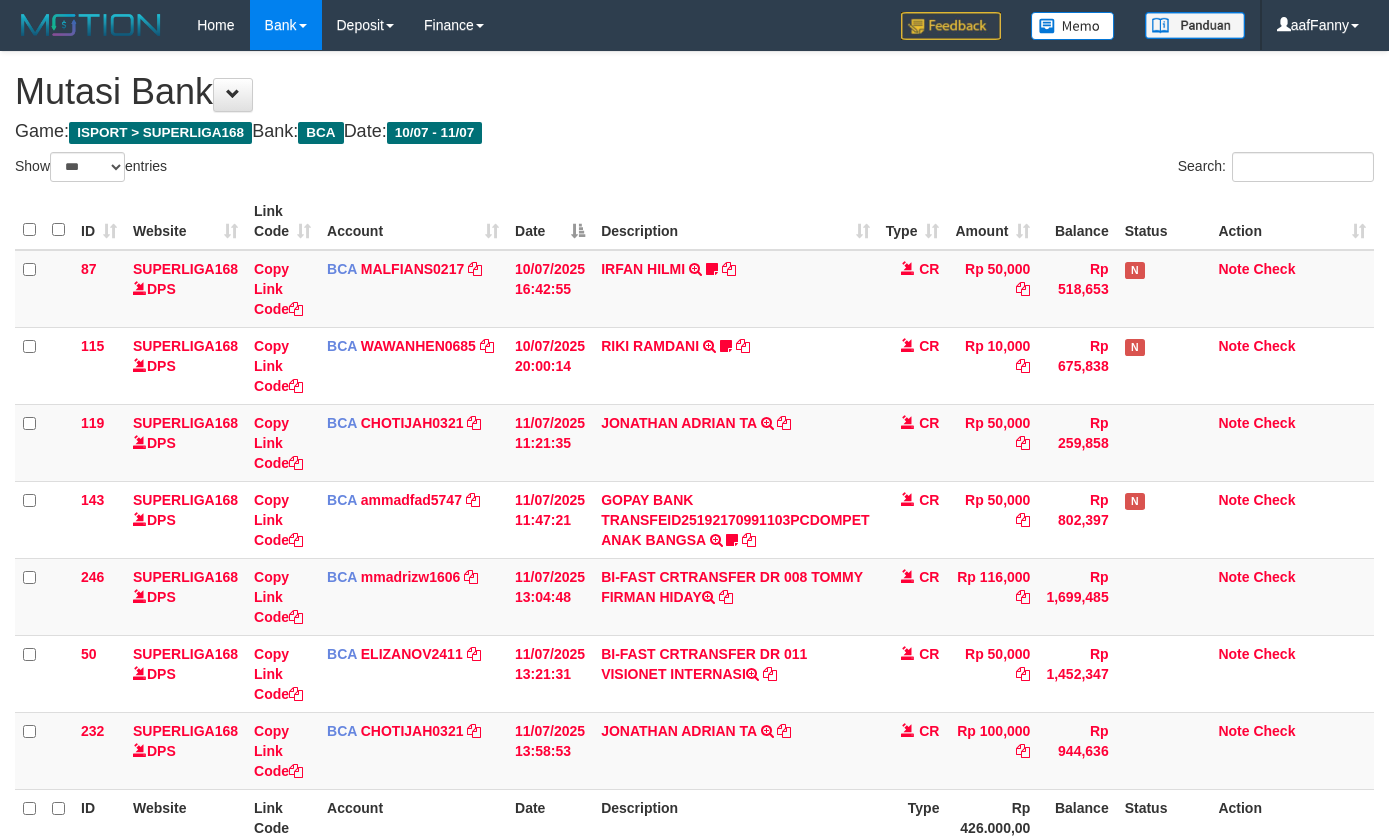 select on "***" 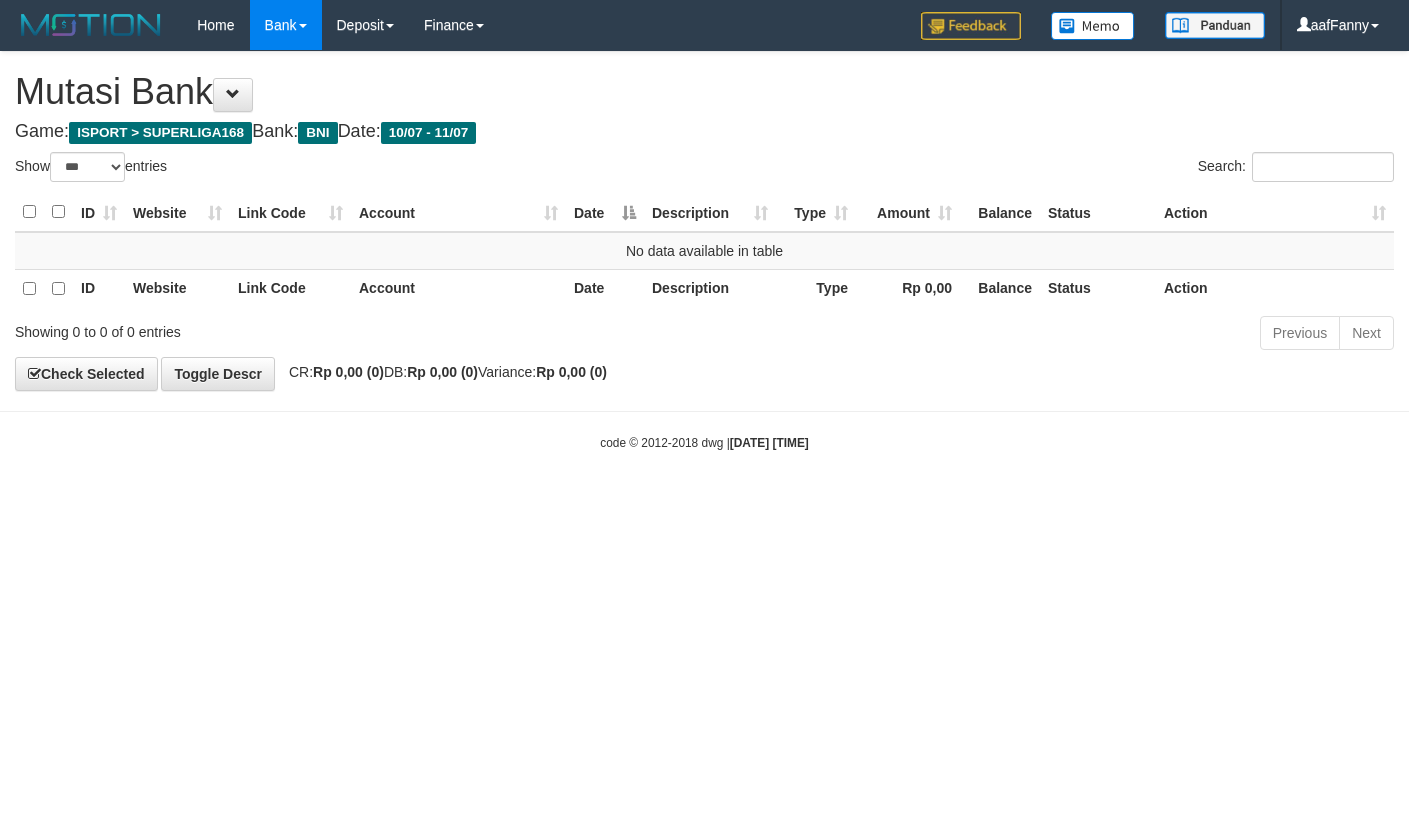 select on "***" 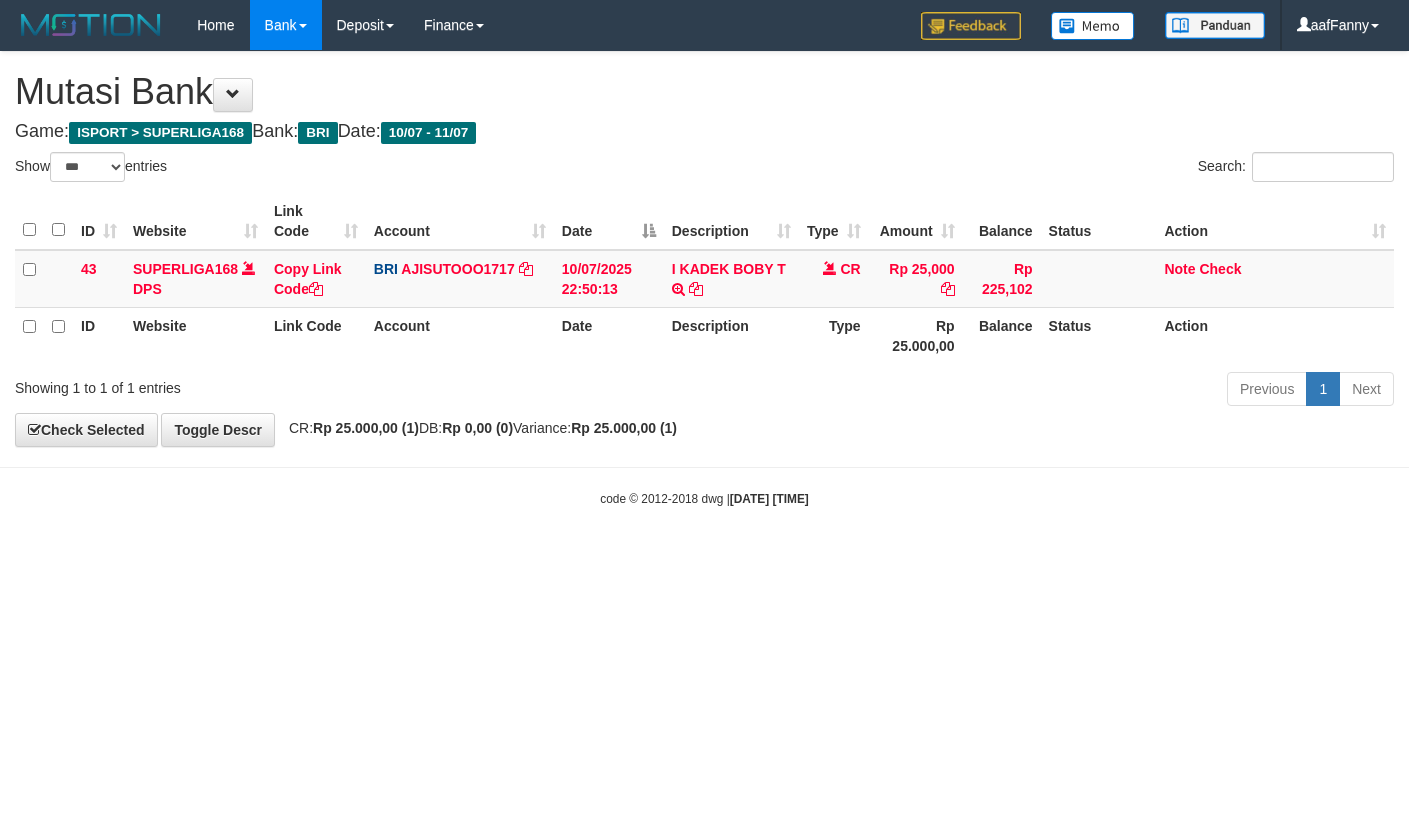select on "***" 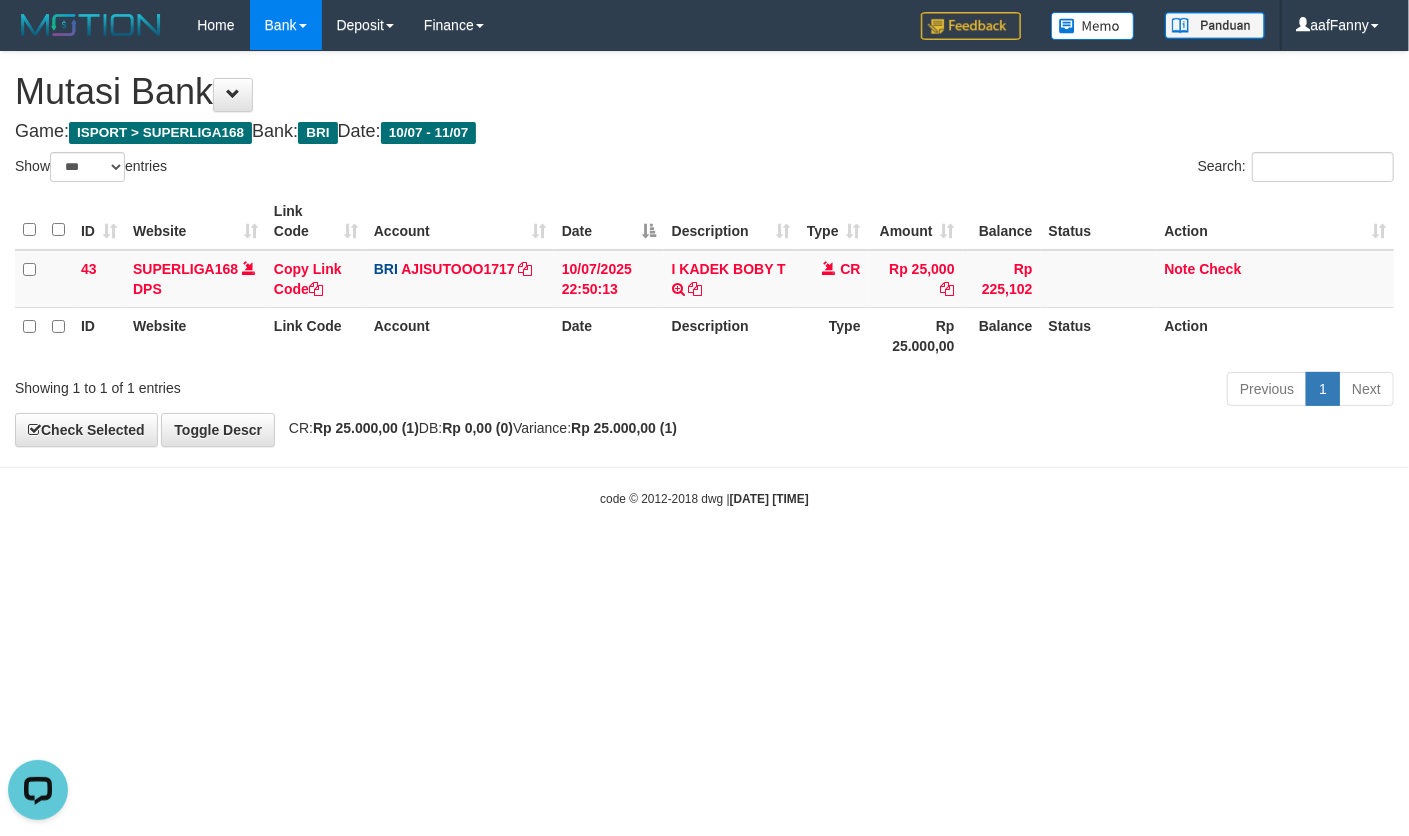 scroll, scrollTop: 0, scrollLeft: 0, axis: both 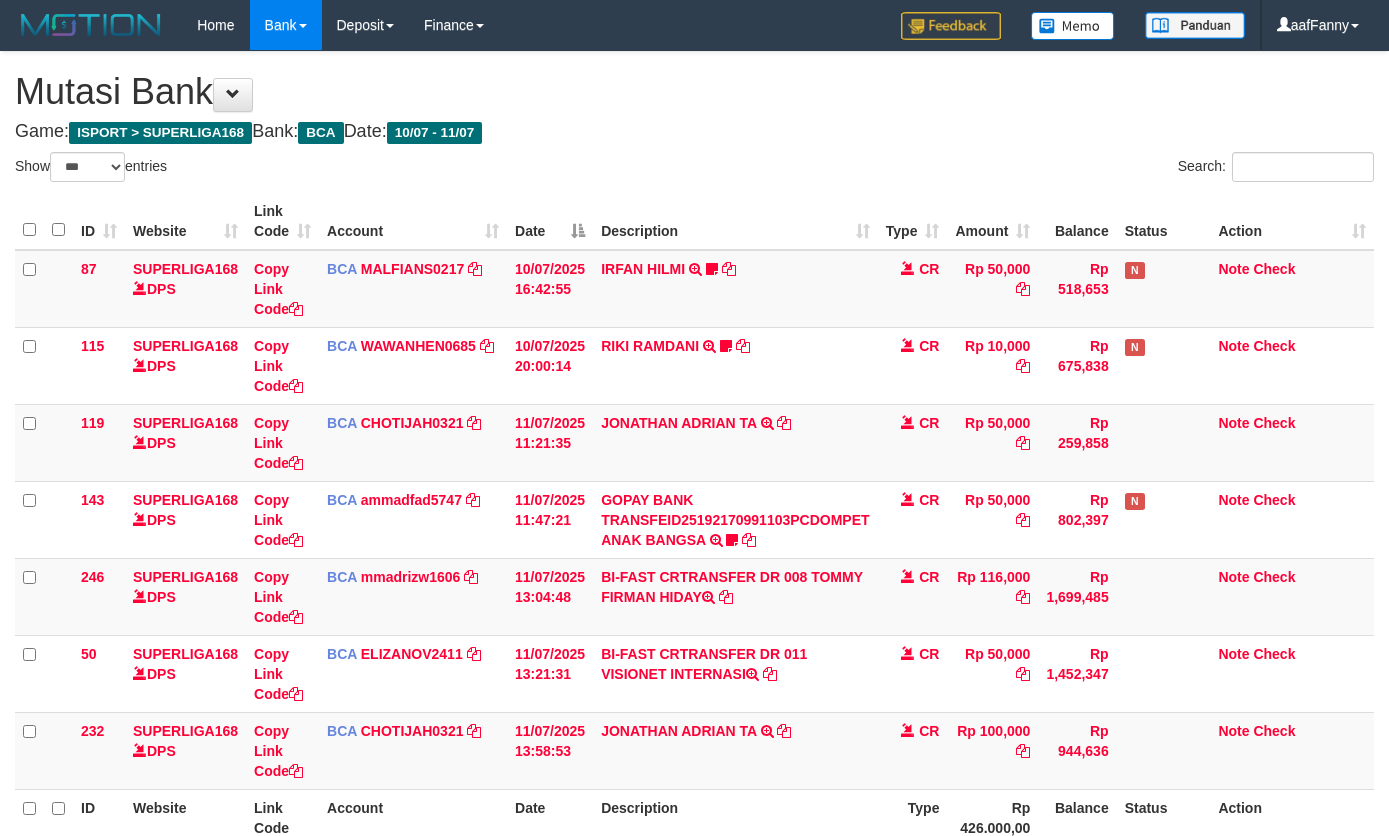 select on "***" 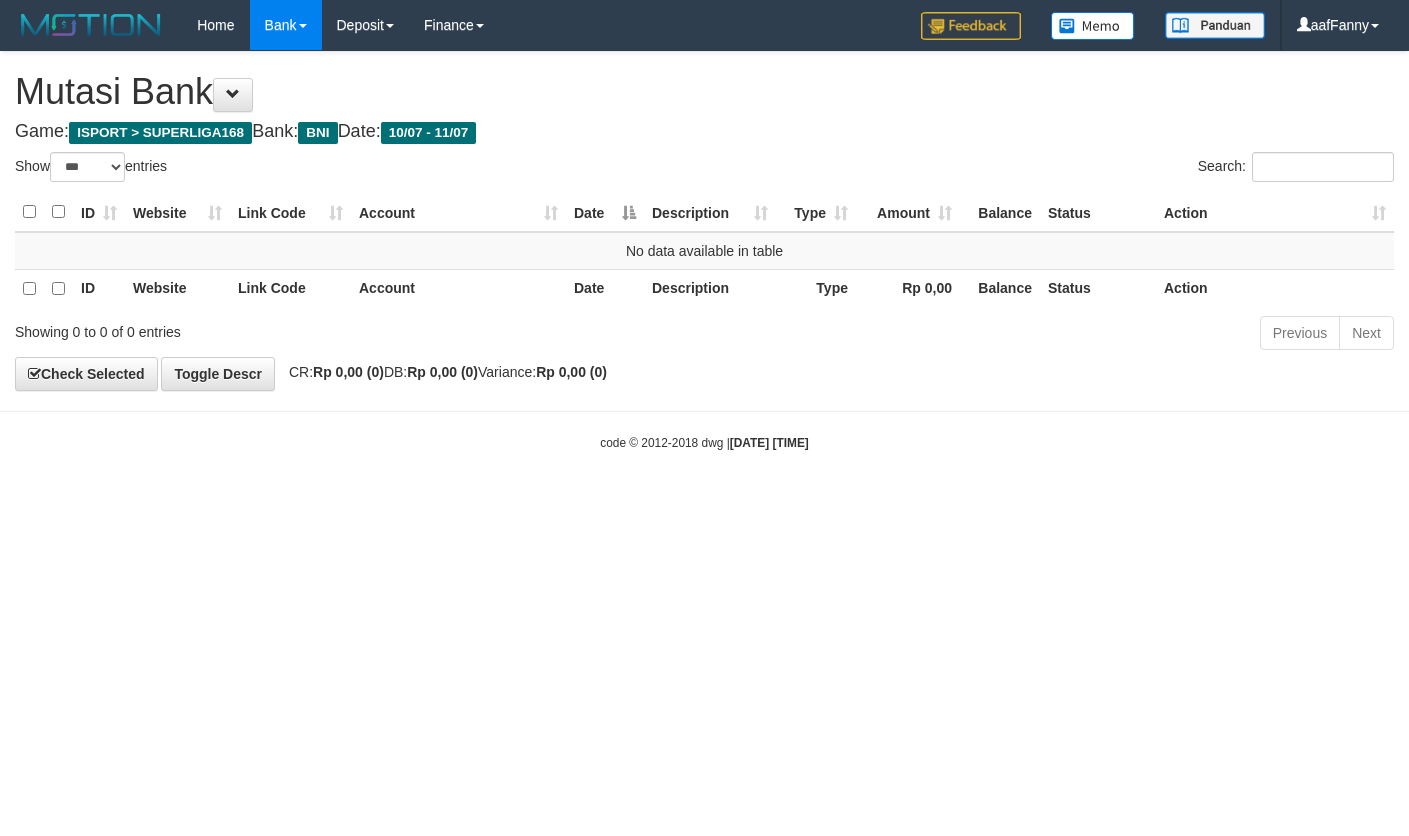 select on "***" 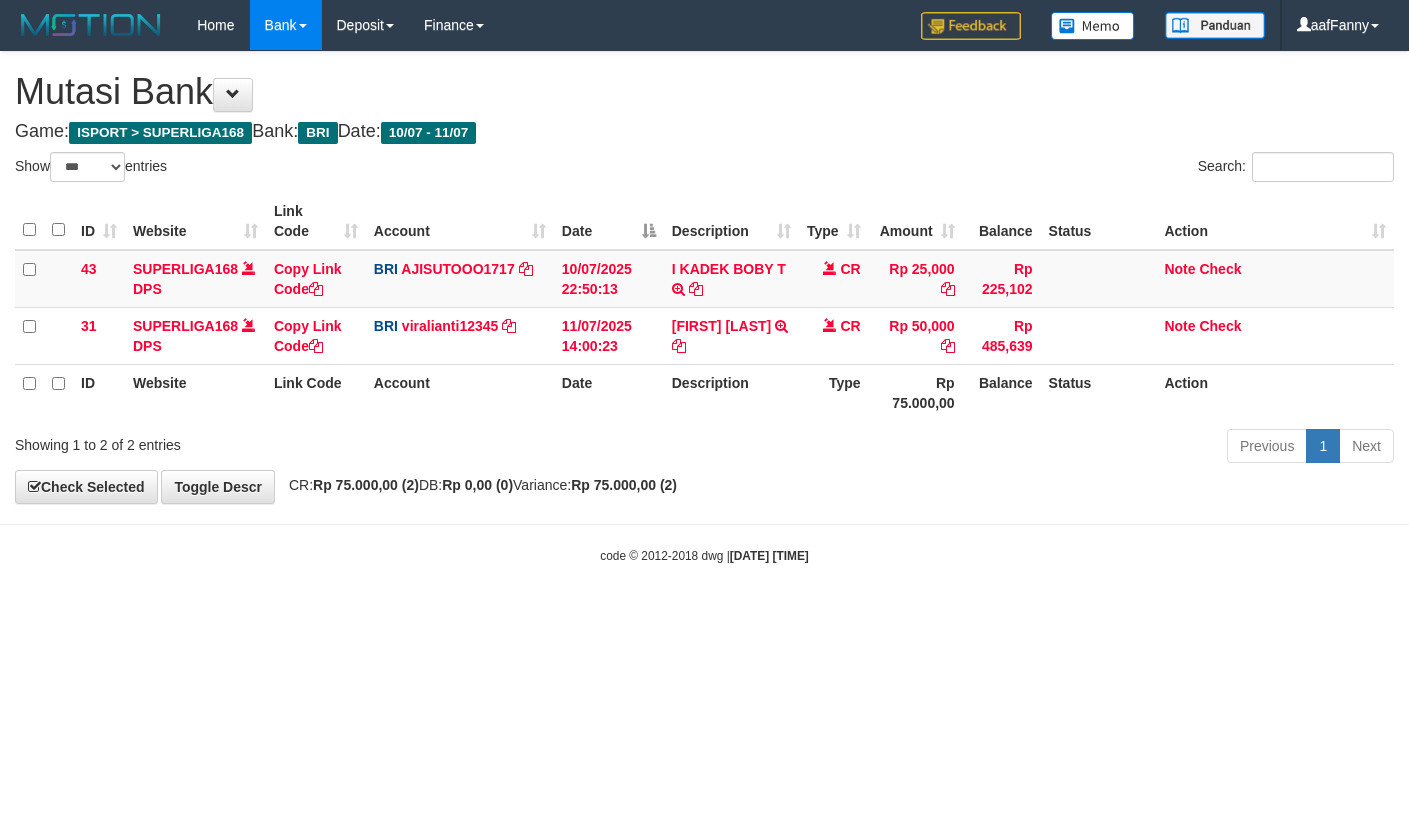 select on "***" 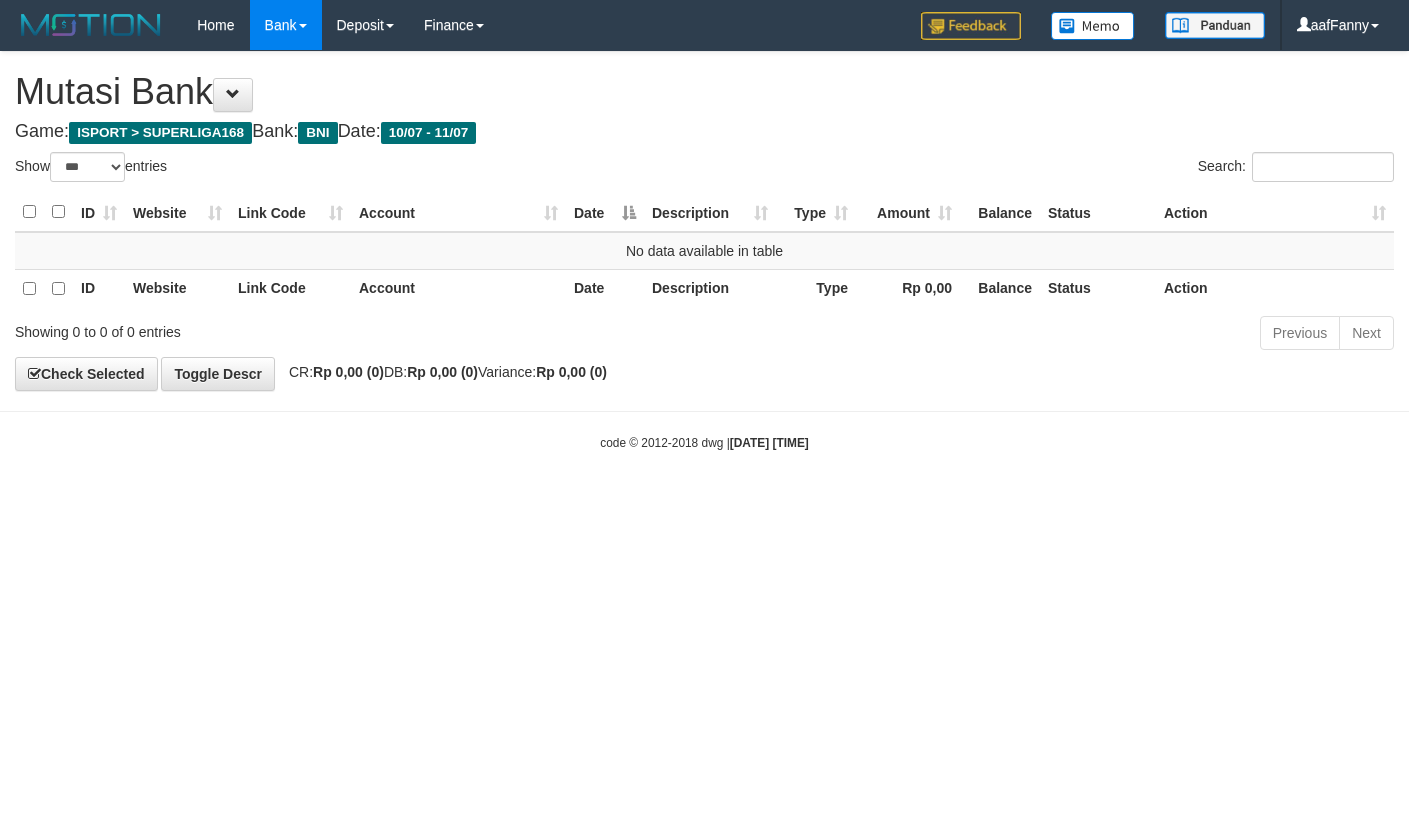 select on "***" 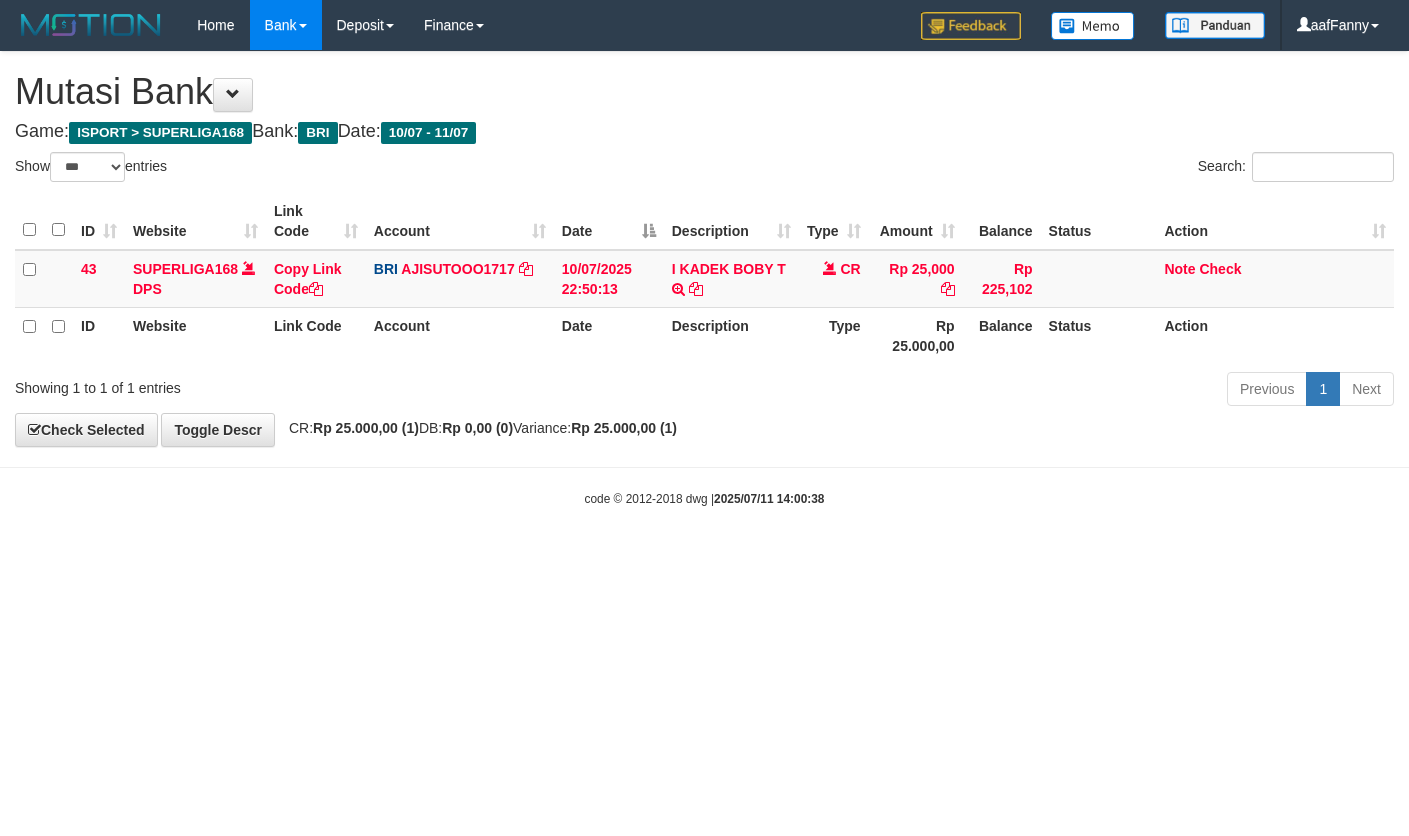 select on "***" 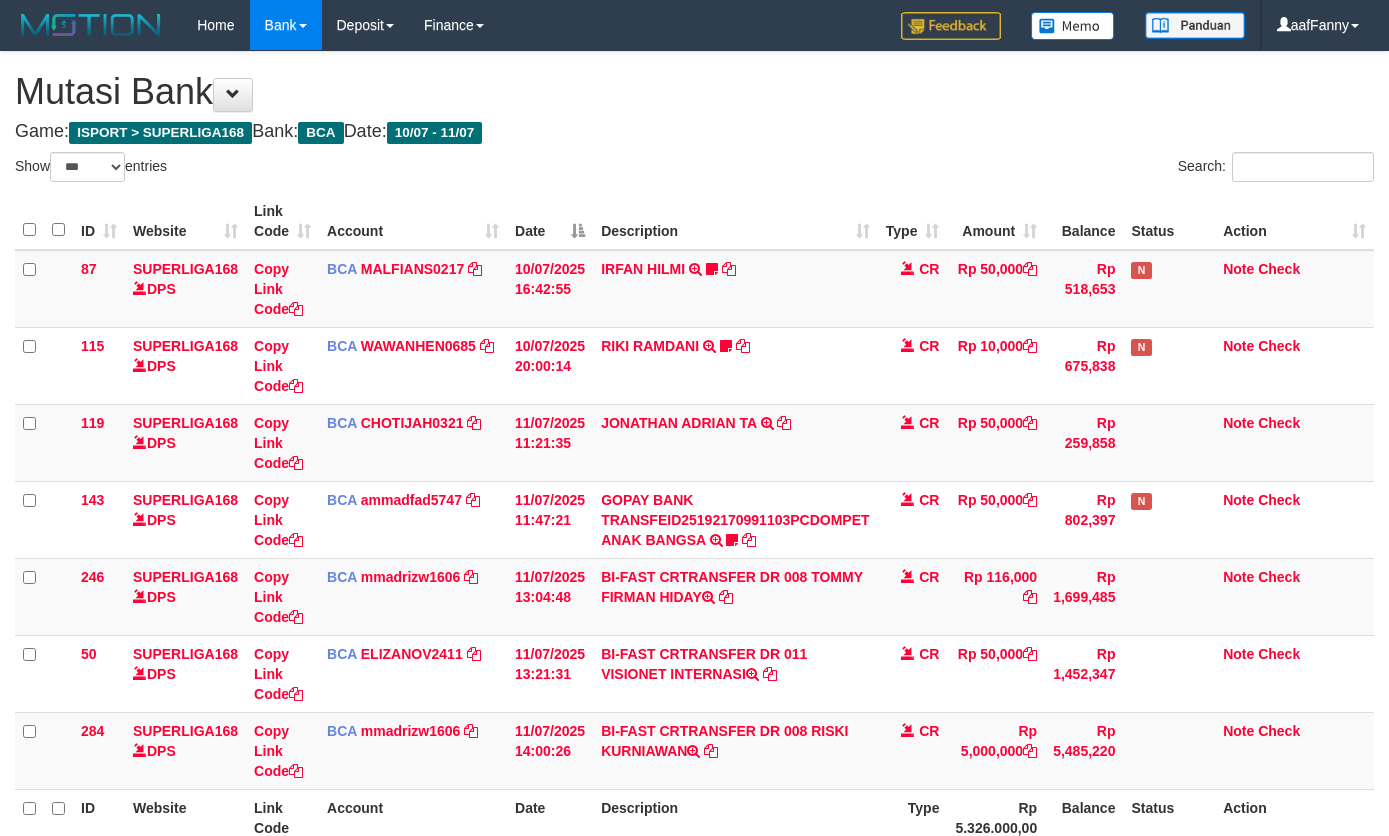 select on "***" 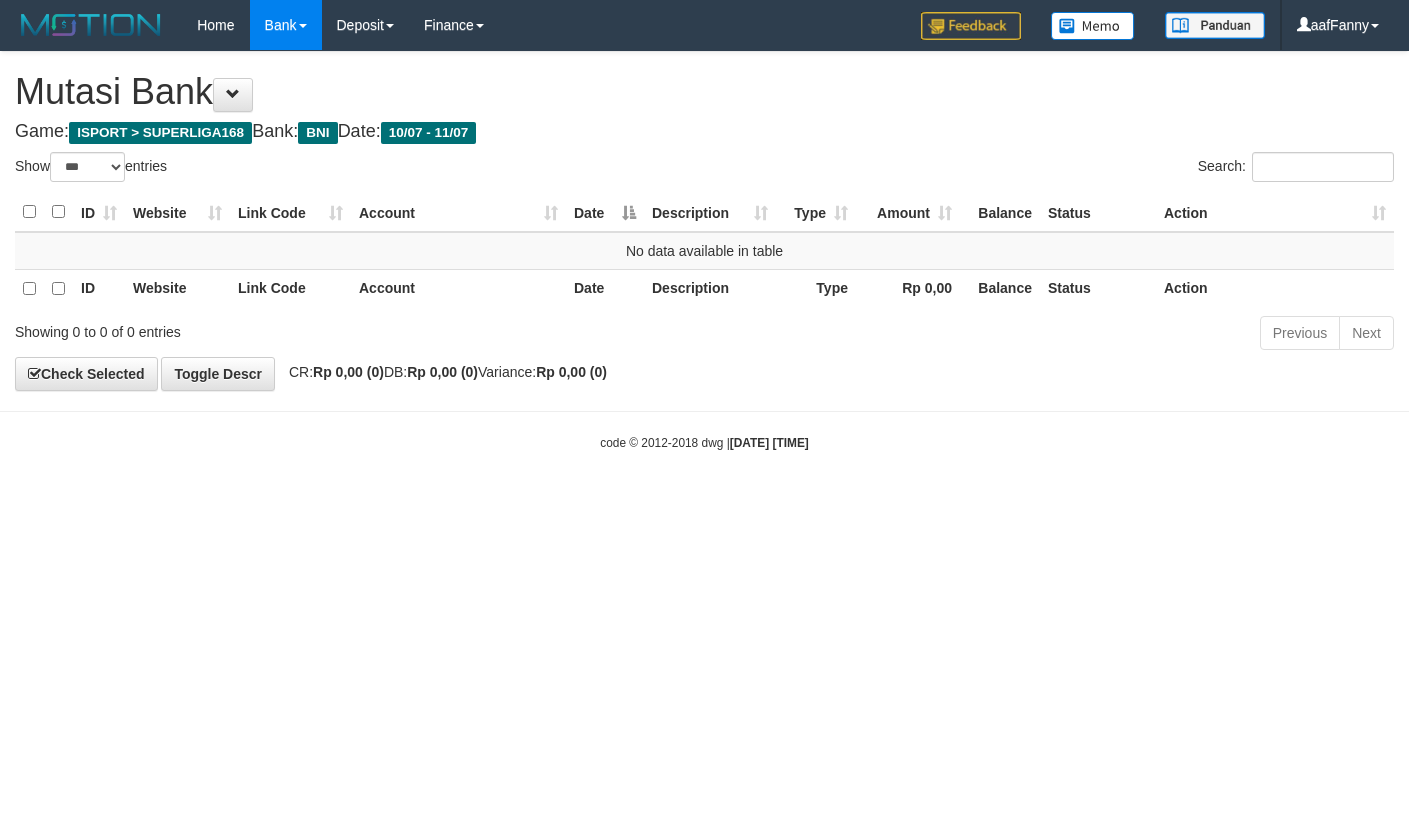 select on "***" 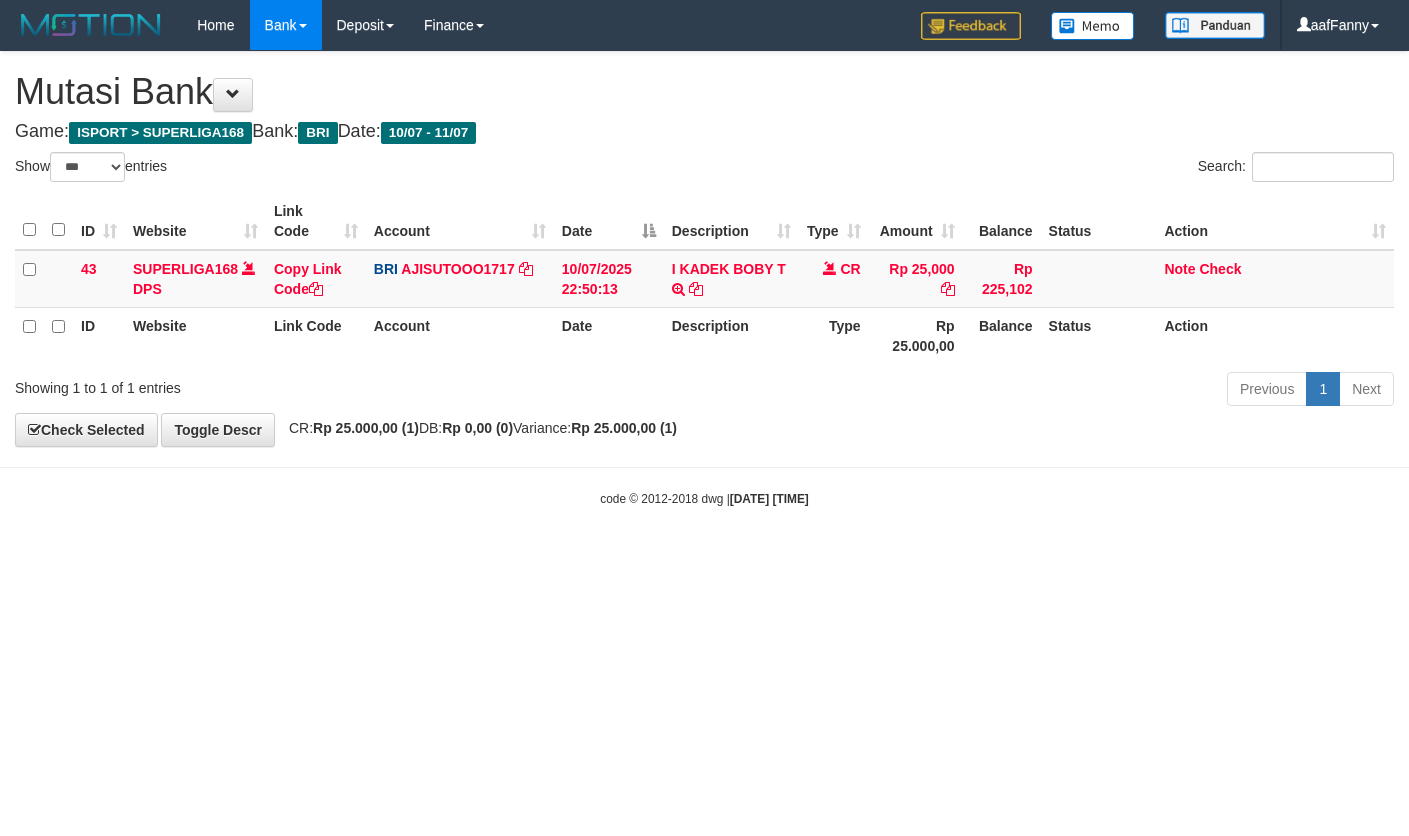 select on "***" 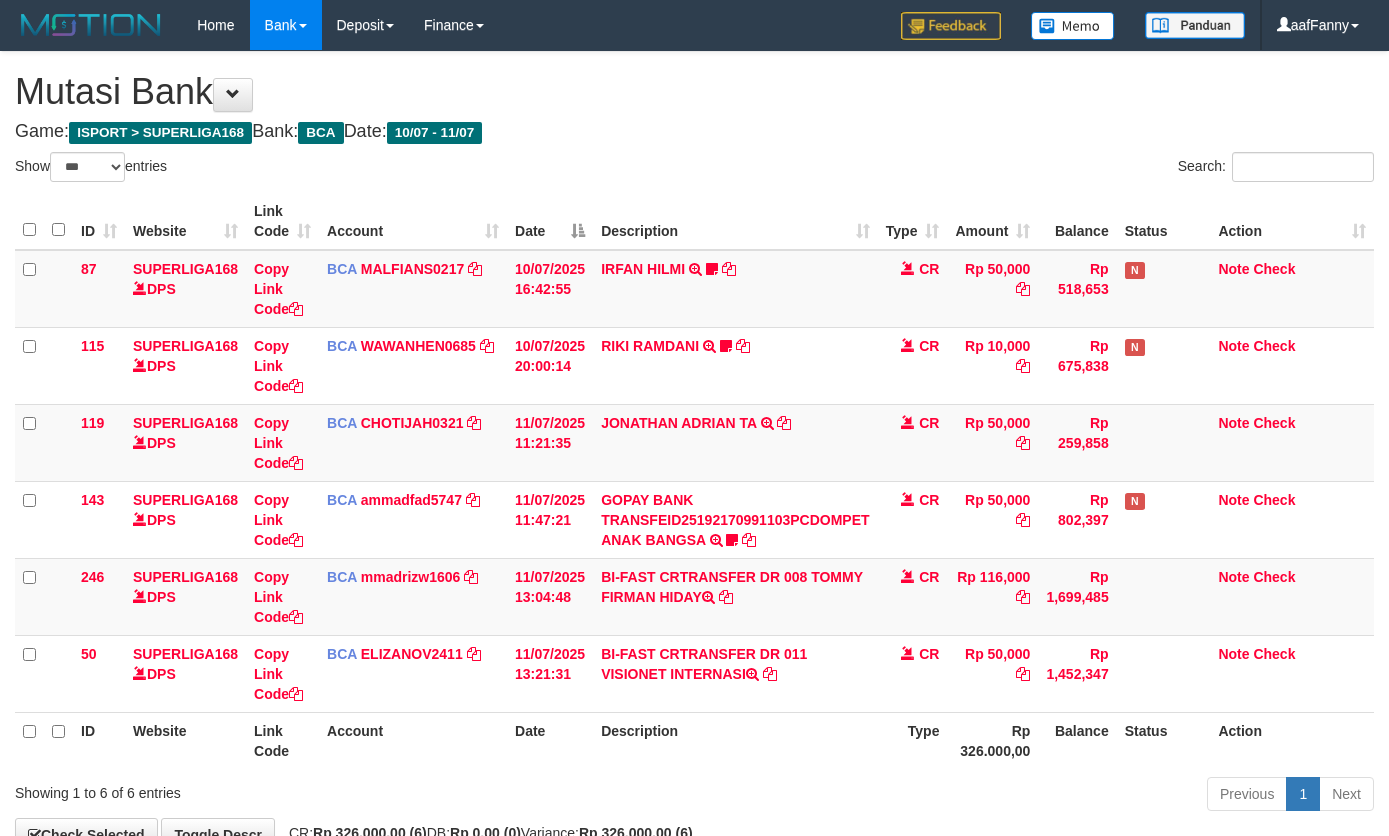 select on "***" 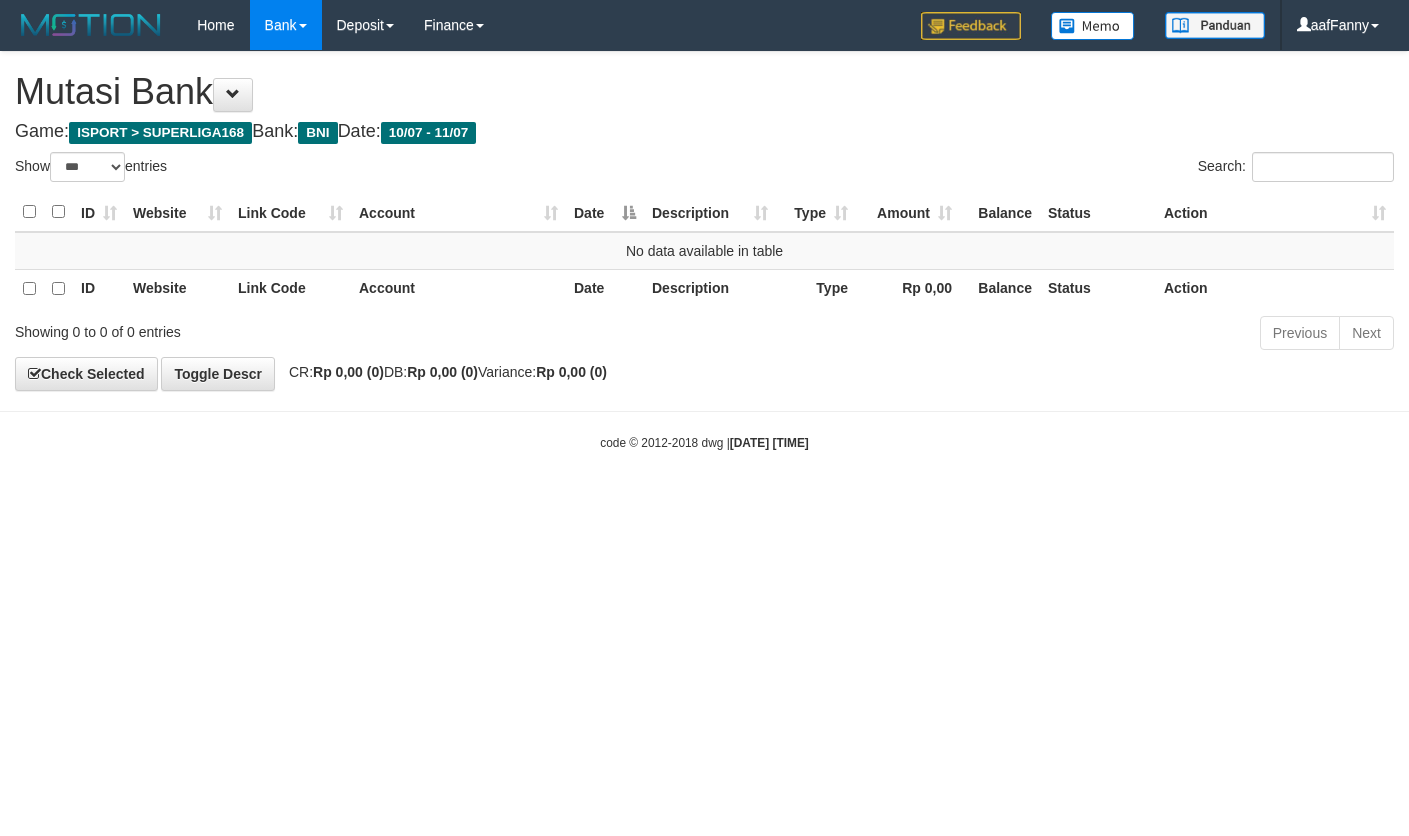 select on "***" 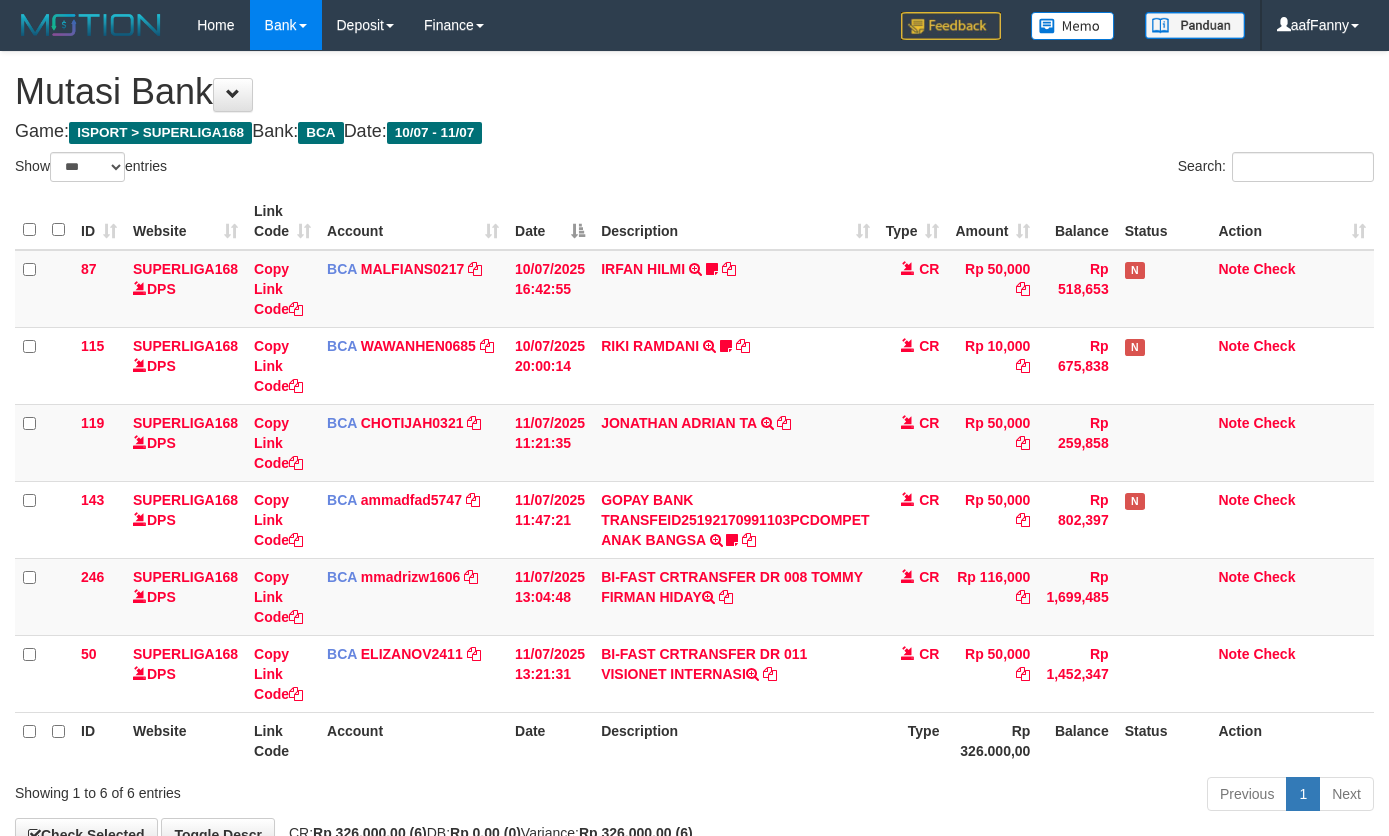 select on "***" 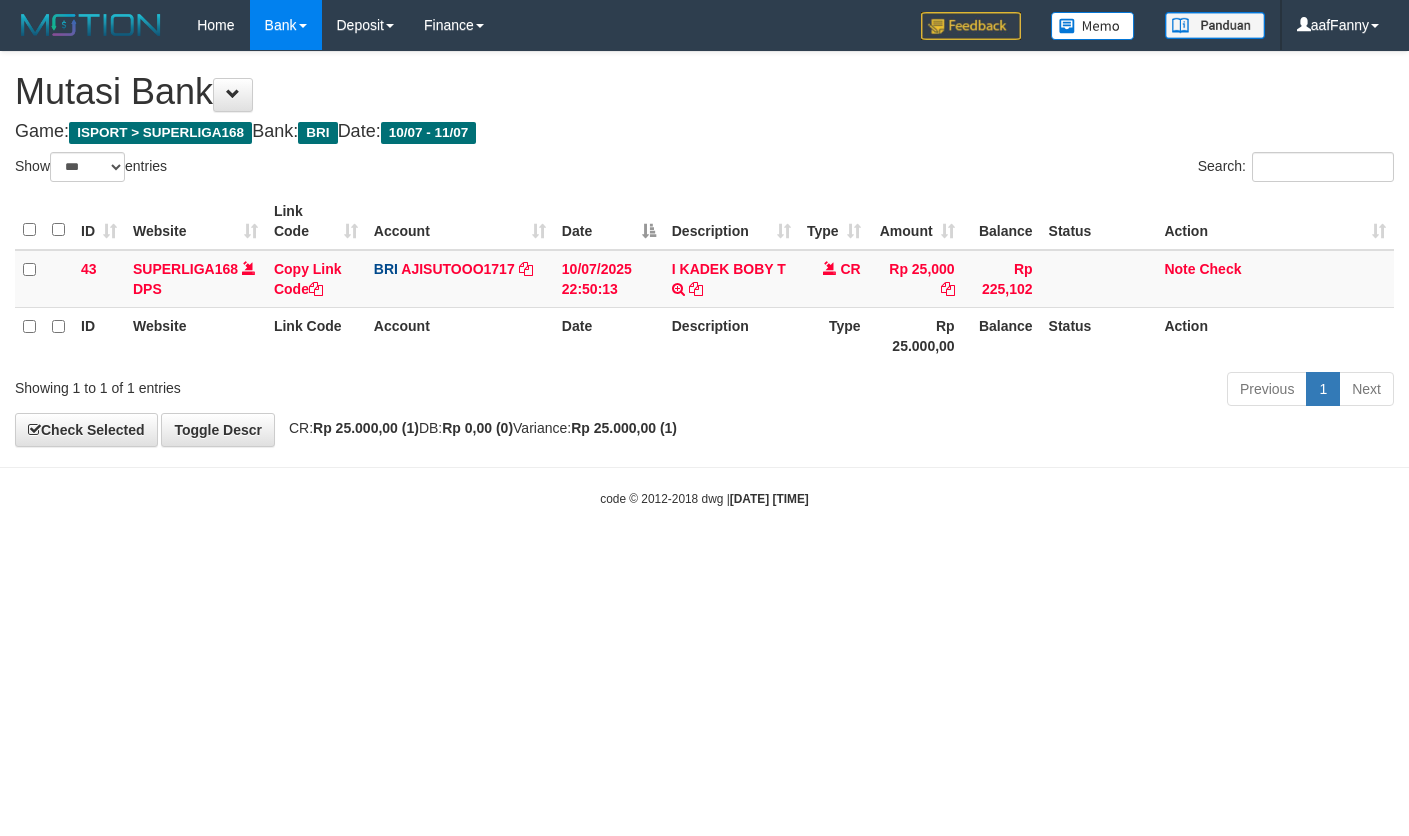 select on "***" 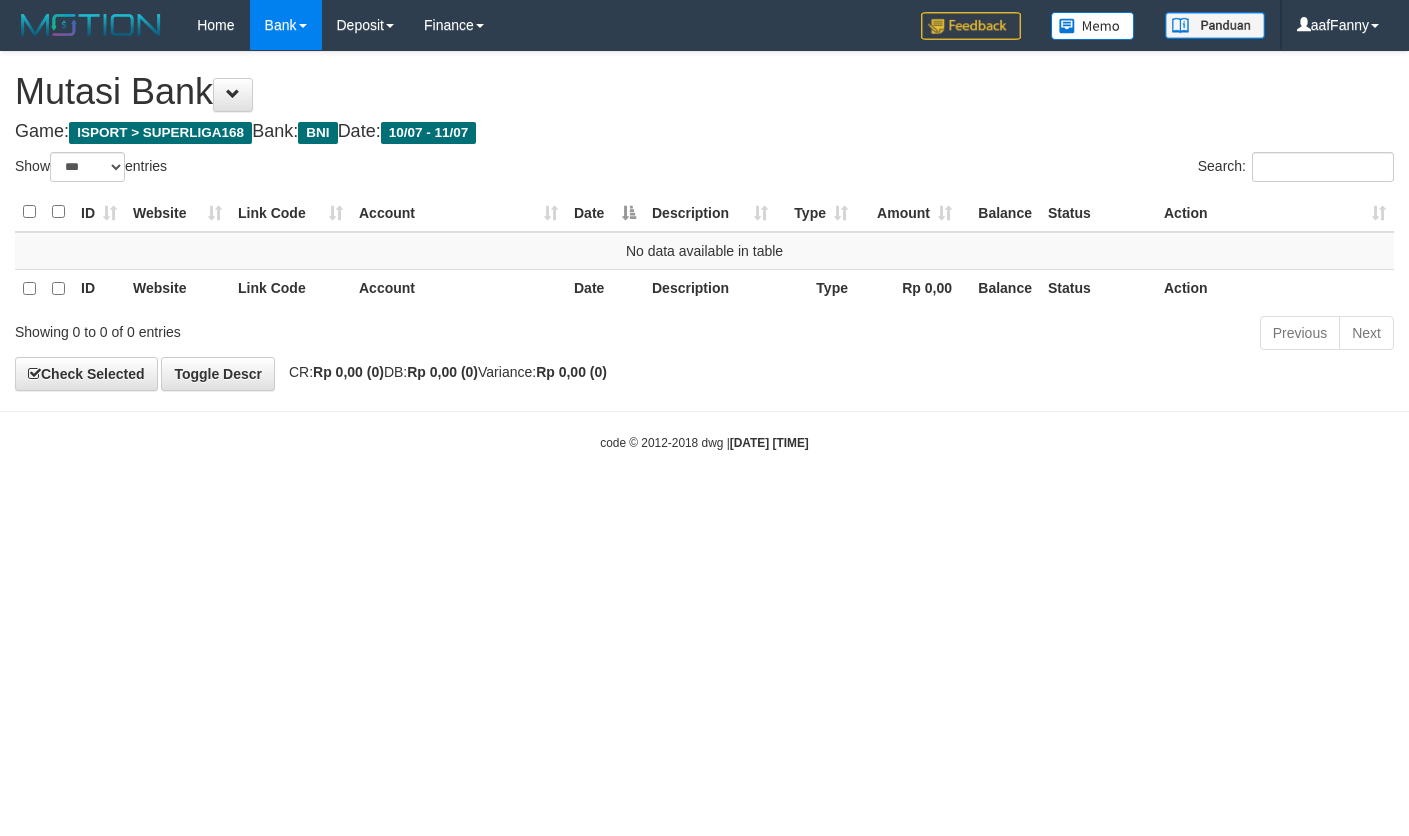 select on "***" 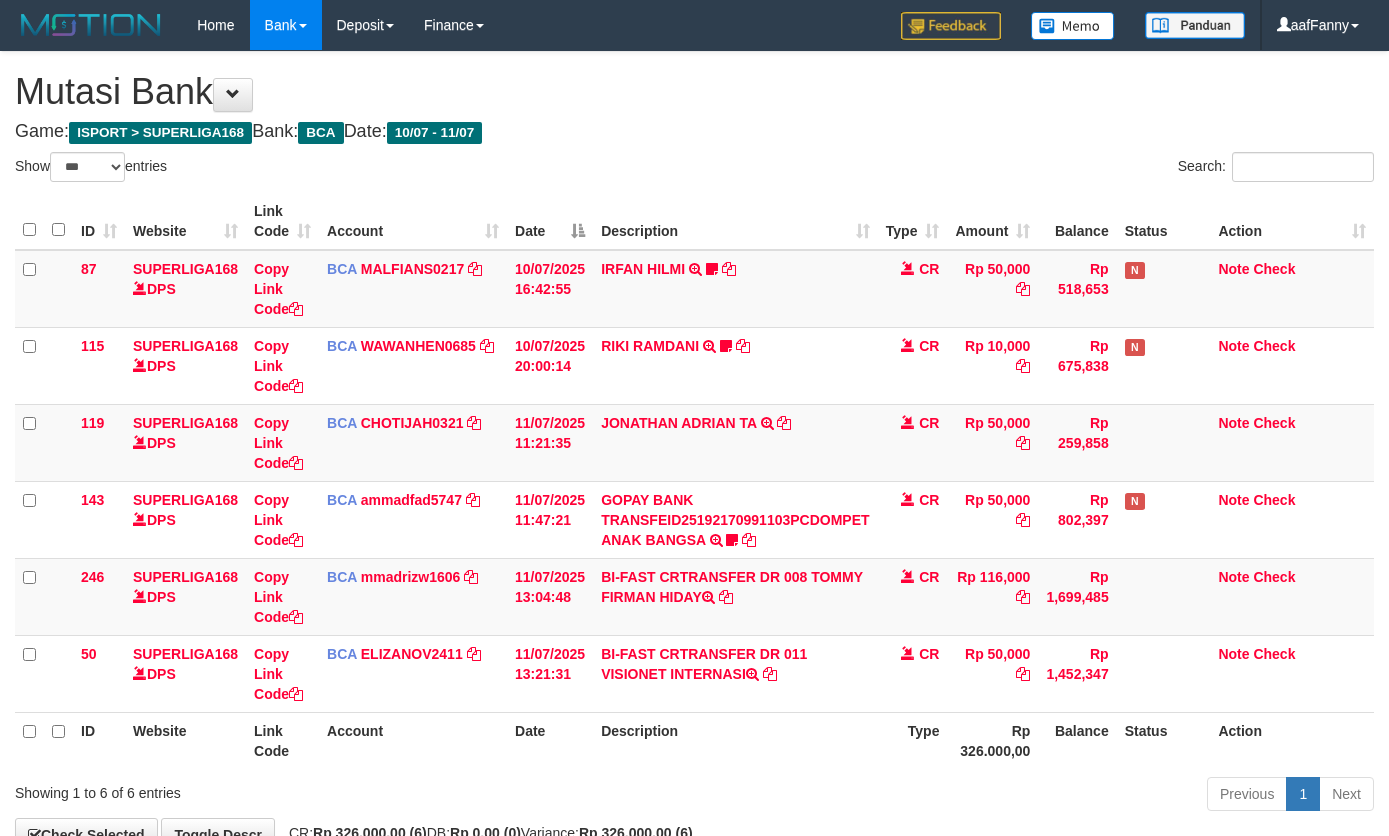 select on "***" 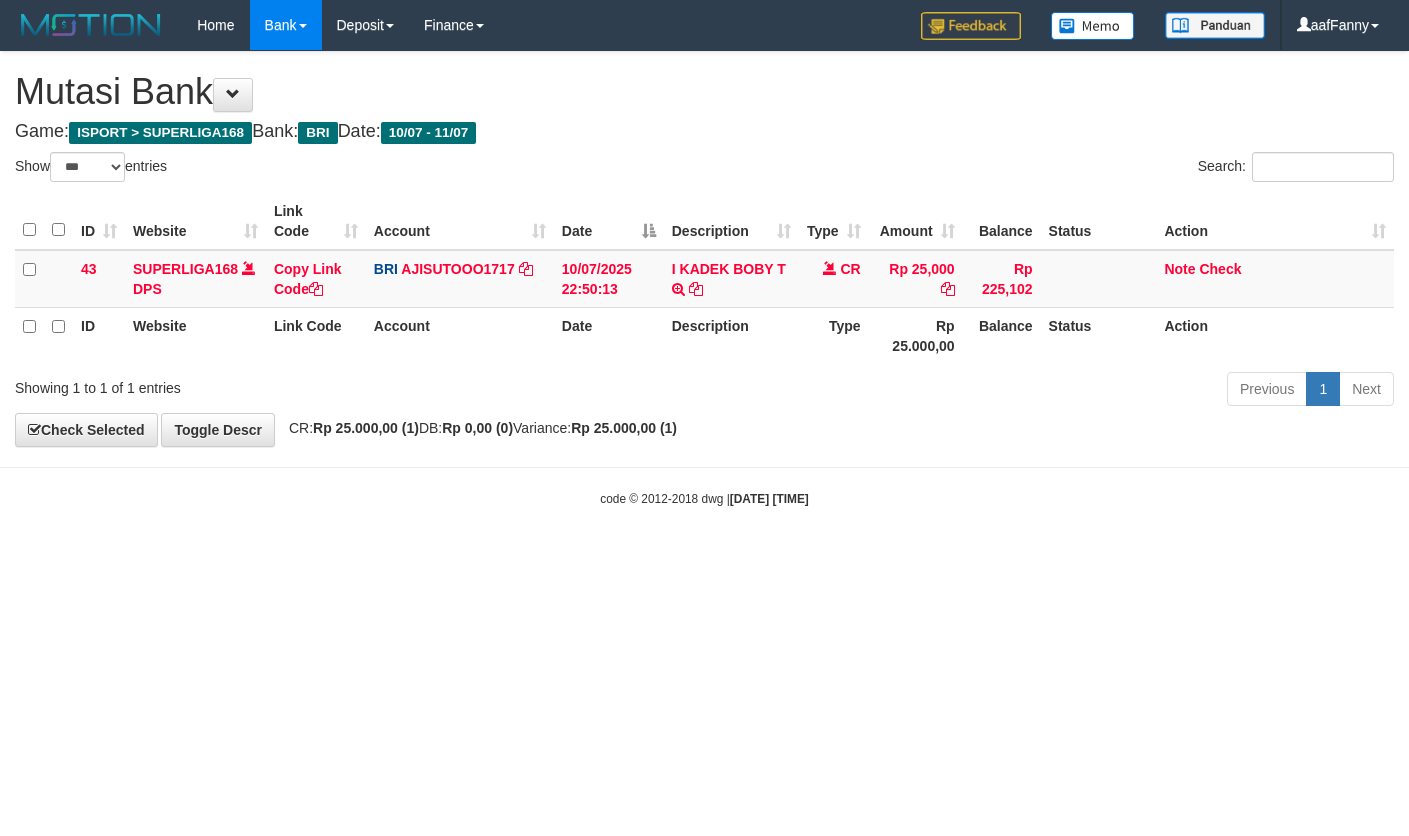 select on "***" 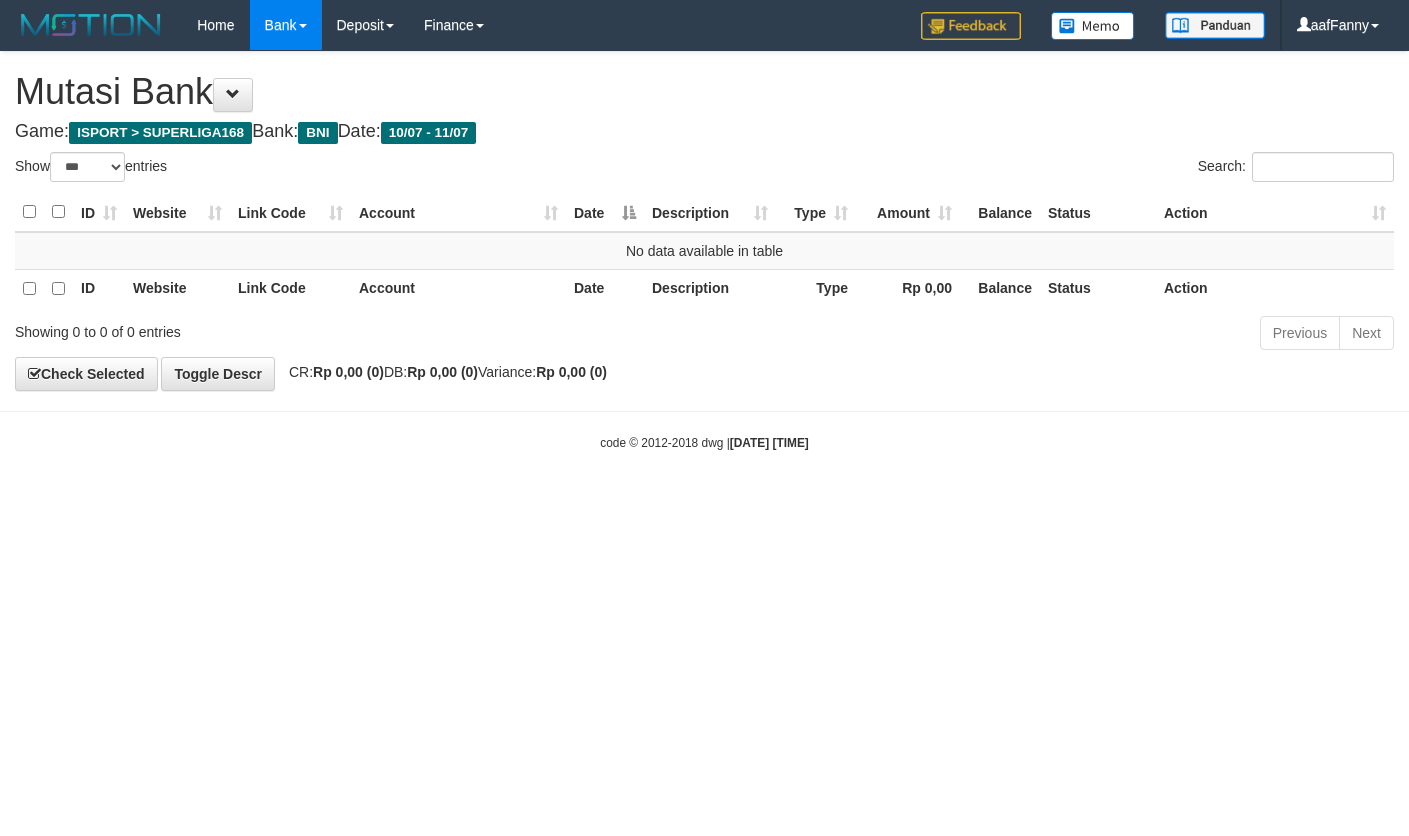 select on "***" 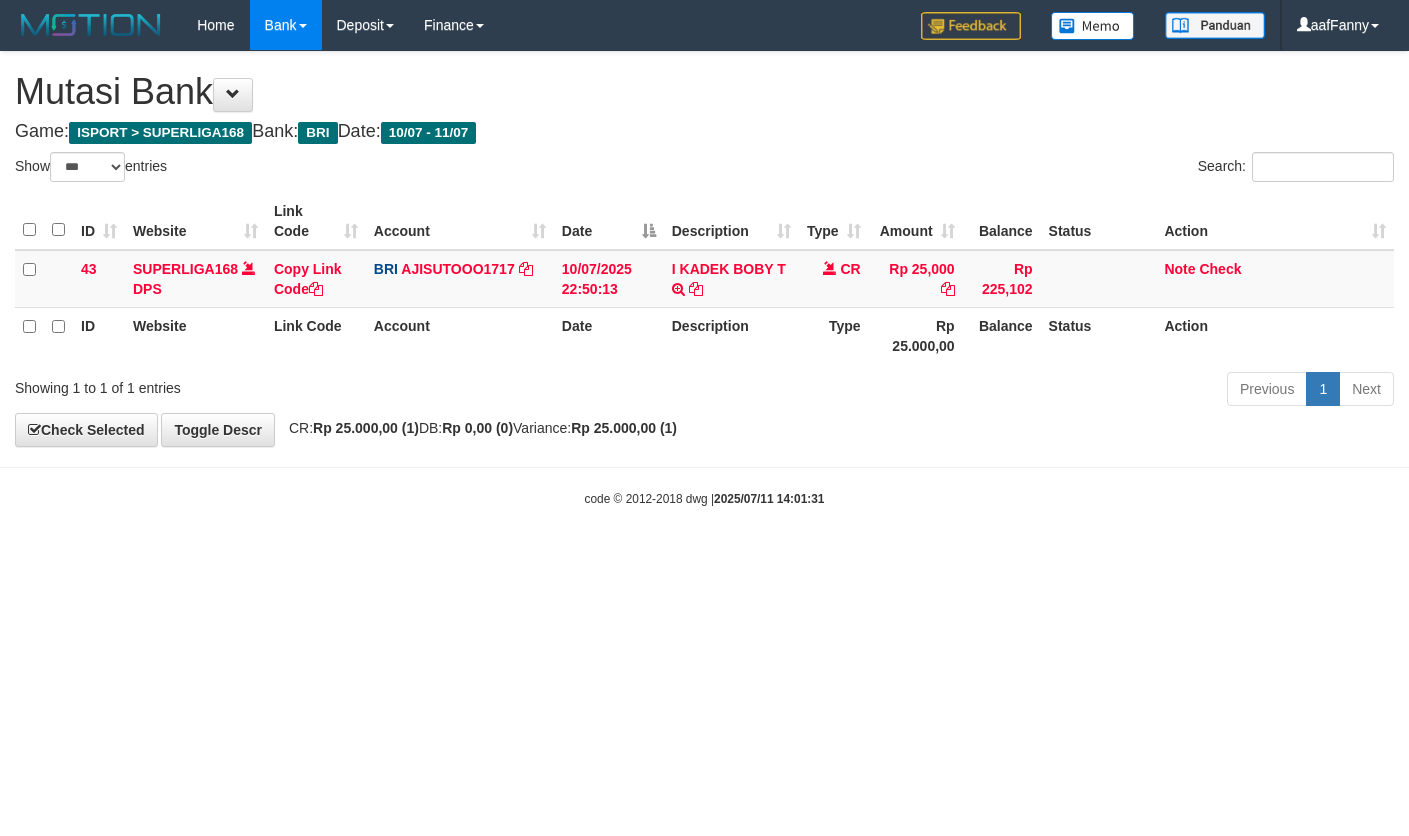 select on "***" 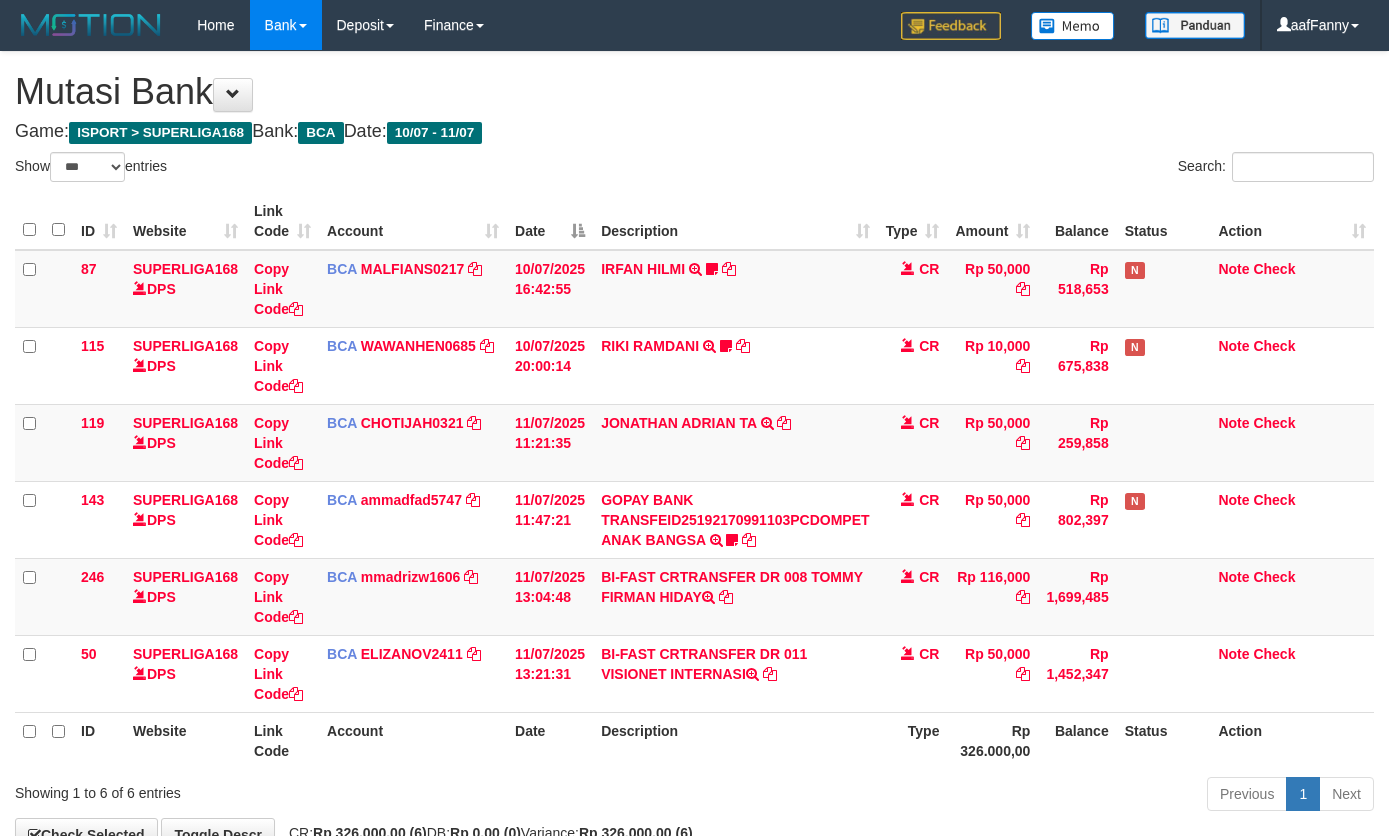 select on "***" 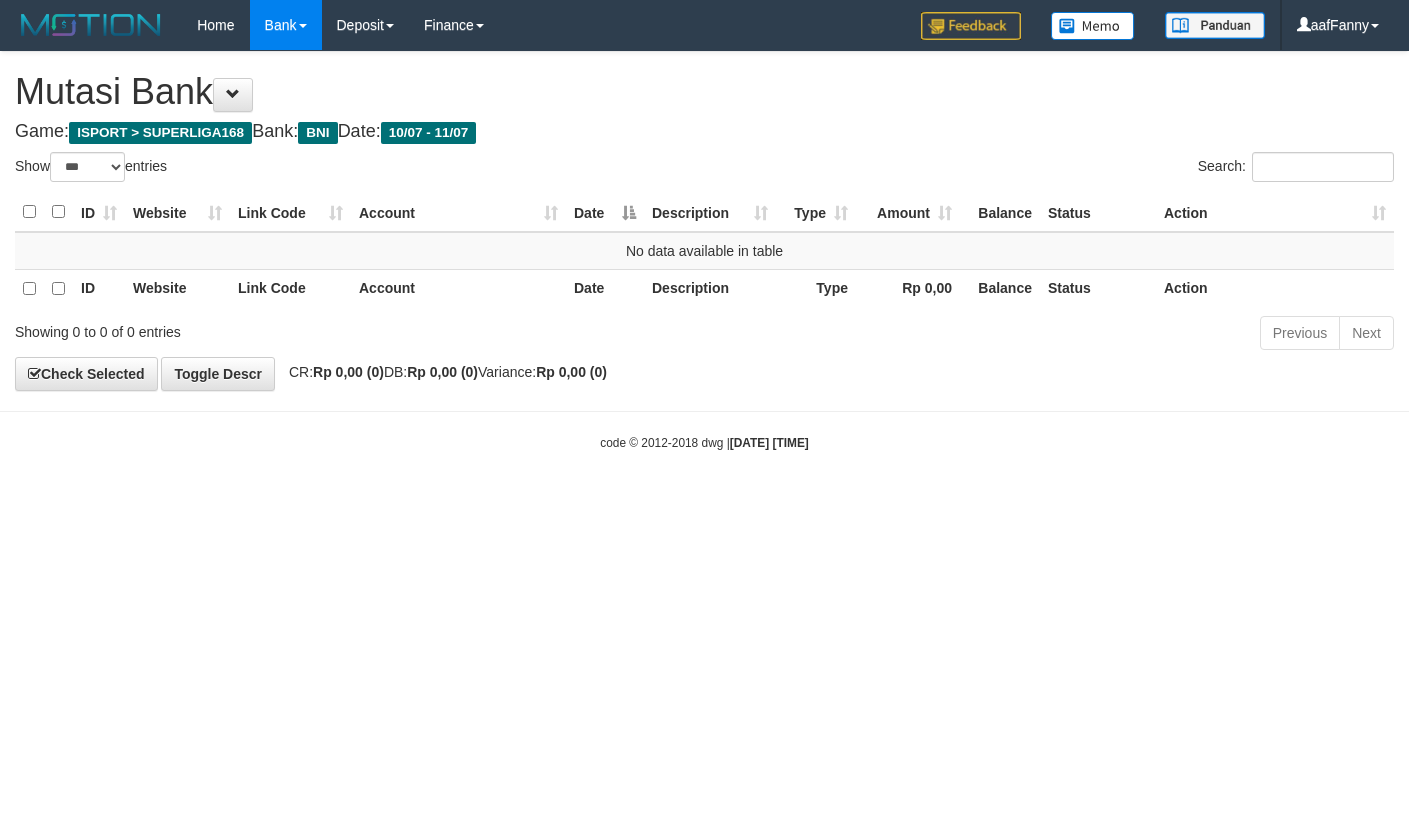 select on "***" 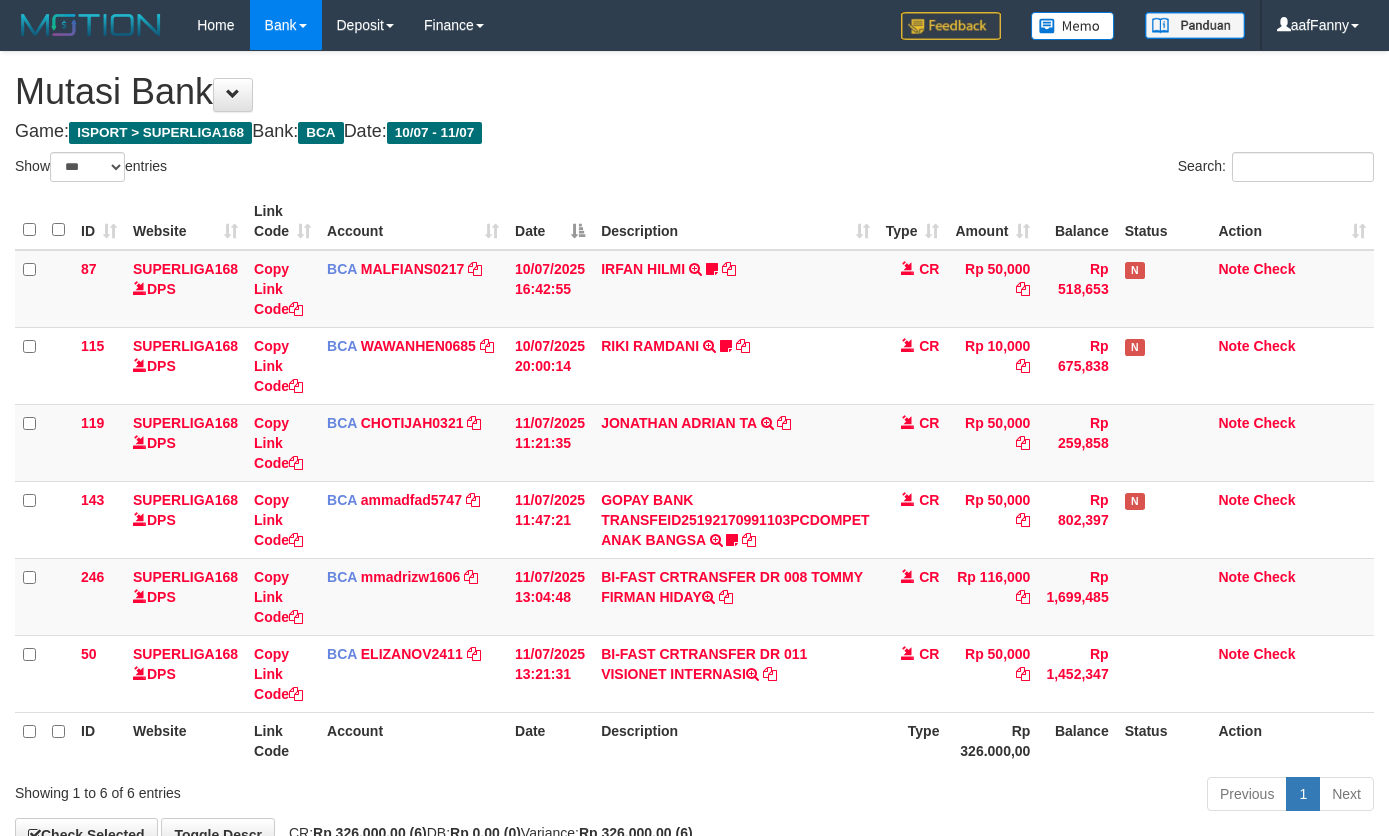 select on "***" 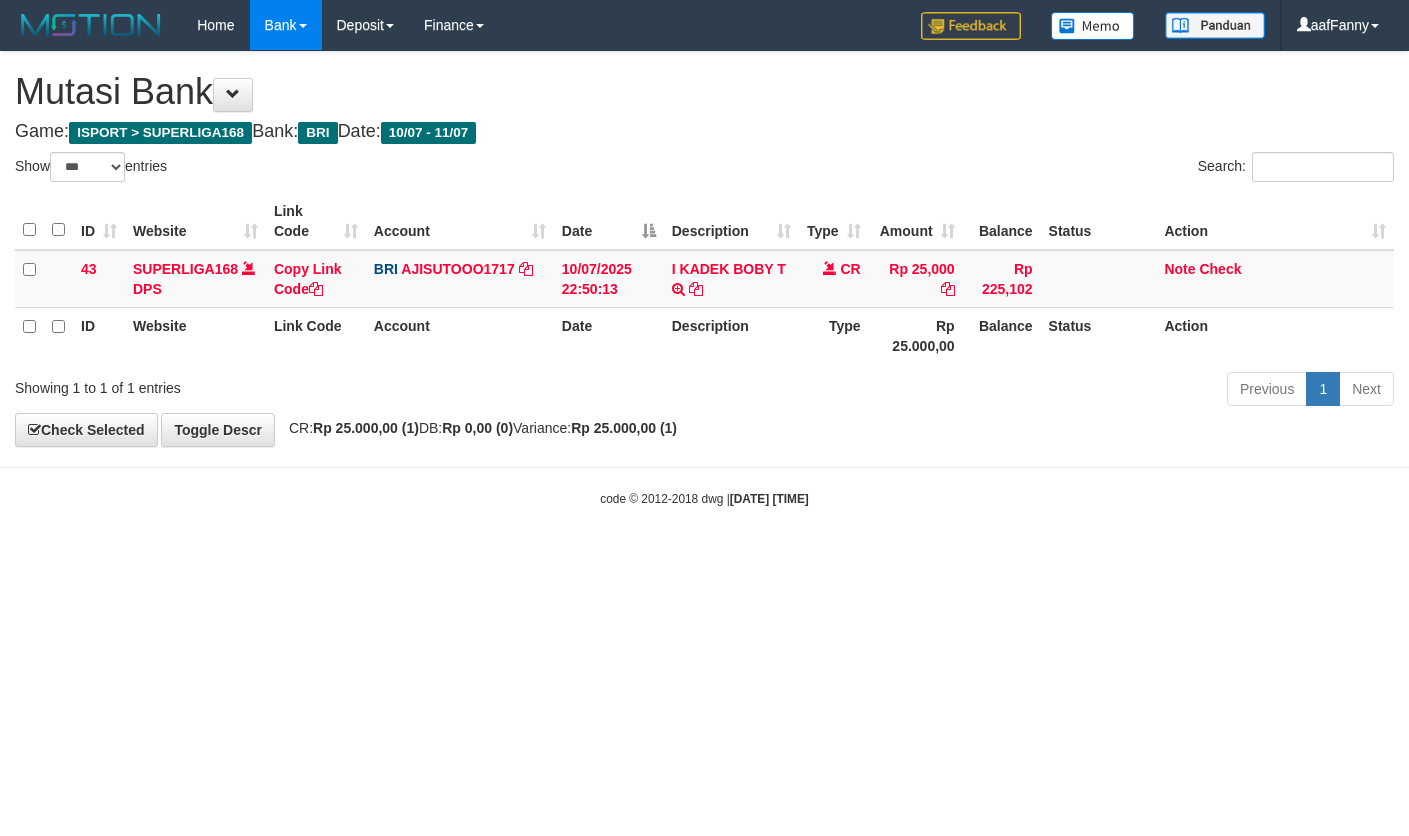 select on "***" 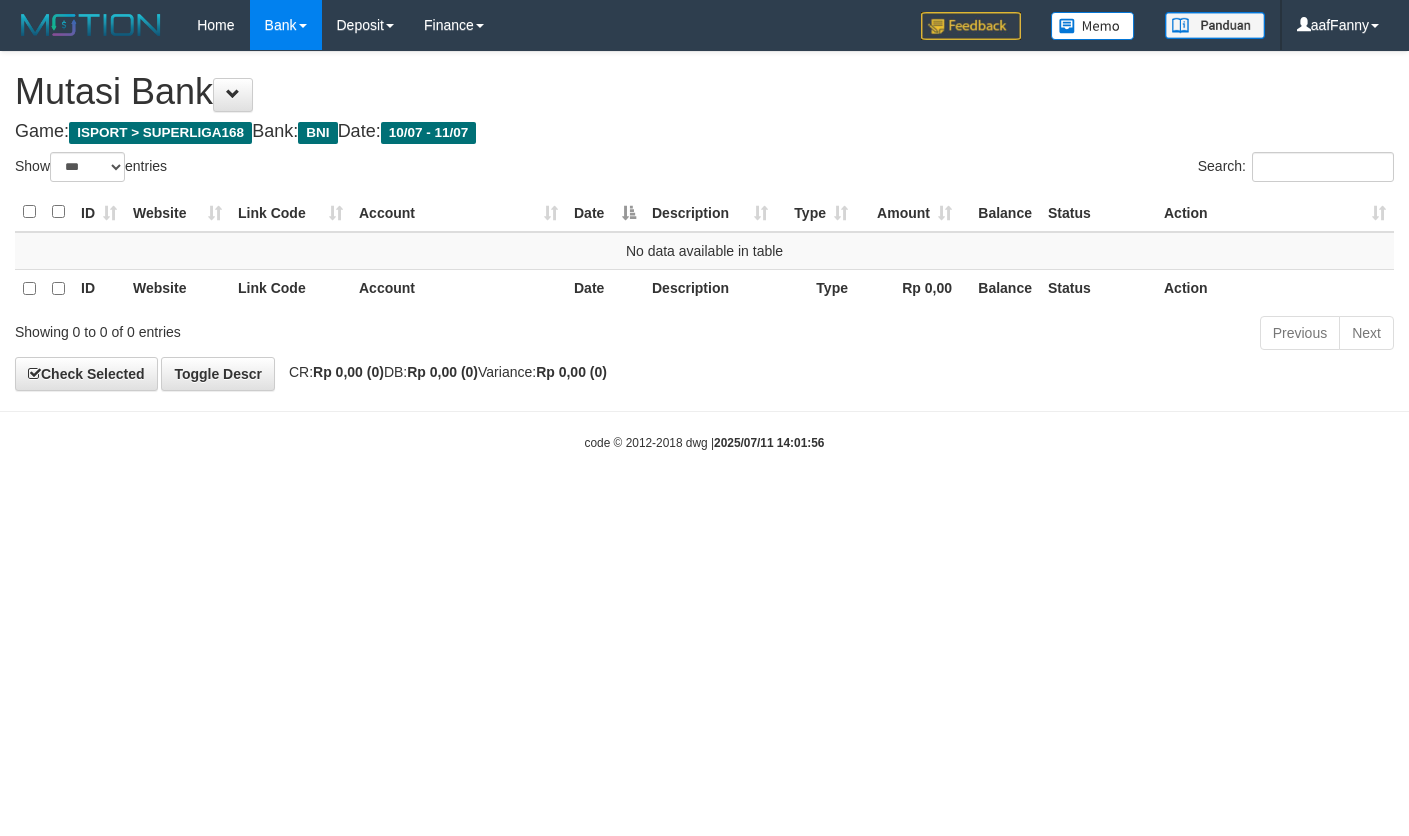 select on "***" 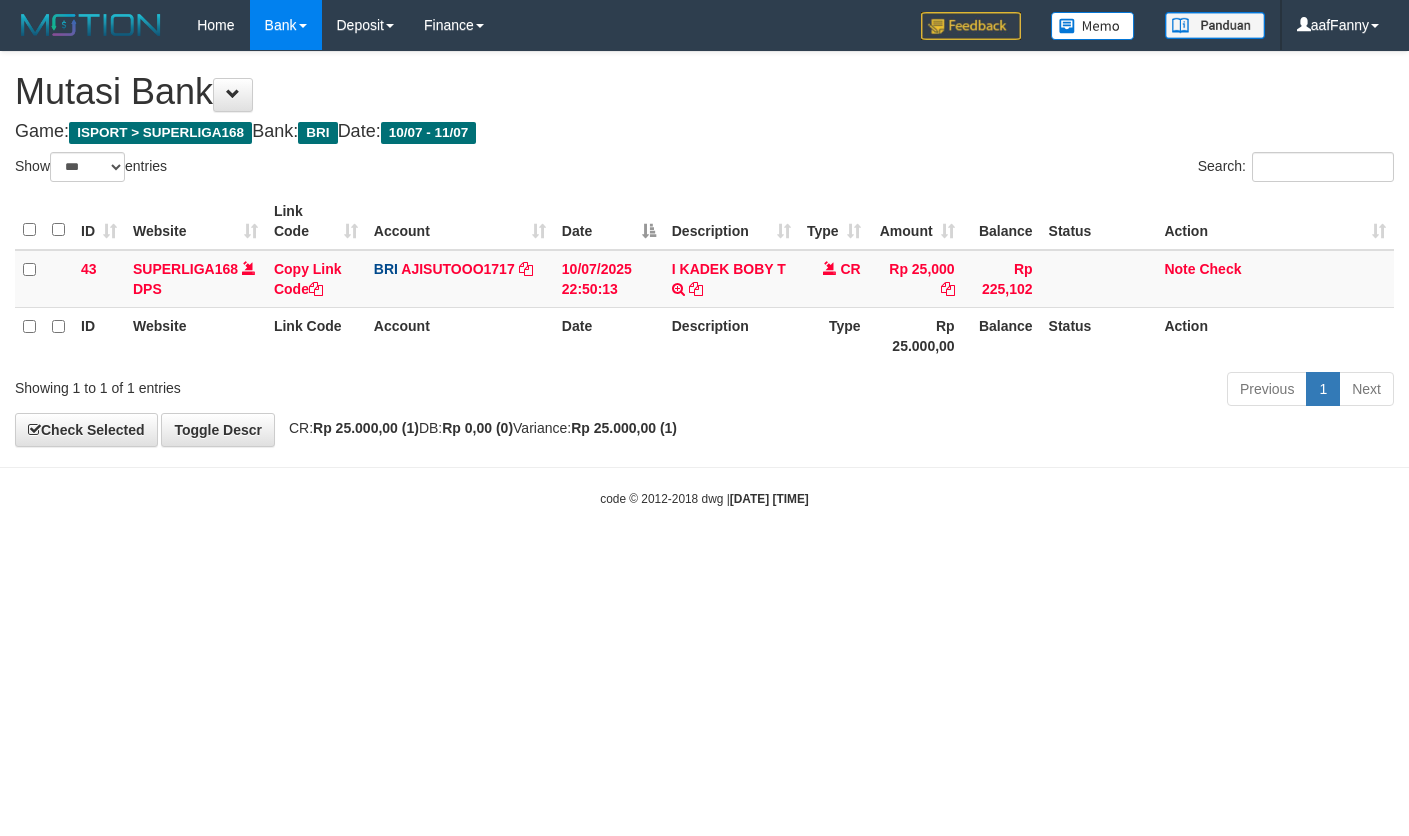 select on "***" 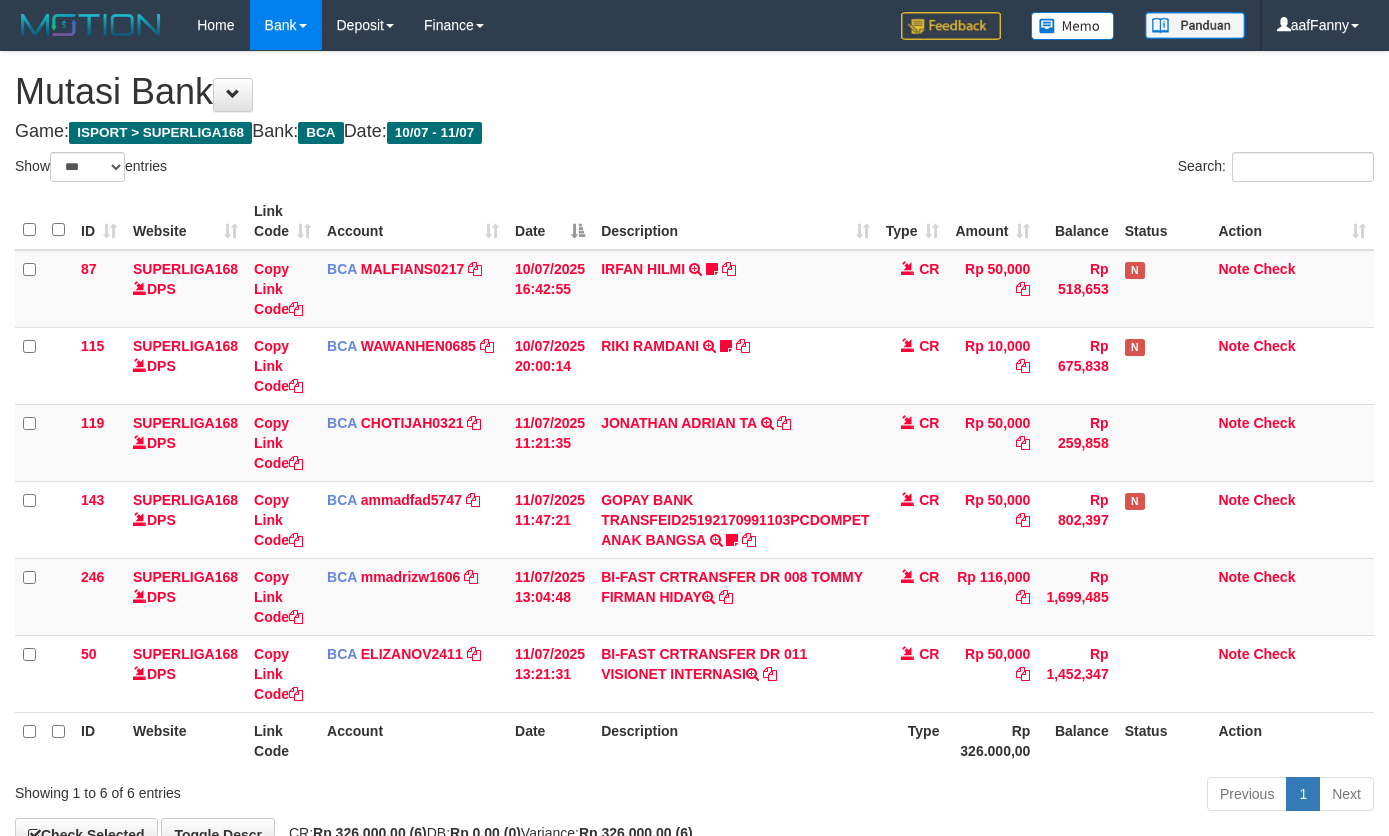 select on "***" 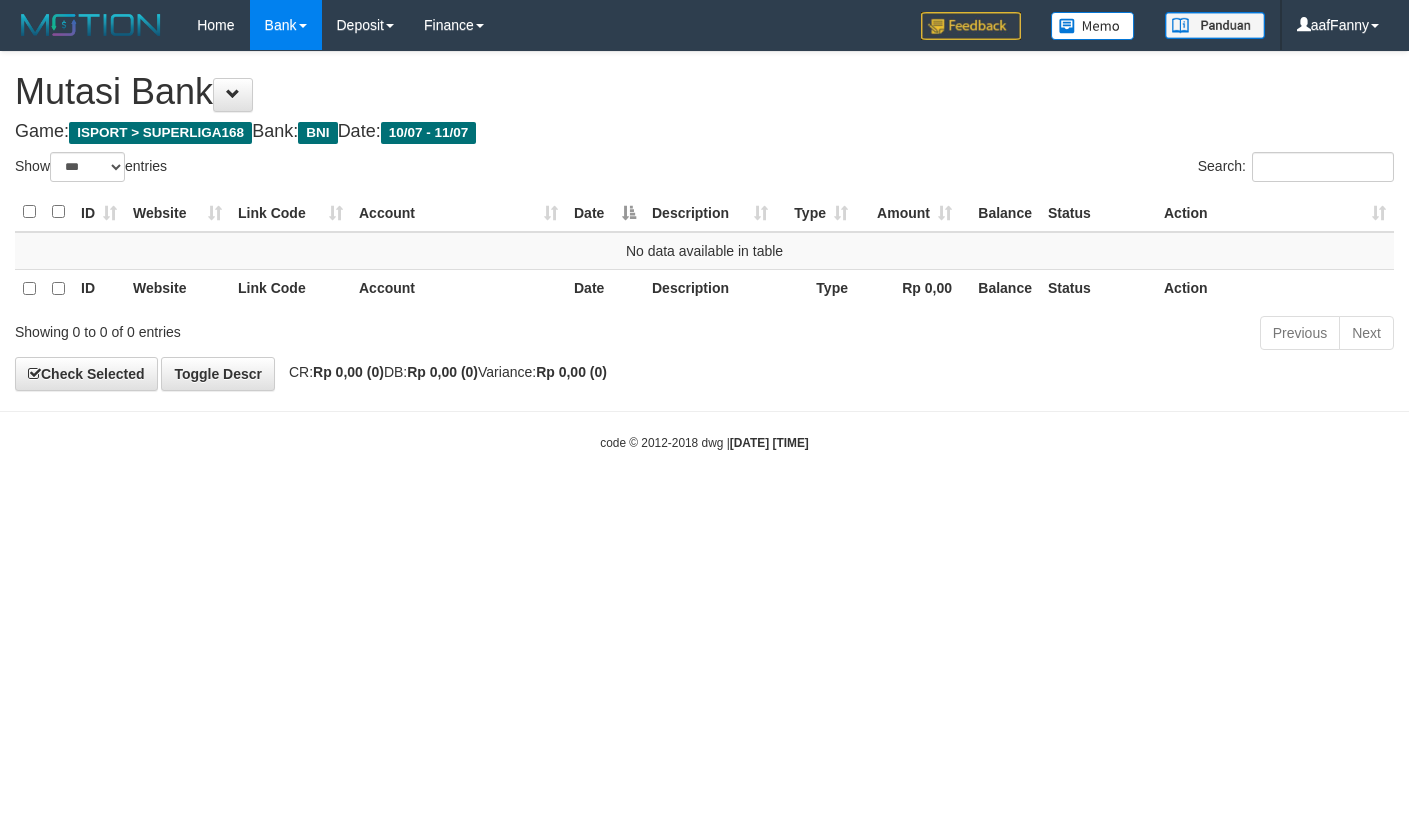 select on "***" 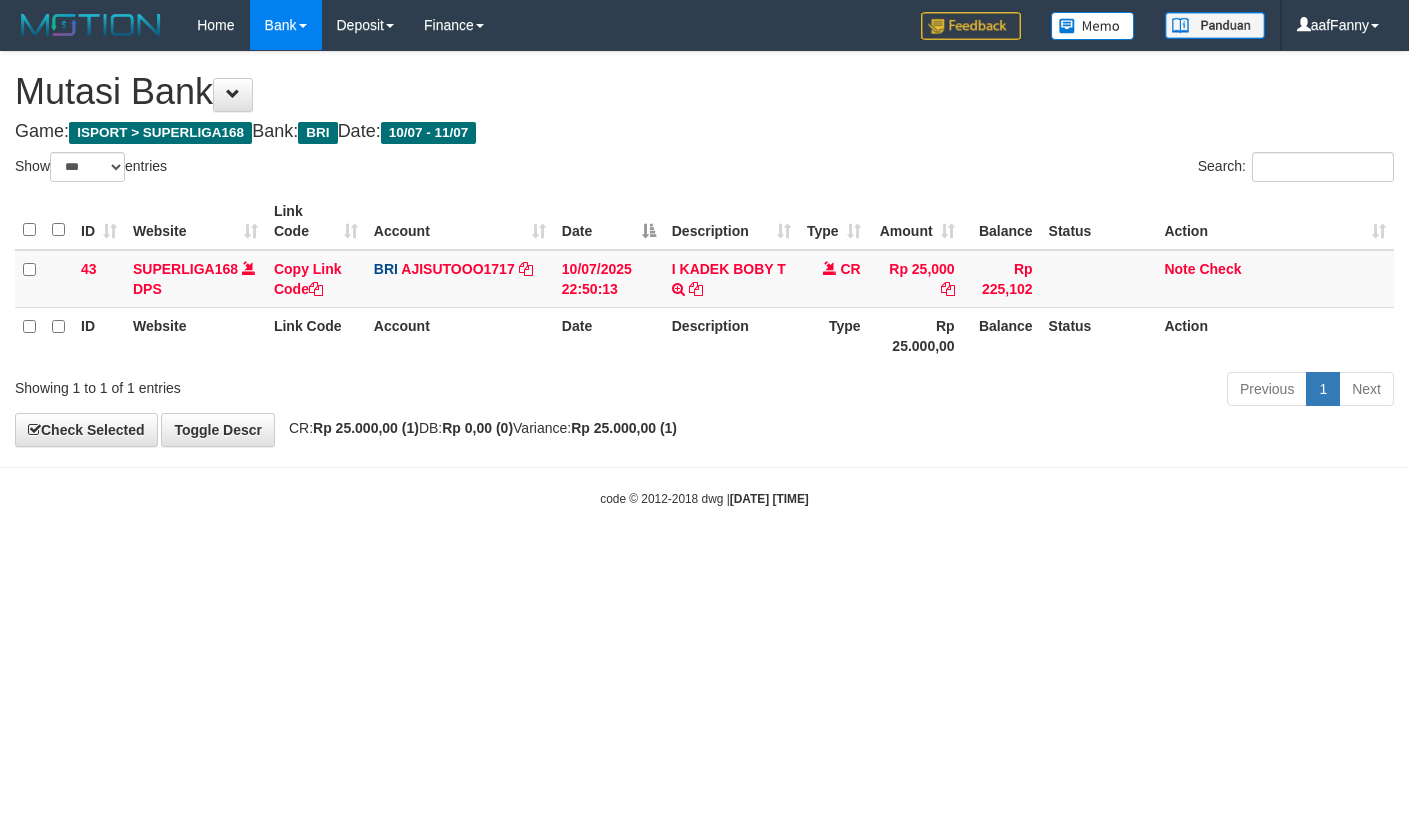 select on "***" 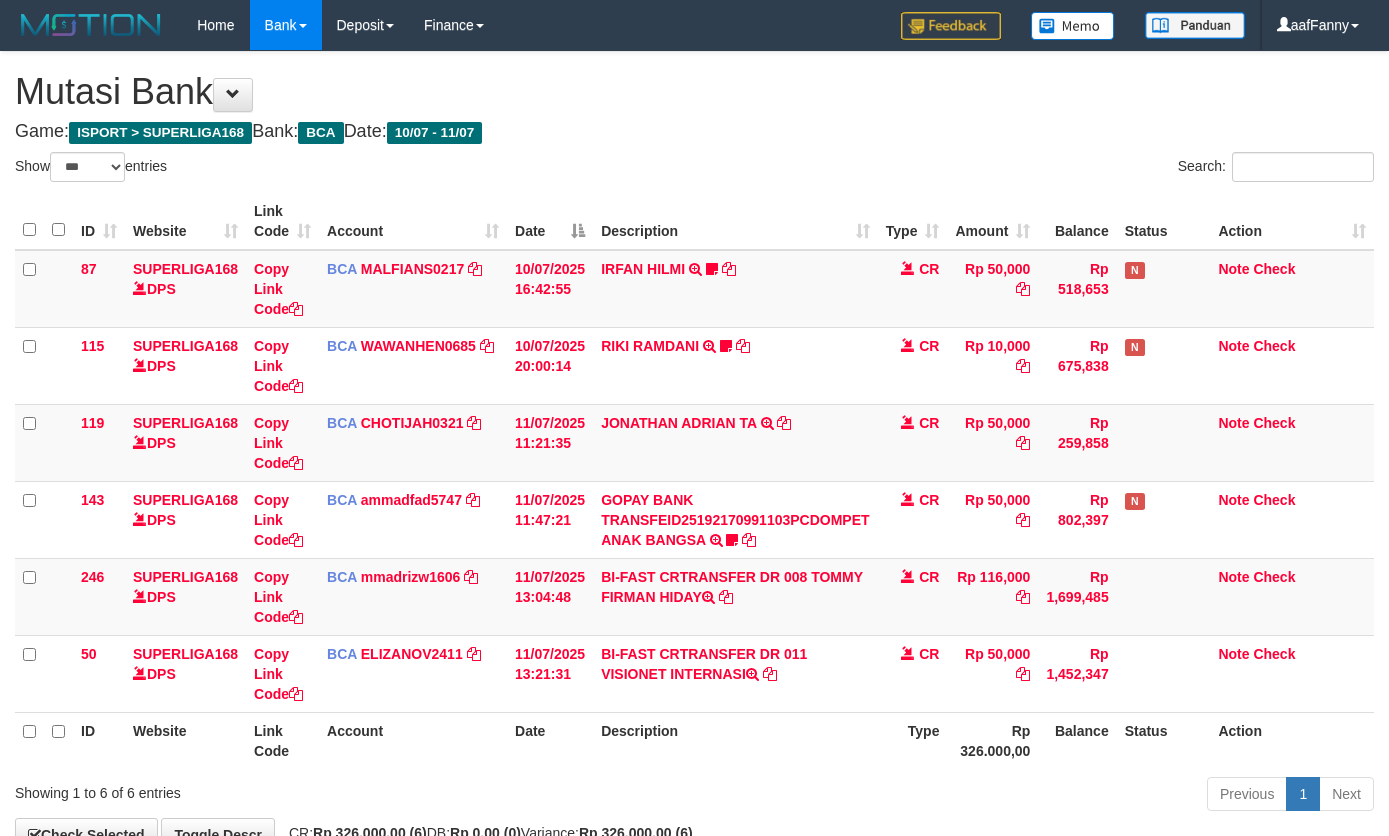 select on "***" 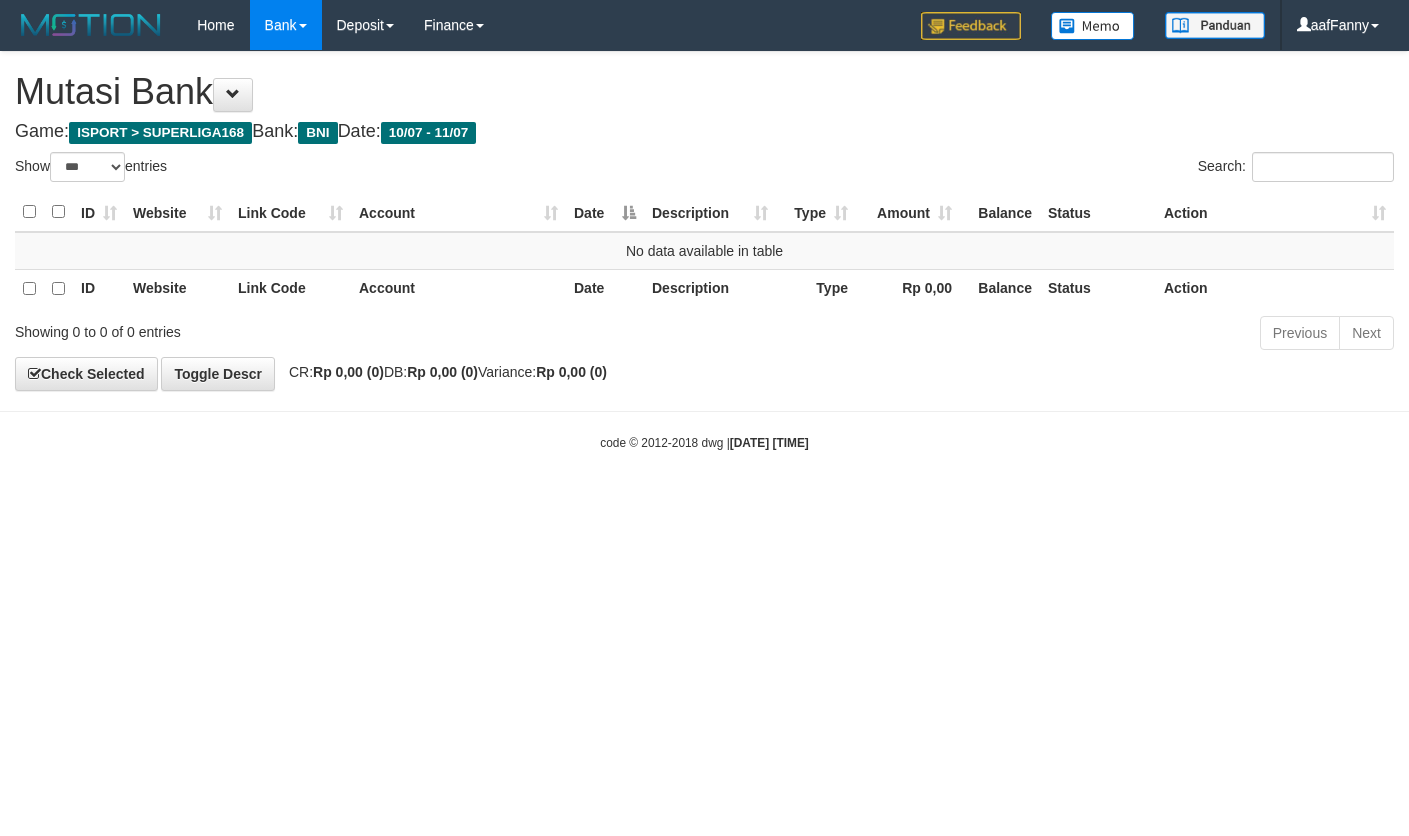 select on "***" 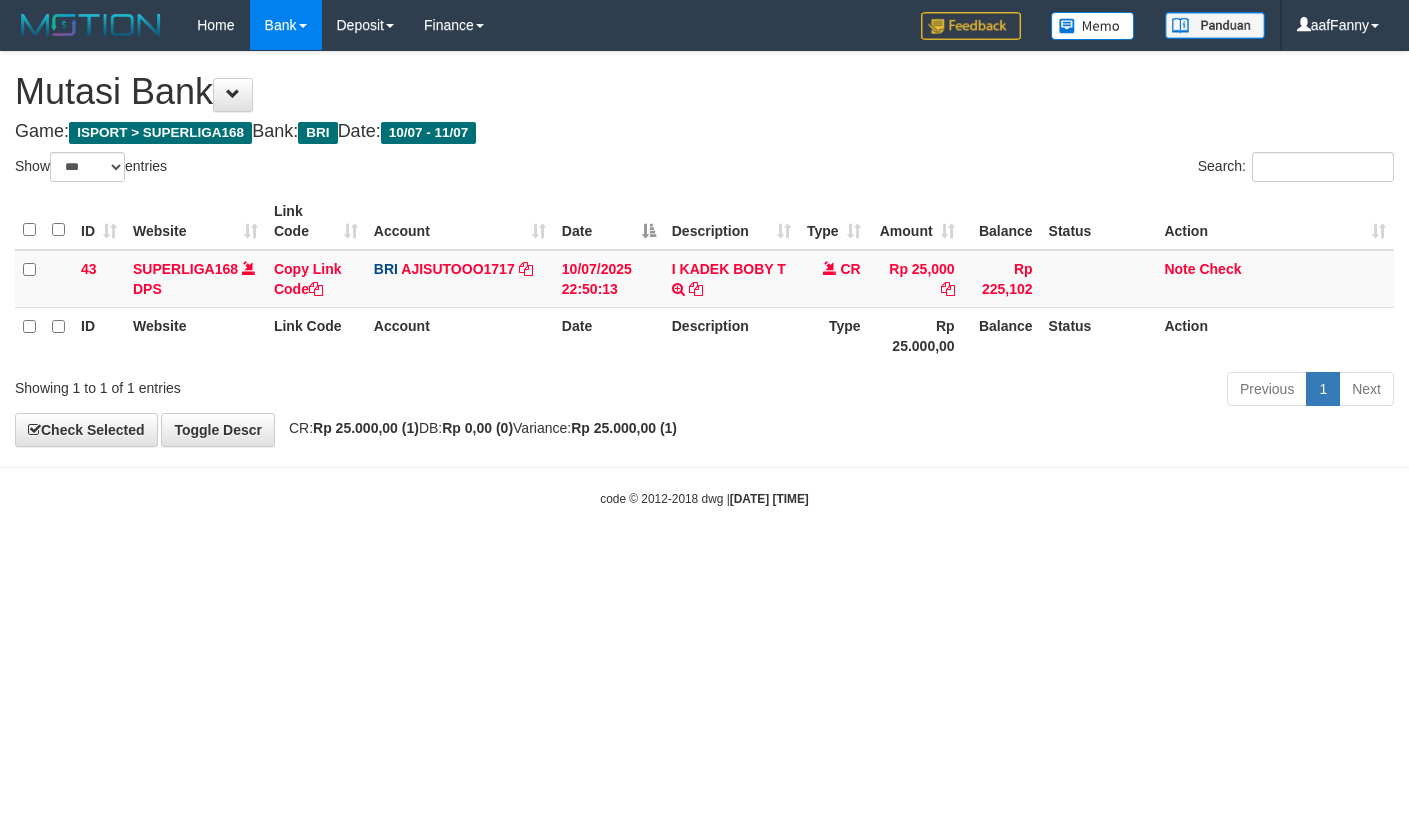 select on "***" 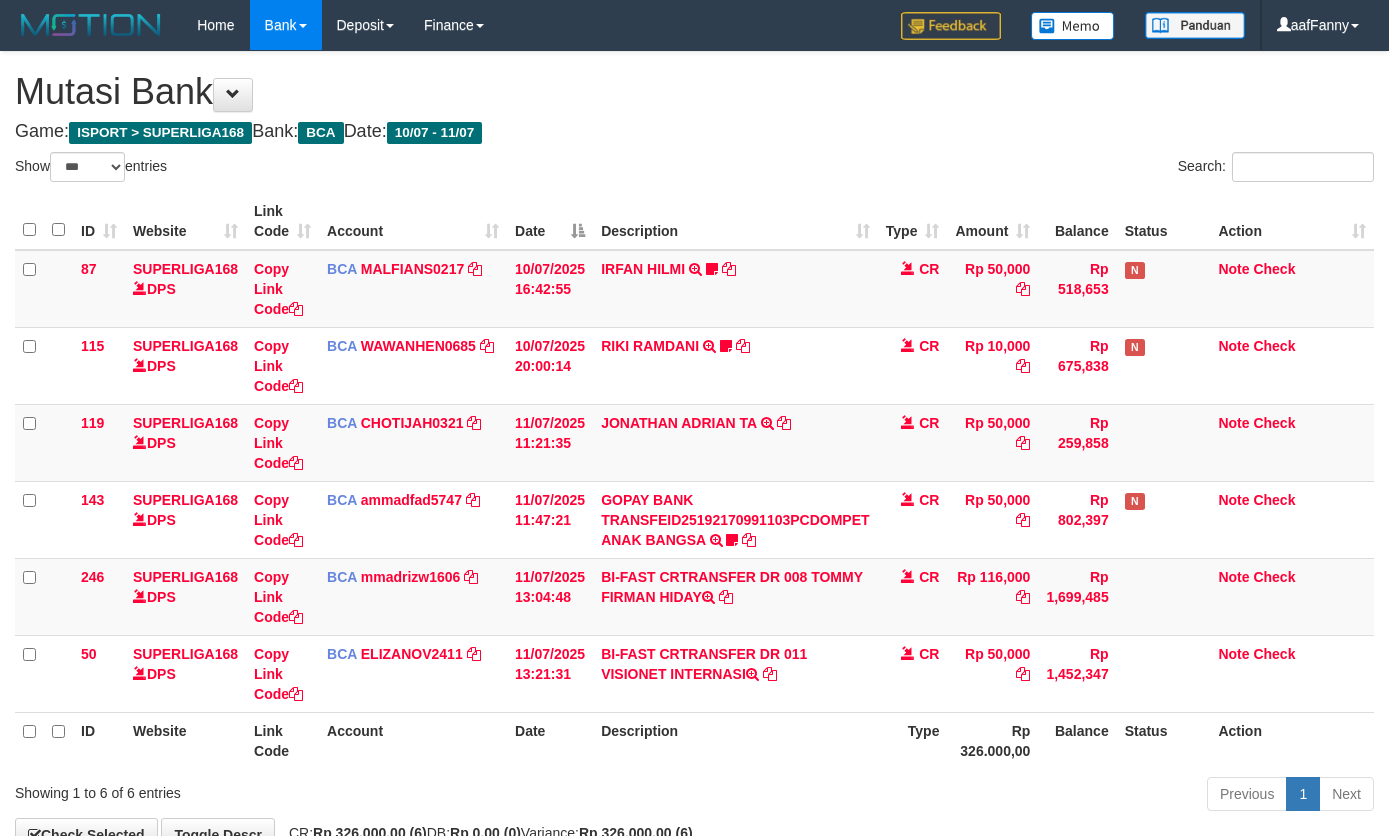 select on "***" 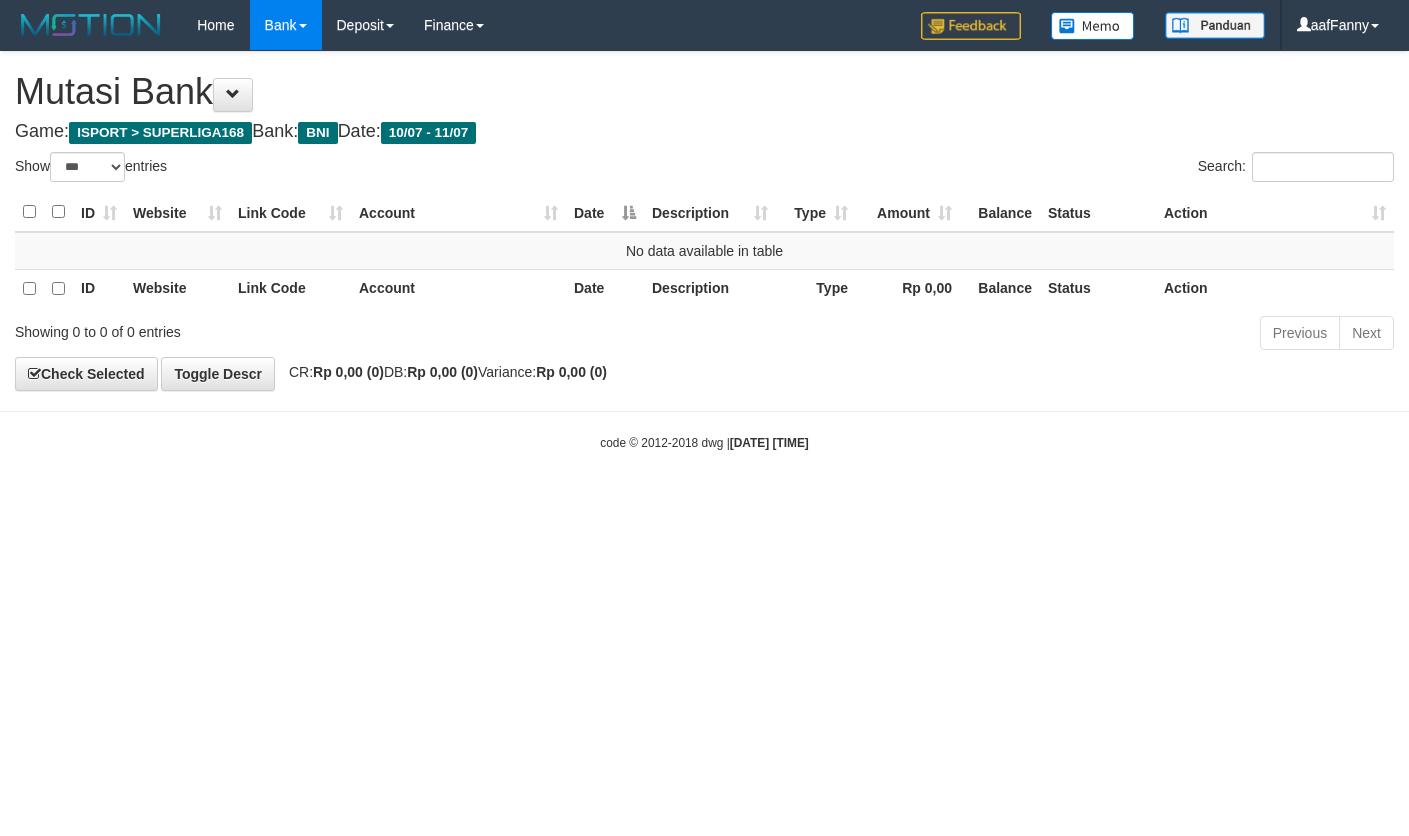 select on "***" 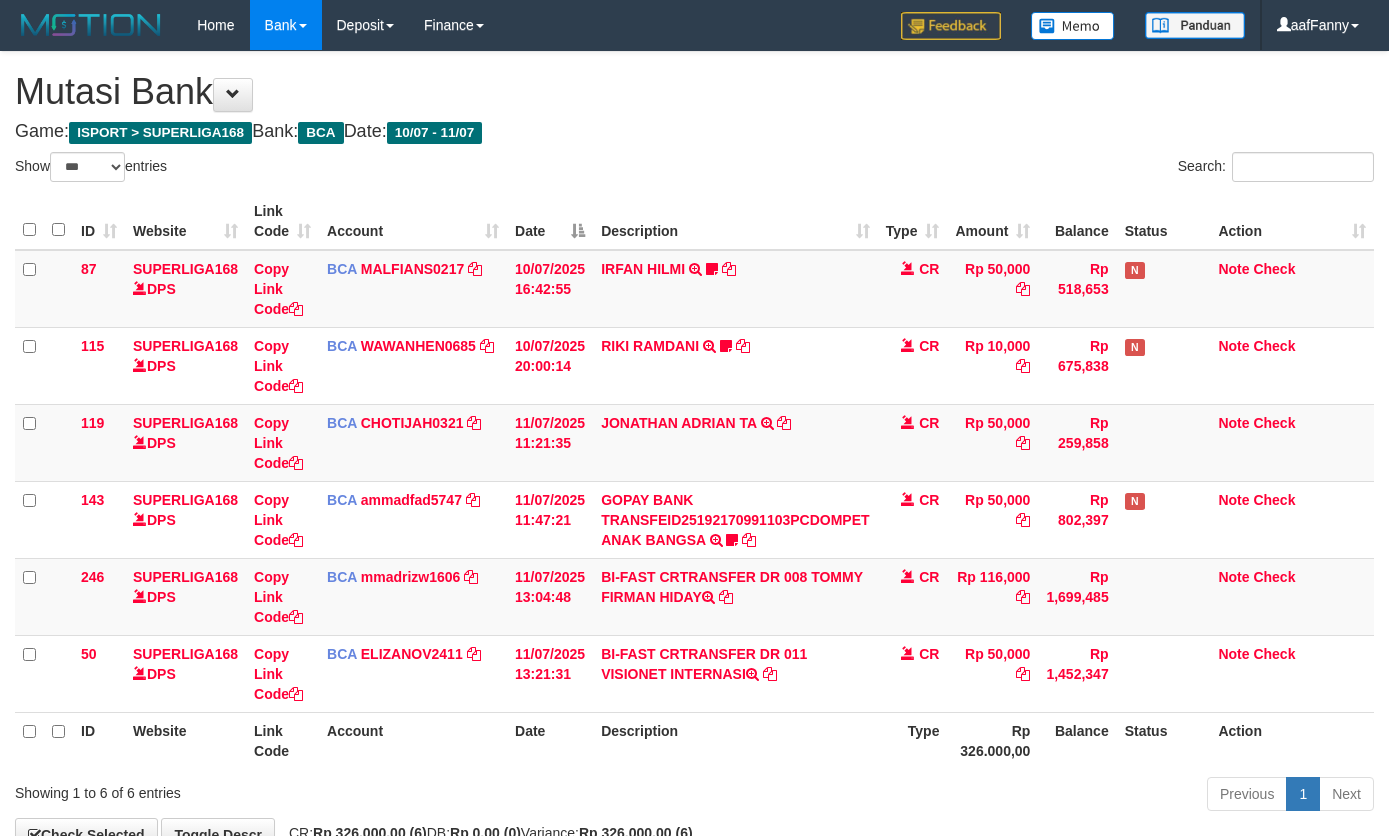 select on "***" 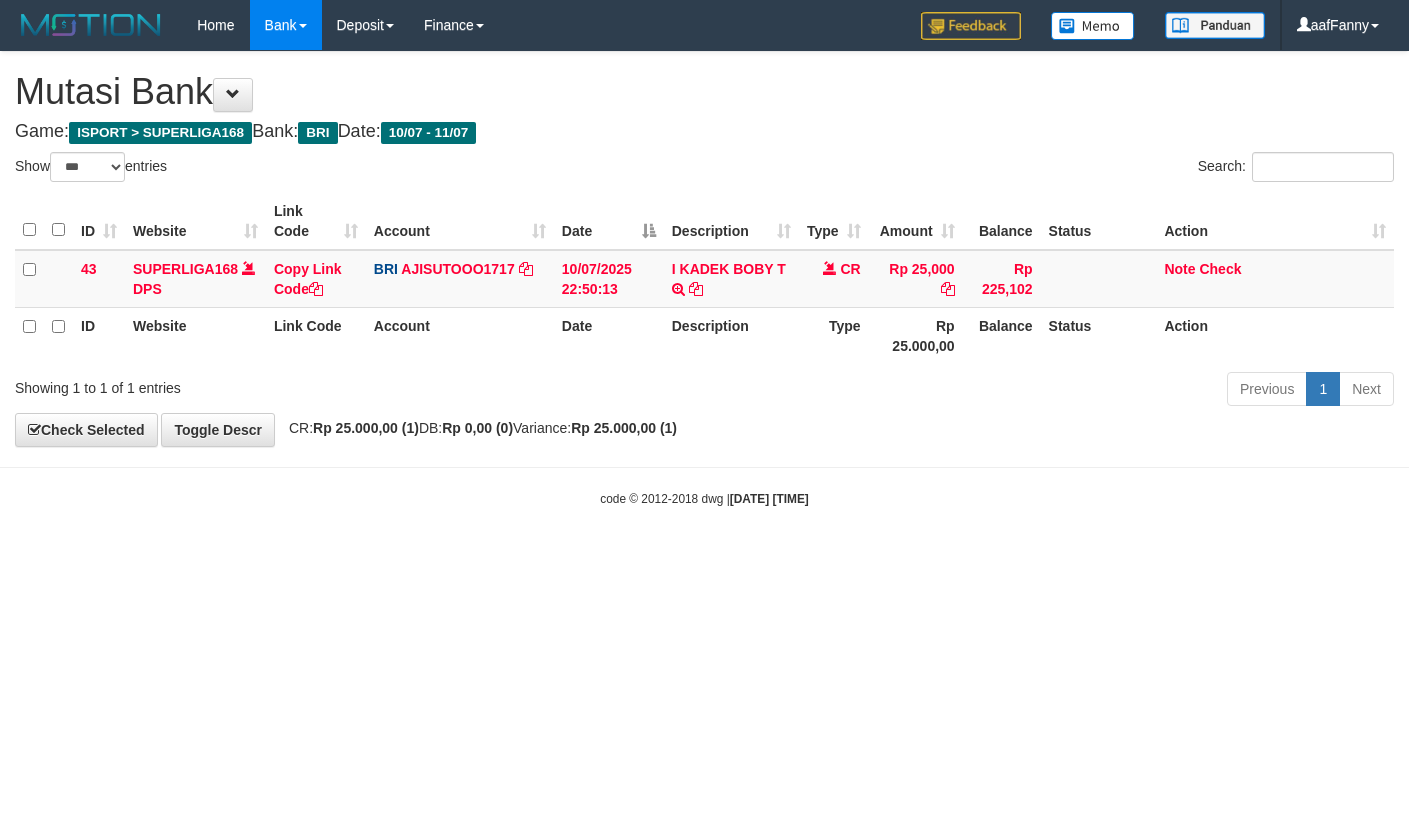 select on "***" 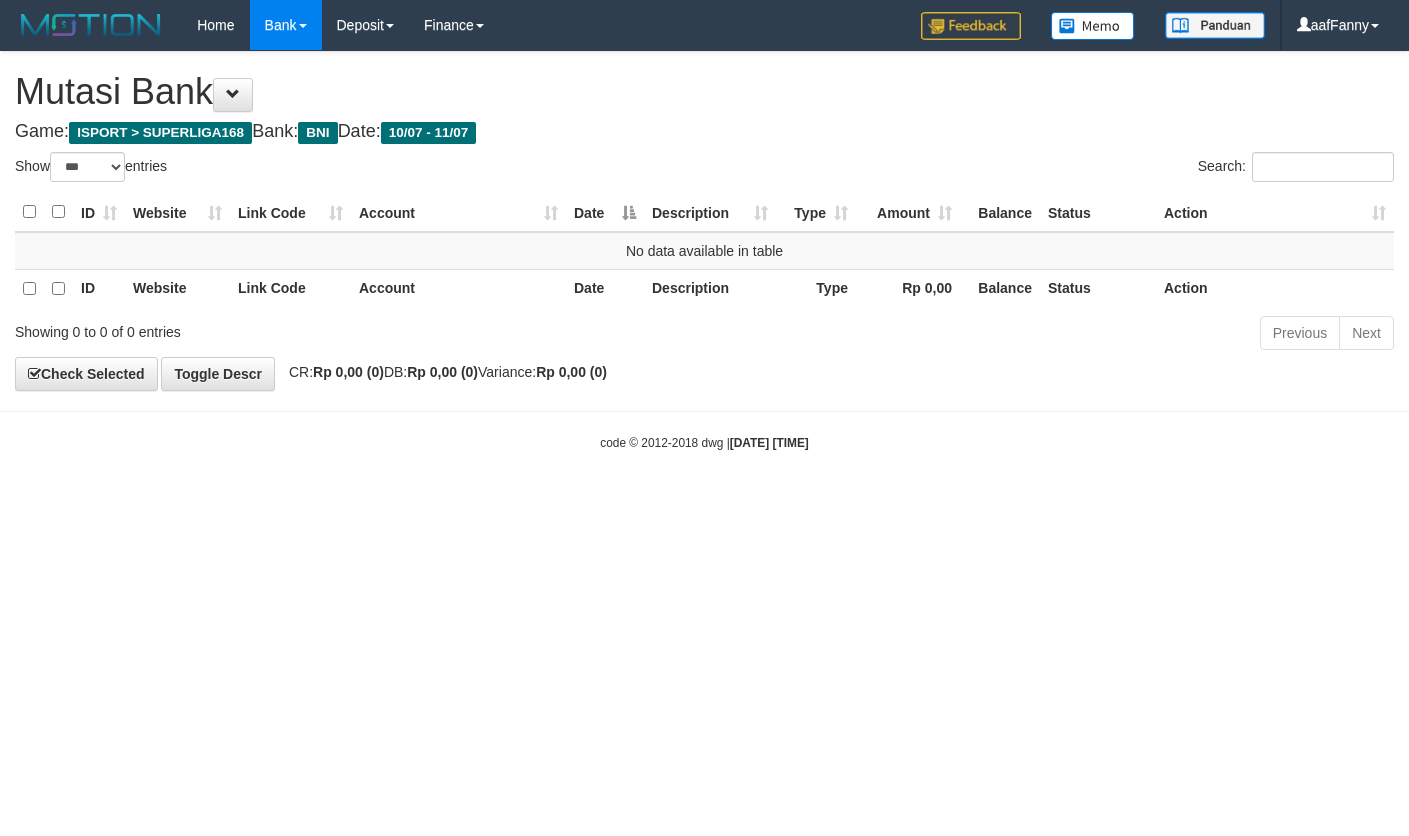 select on "***" 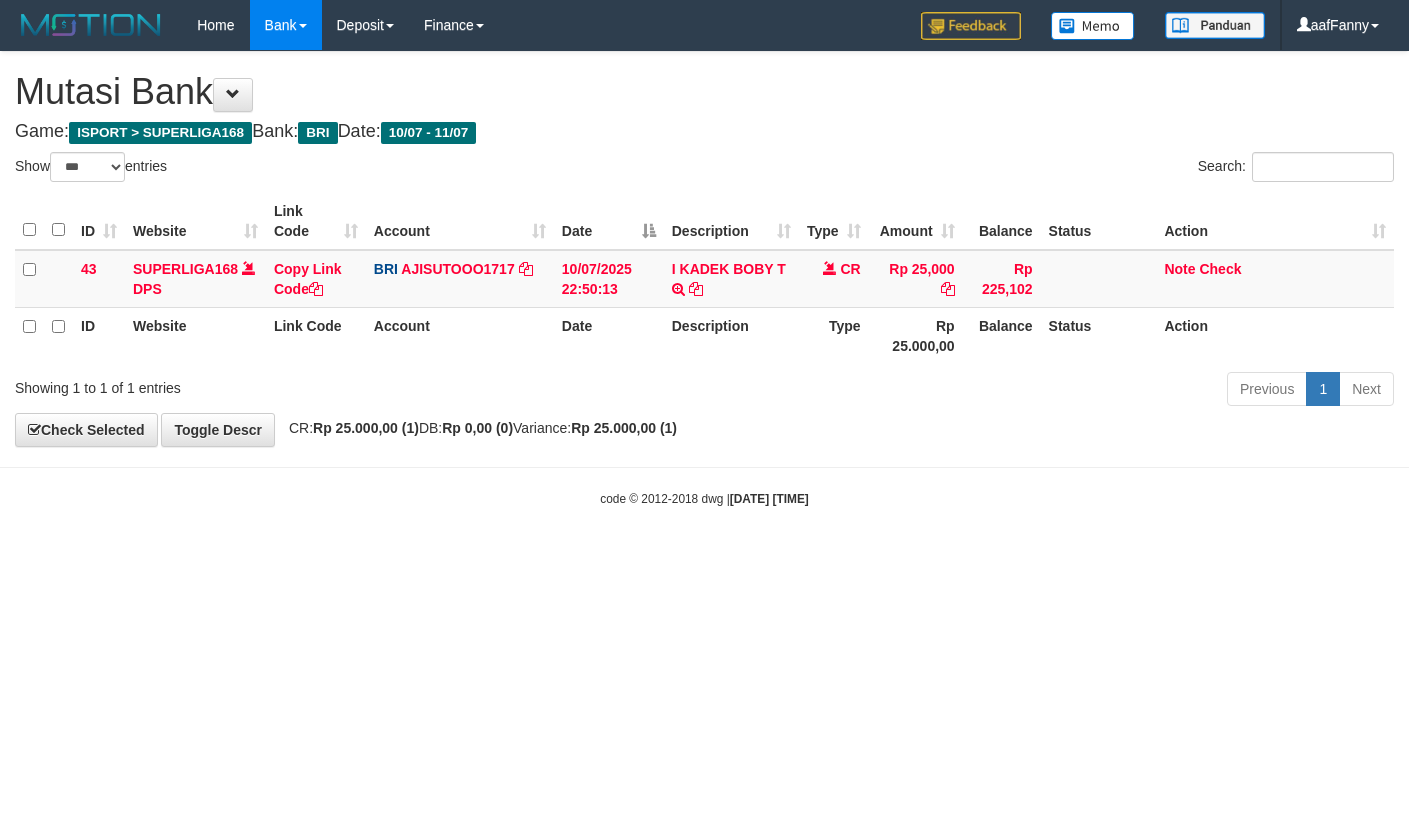 select on "***" 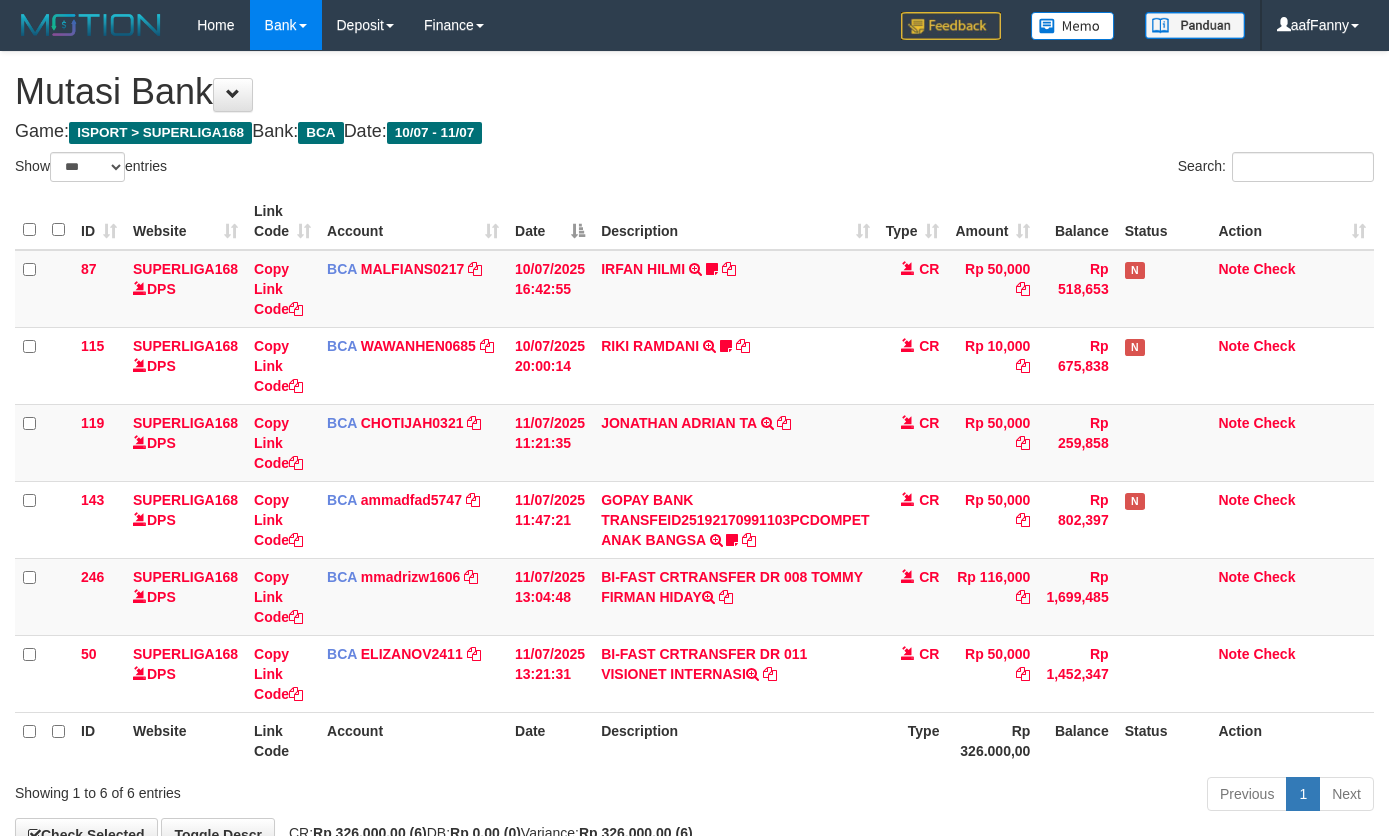 select on "***" 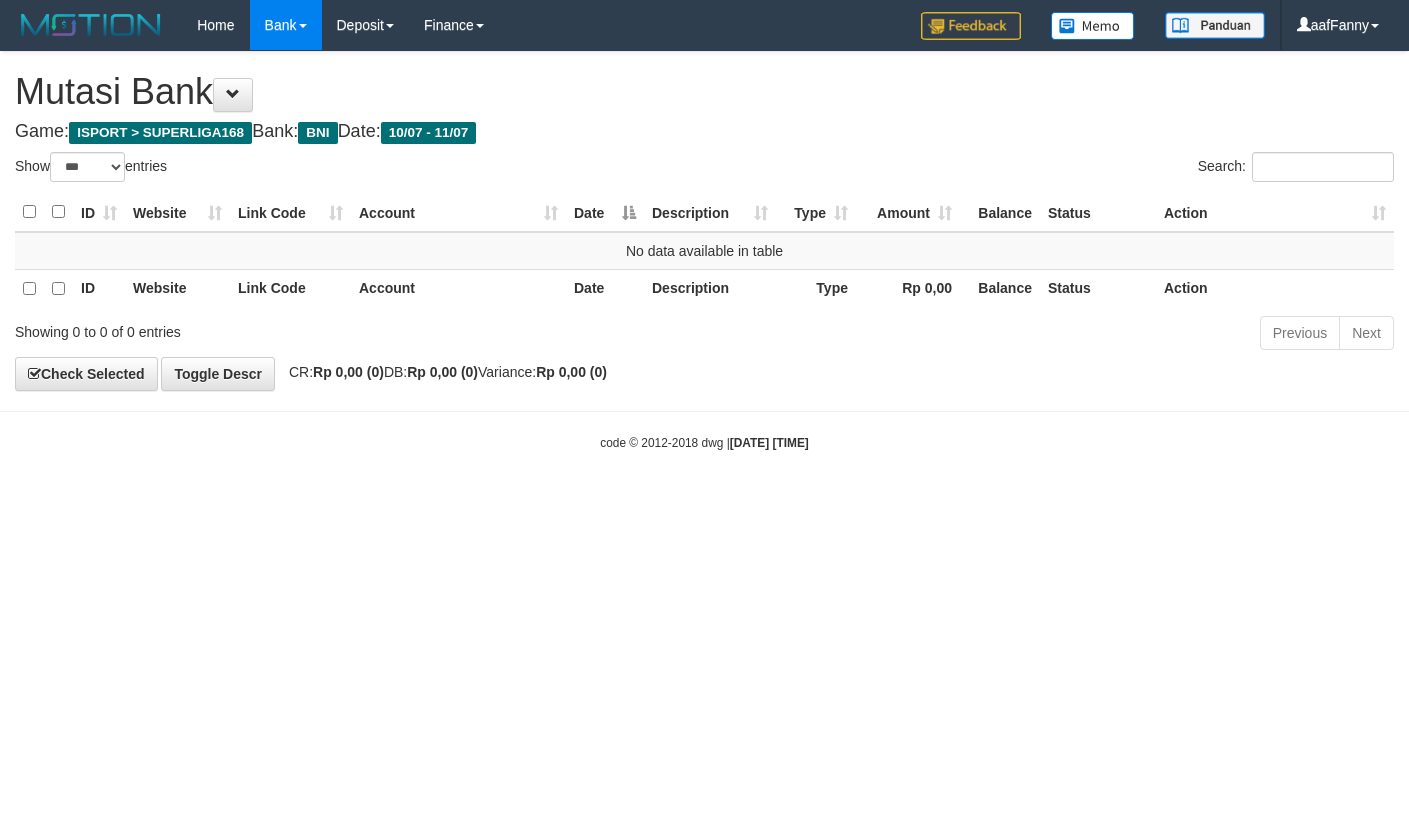 select on "***" 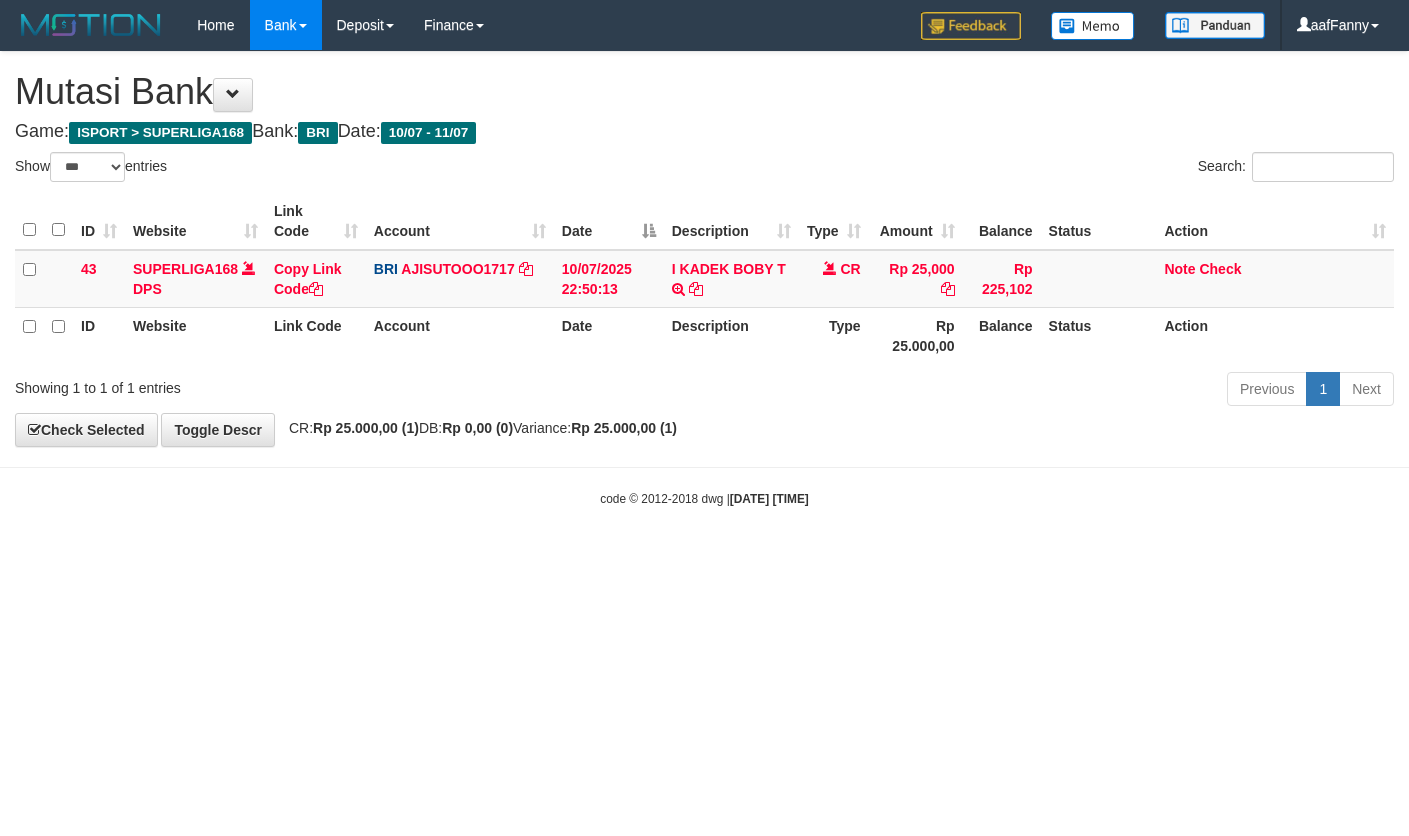 select on "***" 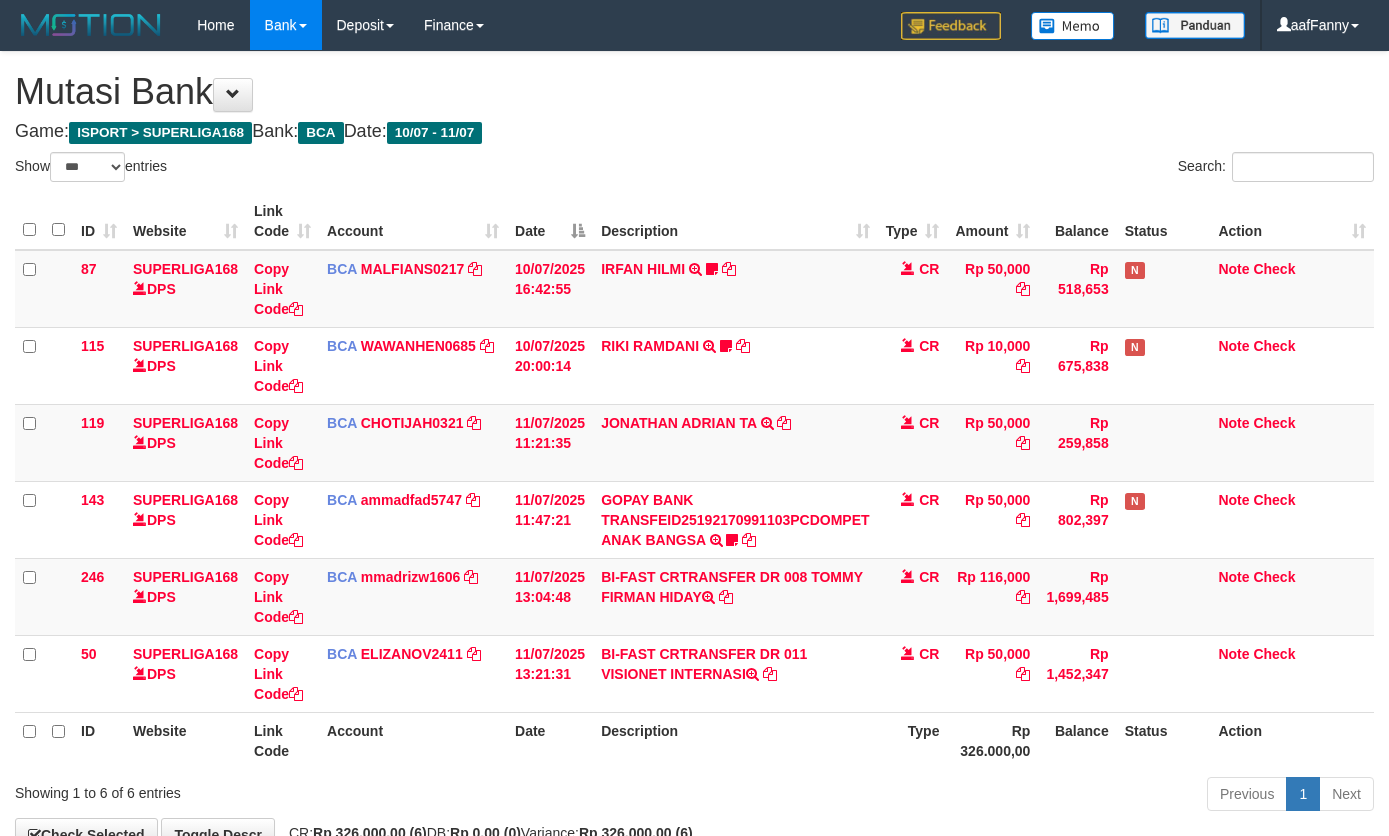 select on "***" 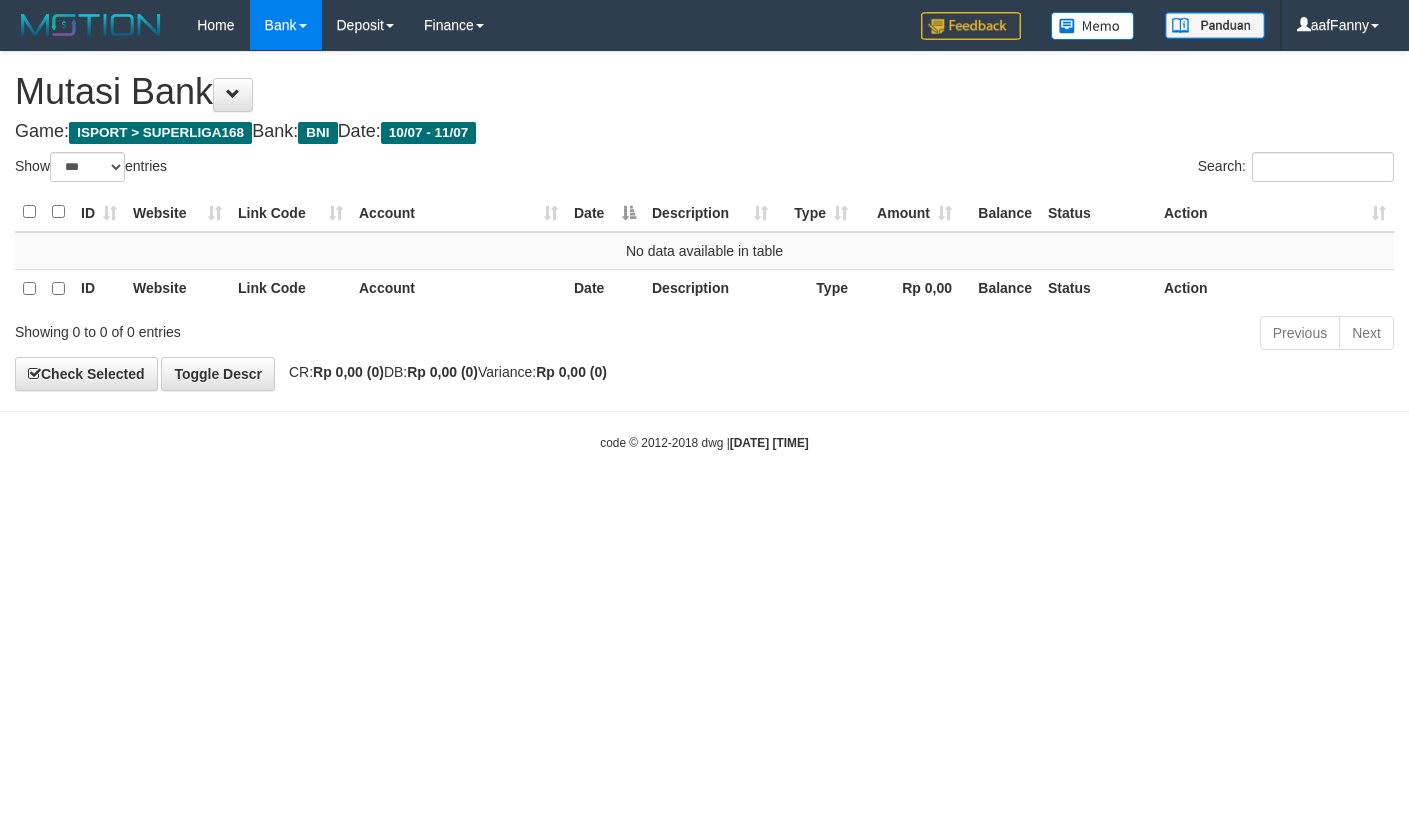 select on "***" 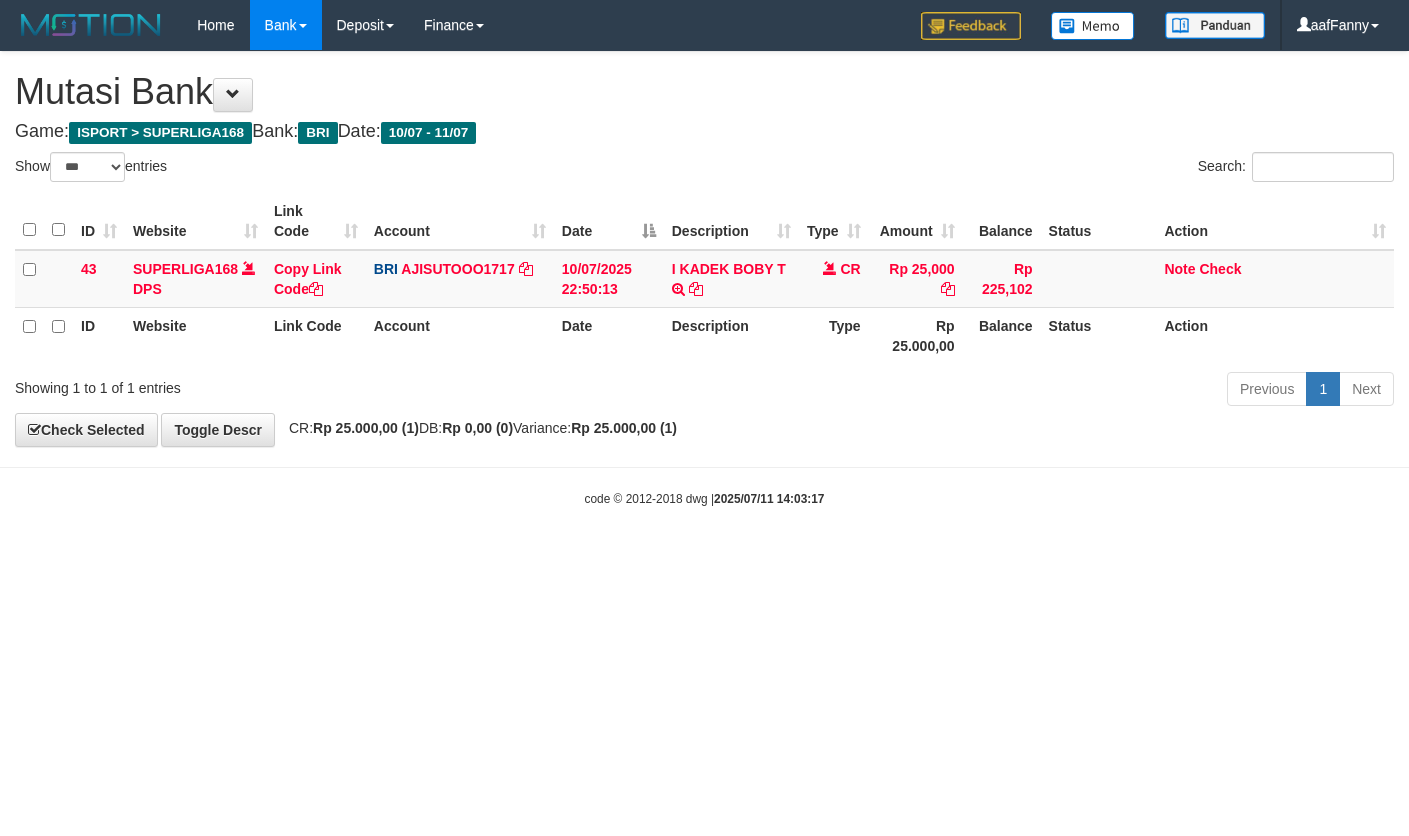 select on "***" 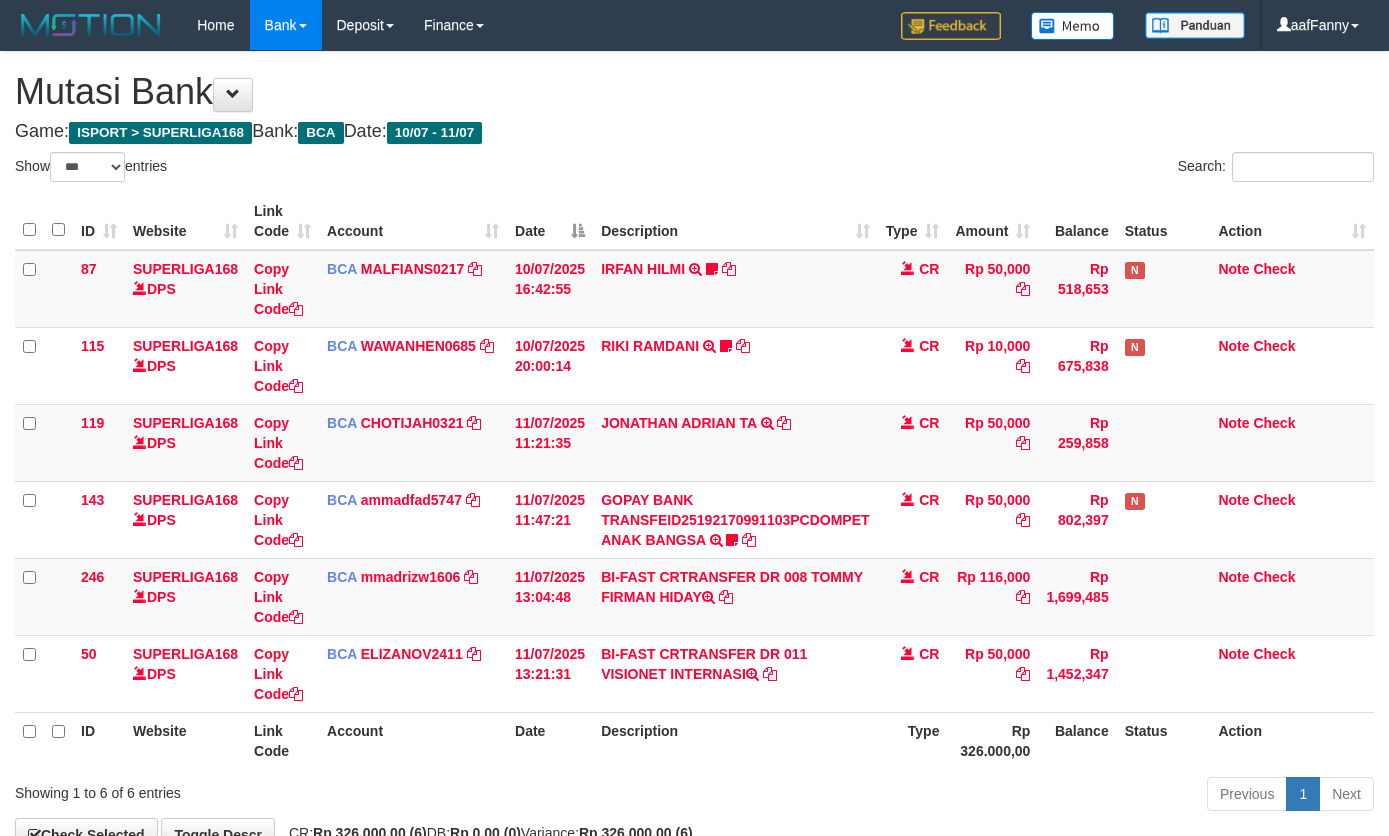 select on "***" 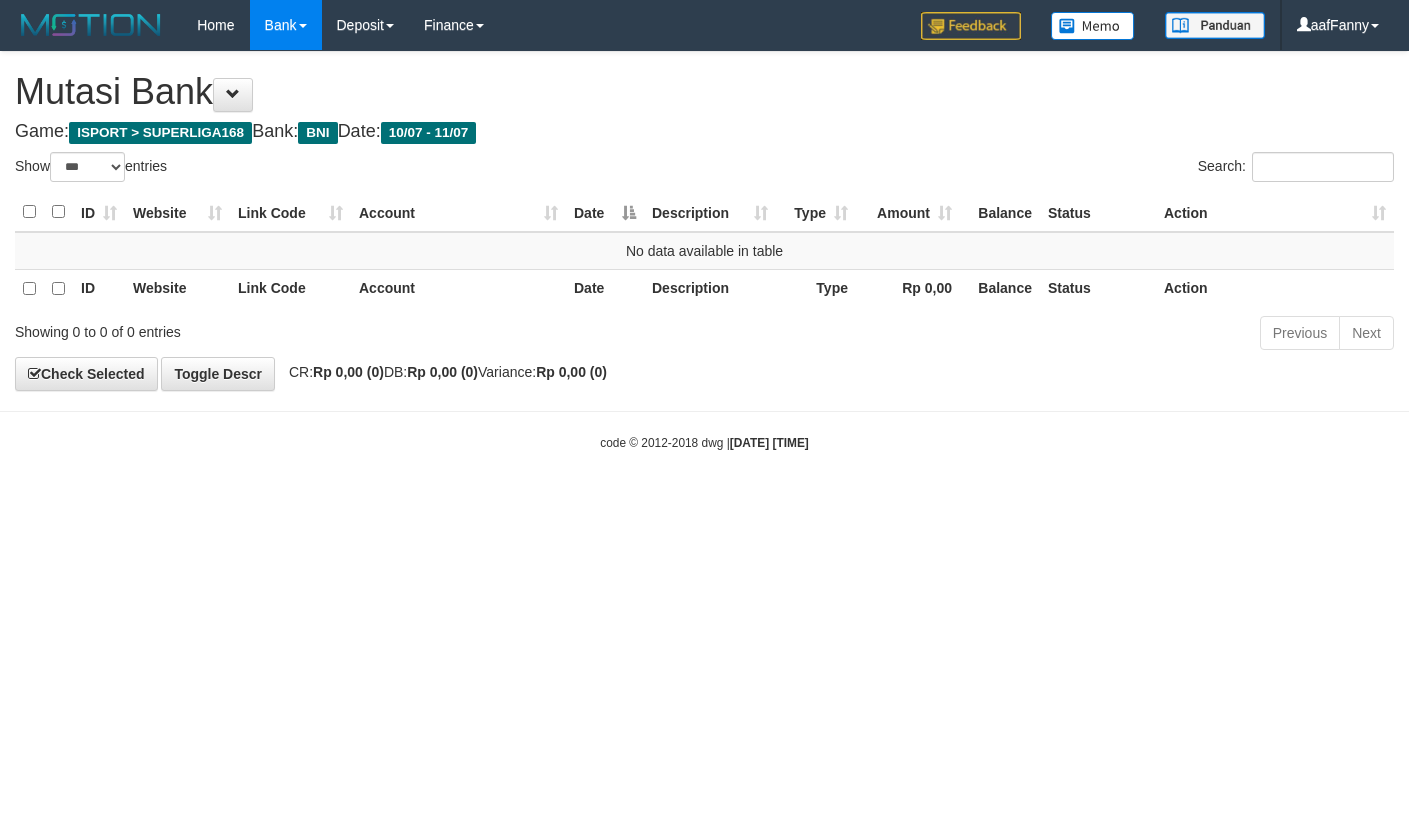 select on "***" 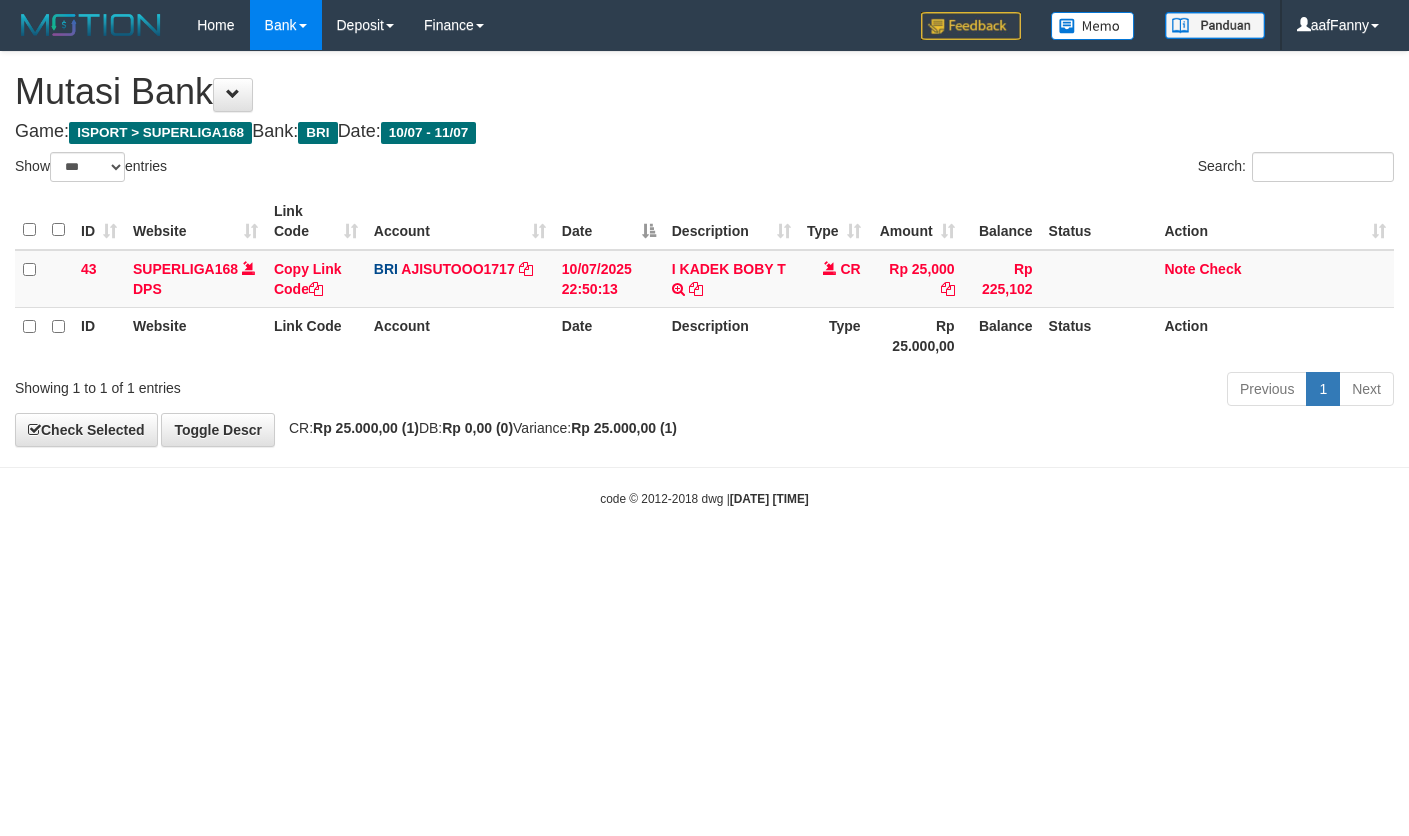 select on "***" 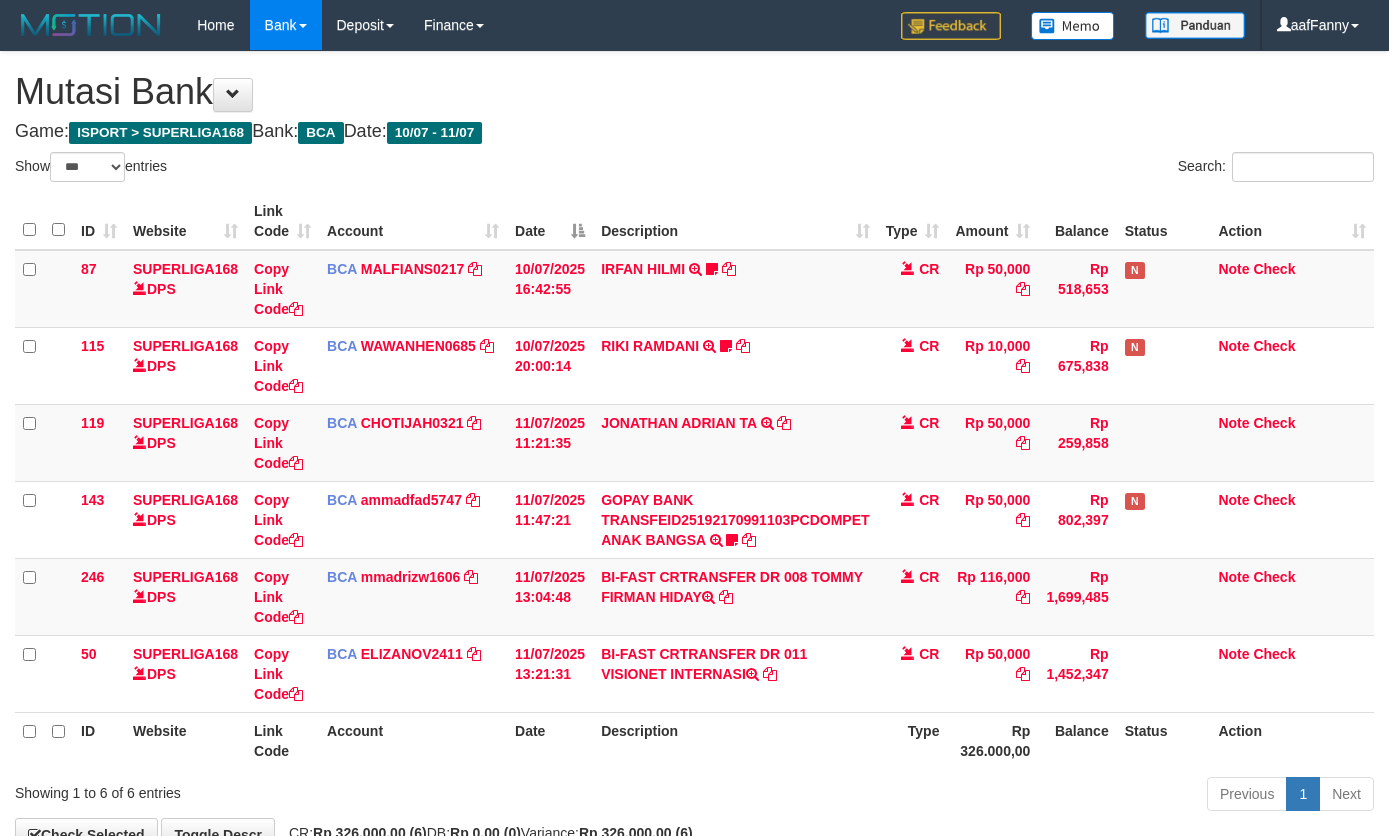 select on "***" 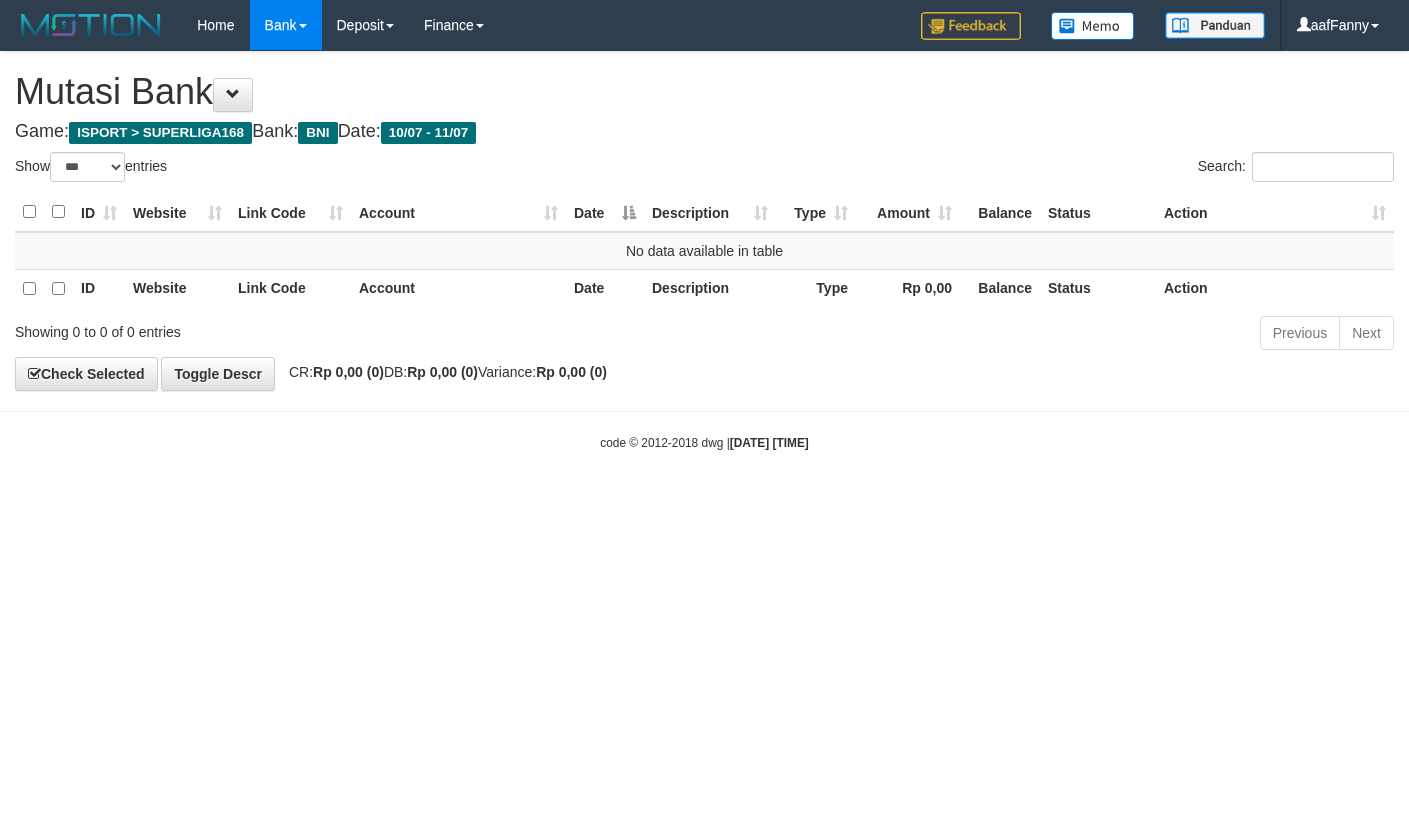 select on "***" 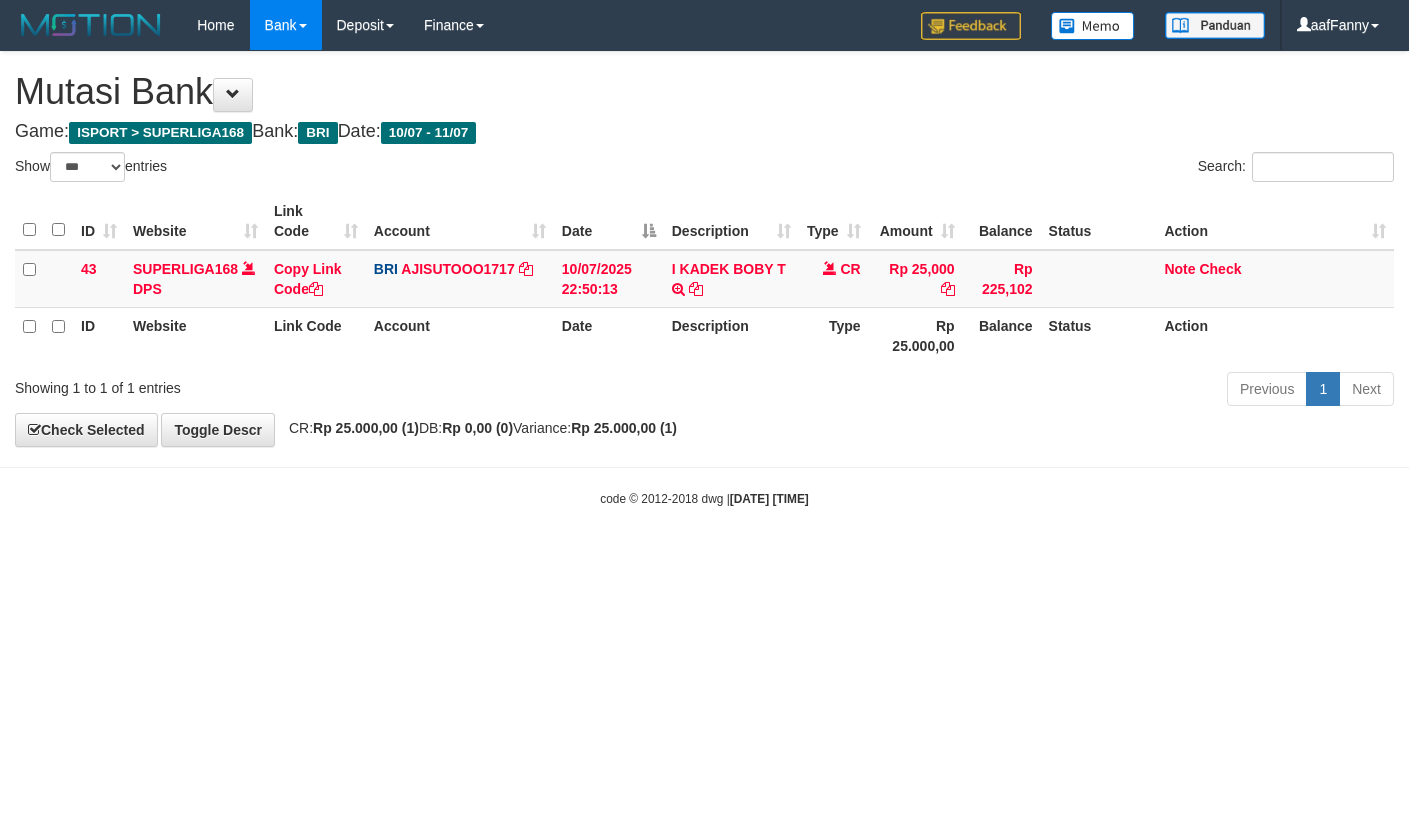 select on "***" 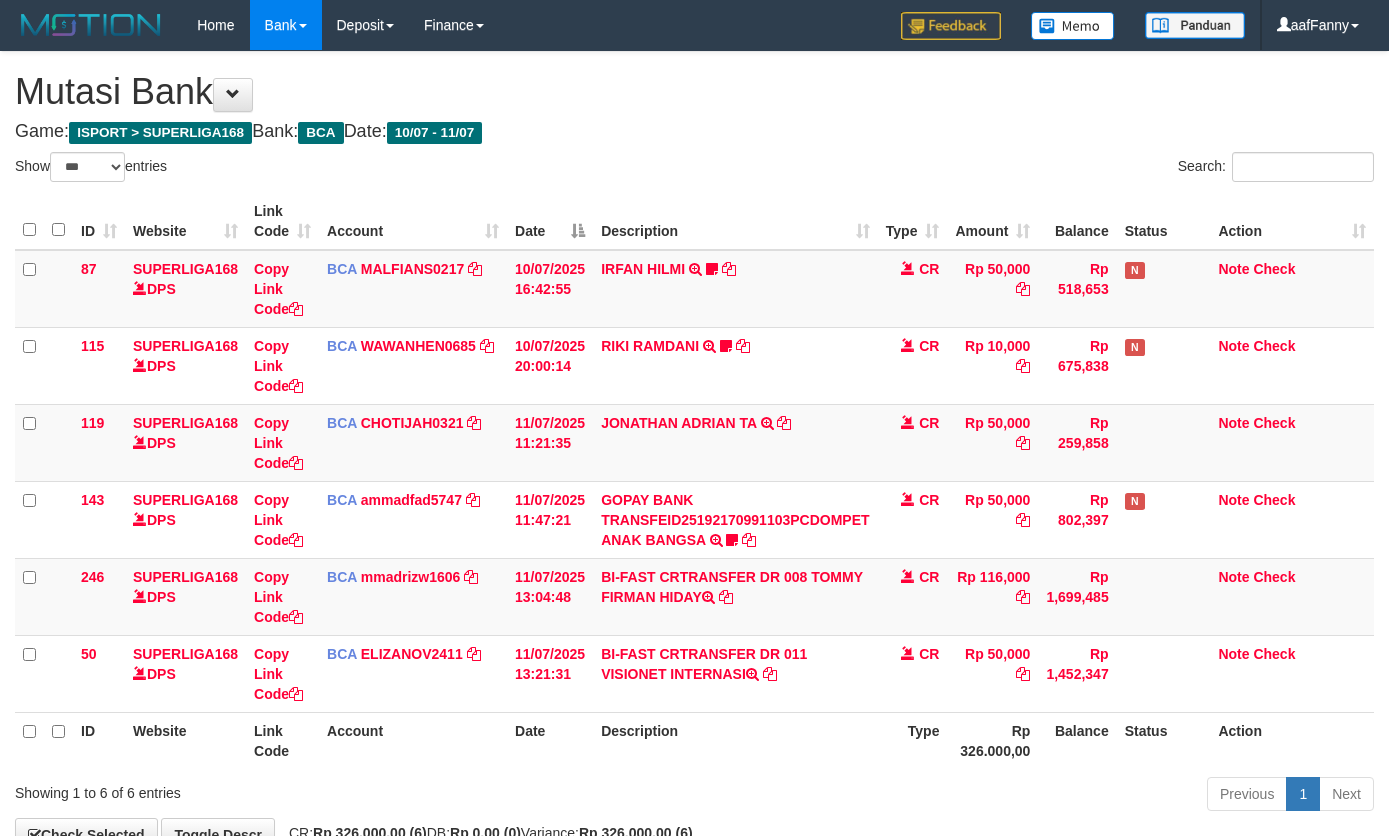 select on "***" 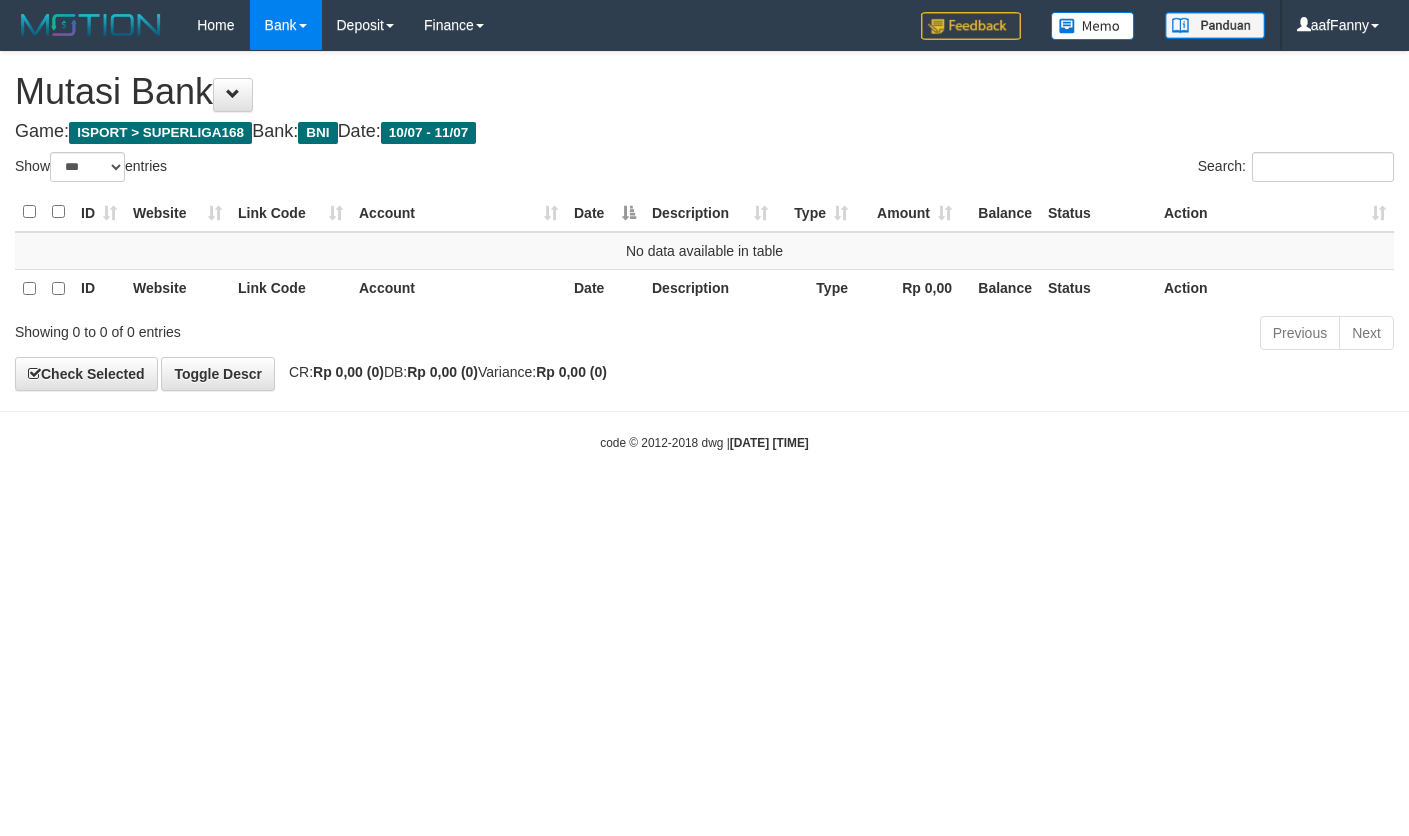 select on "***" 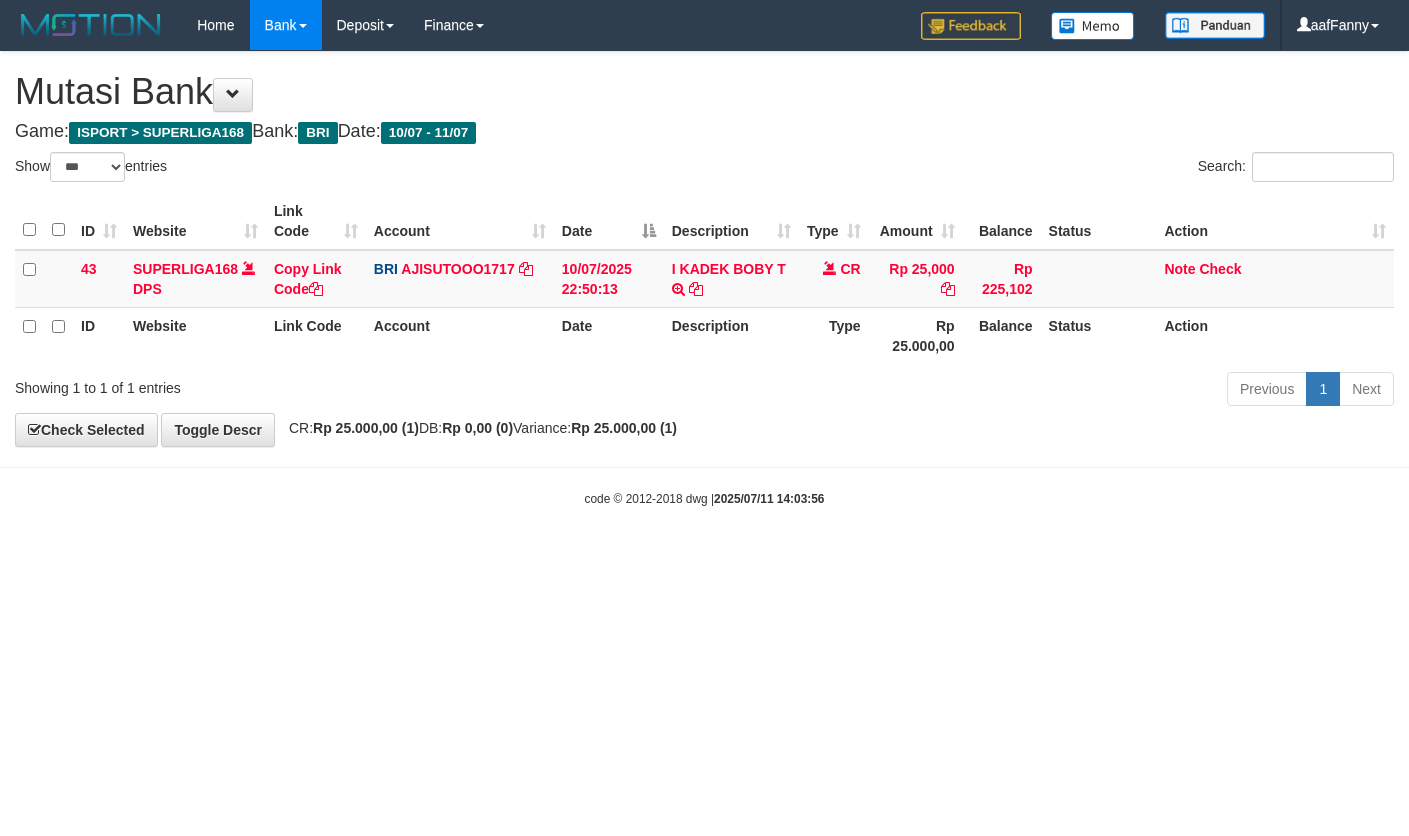 select on "***" 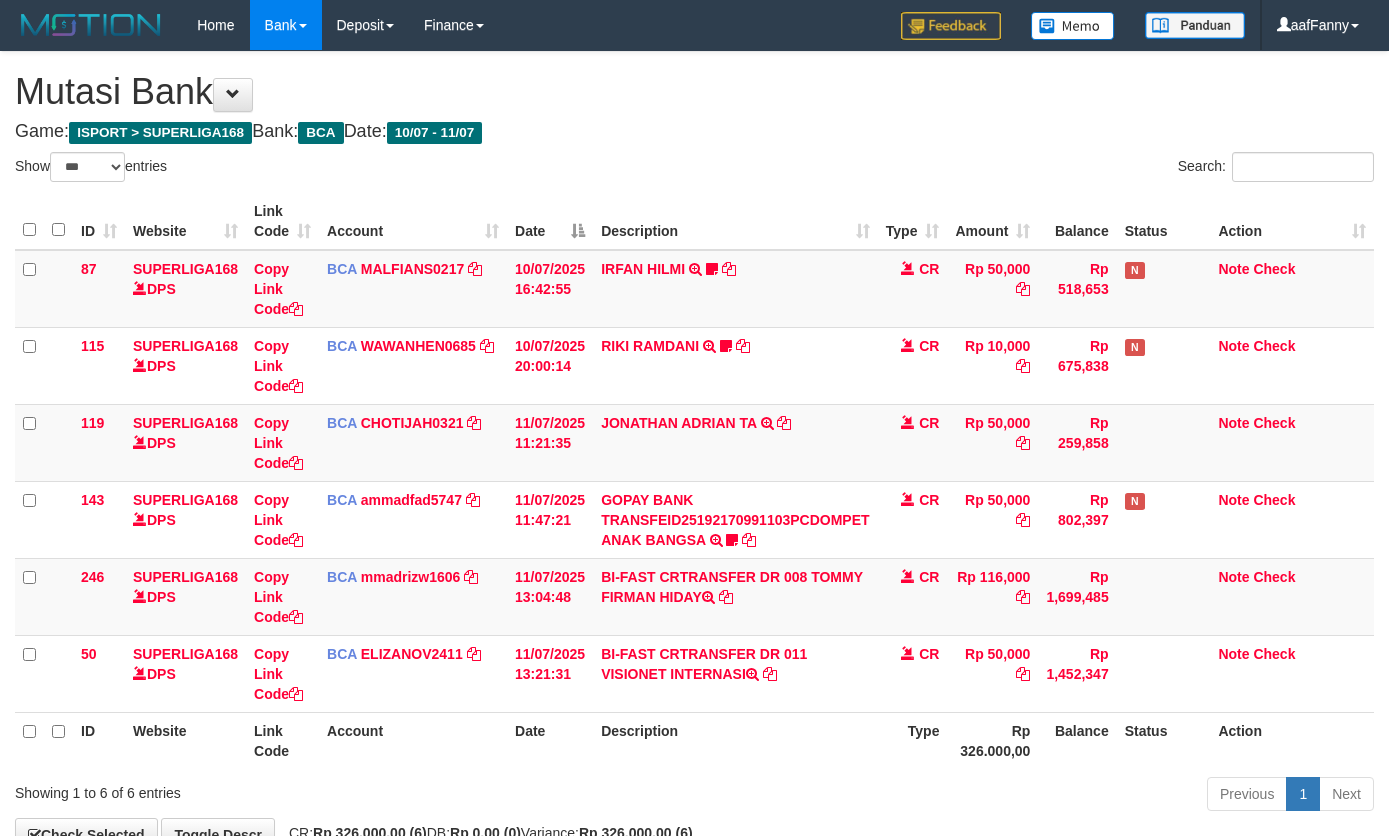 select on "***" 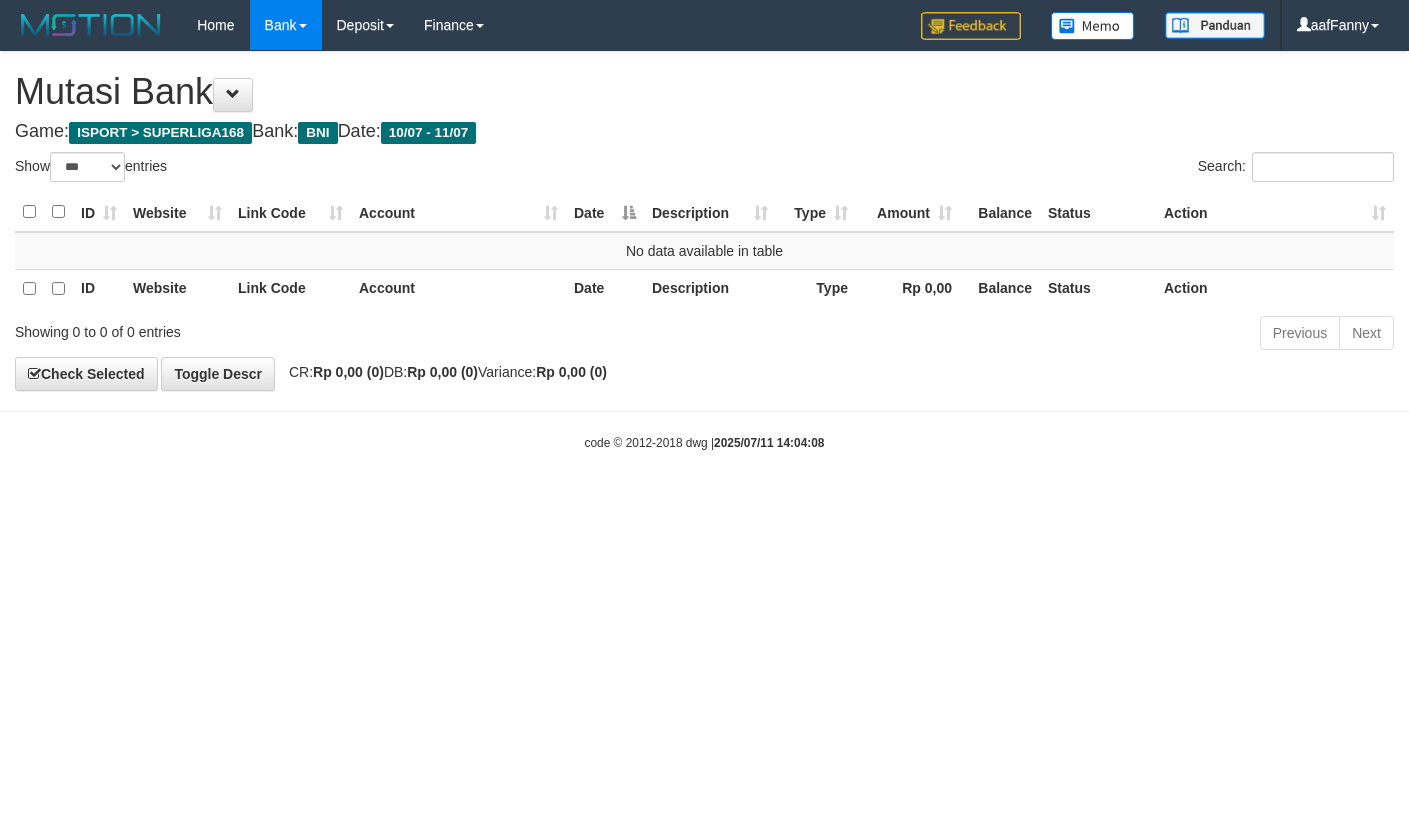 select on "***" 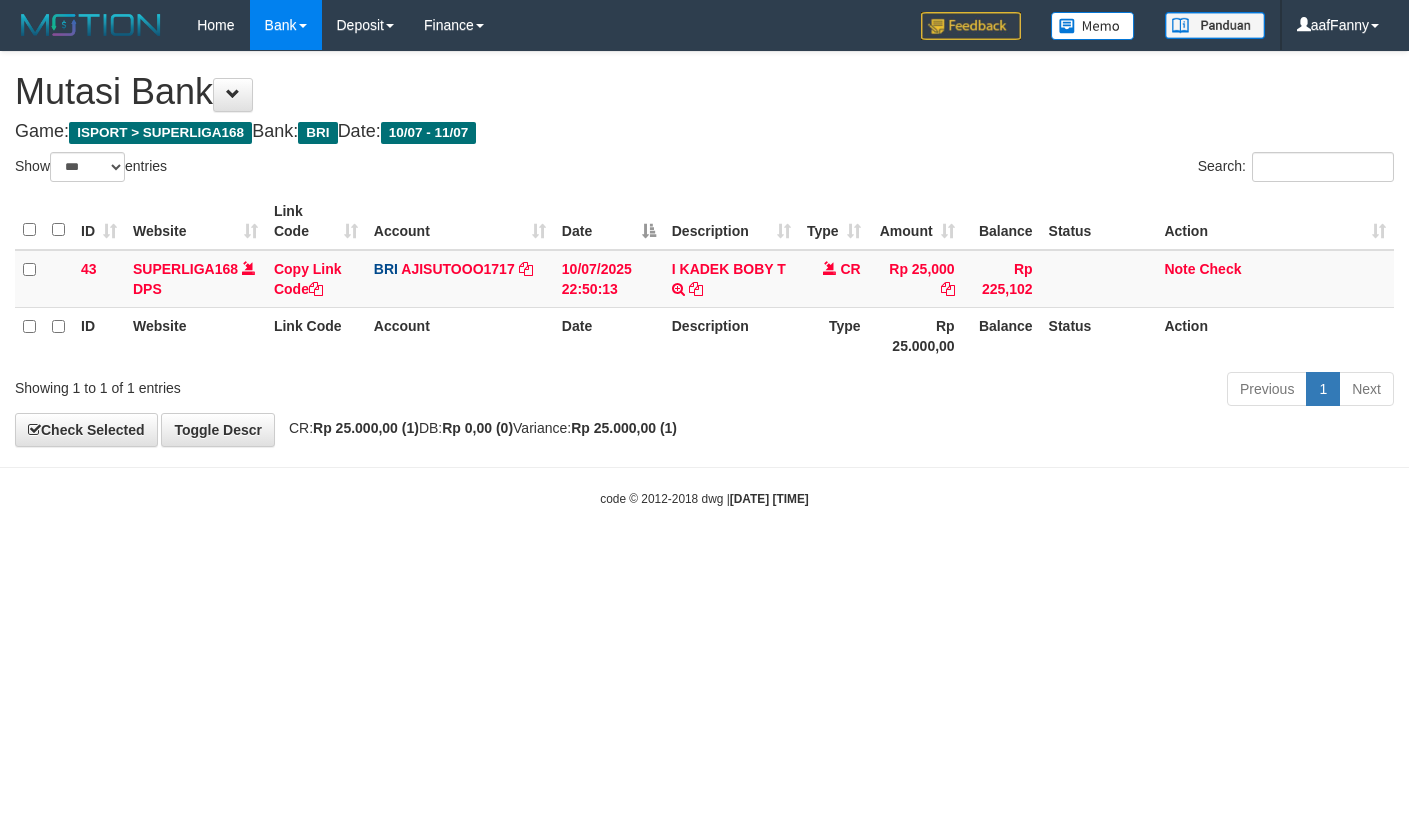 select on "***" 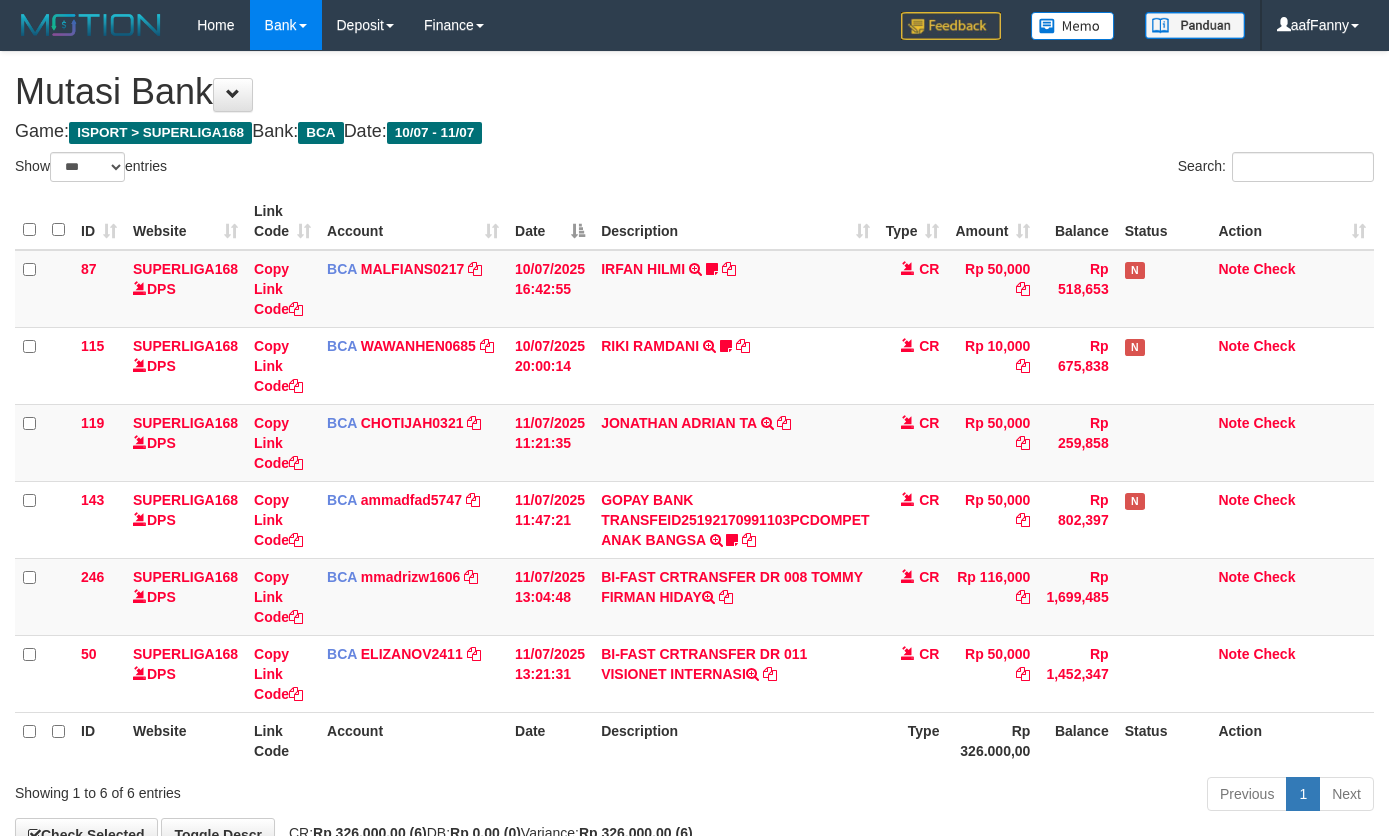 select on "***" 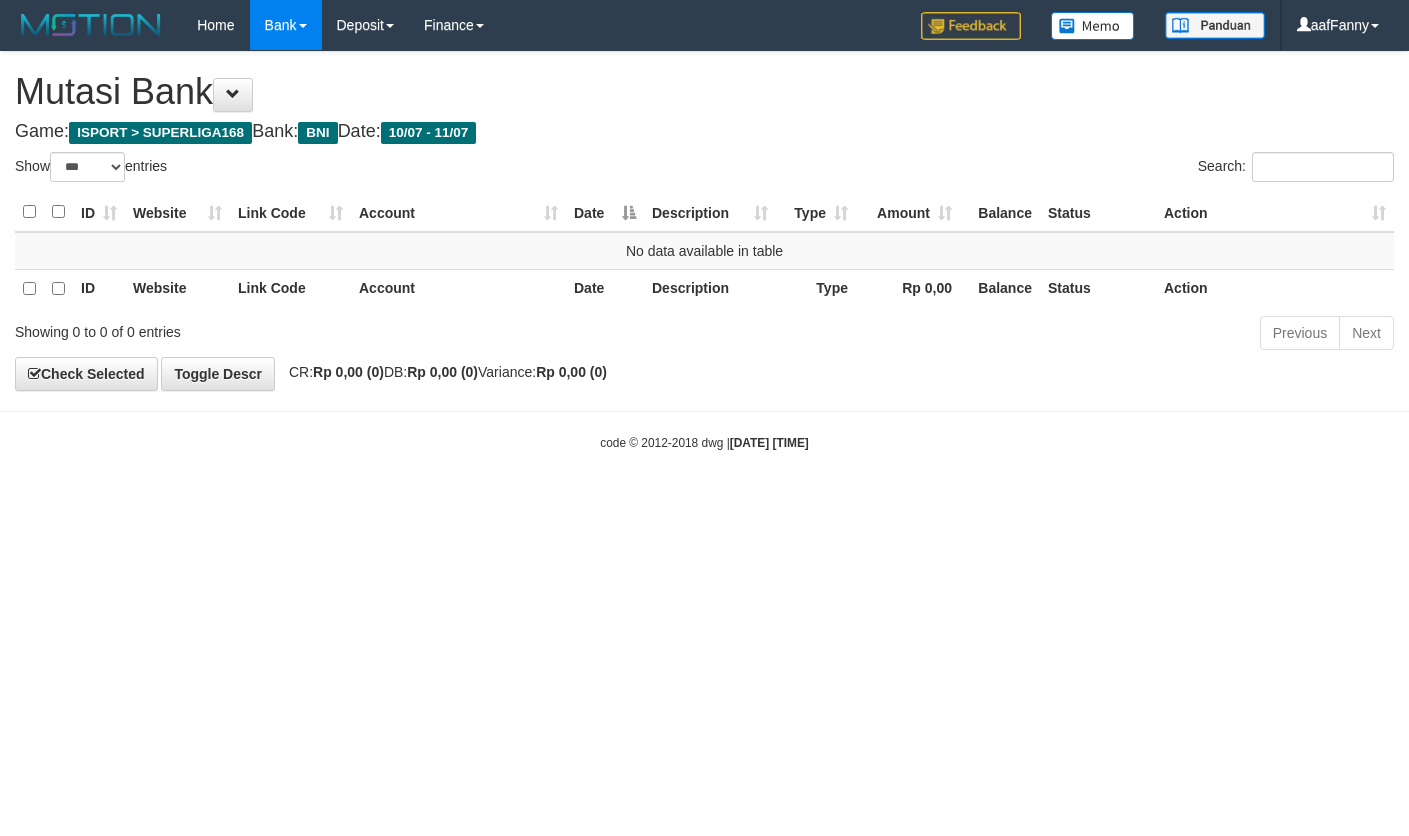 select on "***" 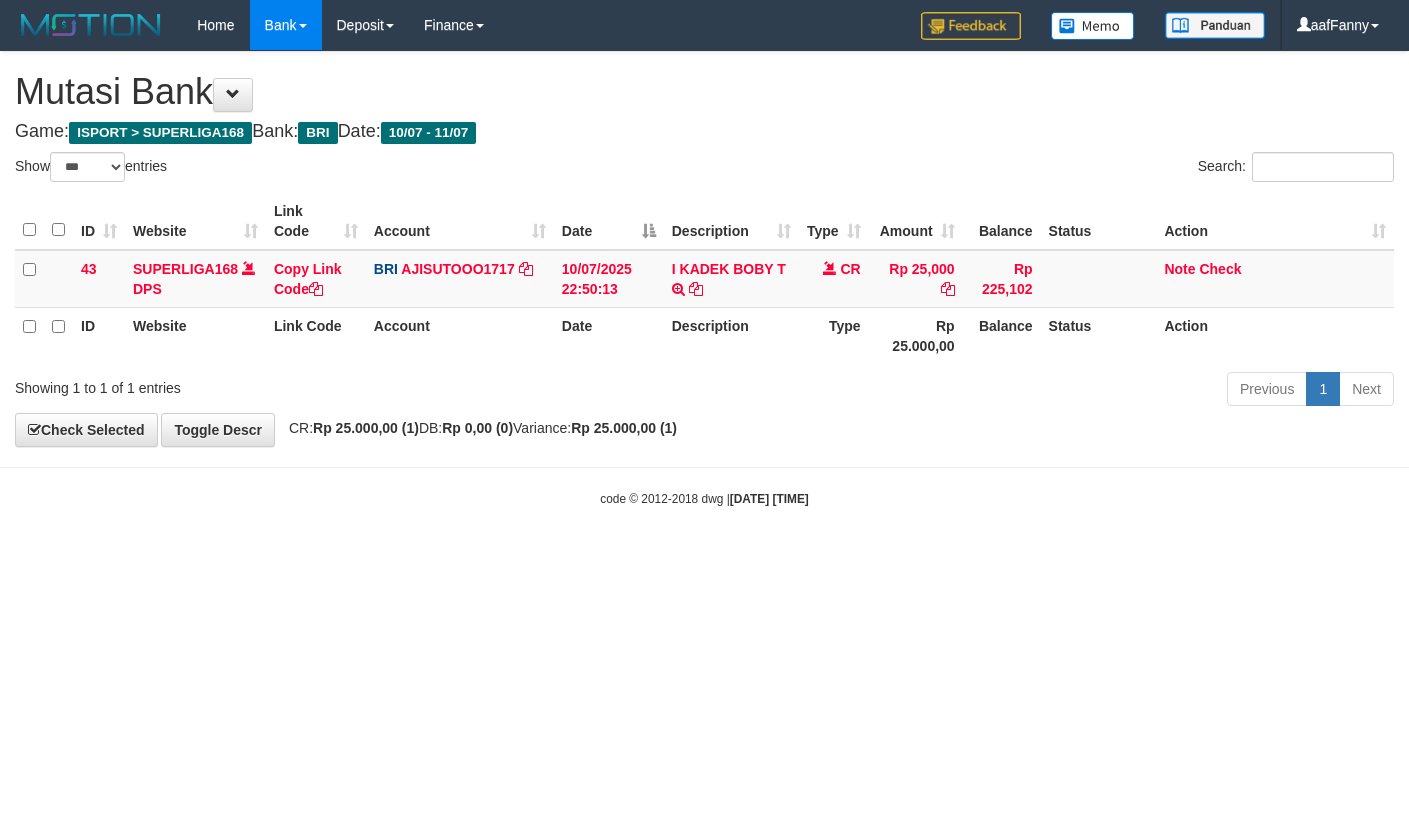 select on "***" 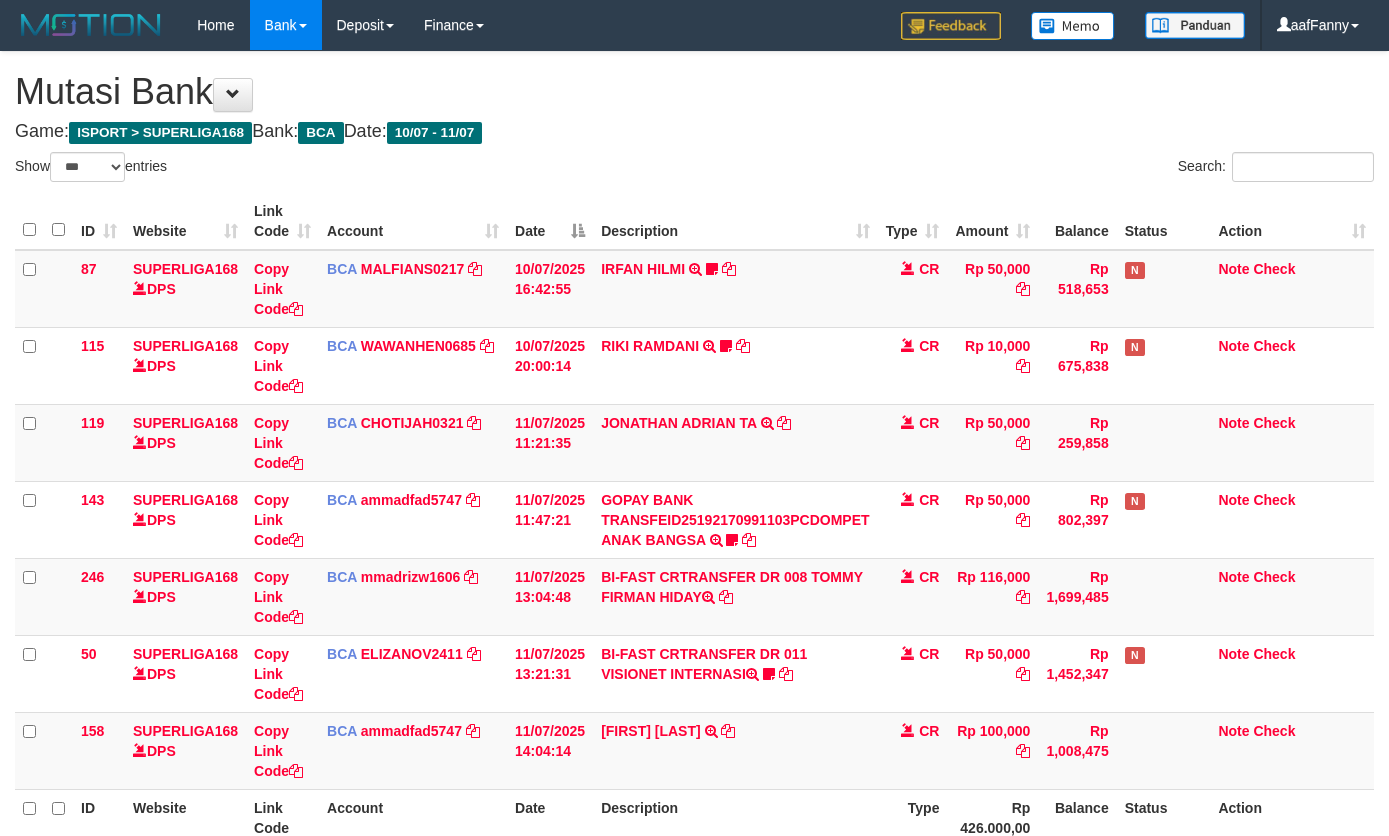 select on "***" 